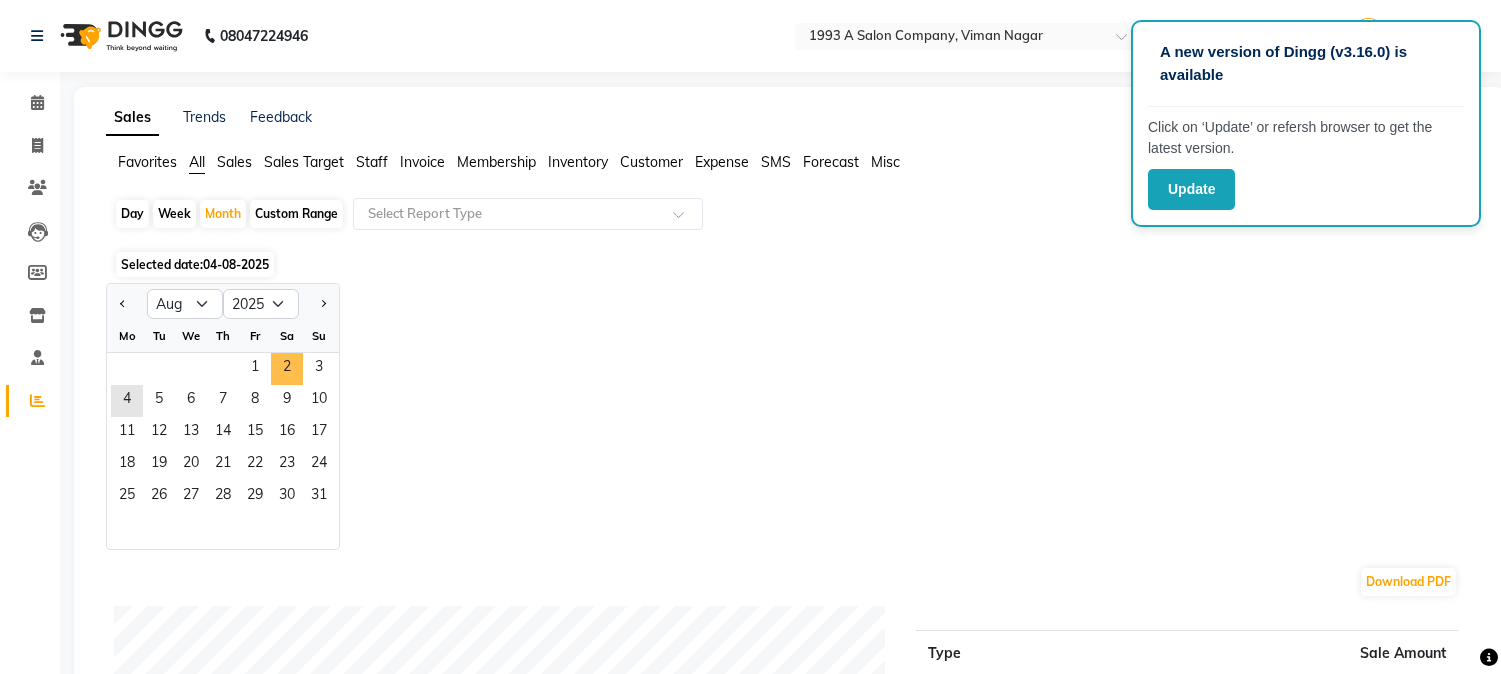 select on "8" 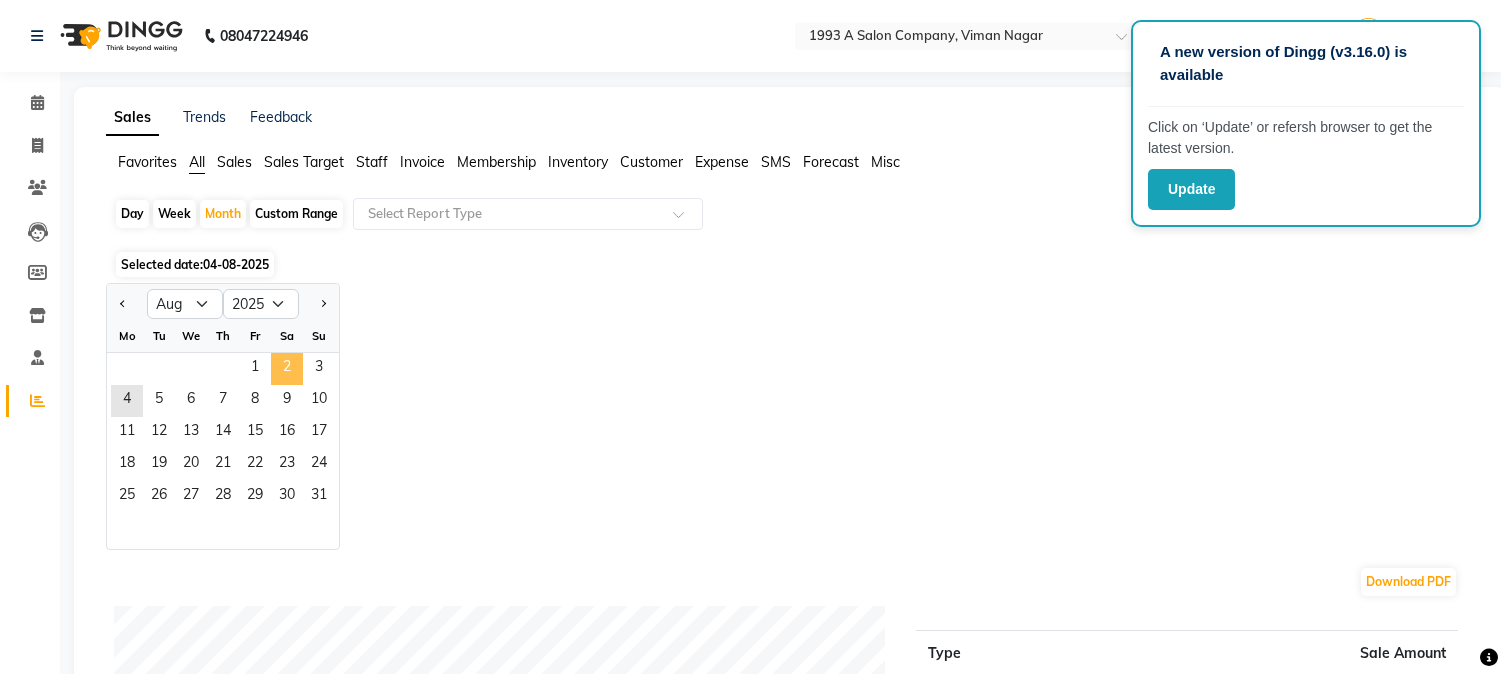 scroll, scrollTop: 0, scrollLeft: 0, axis: both 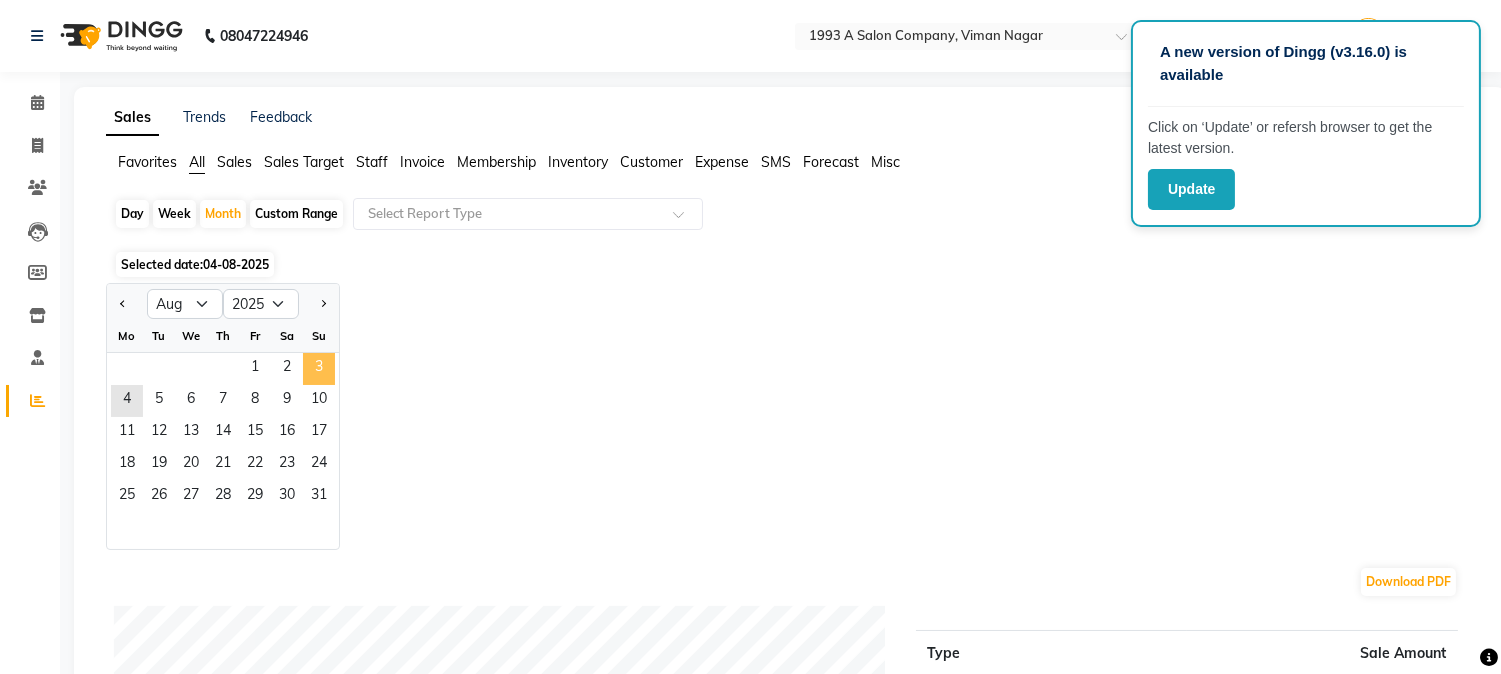 click on "3" 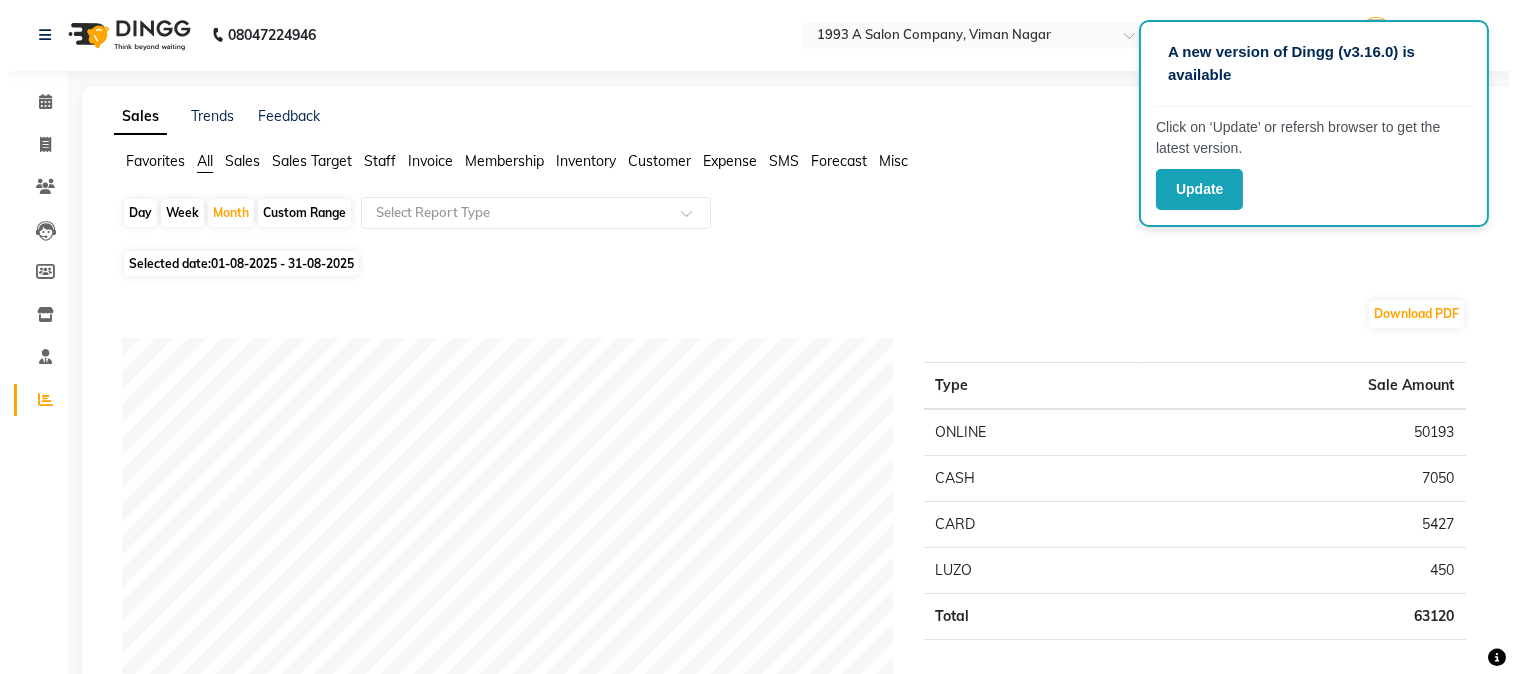 scroll, scrollTop: 0, scrollLeft: 0, axis: both 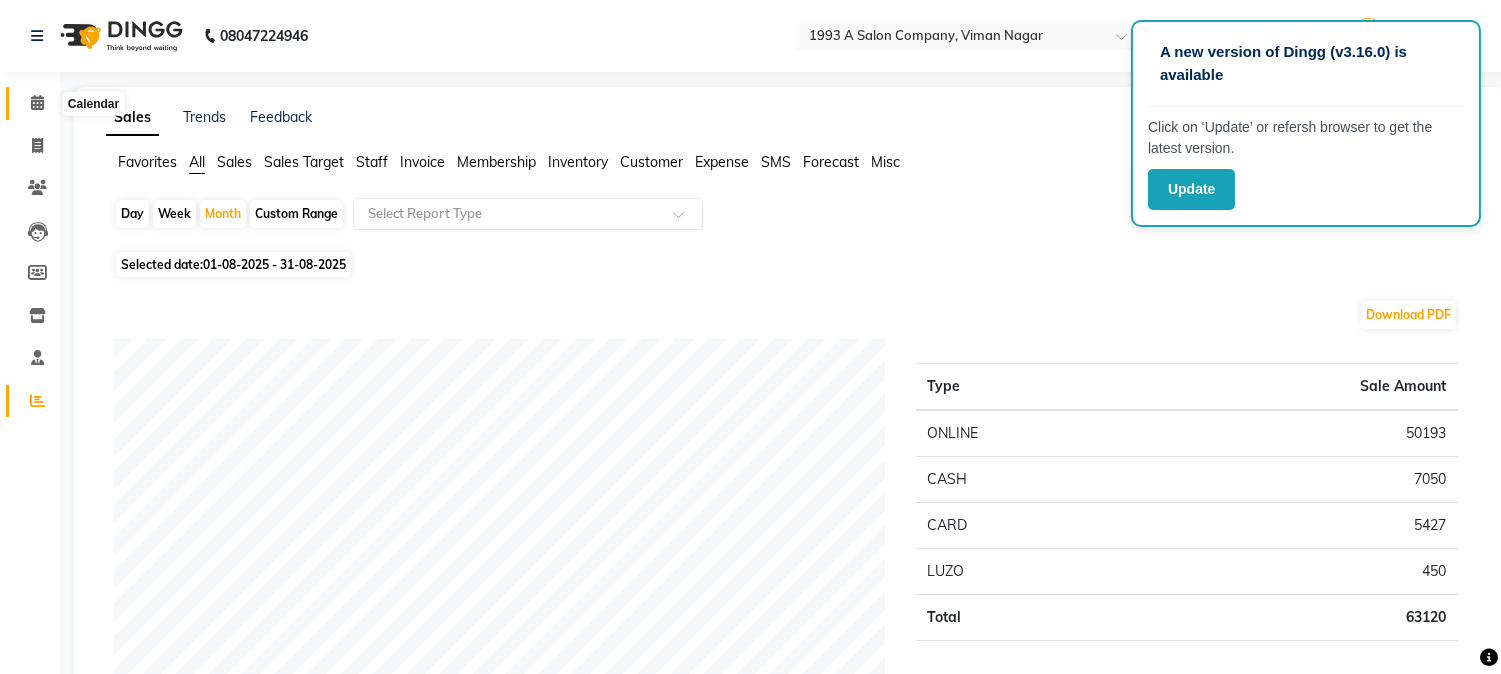 click 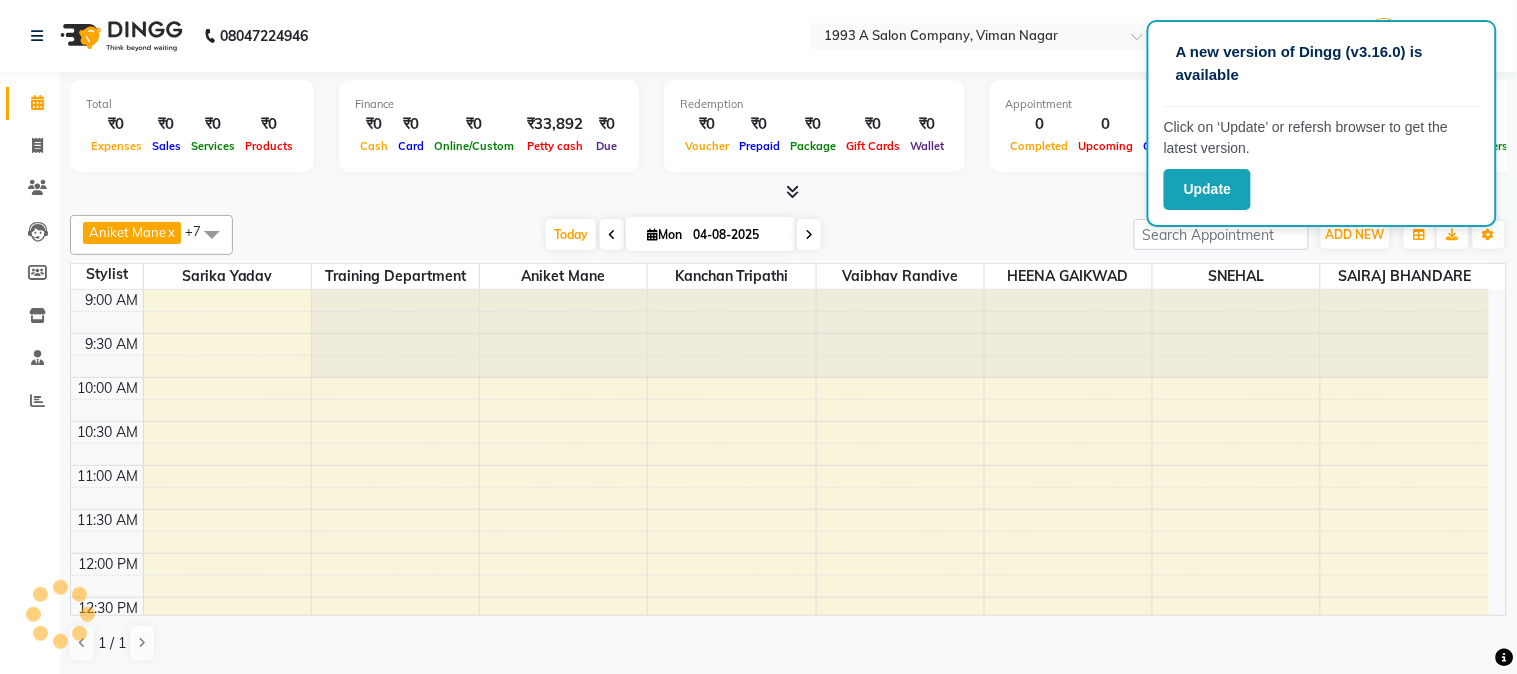 scroll, scrollTop: 0, scrollLeft: 0, axis: both 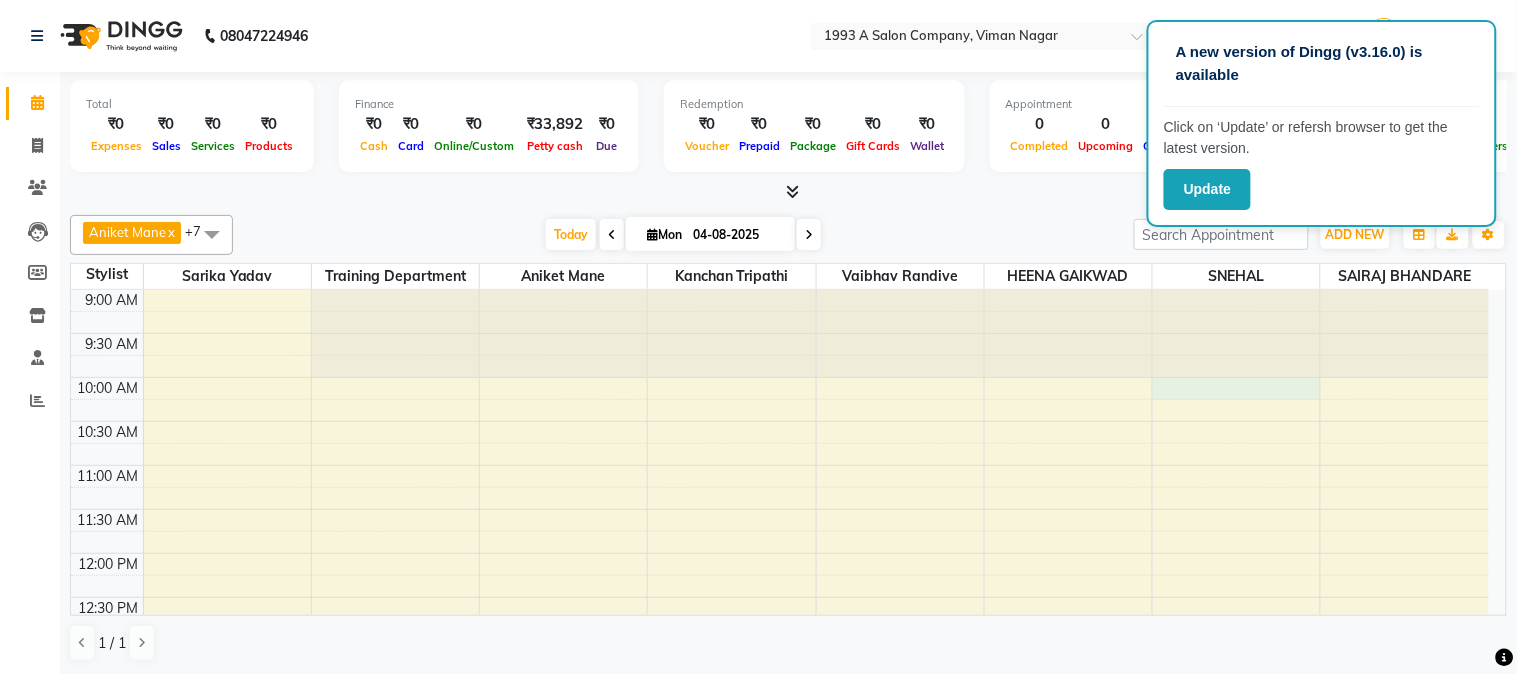 click on "9:00 AM 9:30 AM 10:00 AM 10:30 AM 11:00 AM 11:30 AM 12:00 PM 12:30 PM 1:00 PM 1:30 PM 2:00 PM 2:30 PM 3:00 PM 3:30 PM 4:00 PM 4:30 PM 5:00 PM 5:30 PM 6:00 PM 6:30 PM 7:00 PM 7:30 PM 8:00 PM 8:30 PM 9:00 PM 9:30 PM" at bounding box center (780, 861) 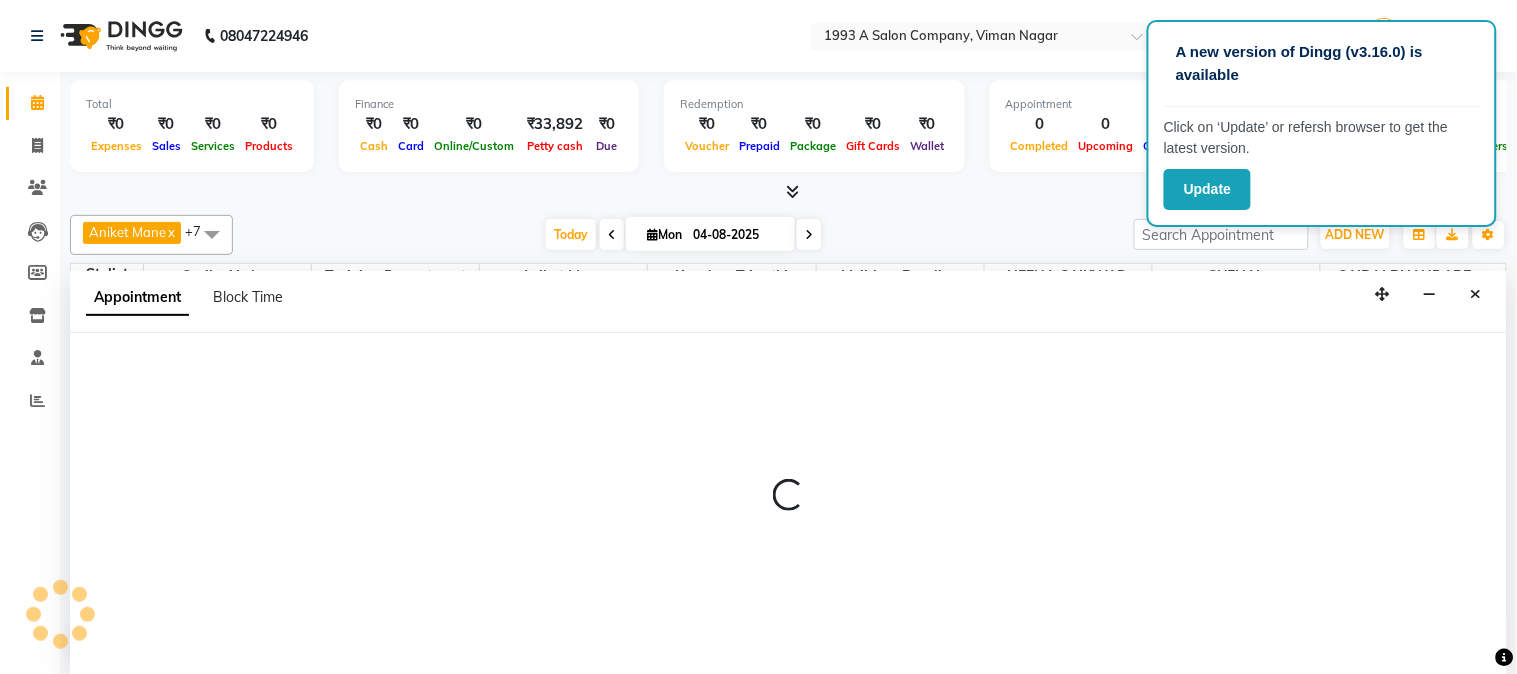 select on "86361" 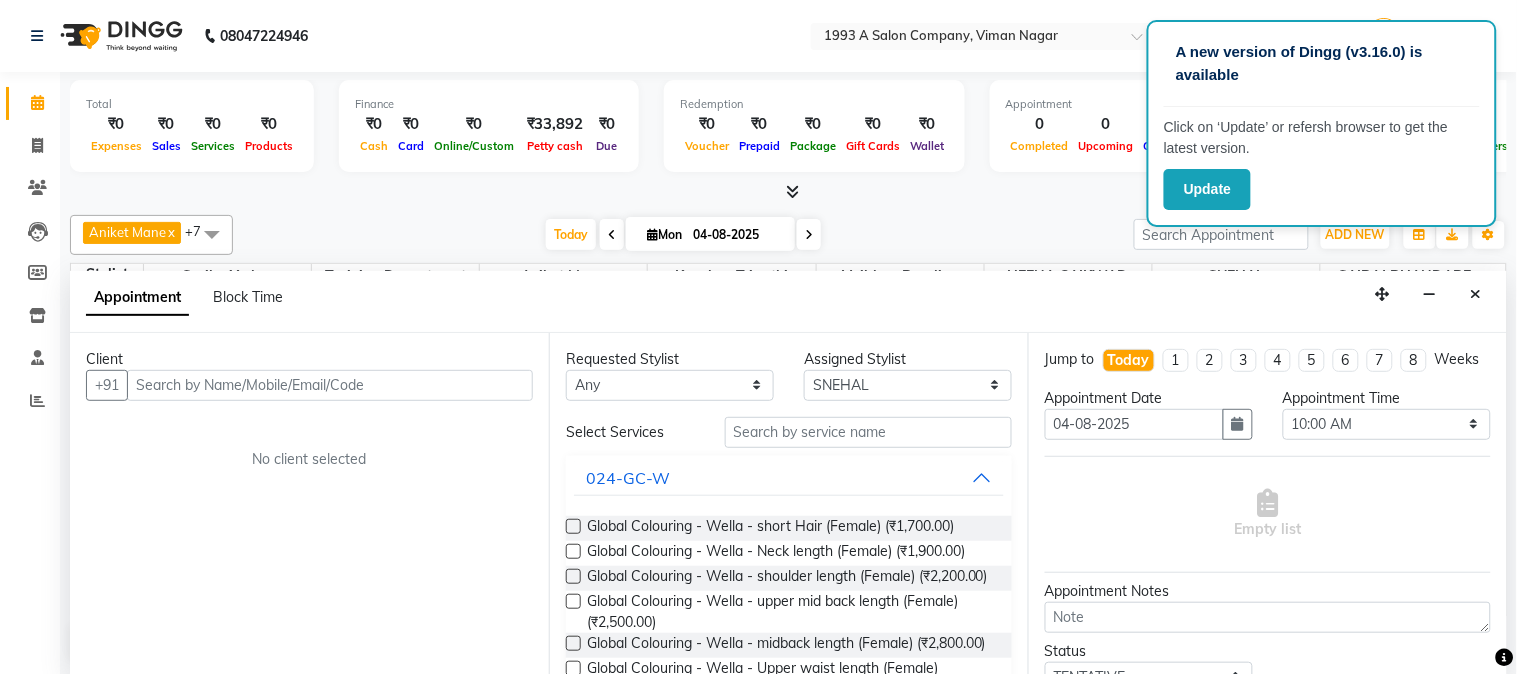 click on "Mon" at bounding box center (664, 234) 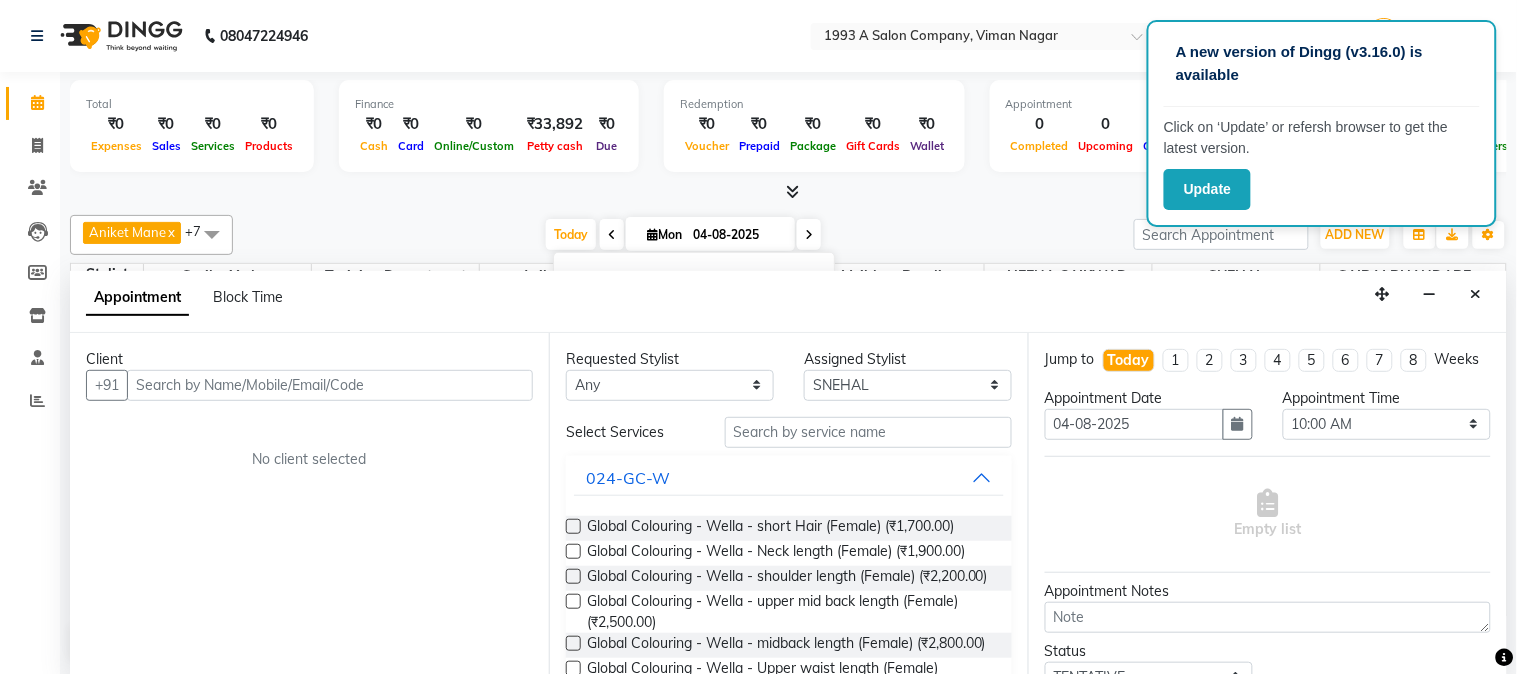 click at bounding box center (652, 234) 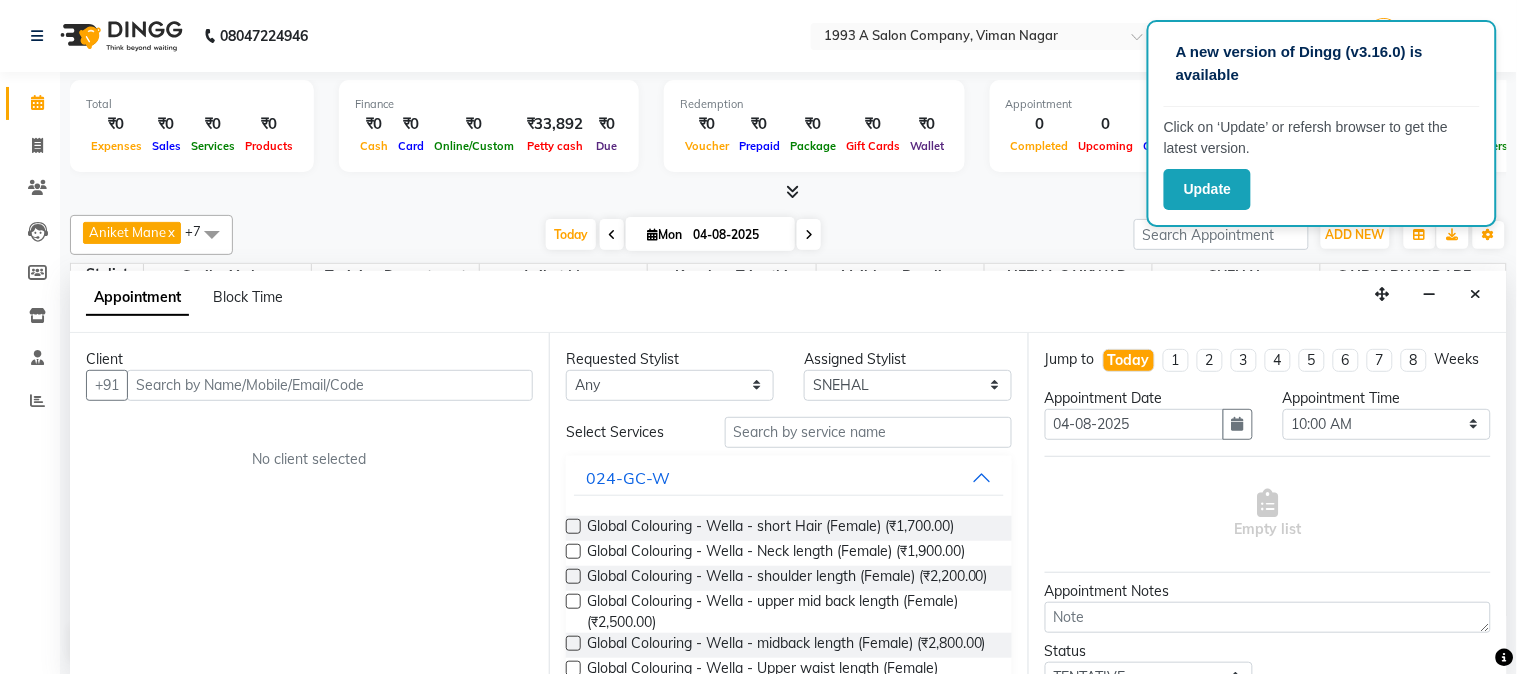 click at bounding box center [652, 234] 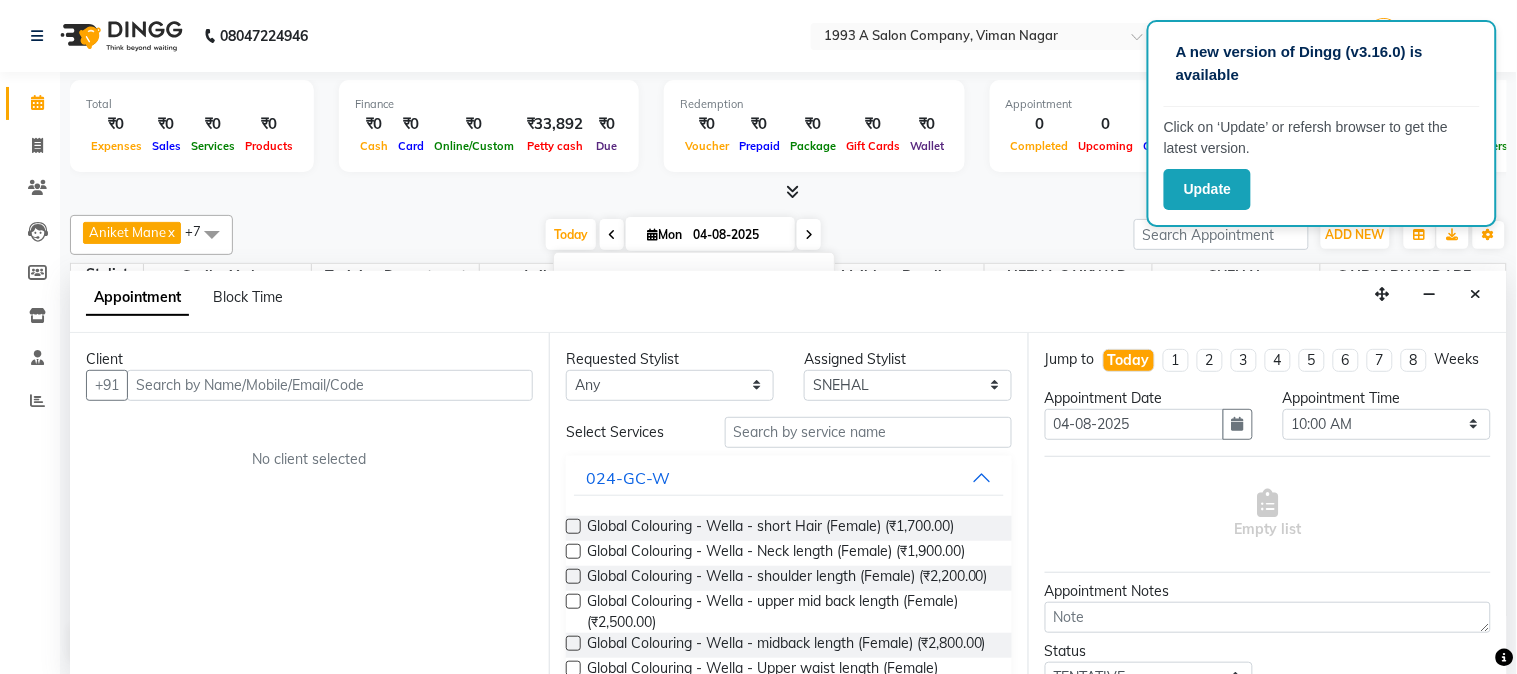 click at bounding box center [788, 192] 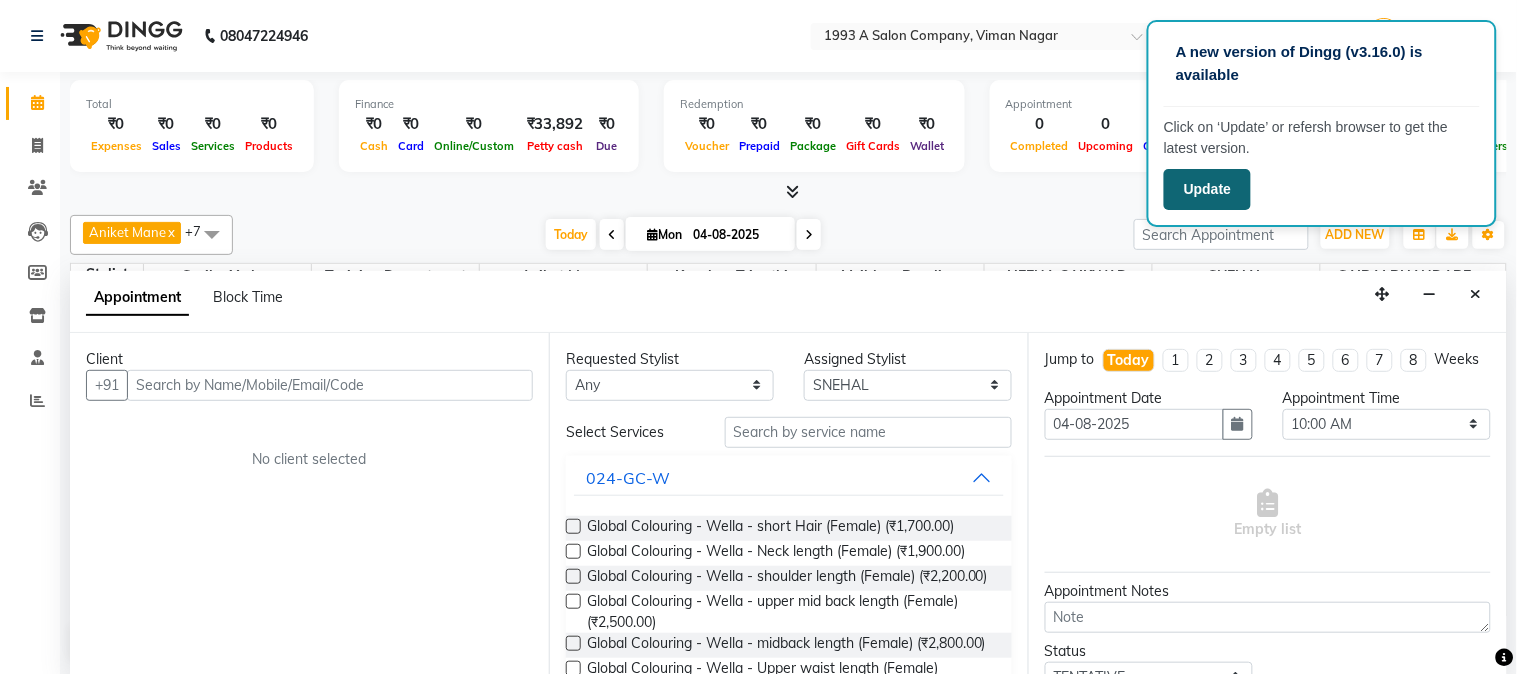 click on "Update" 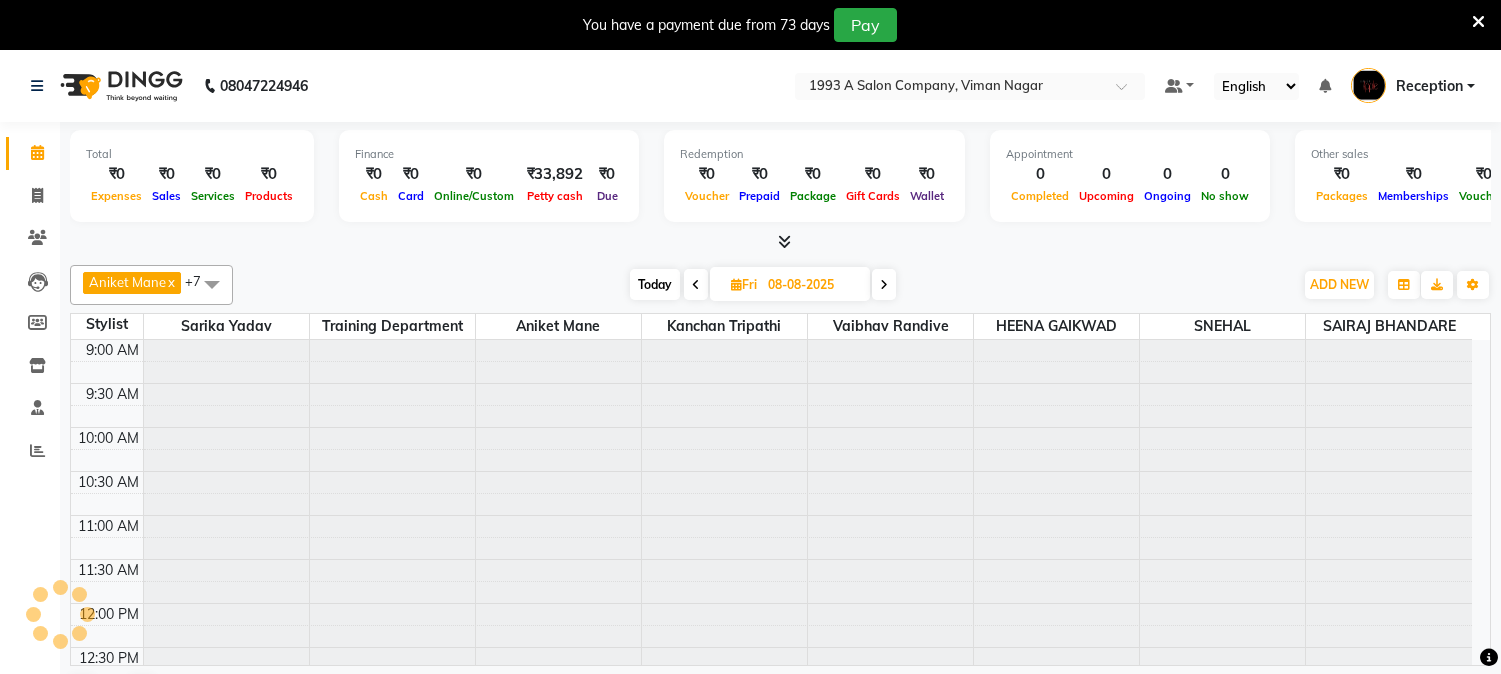 scroll, scrollTop: 0, scrollLeft: 0, axis: both 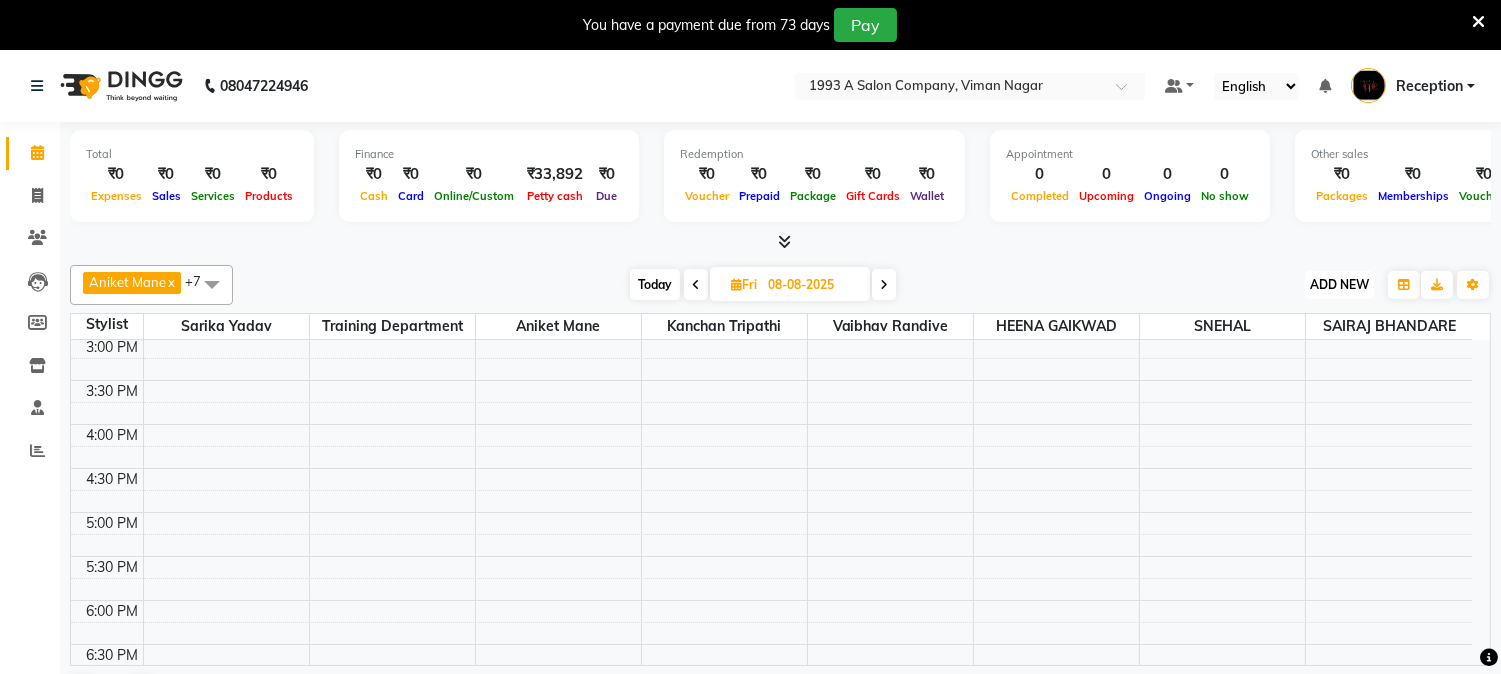 click on "ADD NEW" at bounding box center [1339, 284] 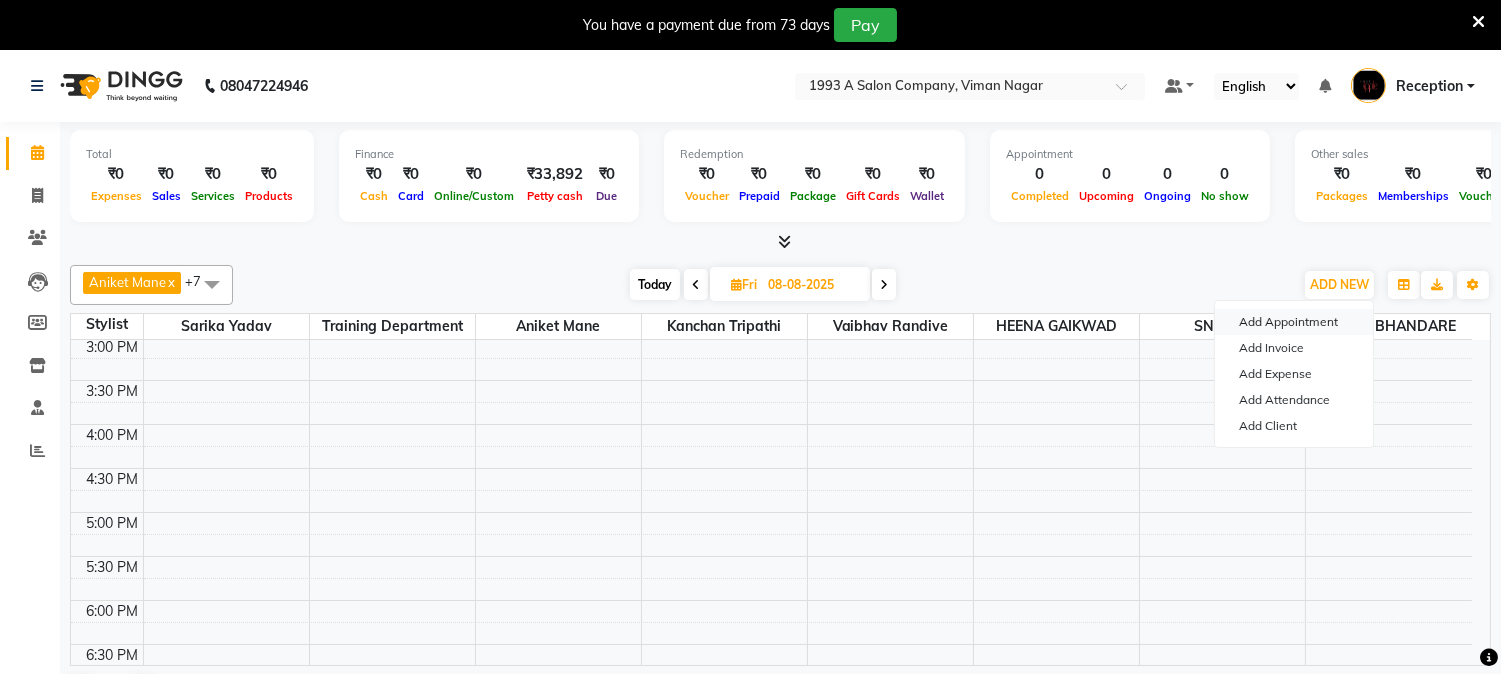 click on "Add Appointment" at bounding box center [1294, 322] 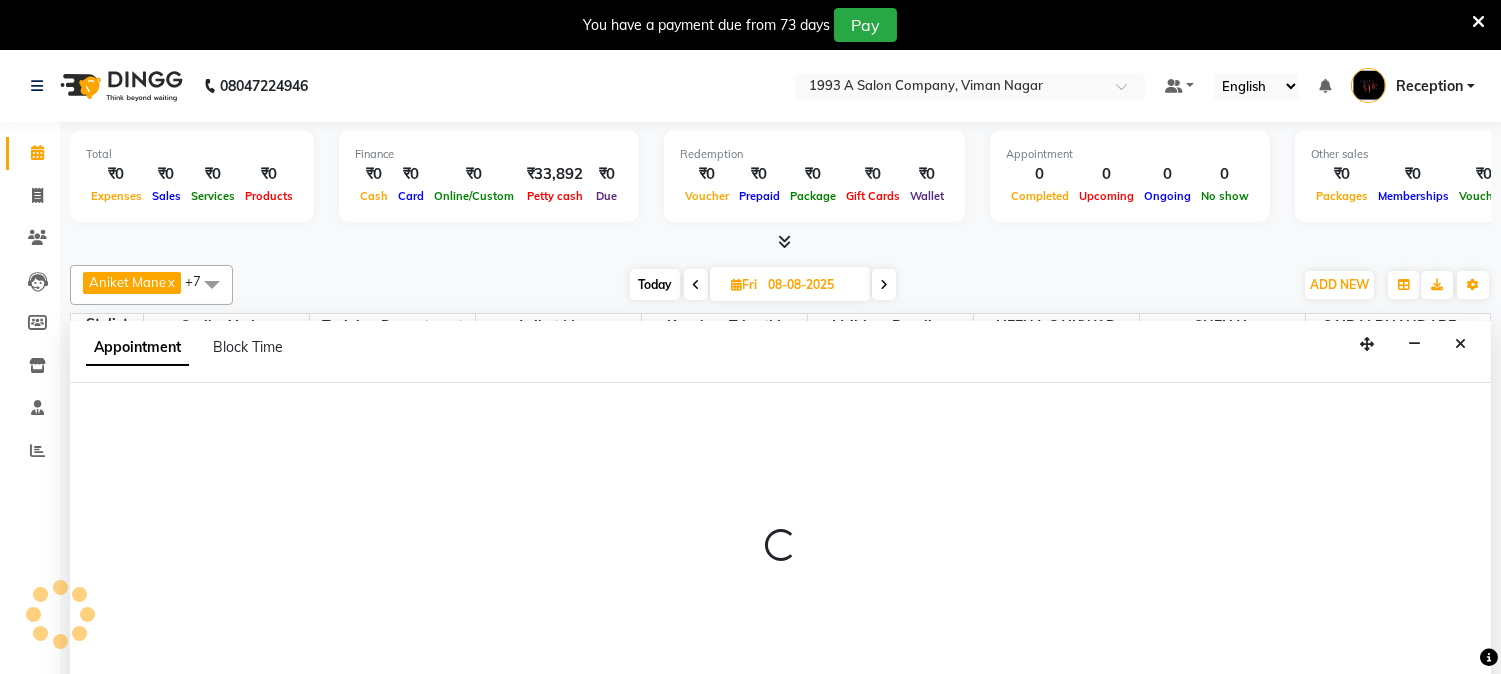 select on "tentative" 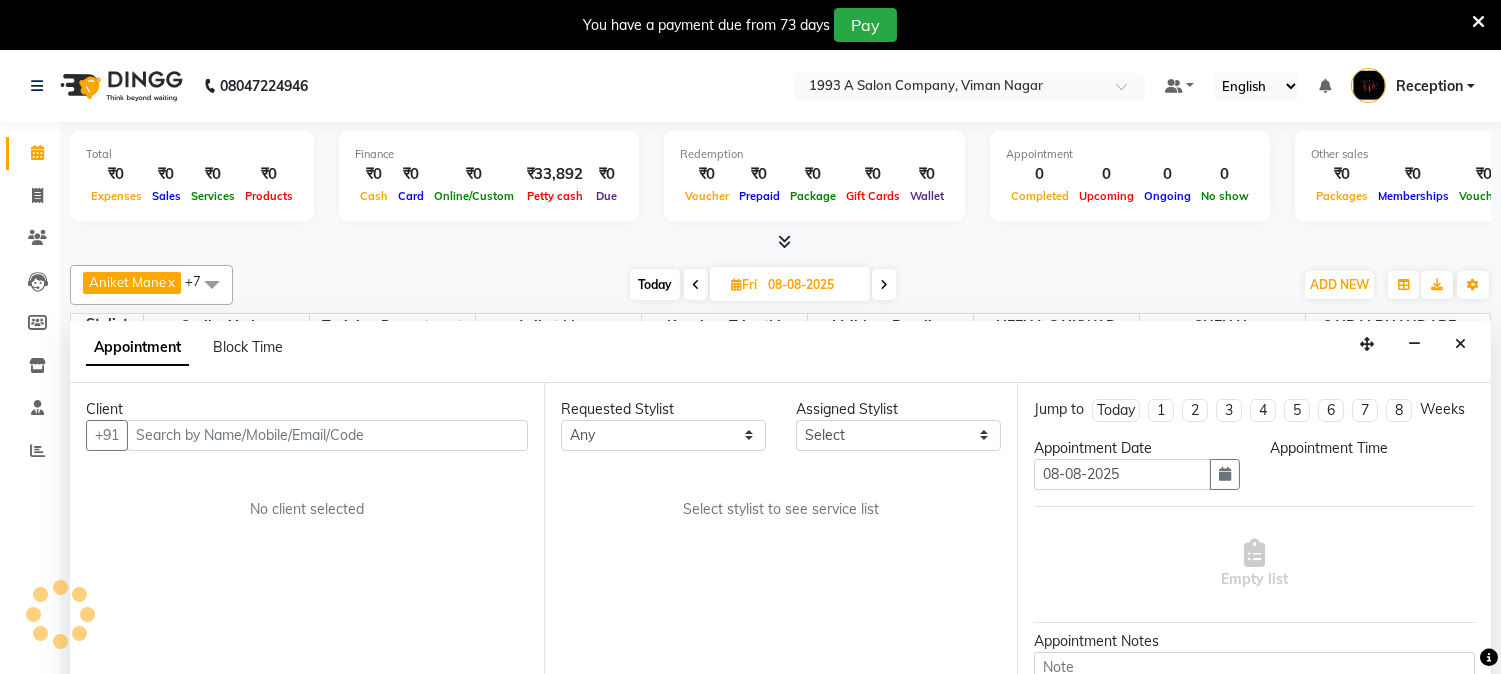 scroll, scrollTop: 50, scrollLeft: 0, axis: vertical 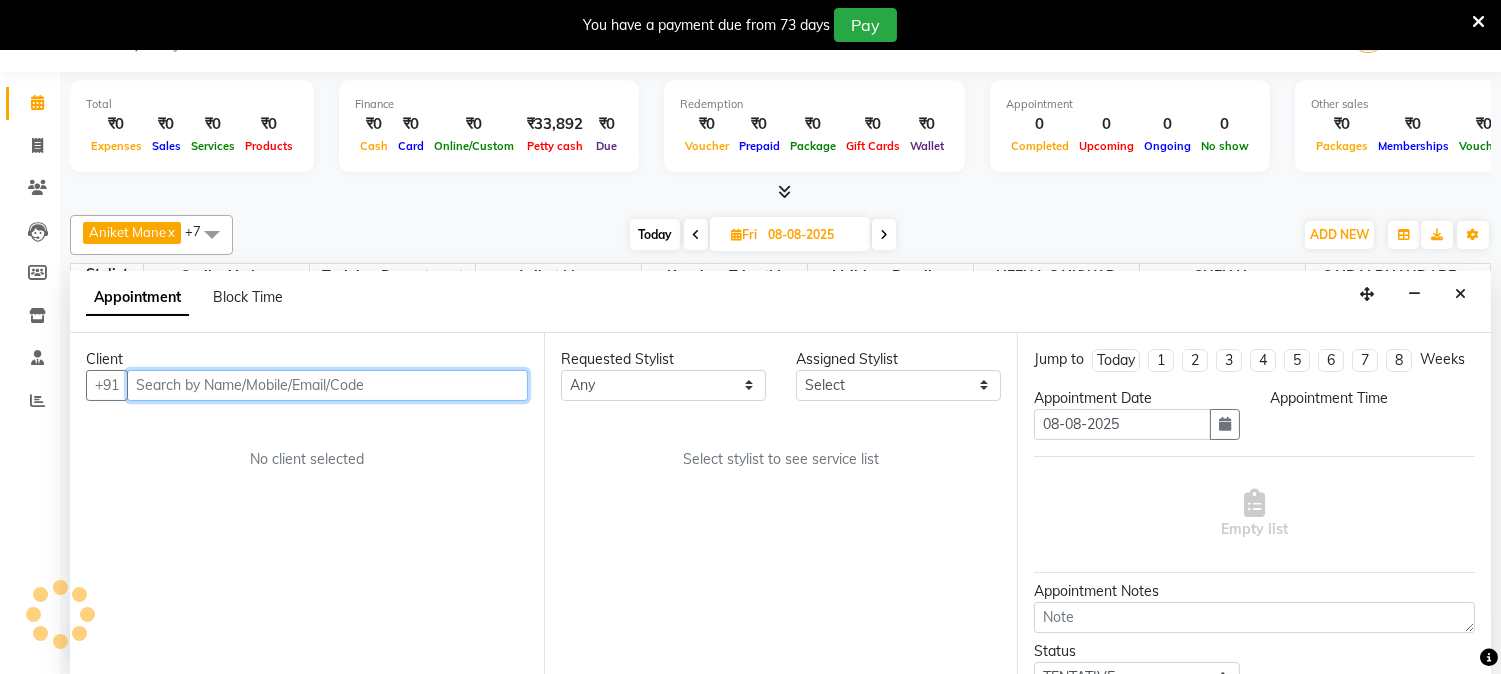select on "600" 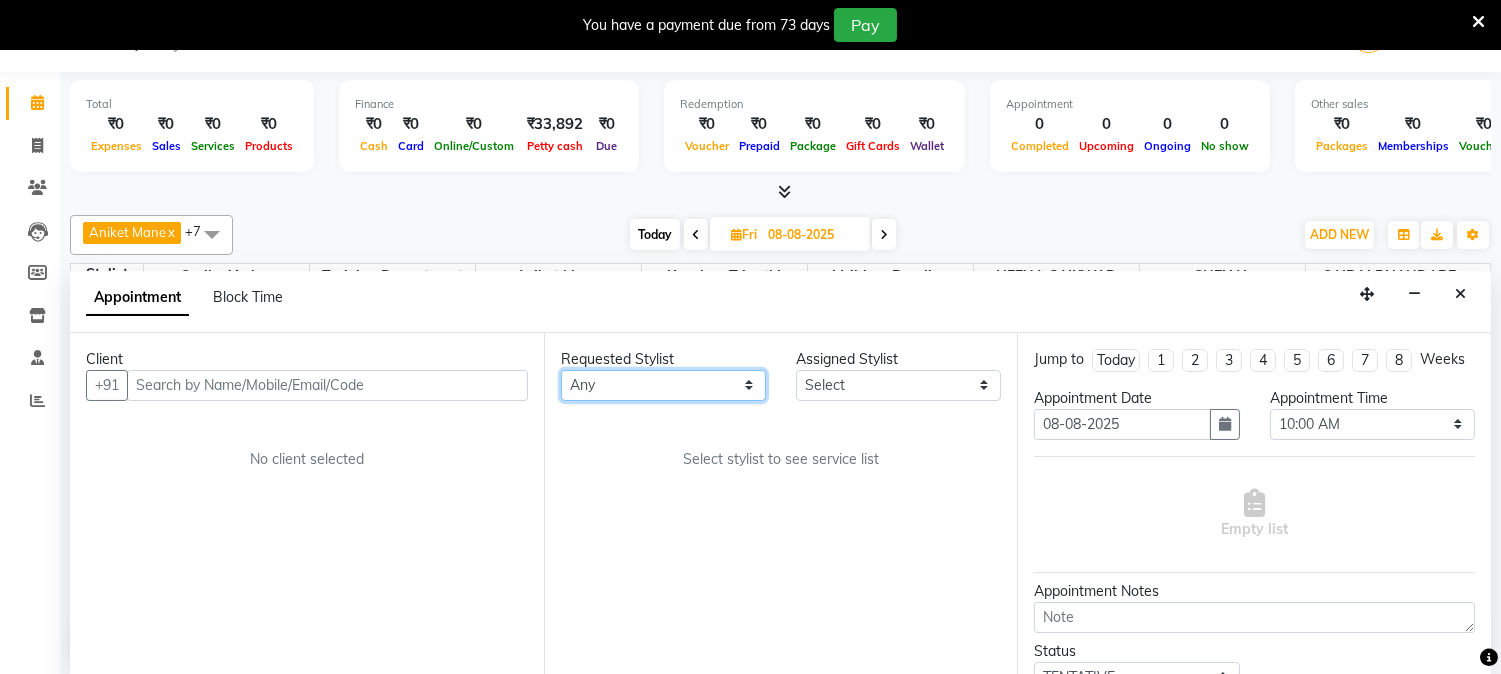 click on "Any Aniket Mane HEENA GAIKWAD kanchan tripathi  SAIRAJ BHANDARE sarika yadav SNEHAL Training Department Vaibhav Randive" at bounding box center [663, 385] 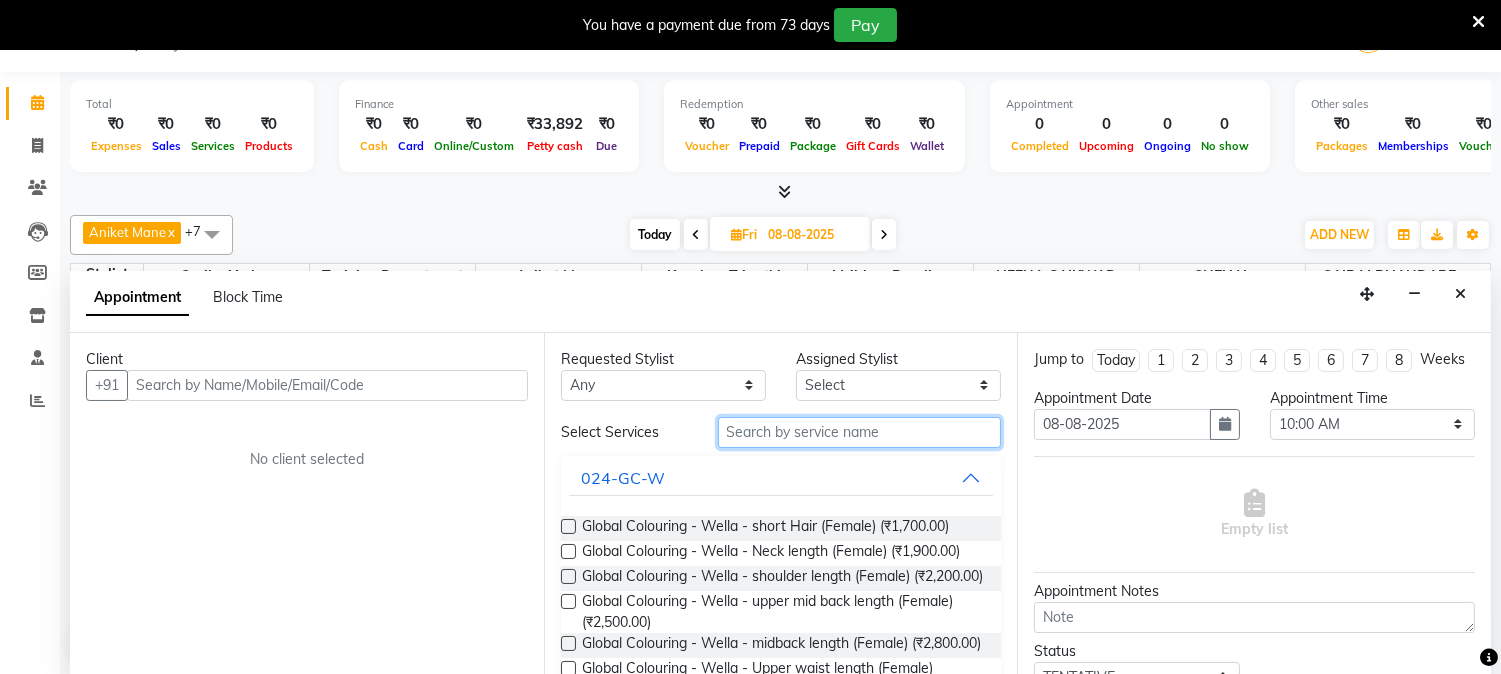 click at bounding box center [860, 432] 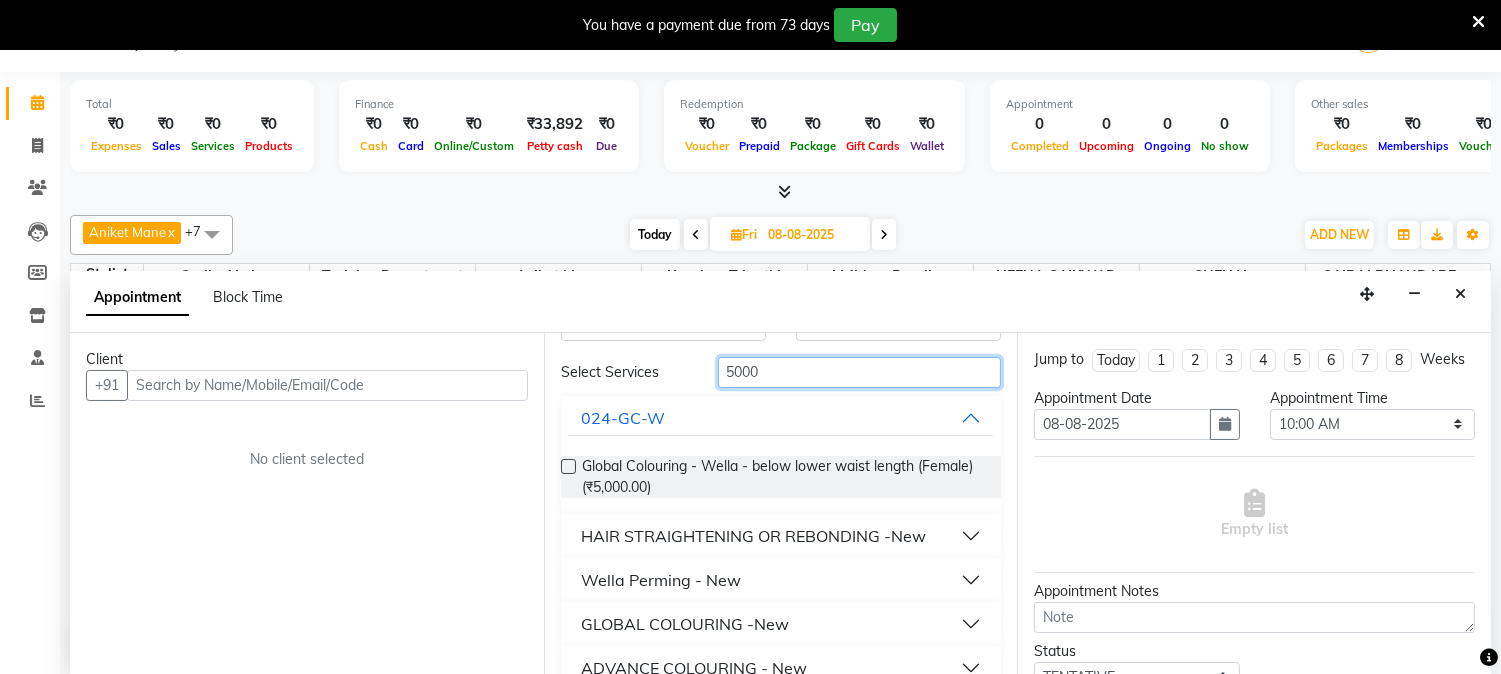 scroll, scrollTop: 111, scrollLeft: 0, axis: vertical 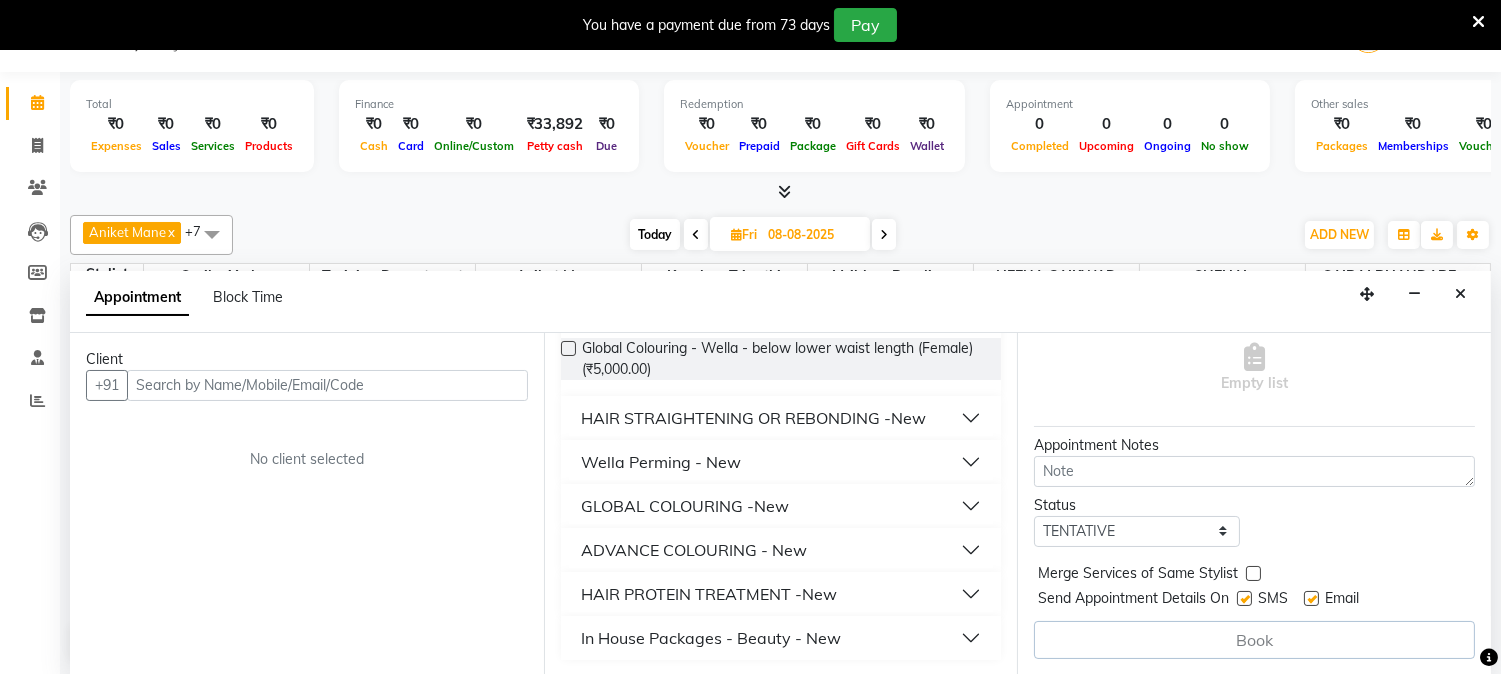 type on "5000" 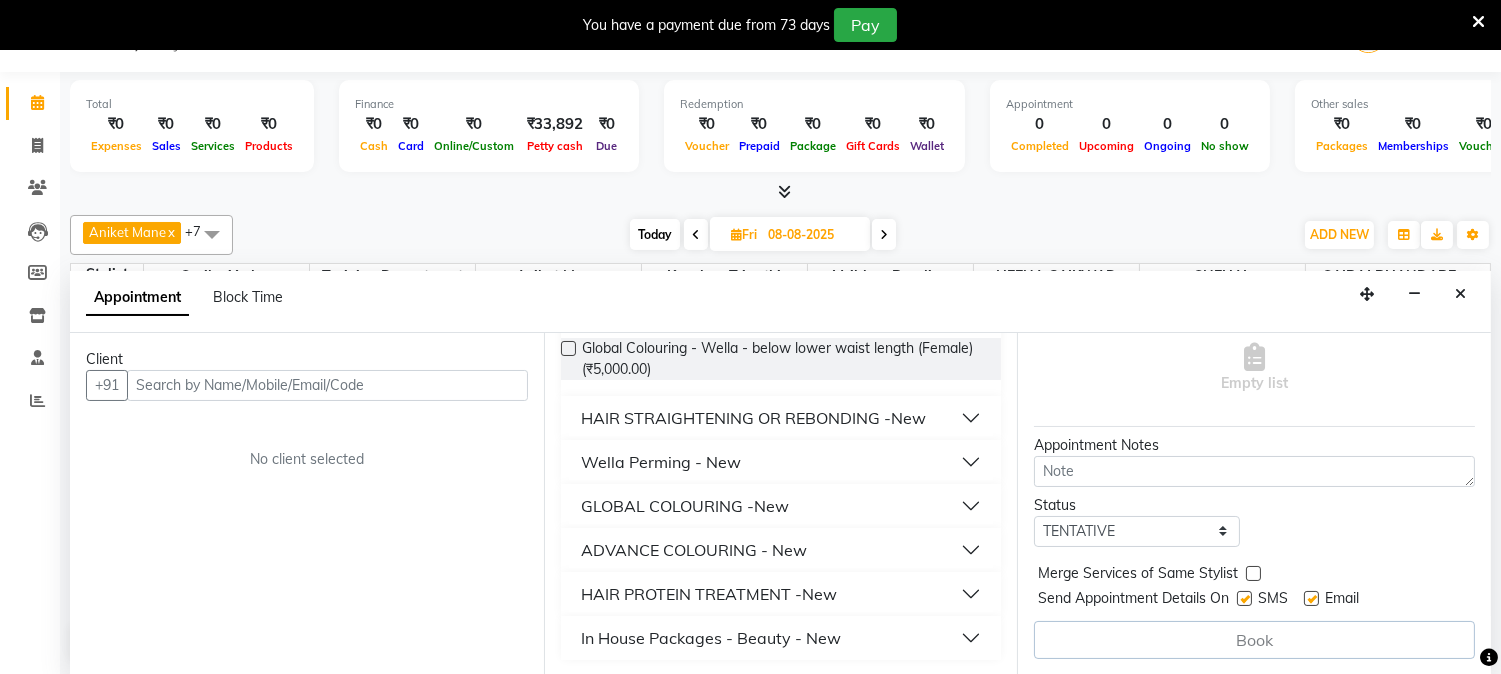 click on "In House Packages - Beauty - New" at bounding box center [711, 638] 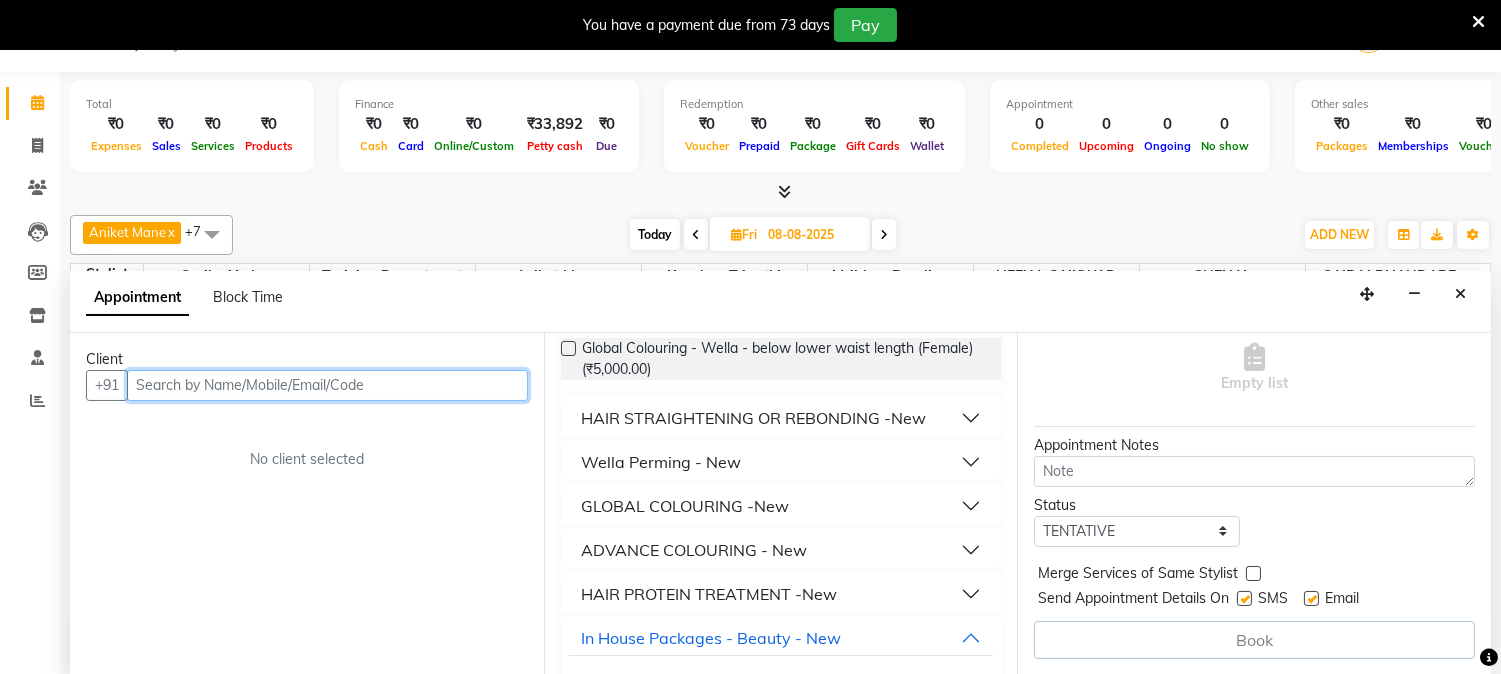 click at bounding box center (327, 385) 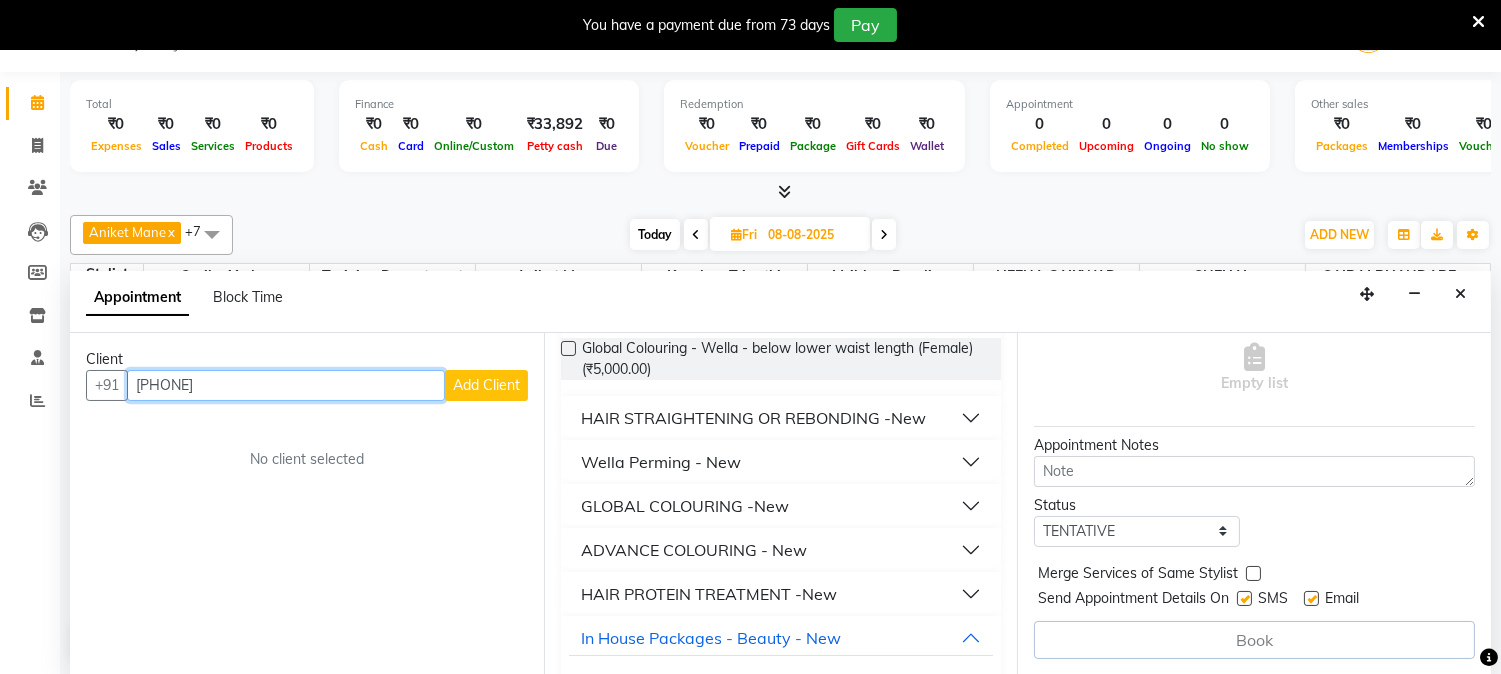 type on "[PHONE]" 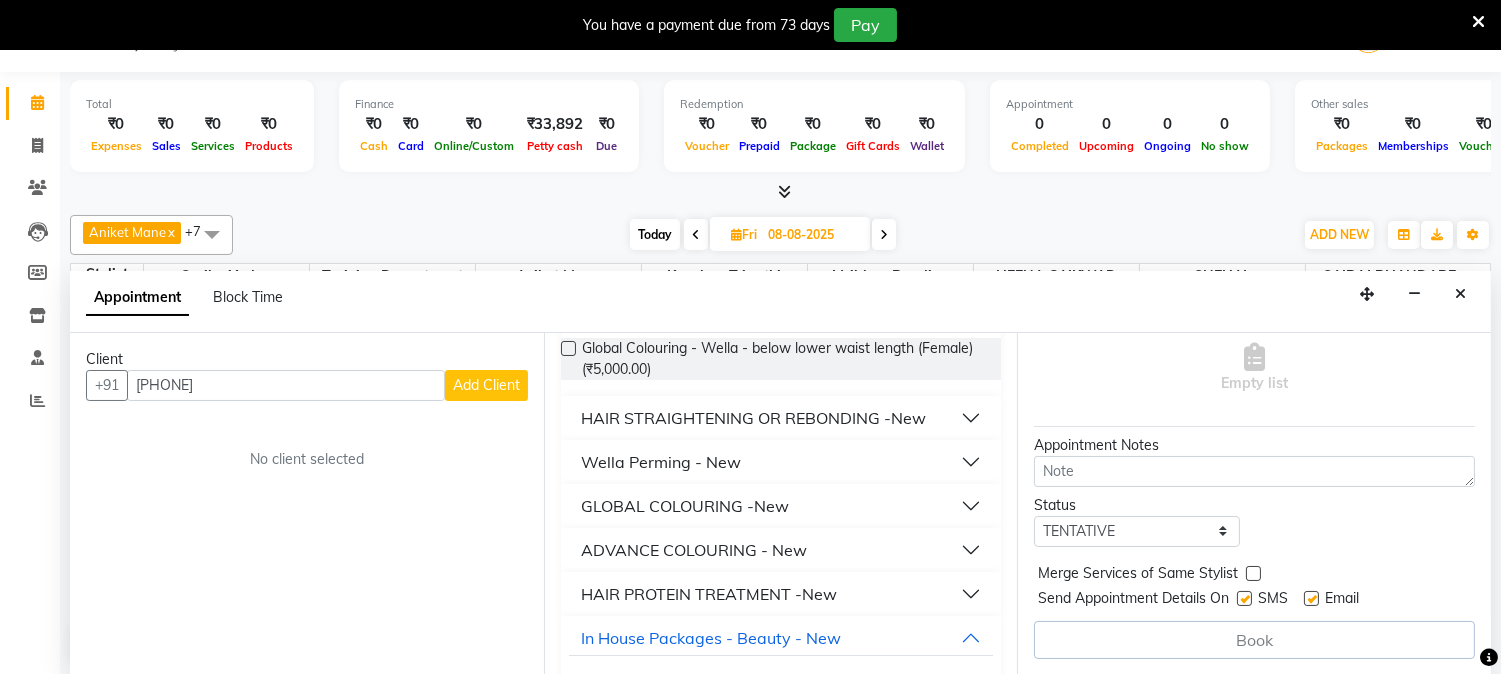 click on "Add Client" at bounding box center [486, 385] 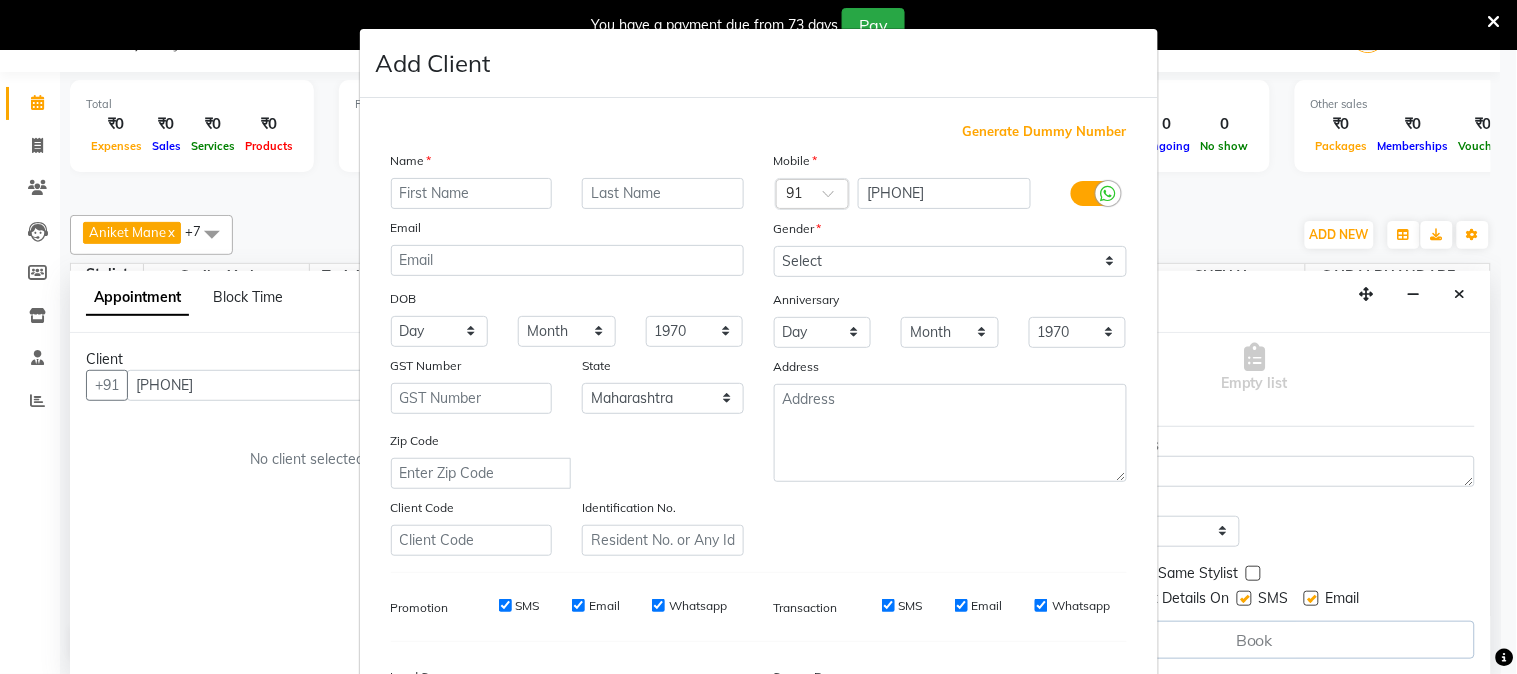 click at bounding box center (472, 193) 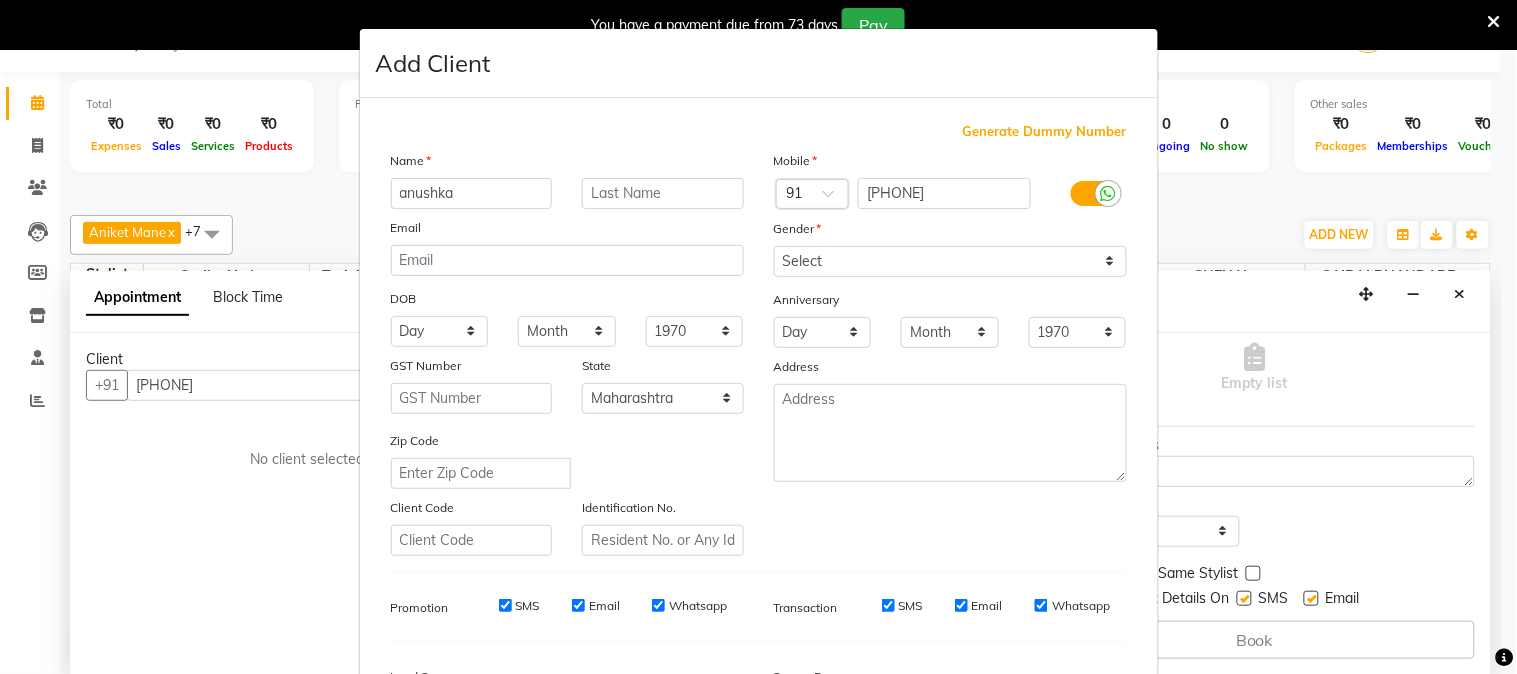 type on "anushka" 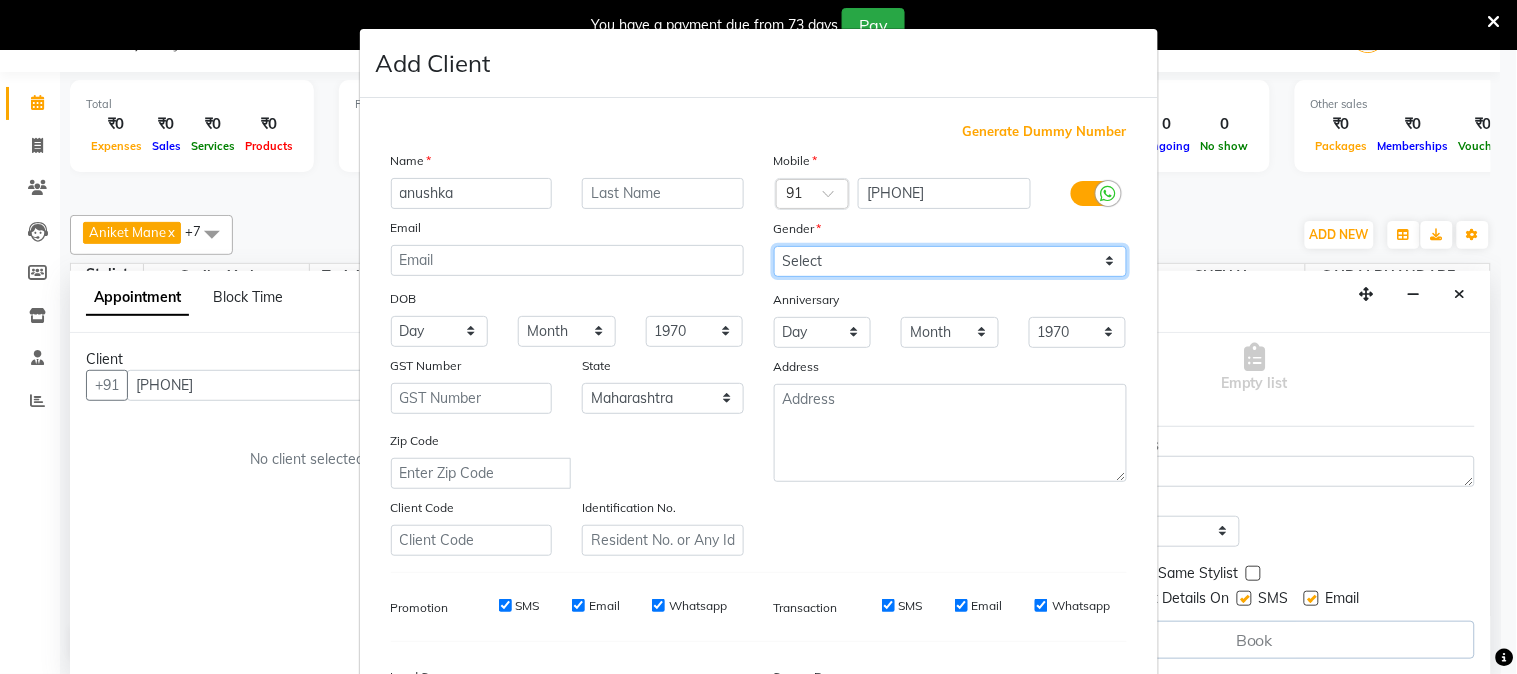 click on "Select Male Female Other Prefer Not To Say" at bounding box center (950, 261) 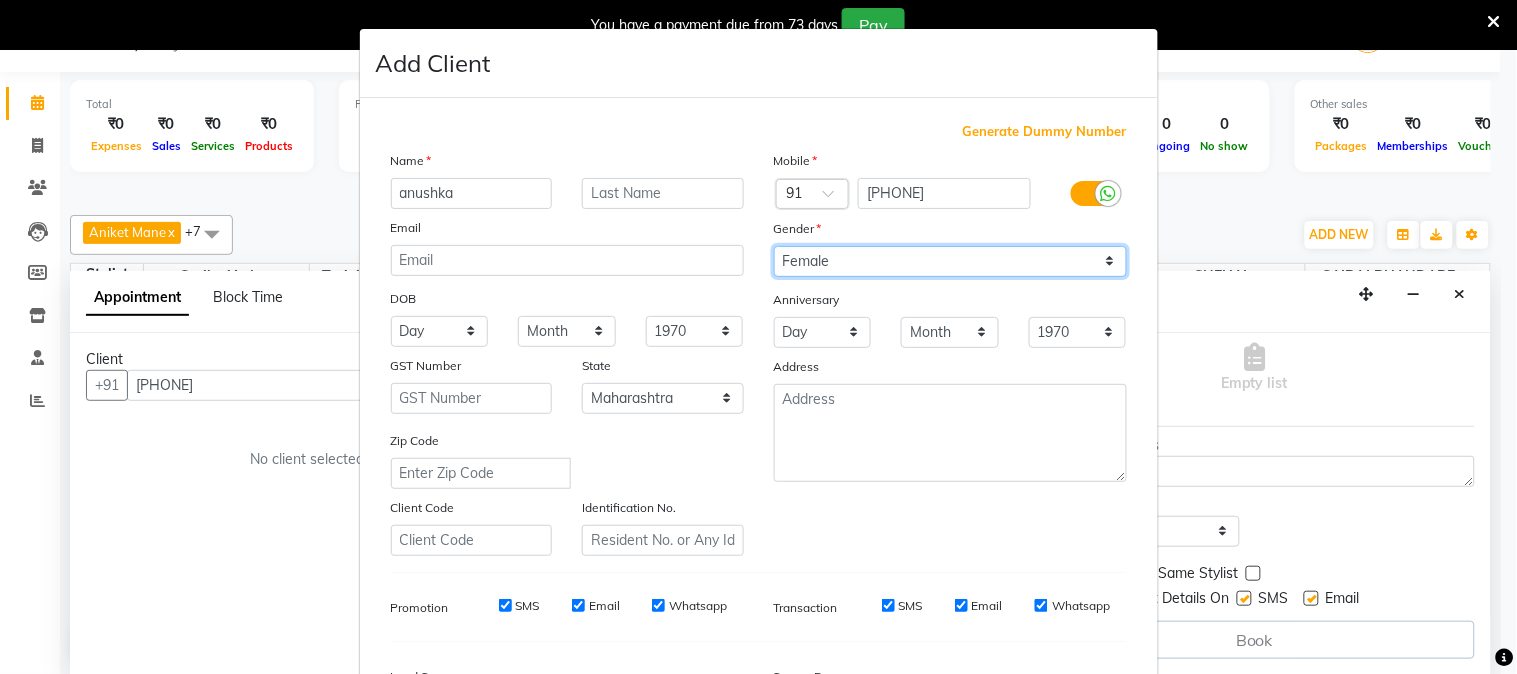 click on "Select Male Female Other Prefer Not To Say" at bounding box center [950, 261] 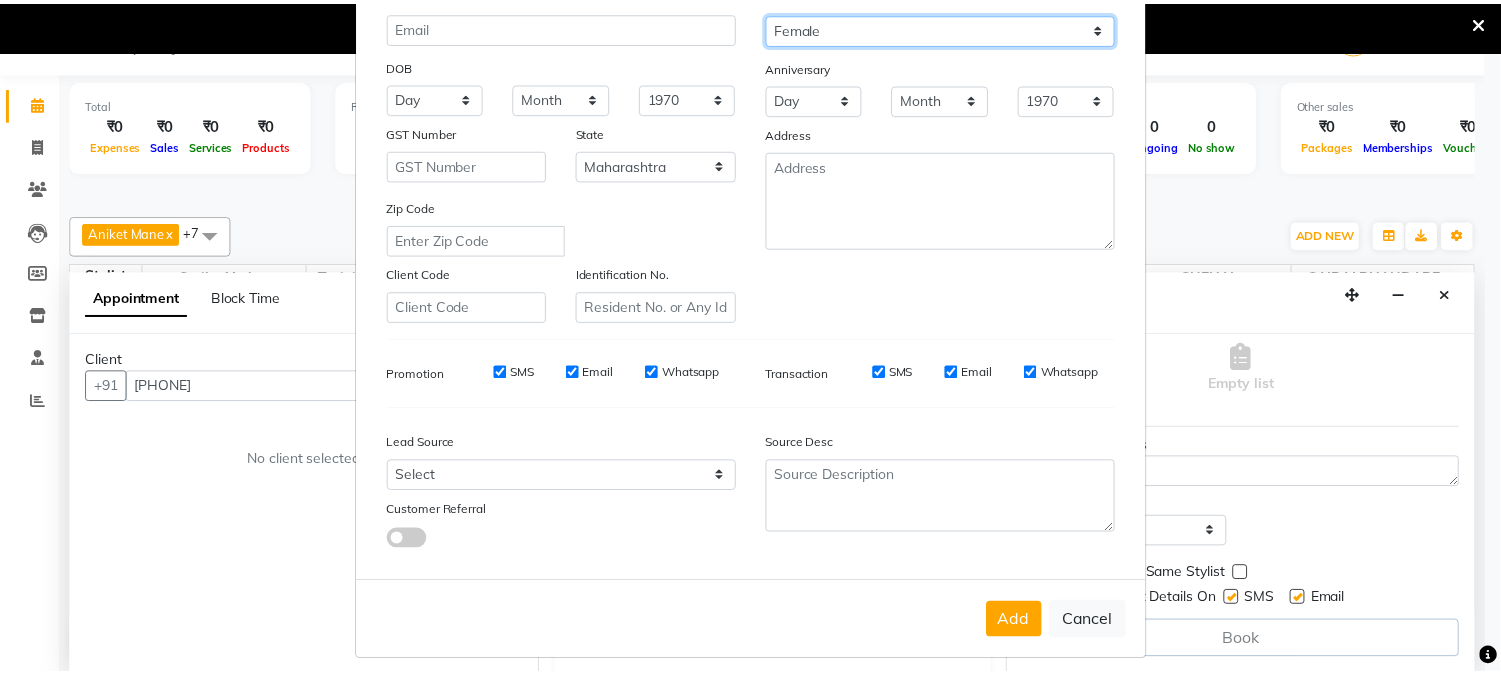scroll, scrollTop: 250, scrollLeft: 0, axis: vertical 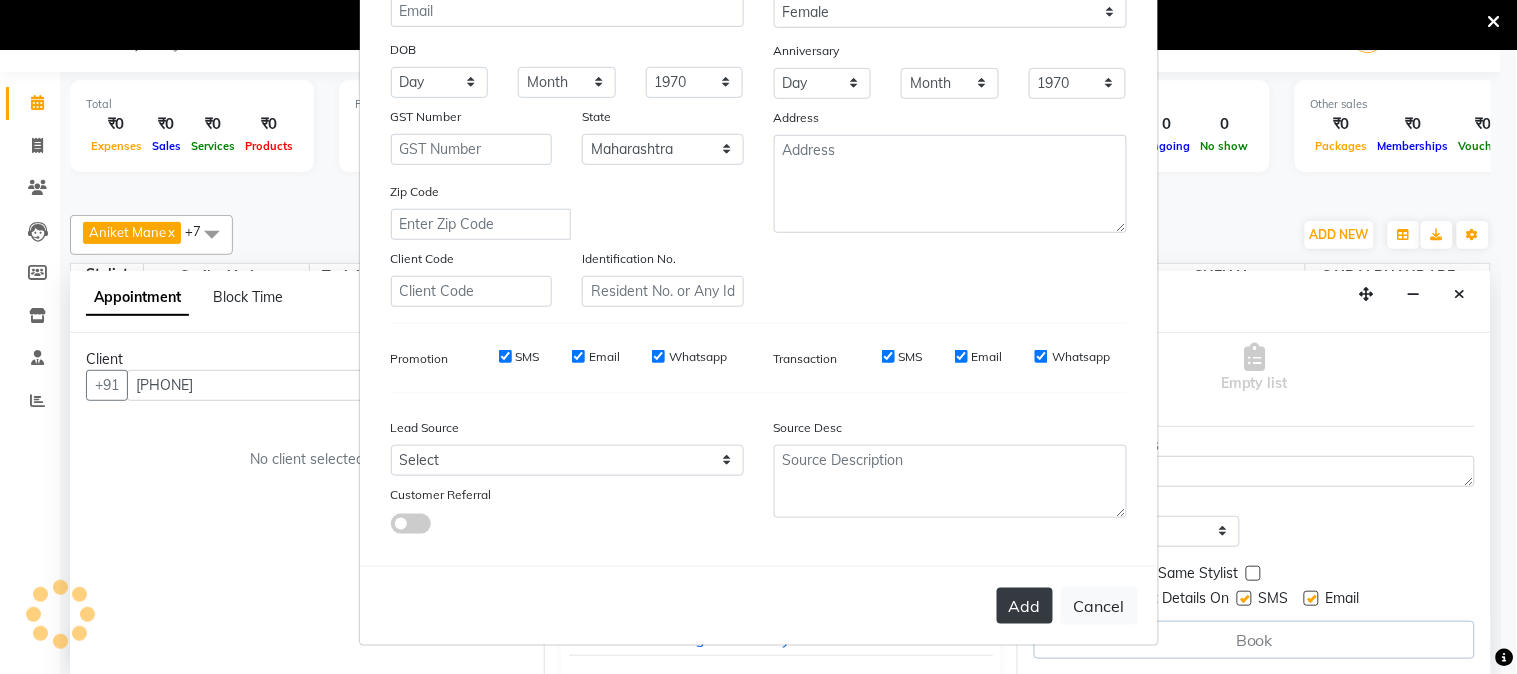 click on "Add" at bounding box center [1025, 606] 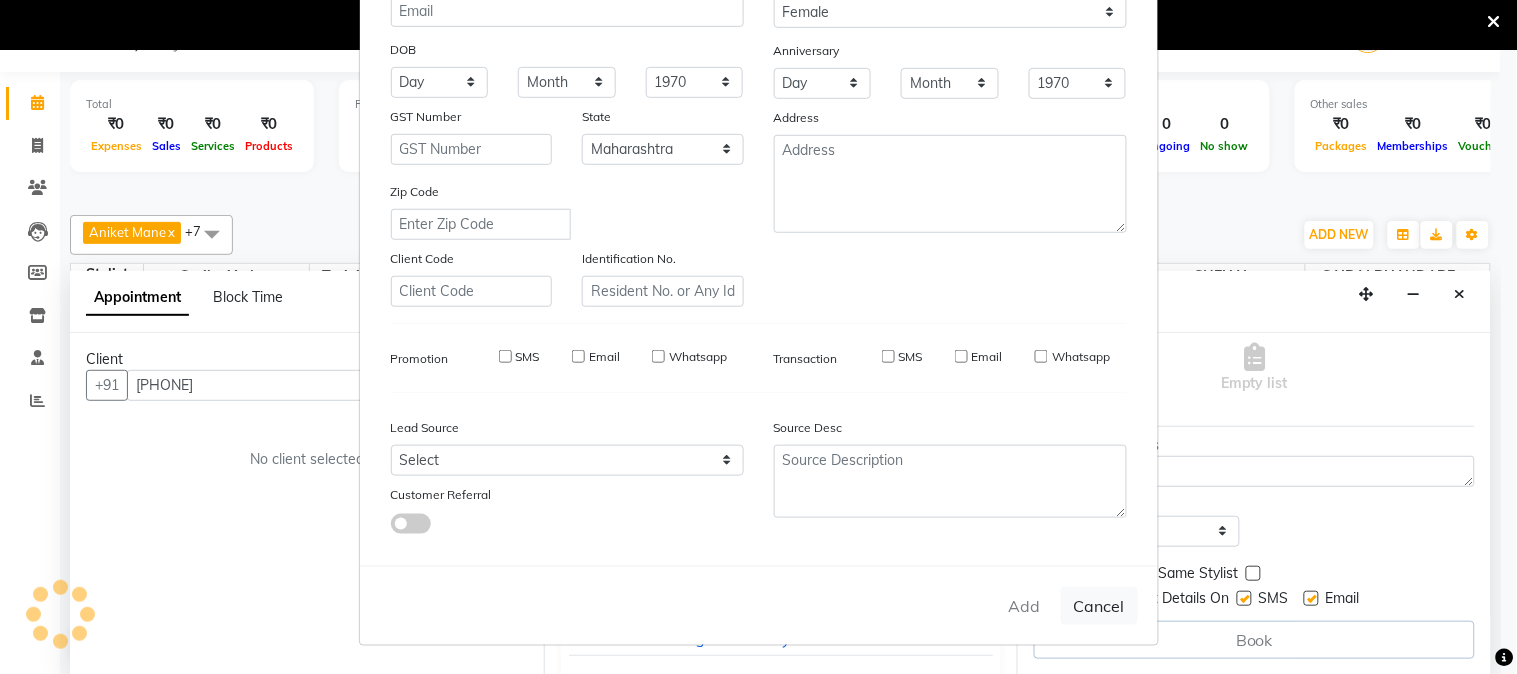type 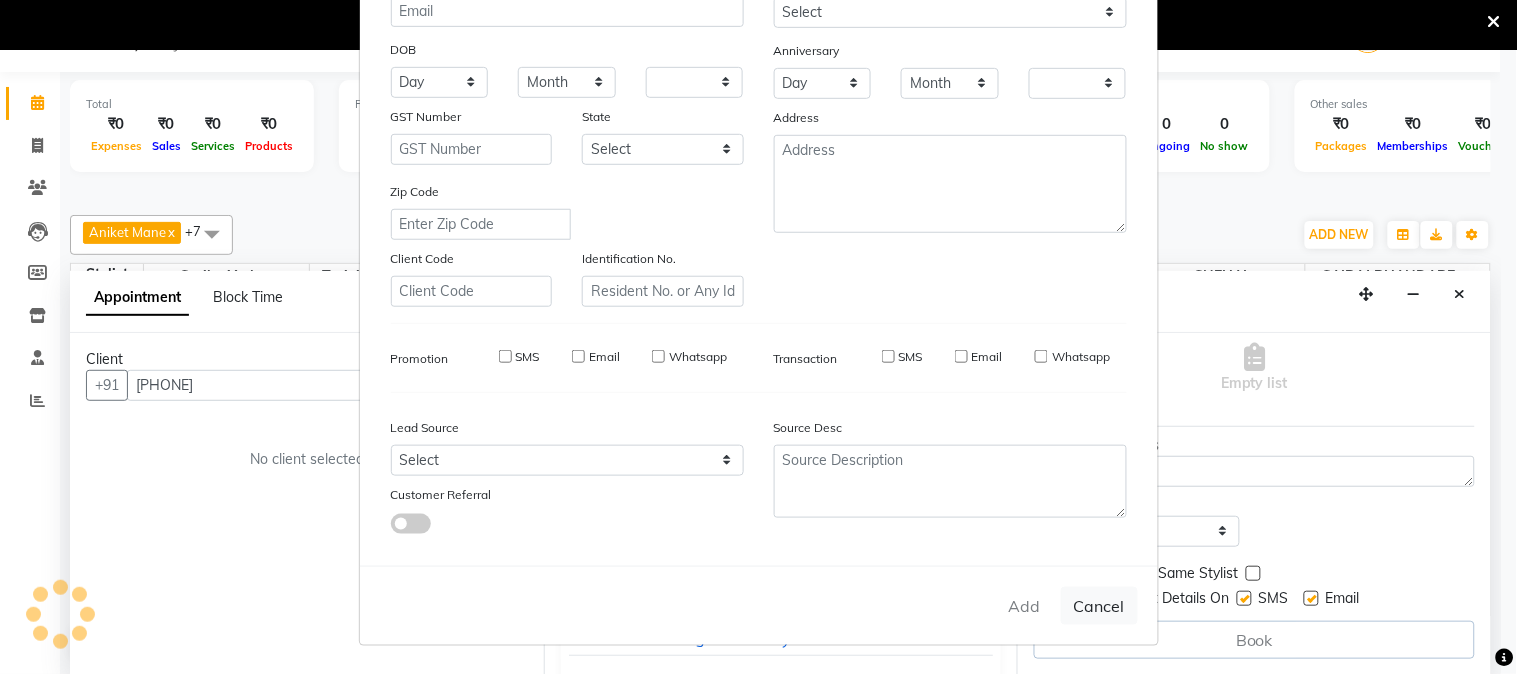 checkbox on "false" 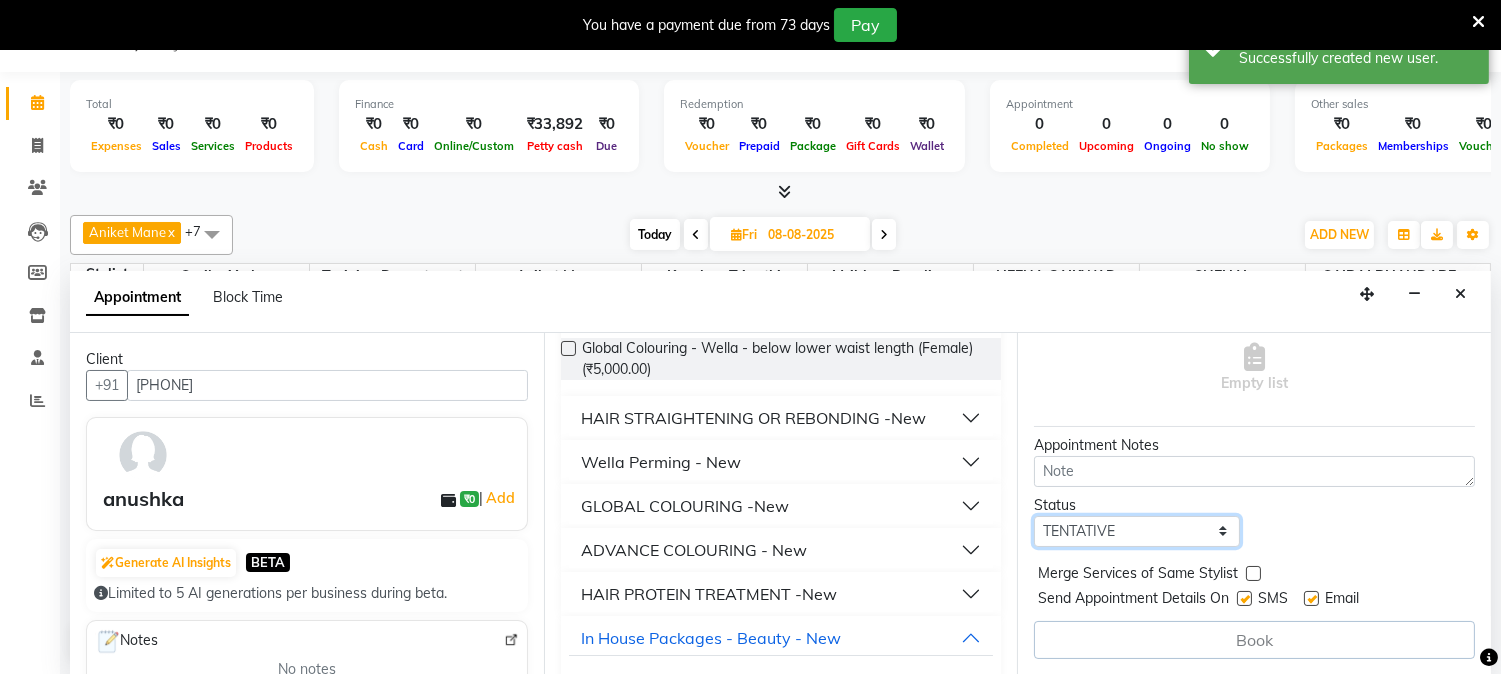 click on "Select TENTATIVE CONFIRM UPCOMING" at bounding box center [1136, 531] 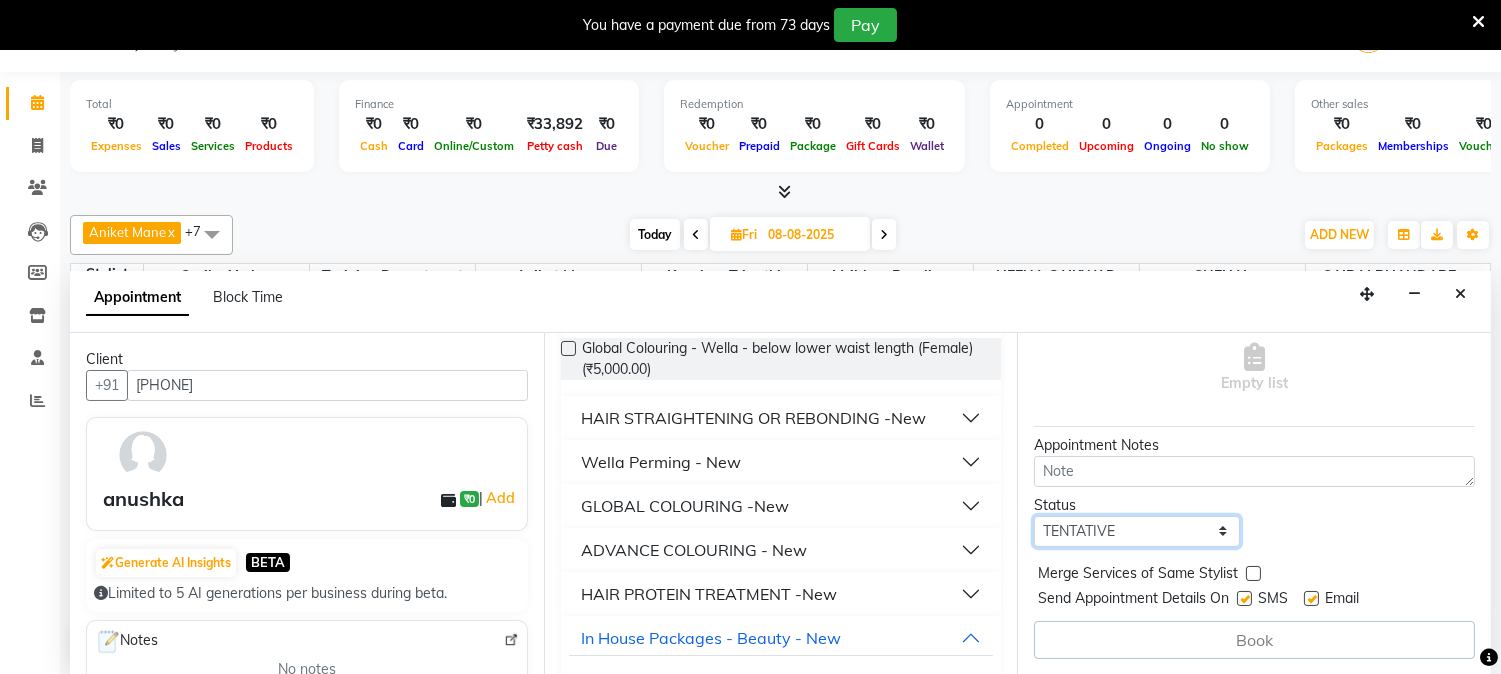 select on "upcoming" 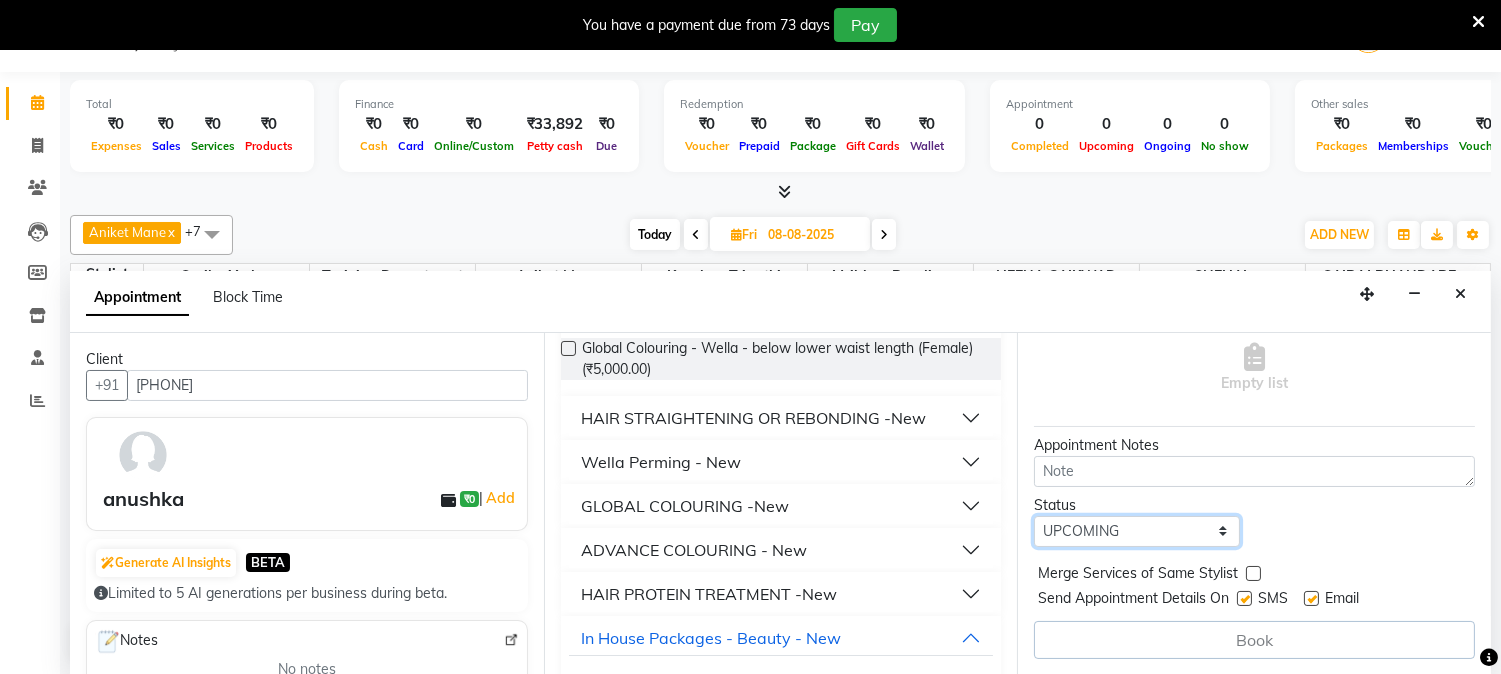 click on "Select TENTATIVE CONFIRM UPCOMING" at bounding box center [1136, 531] 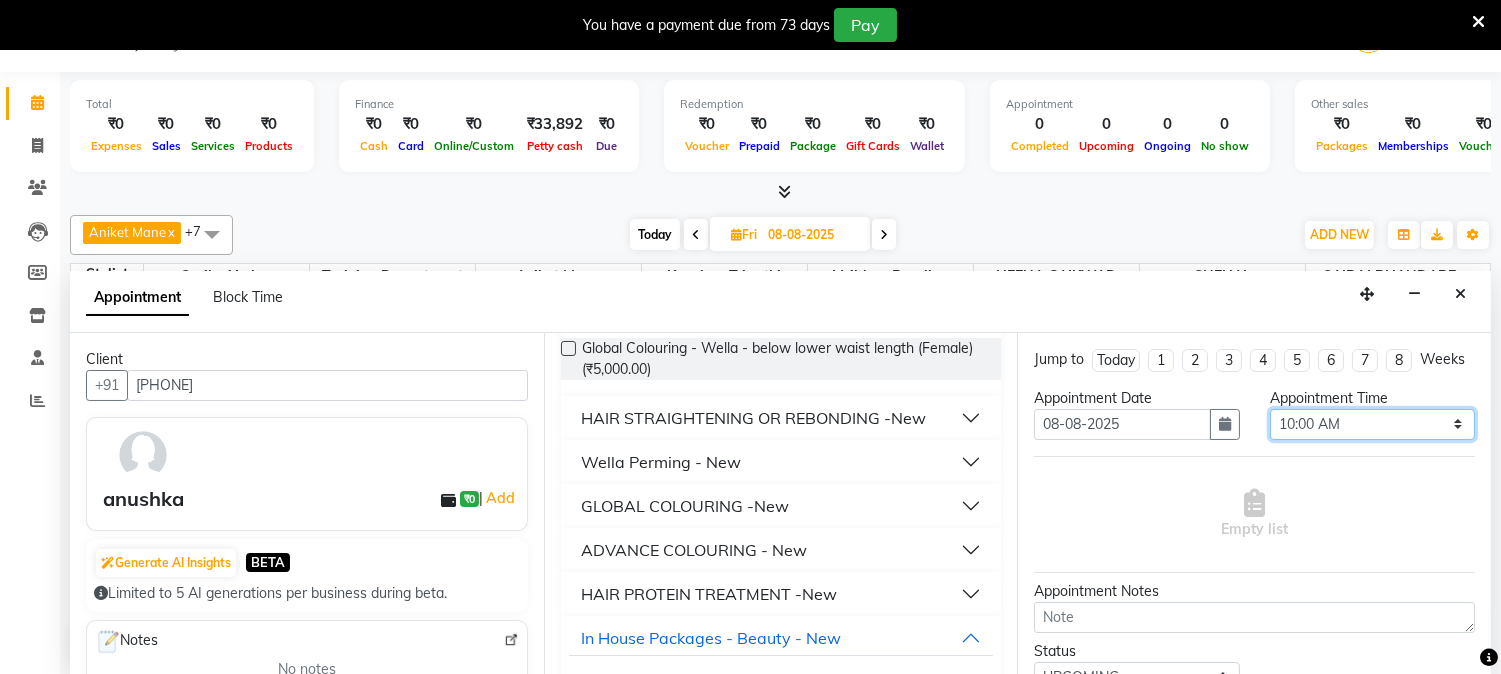 click on "Select 10:00 AM 10:15 AM 10:30 AM 10:45 AM 11:00 AM 11:15 AM 11:30 AM 11:45 AM 12:00 PM 12:15 PM 12:30 PM 12:45 PM 01:00 PM 01:15 PM 01:30 PM 01:45 PM 02:00 PM 02:15 PM 02:30 PM 02:45 PM 03:00 PM 03:15 PM 03:30 PM 03:45 PM 04:00 PM 04:15 PM 04:30 PM 04:45 PM 05:00 PM 05:15 PM 05:30 PM 05:45 PM 06:00 PM 06:15 PM 06:30 PM 06:45 PM 07:00 PM 07:15 PM 07:30 PM 07:45 PM 08:00 PM 08:15 PM 08:30 PM 08:45 PM 09:00 PM" at bounding box center (1372, 424) 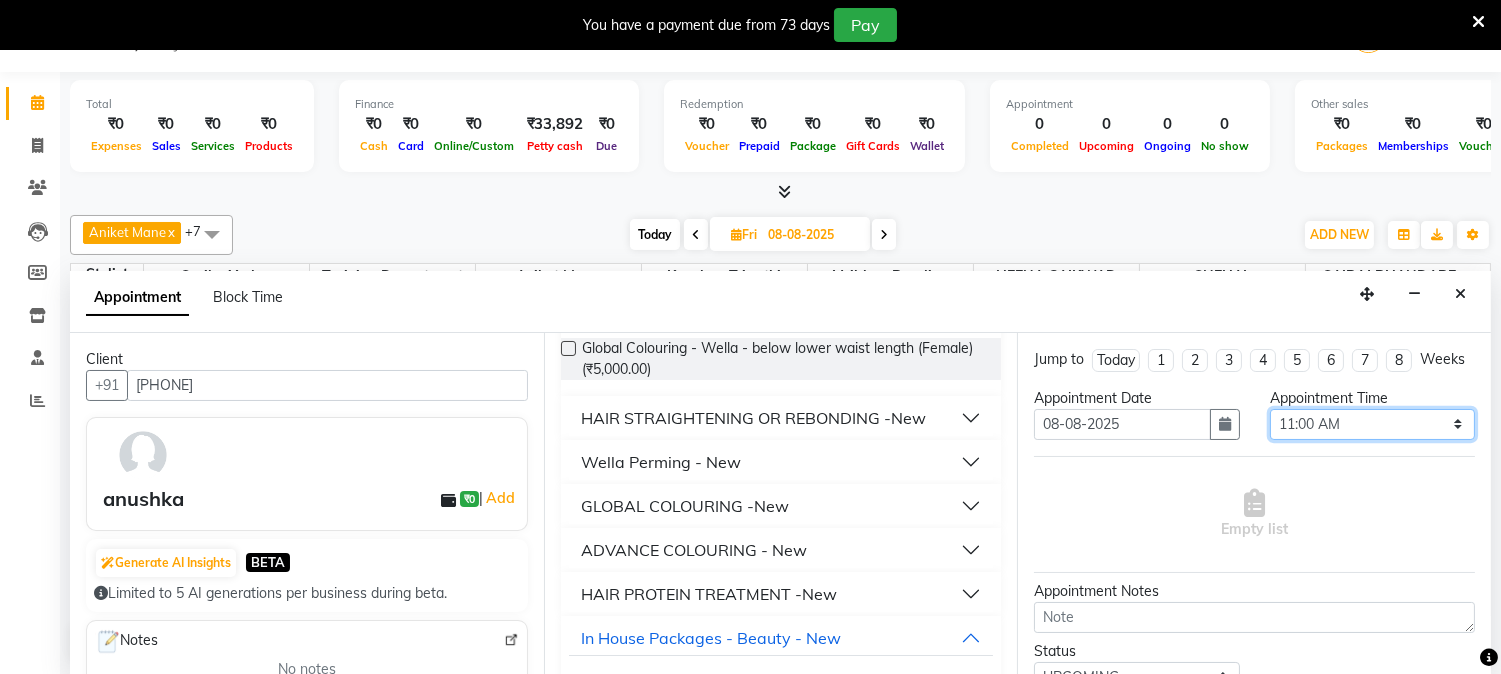 click on "Select 10:00 AM 10:15 AM 10:30 AM 10:45 AM 11:00 AM 11:15 AM 11:30 AM 11:45 AM 12:00 PM 12:15 PM 12:30 PM 12:45 PM 01:00 PM 01:15 PM 01:30 PM 01:45 PM 02:00 PM 02:15 PM 02:30 PM 02:45 PM 03:00 PM 03:15 PM 03:30 PM 03:45 PM 04:00 PM 04:15 PM 04:30 PM 04:45 PM 05:00 PM 05:15 PM 05:30 PM 05:45 PM 06:00 PM 06:15 PM 06:30 PM 06:45 PM 07:00 PM 07:15 PM 07:30 PM 07:45 PM 08:00 PM 08:15 PM 08:30 PM 08:45 PM 09:00 PM" at bounding box center [1372, 424] 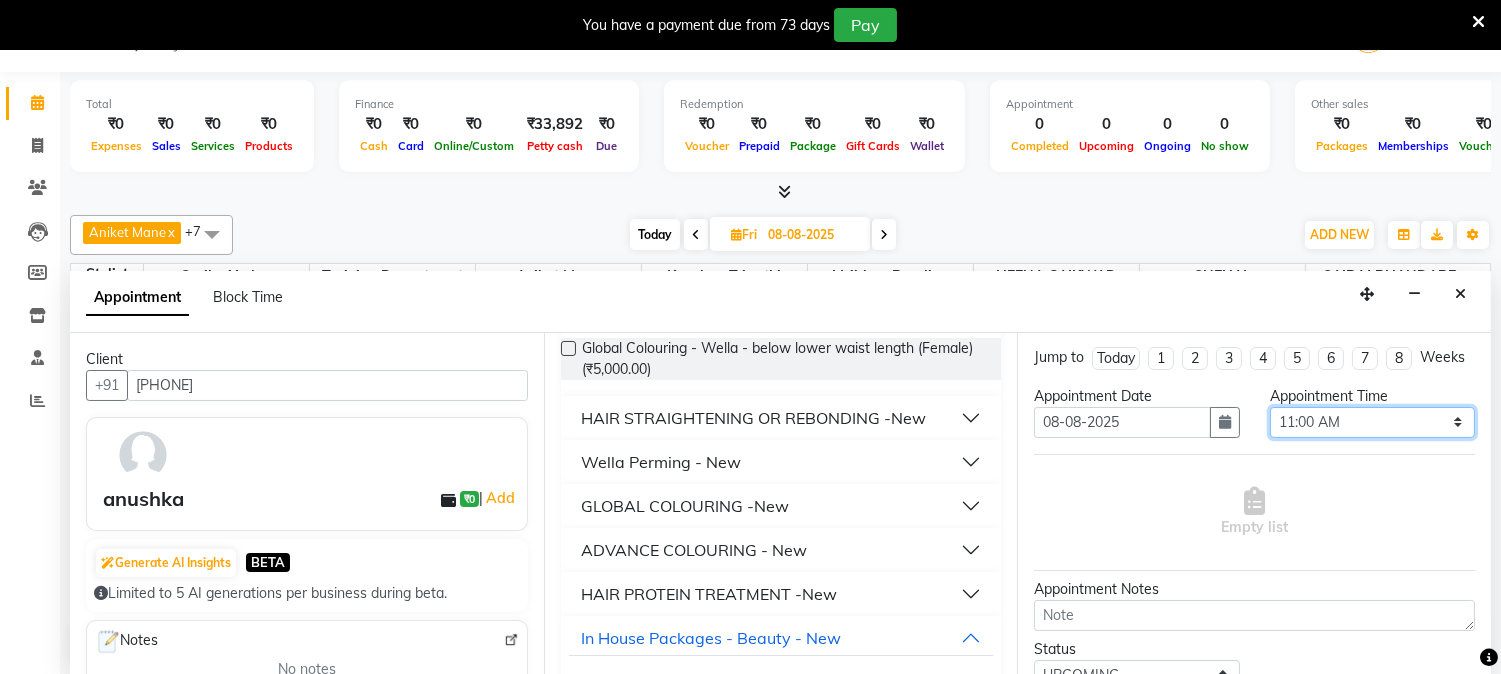 scroll, scrollTop: 0, scrollLeft: 0, axis: both 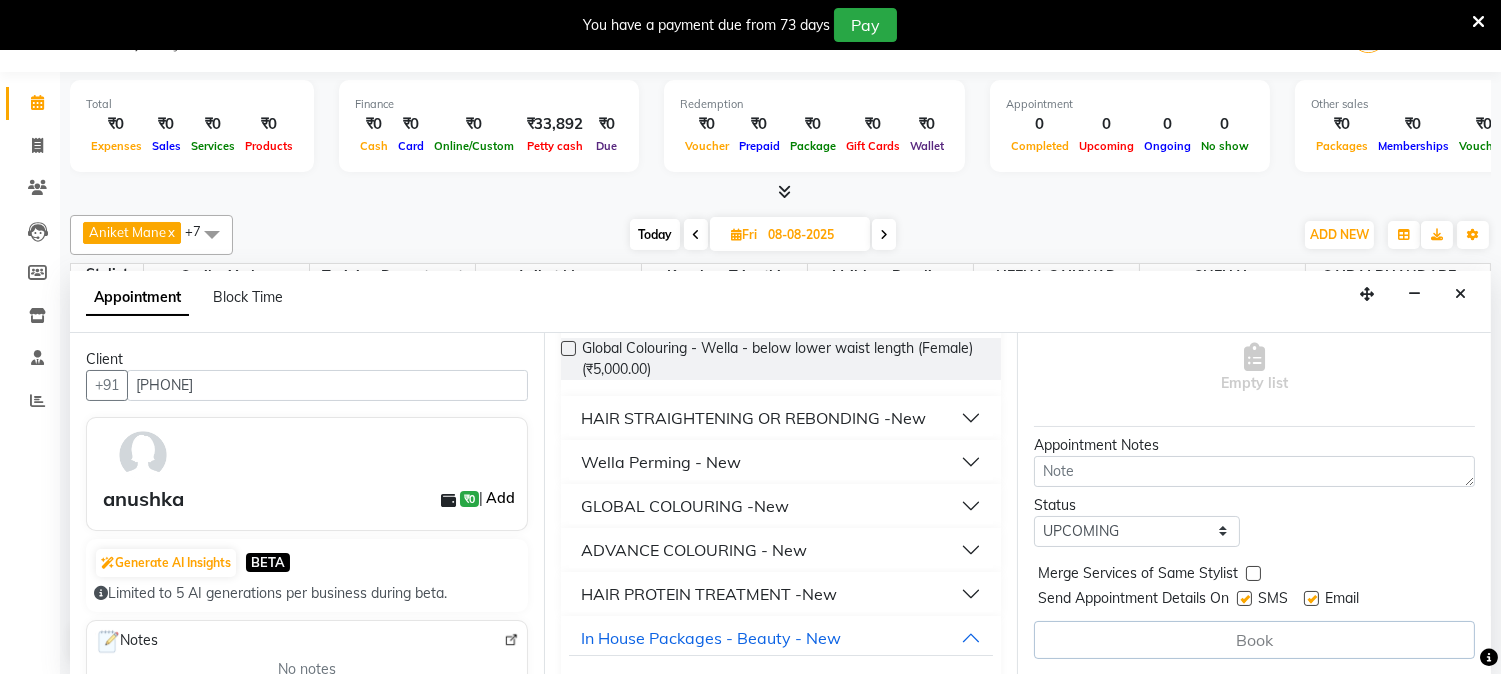 click on "Add" at bounding box center [500, 498] 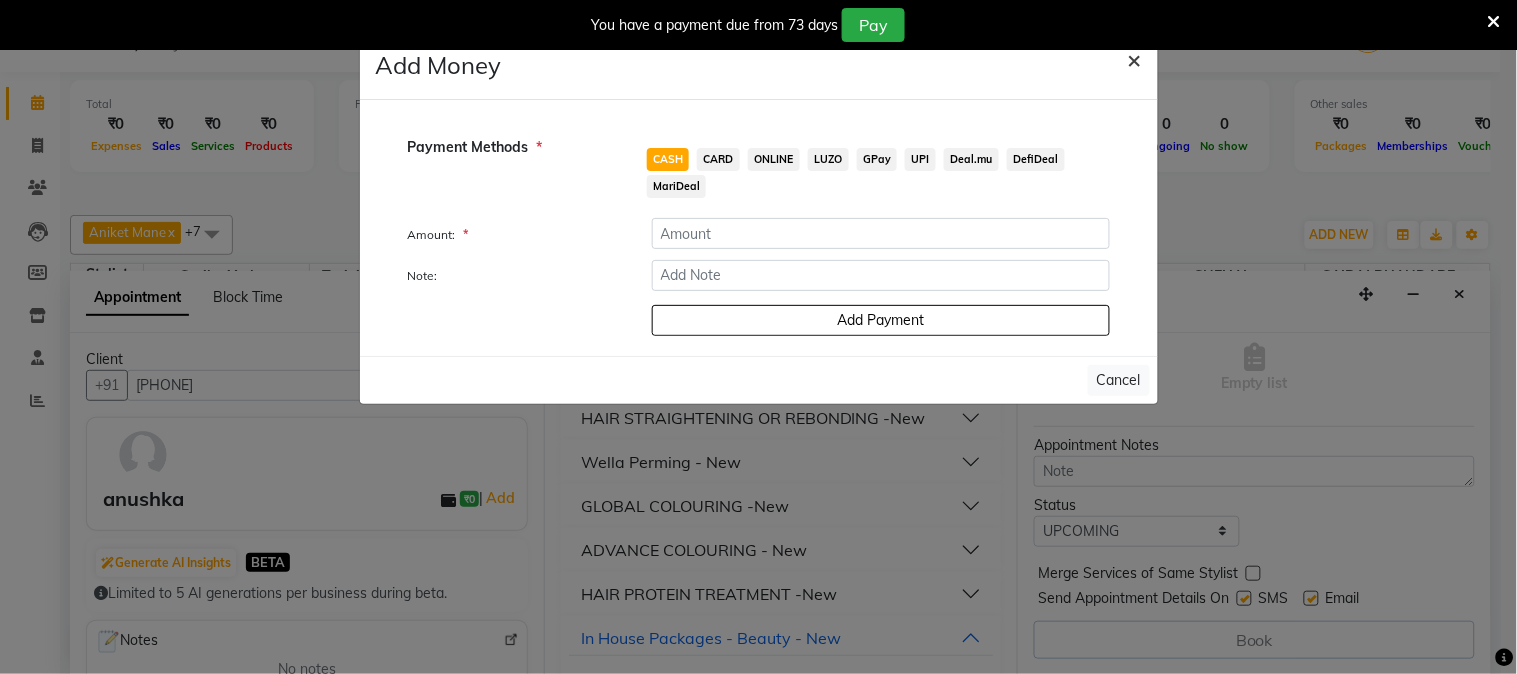 click on "×" 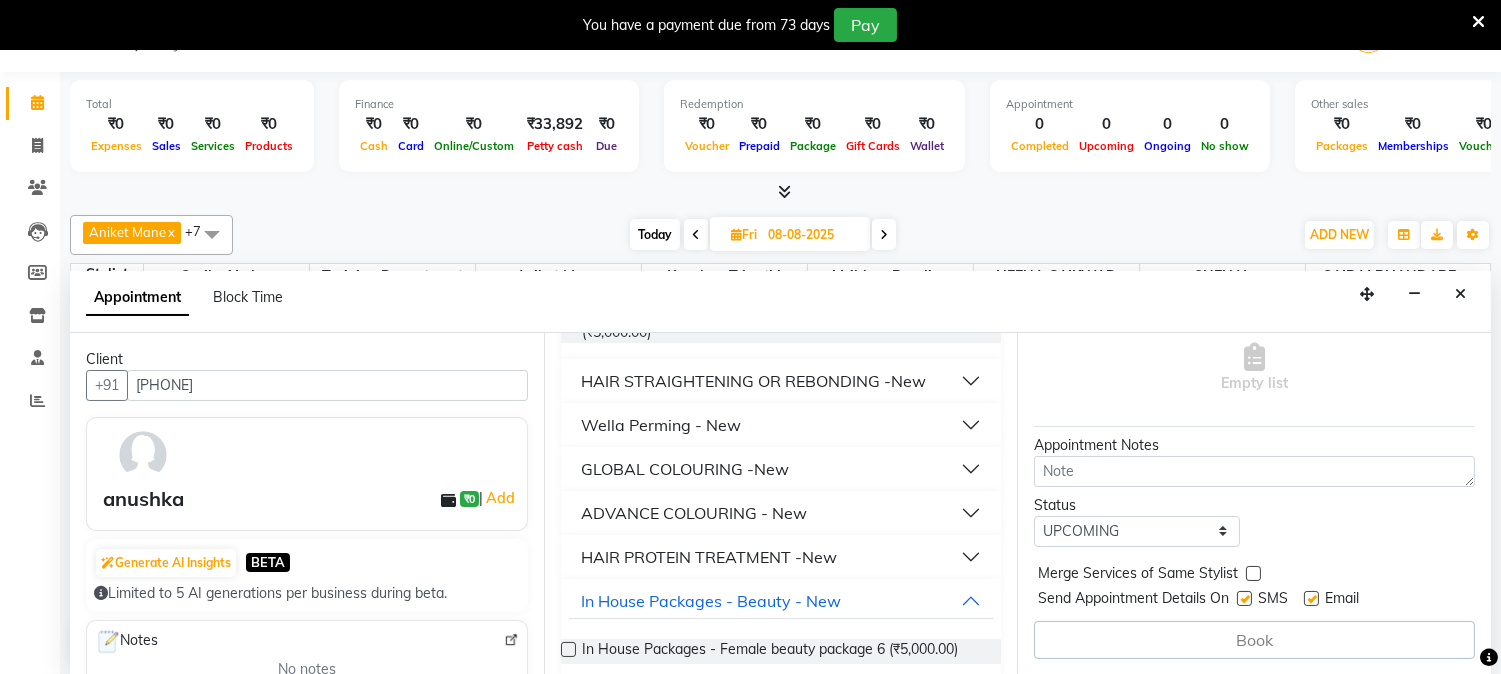 scroll, scrollTop: 235, scrollLeft: 0, axis: vertical 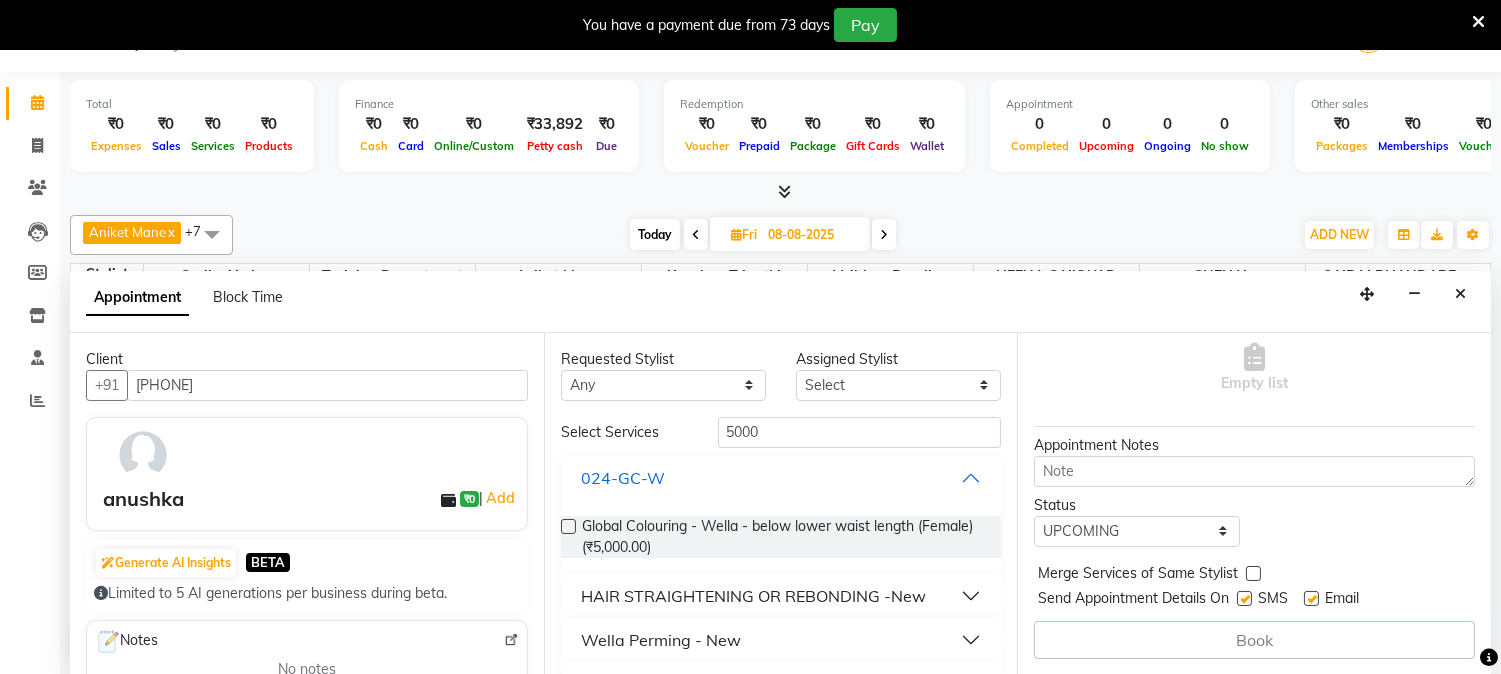 click on "024-GC-W" at bounding box center [781, 478] 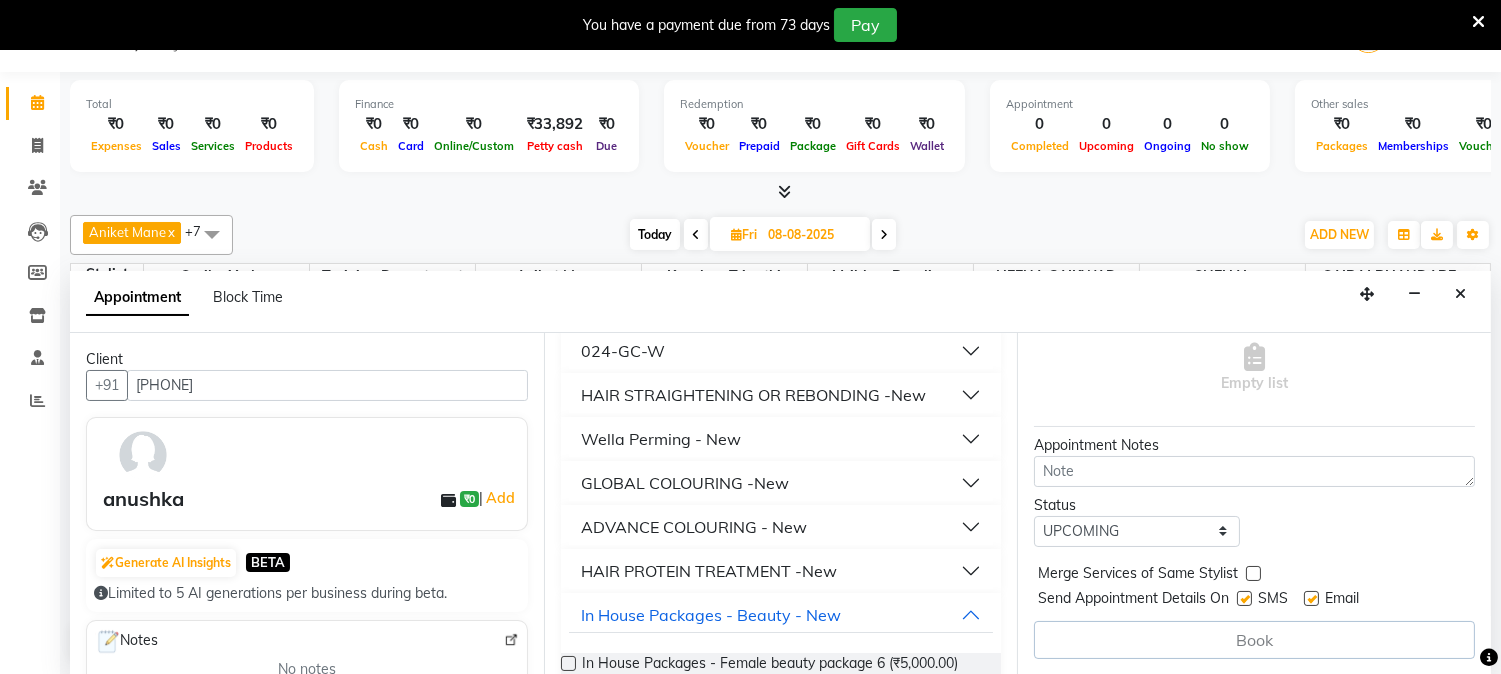 scroll, scrollTop: 161, scrollLeft: 0, axis: vertical 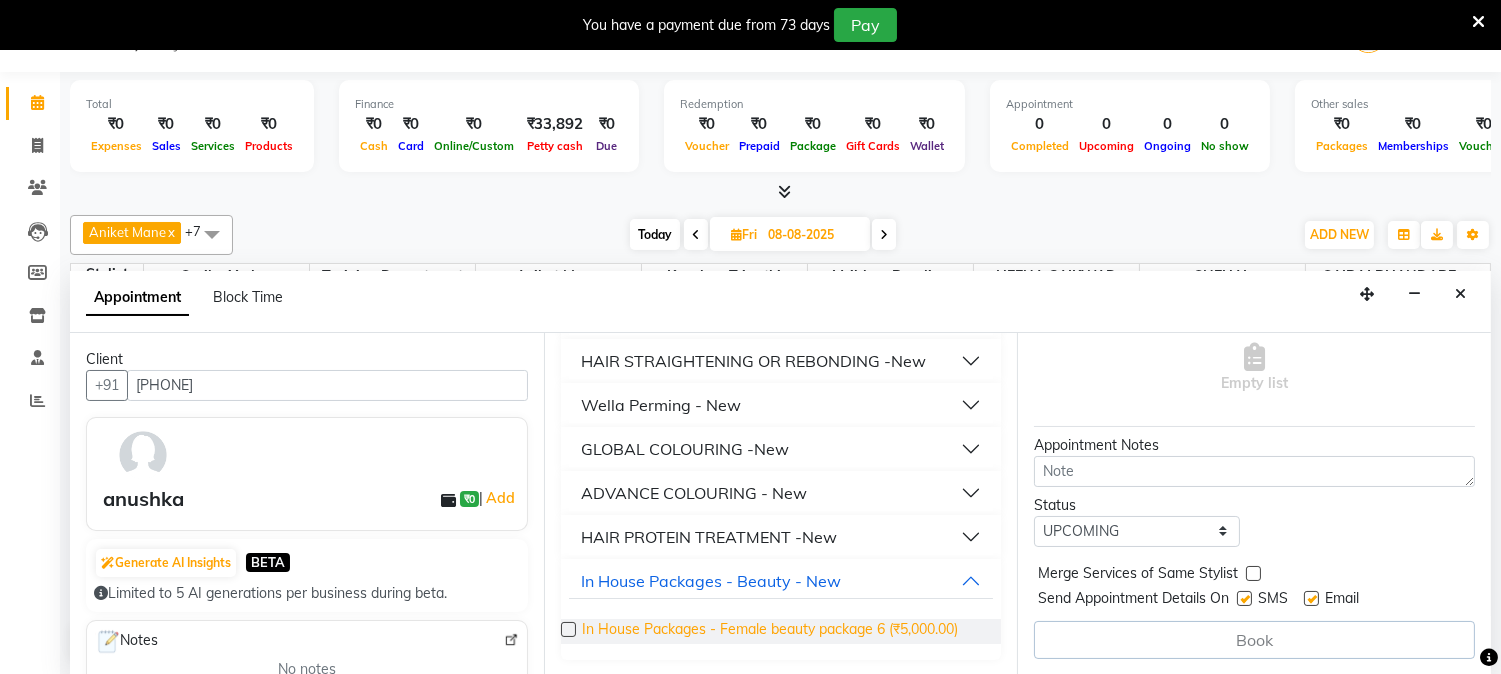 click on "In House Packages - Female beauty package 6 (₹5,000.00)" at bounding box center (770, 631) 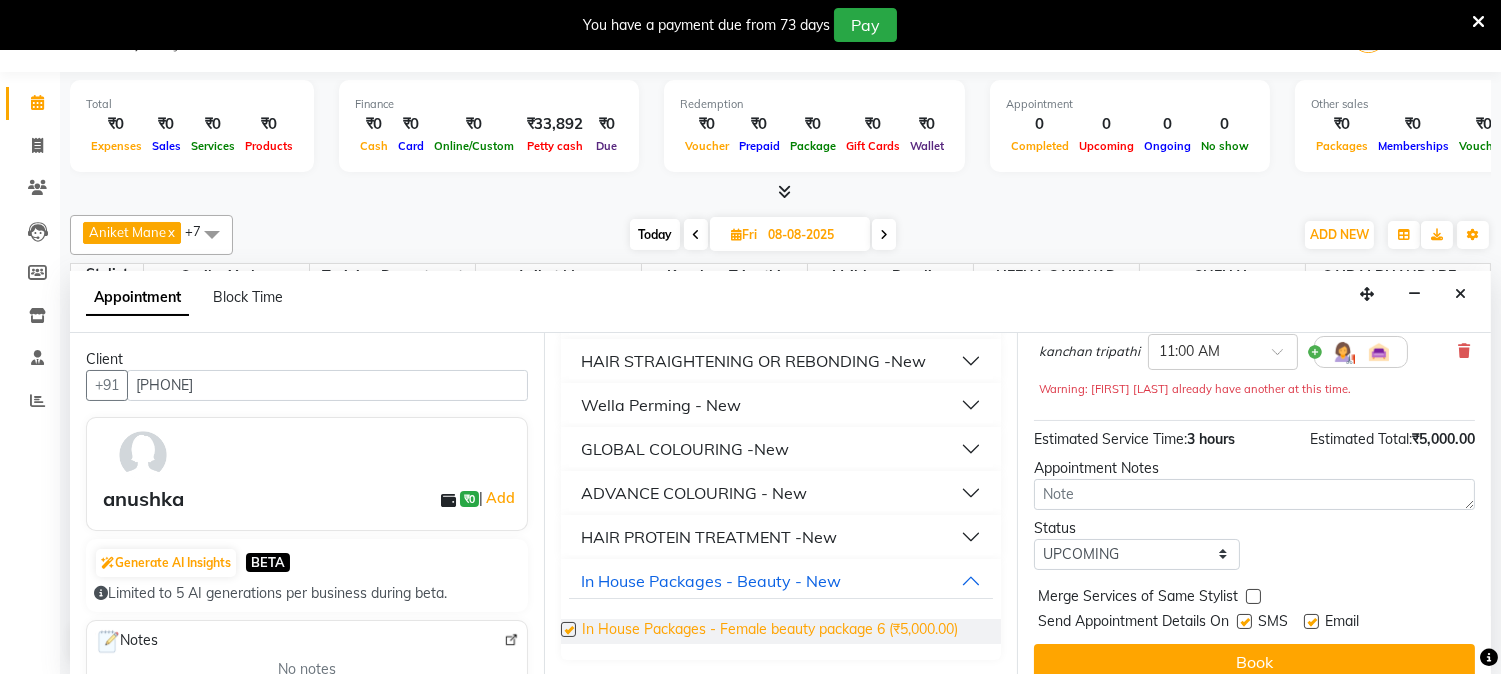 checkbox on "false" 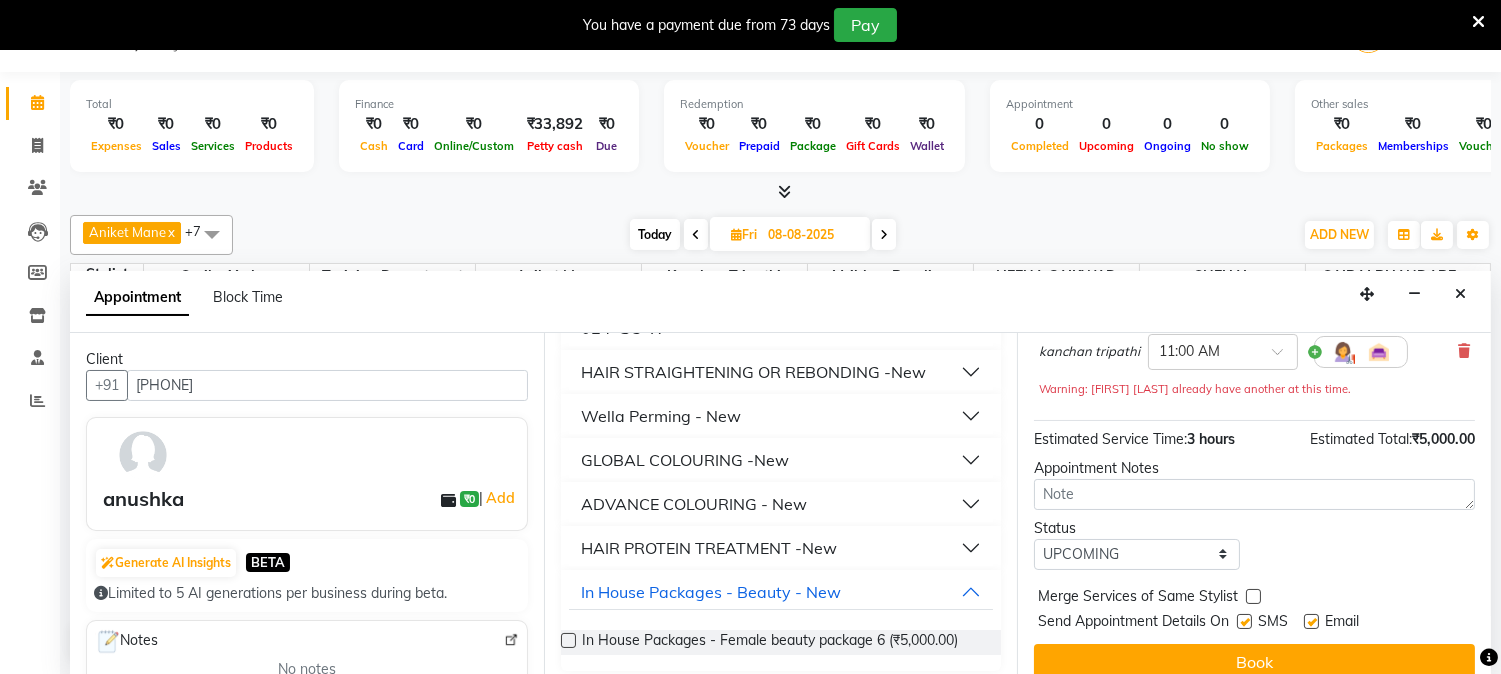 scroll, scrollTop: 161, scrollLeft: 0, axis: vertical 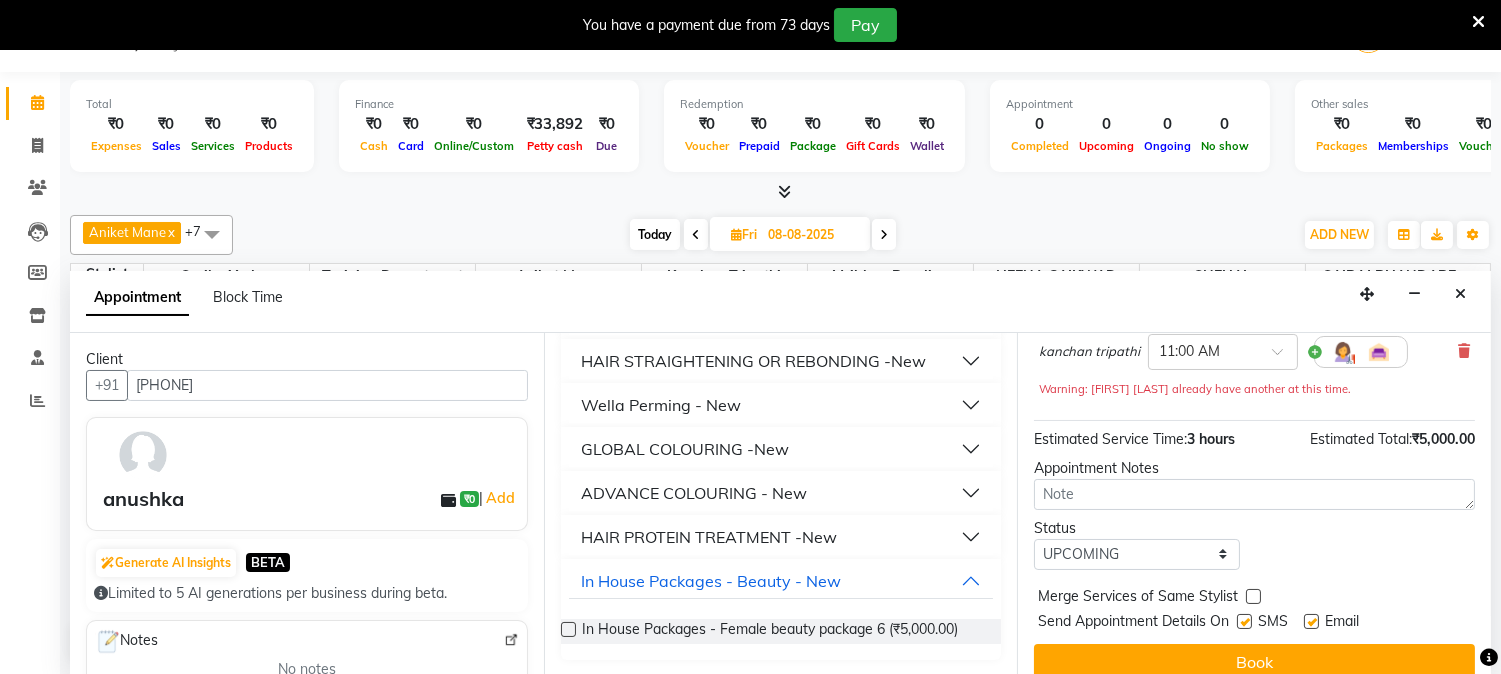 click at bounding box center (736, 234) 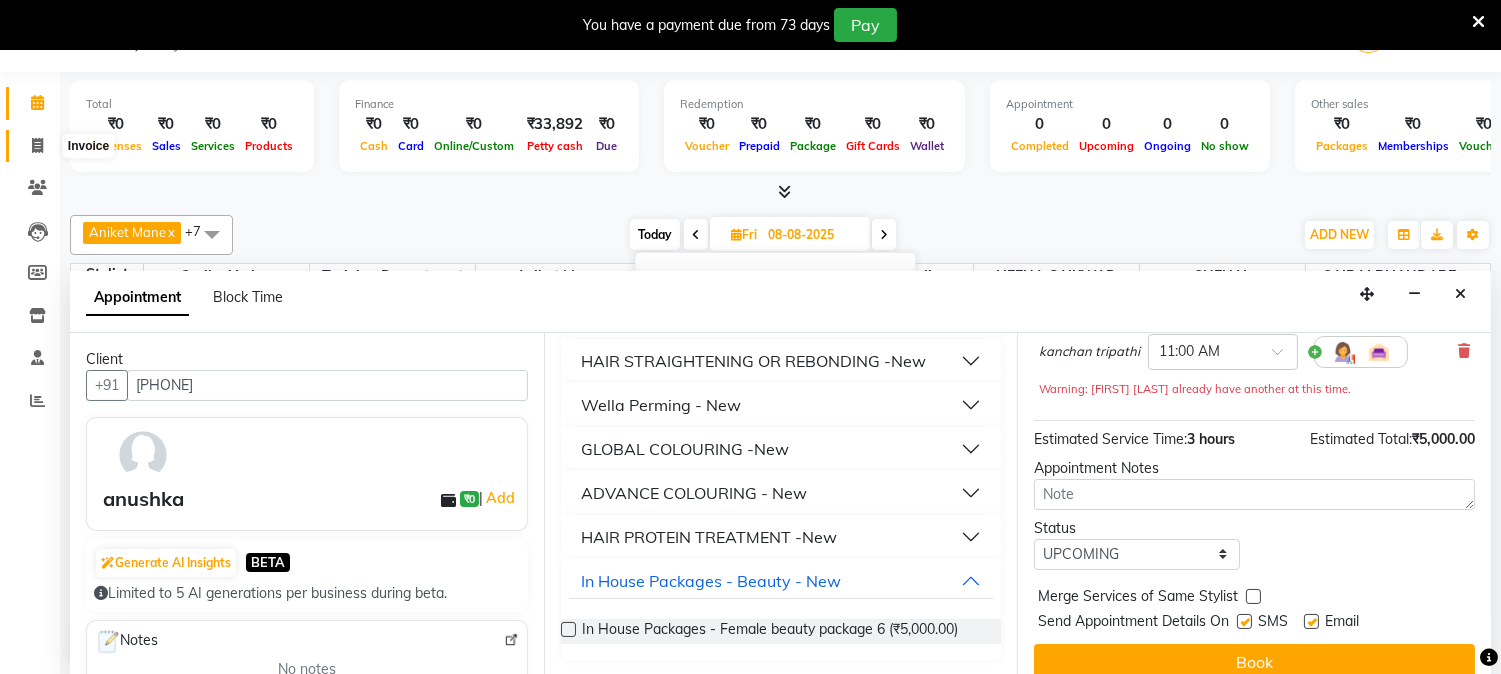 click 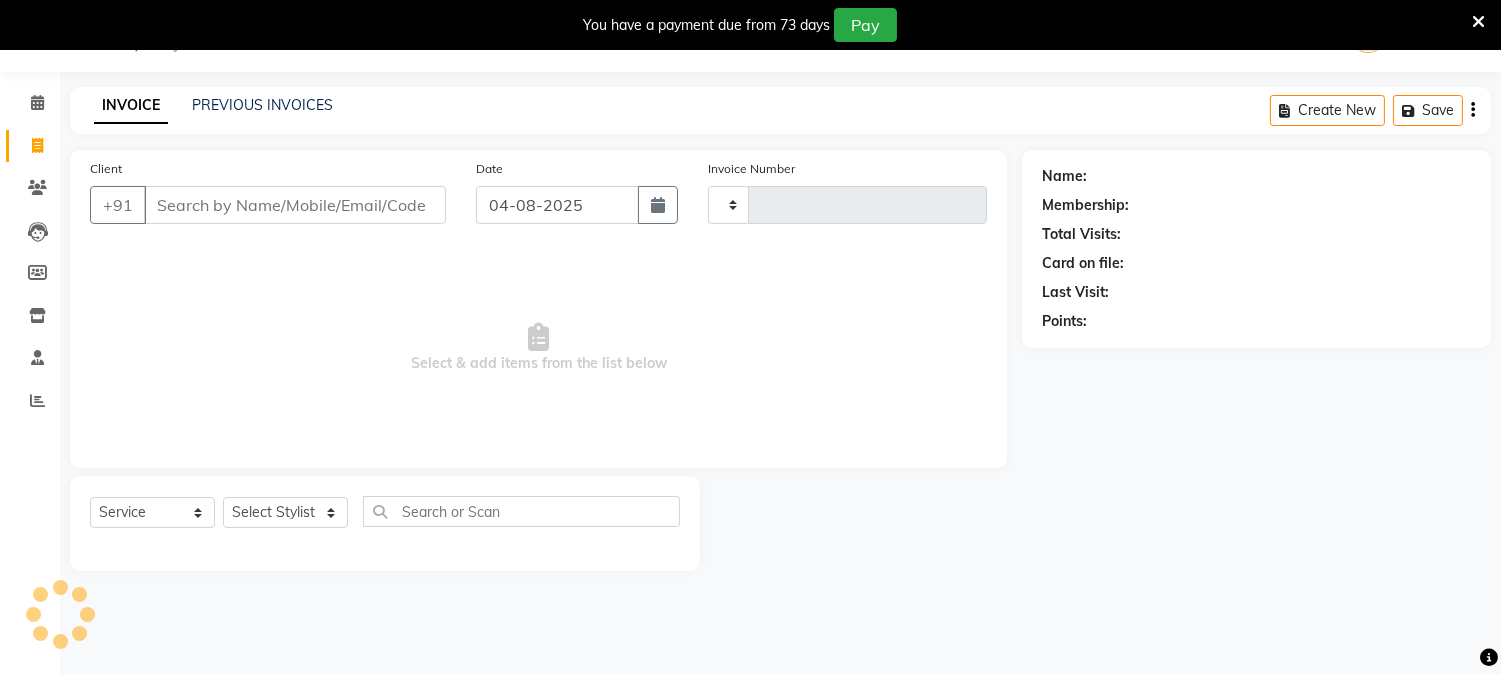 type on "1478" 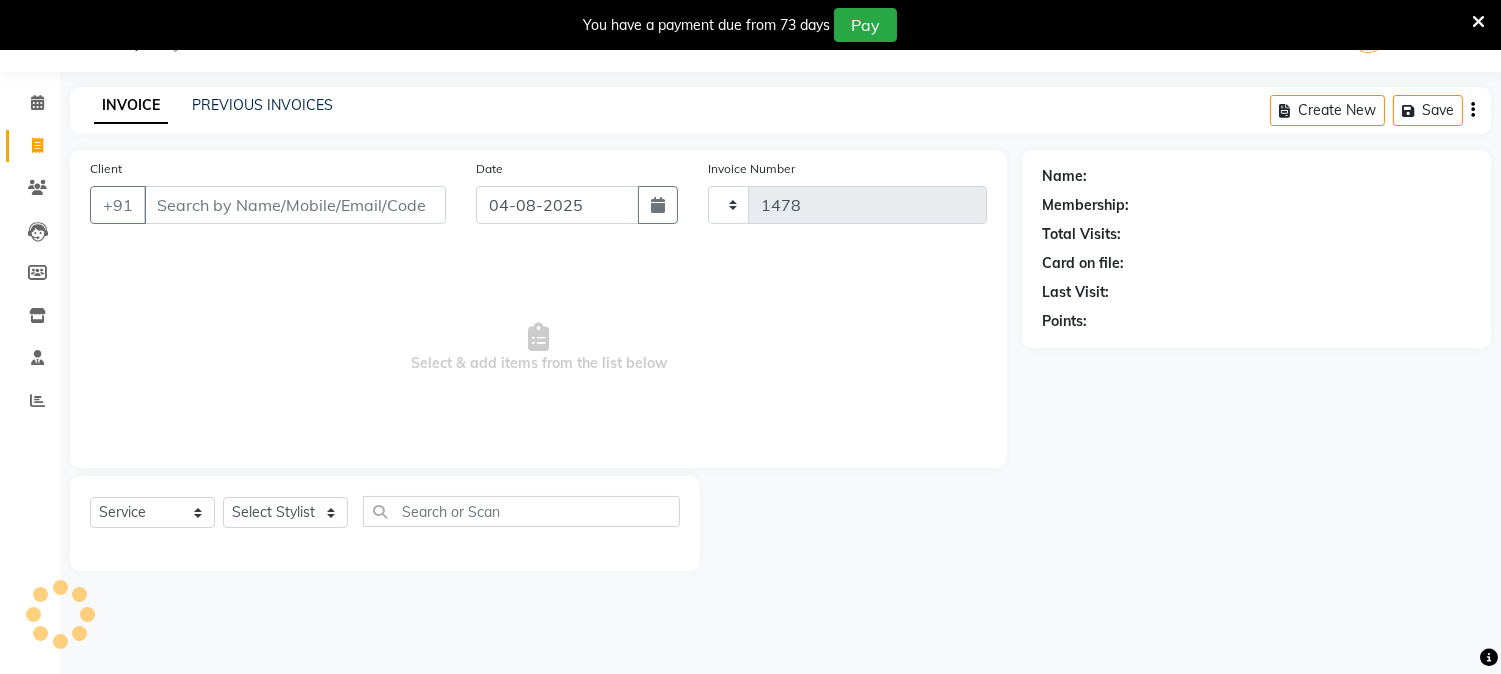 select on "144" 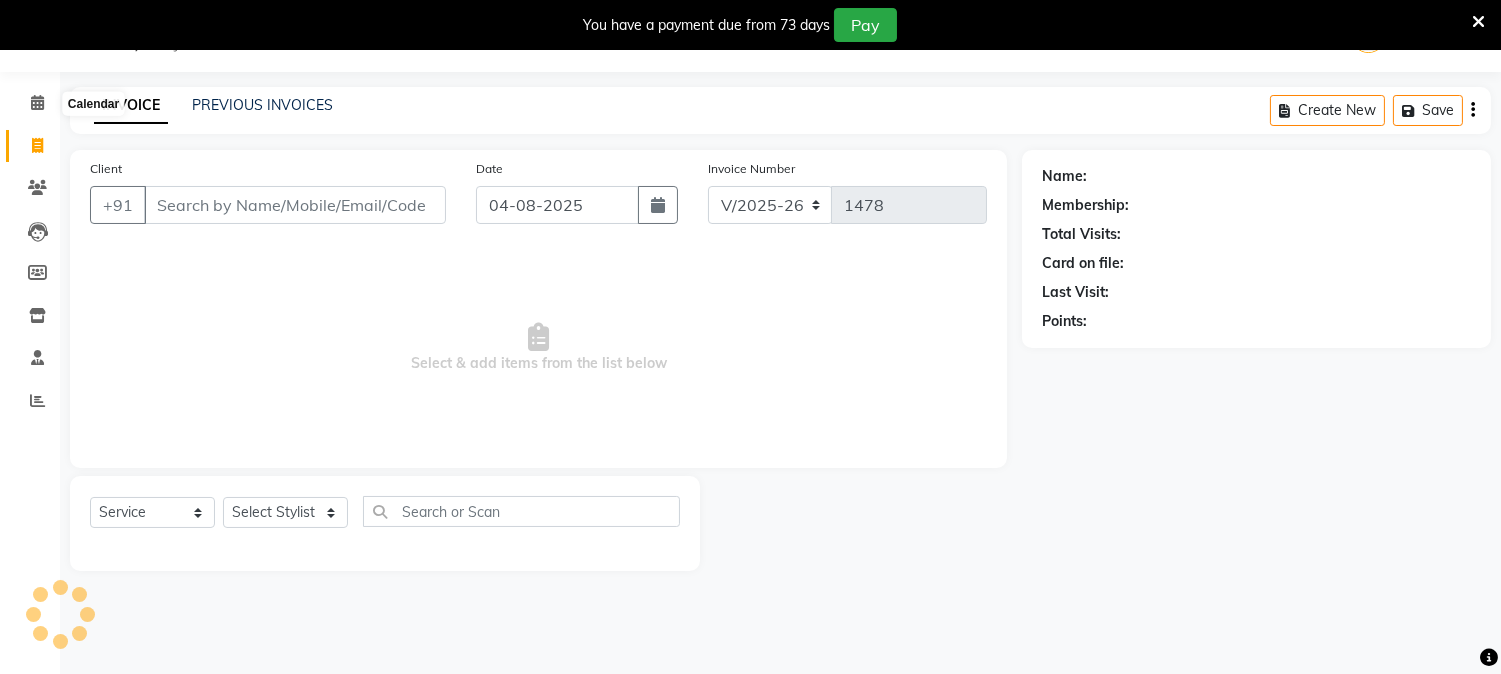 scroll, scrollTop: 0, scrollLeft: 0, axis: both 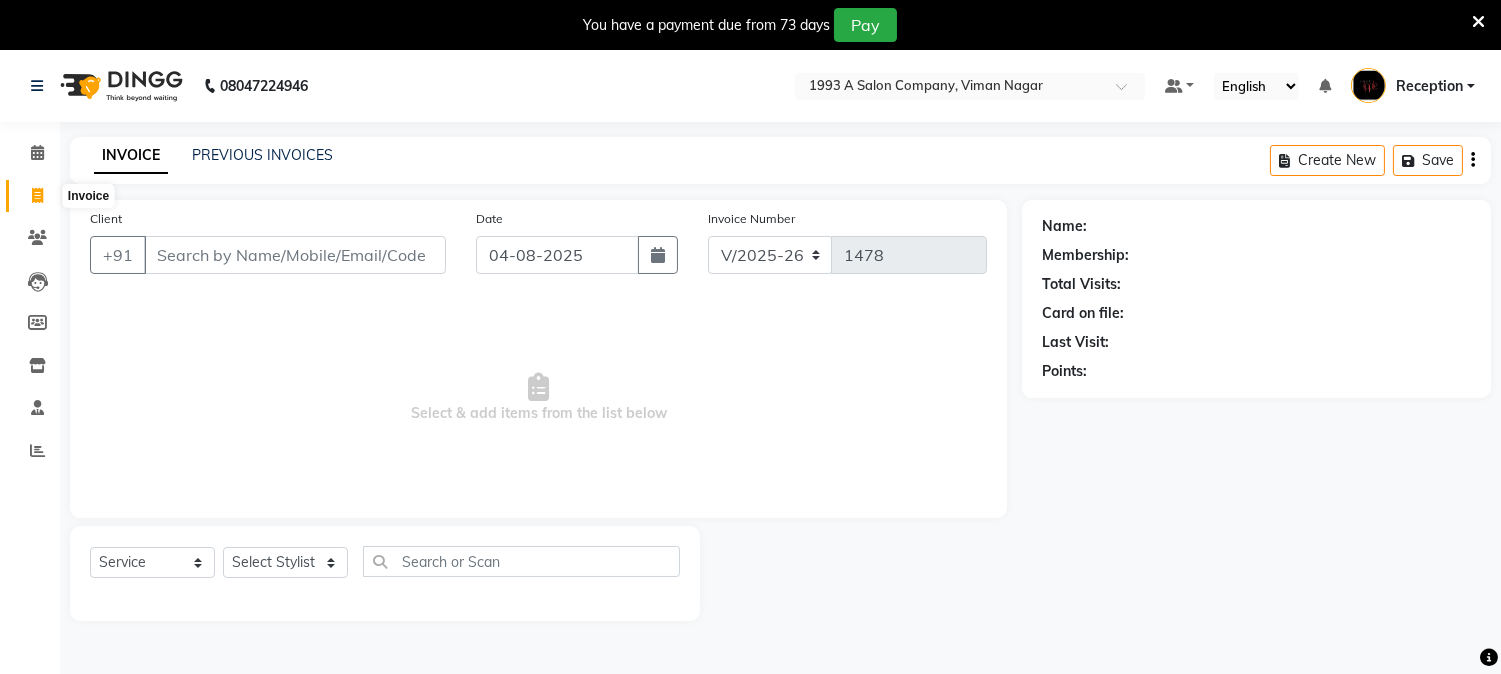 click 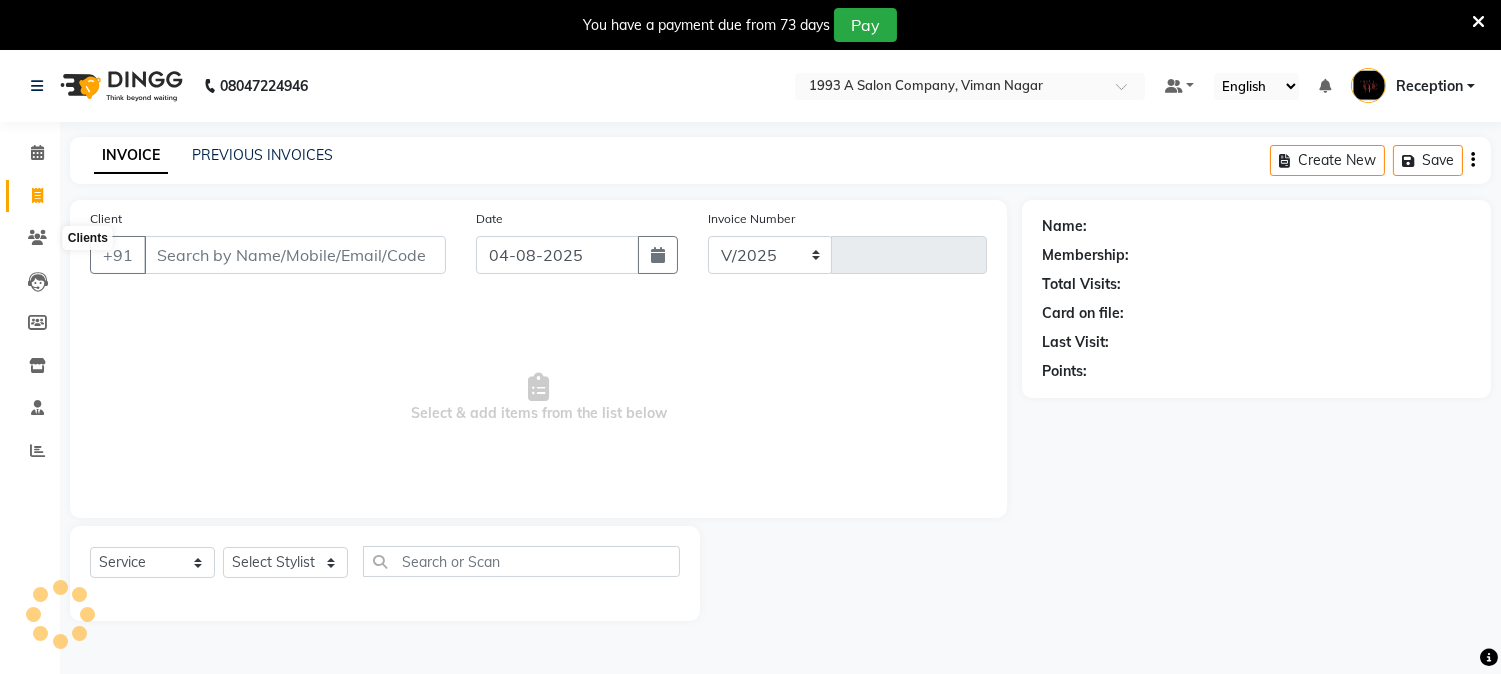 select on "144" 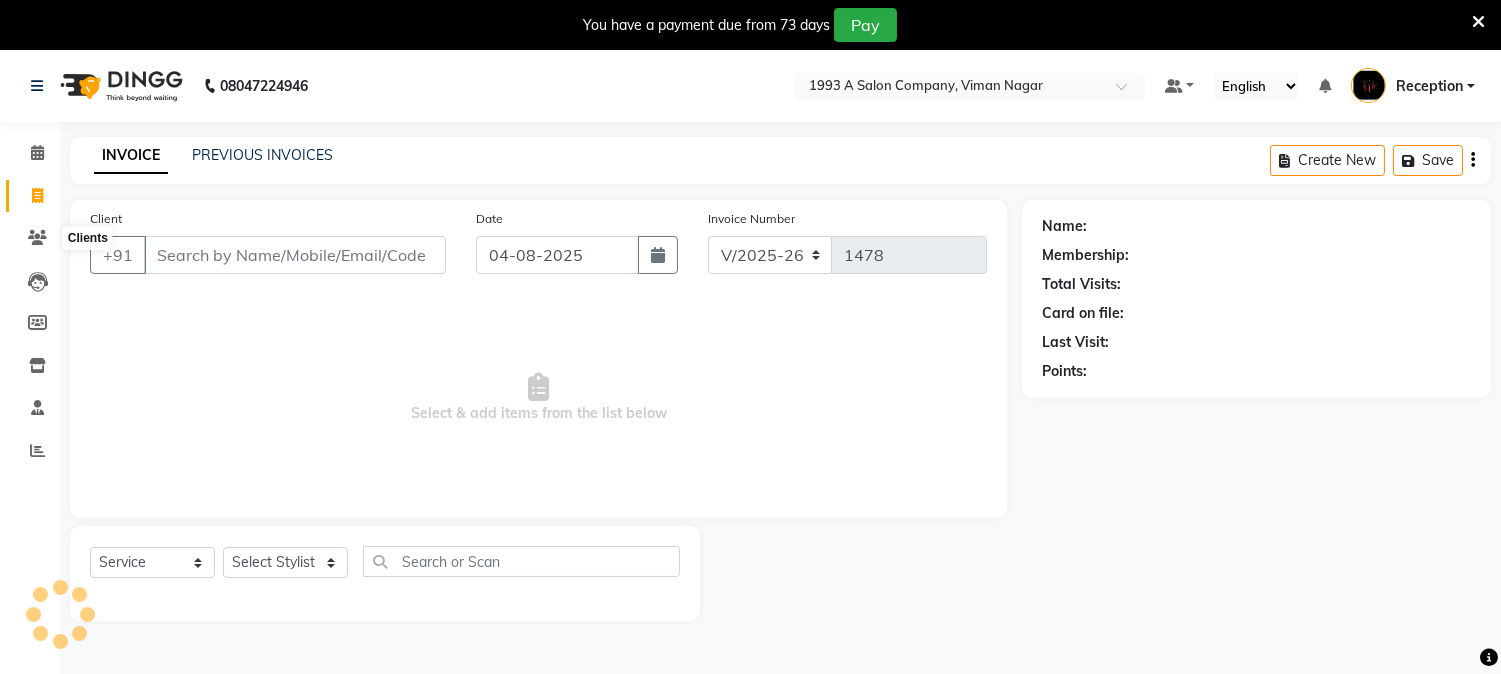 scroll, scrollTop: 50, scrollLeft: 0, axis: vertical 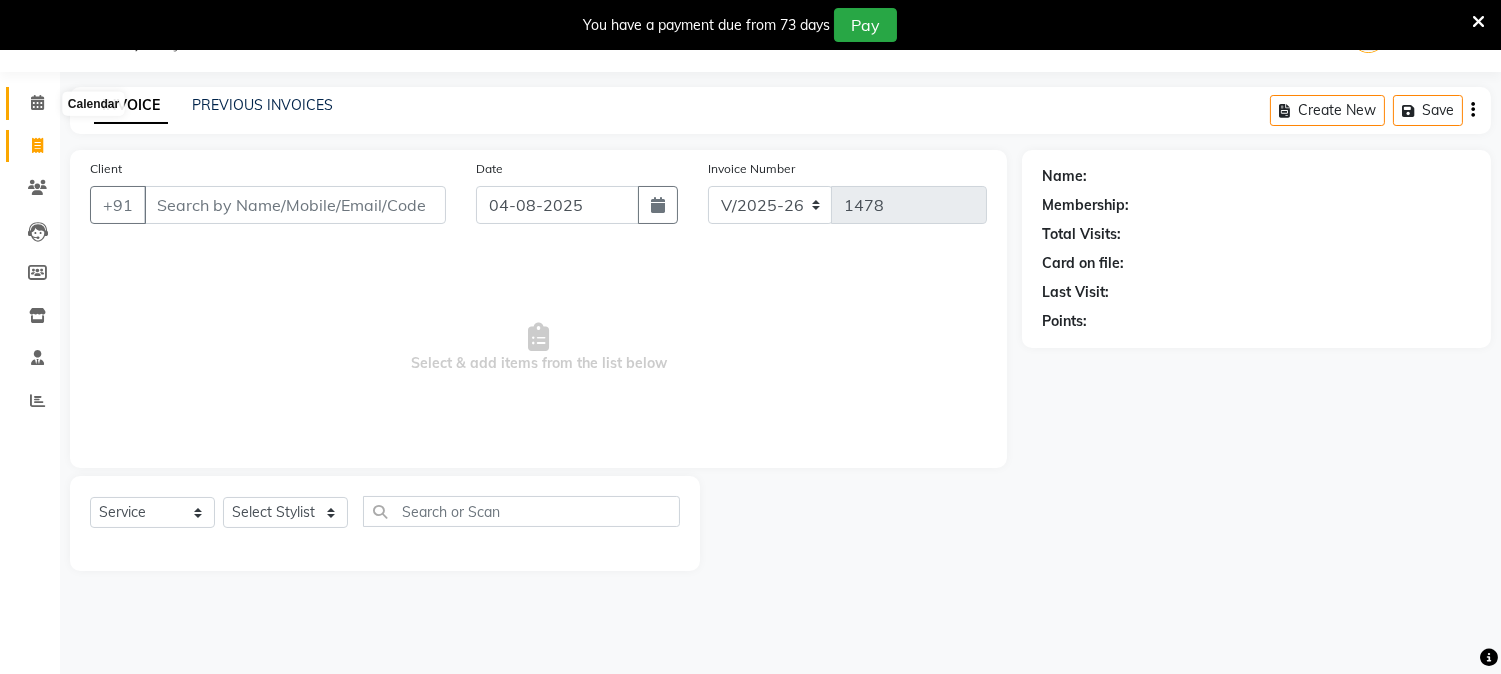 click 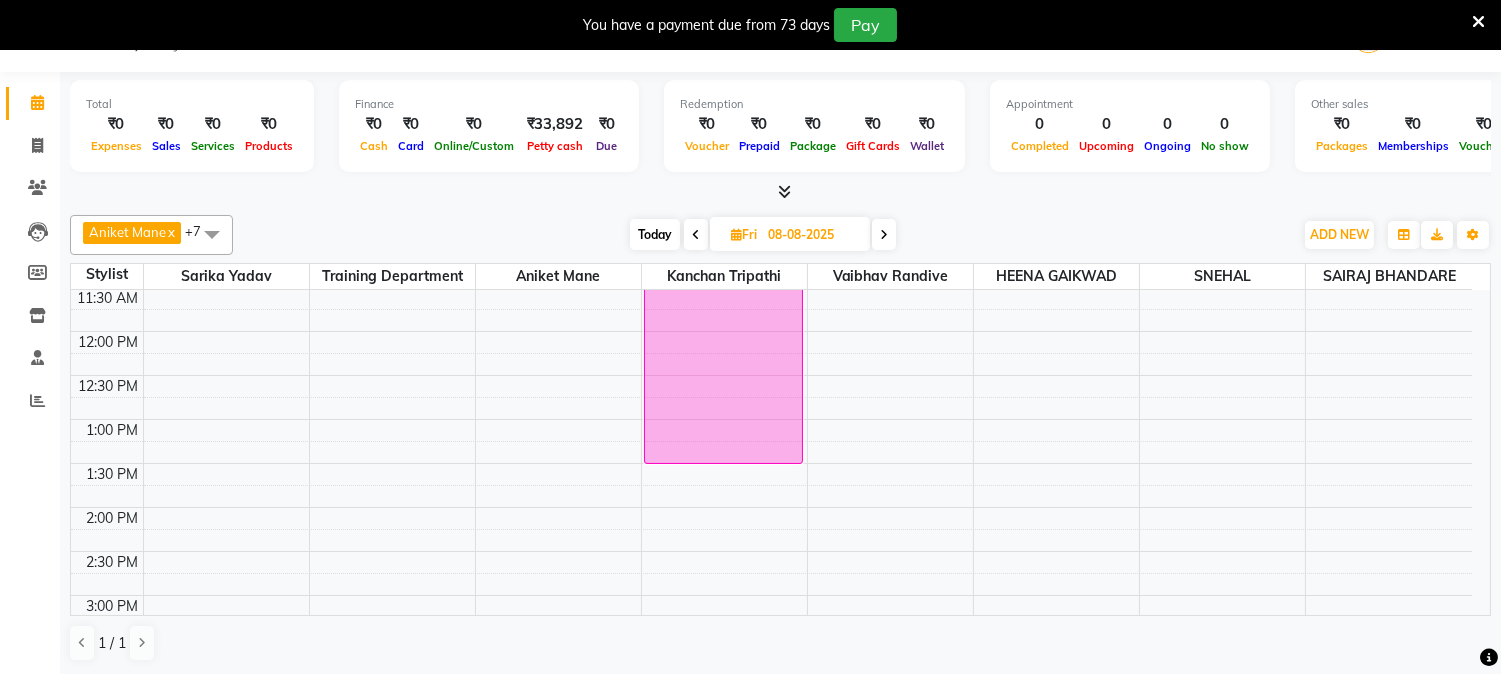 scroll, scrollTop: 0, scrollLeft: 0, axis: both 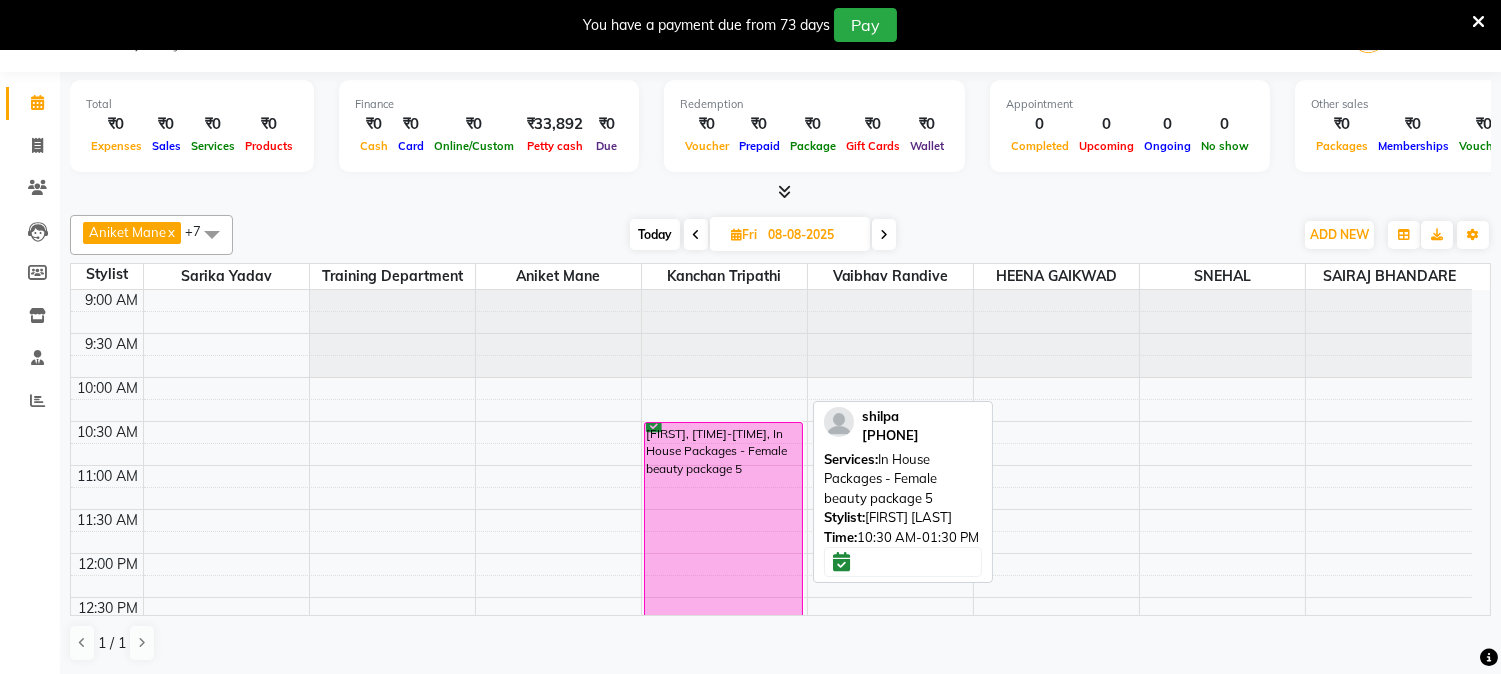 click on "shilpa, 10:30 AM-01:30 PM, In House Packages - Female beauty package 5" at bounding box center (723, 554) 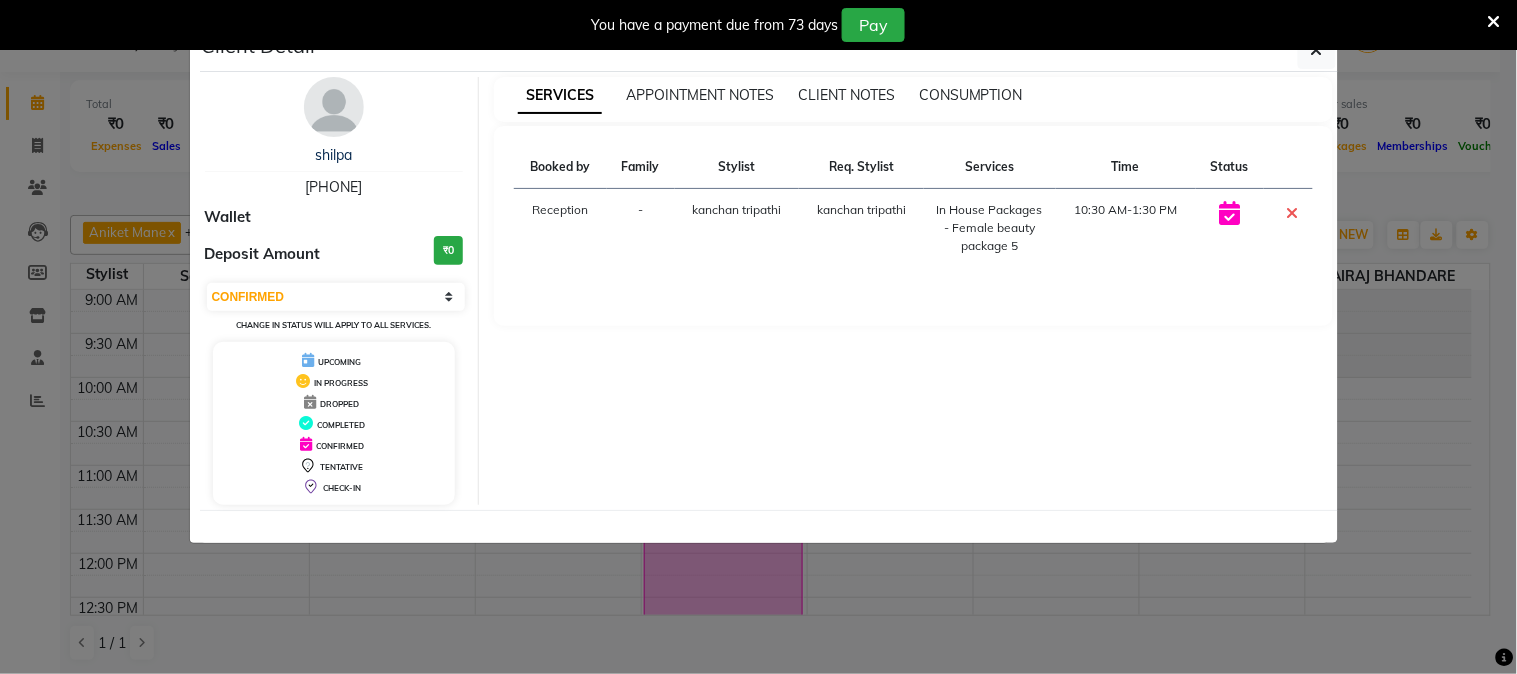 click on "Client Detail  shilpa    9867966832 Wallet Deposit Amount  ₹0  Select CONFIRMED TENTATIVE Change in status will apply to all services. UPCOMING IN PROGRESS DROPPED COMPLETED CONFIRMED TENTATIVE CHECK-IN SERVICES APPOINTMENT NOTES CLIENT NOTES CONSUMPTION Booked by Family Stylist Req. Stylist Services Time Status  Reception   - kanchan tripathi  kanchan tripathi   In House Packages - Female beauty package 5   10:30 AM-1:30 PM" 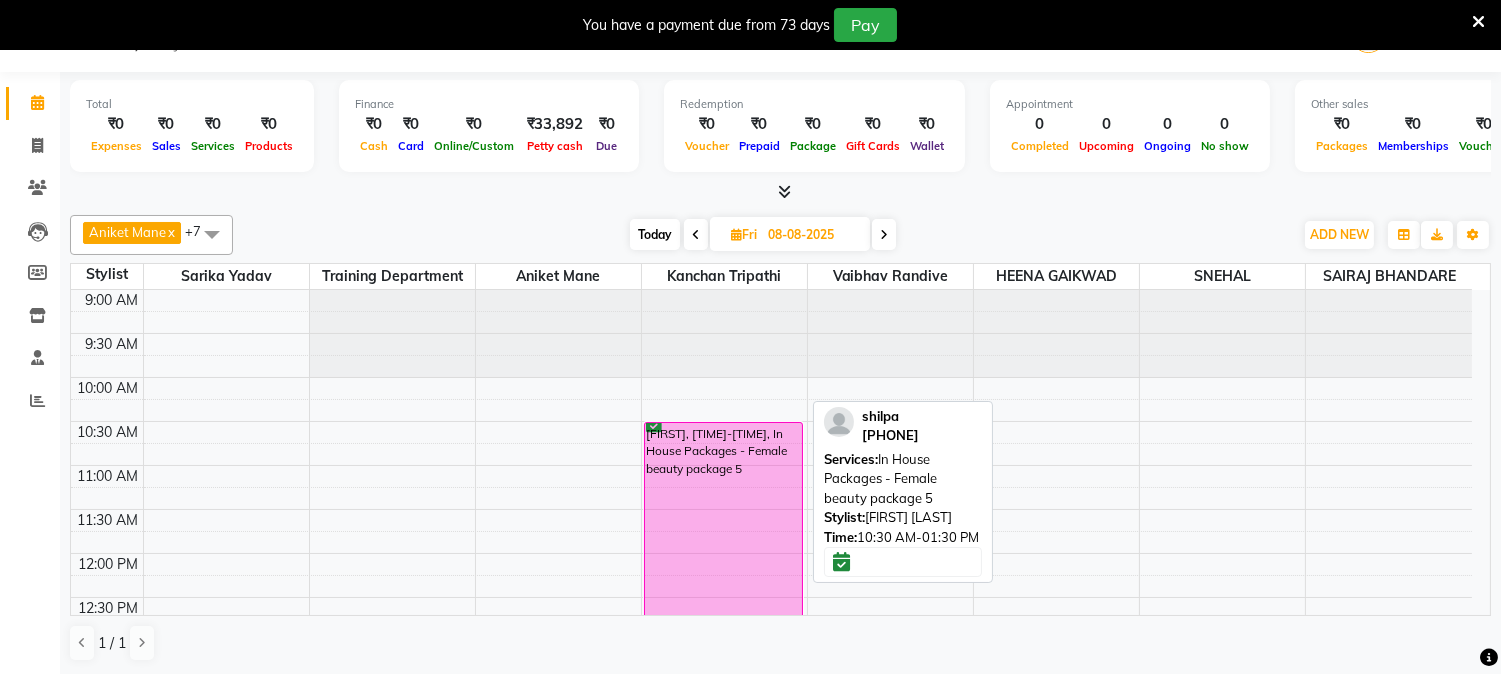 click on "shilpa, 10:30 AM-01:30 PM, In House Packages - Female beauty package 5" at bounding box center (723, 554) 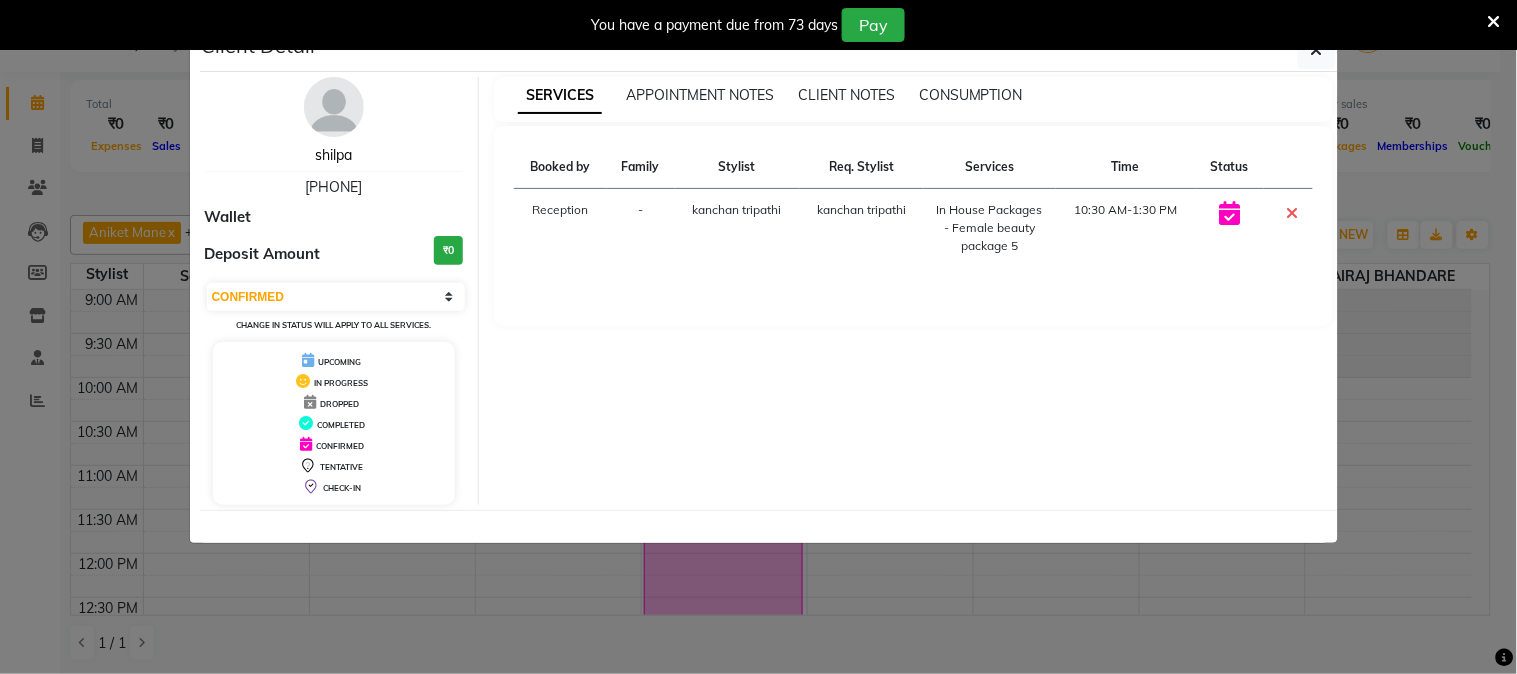 click on "shilpa" at bounding box center [333, 155] 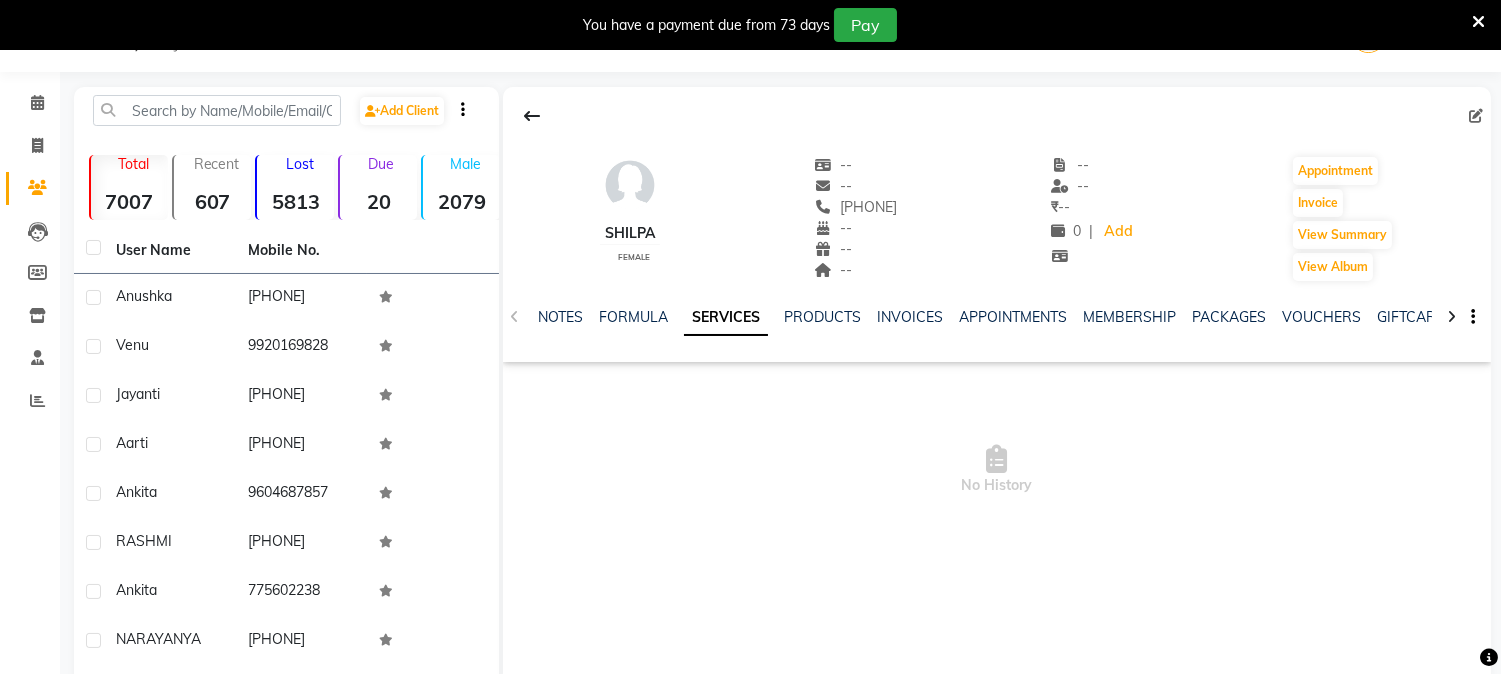 click on "SERVICES" 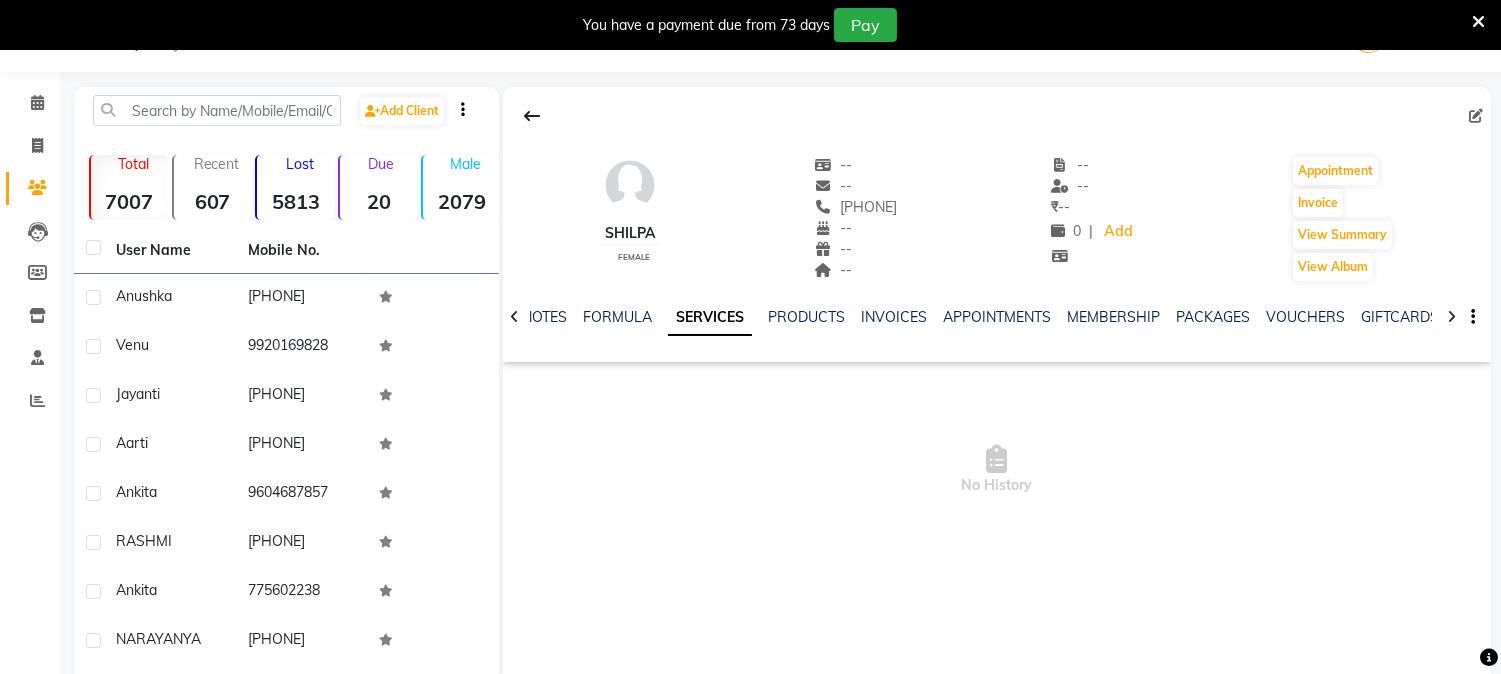 click on "SERVICES" 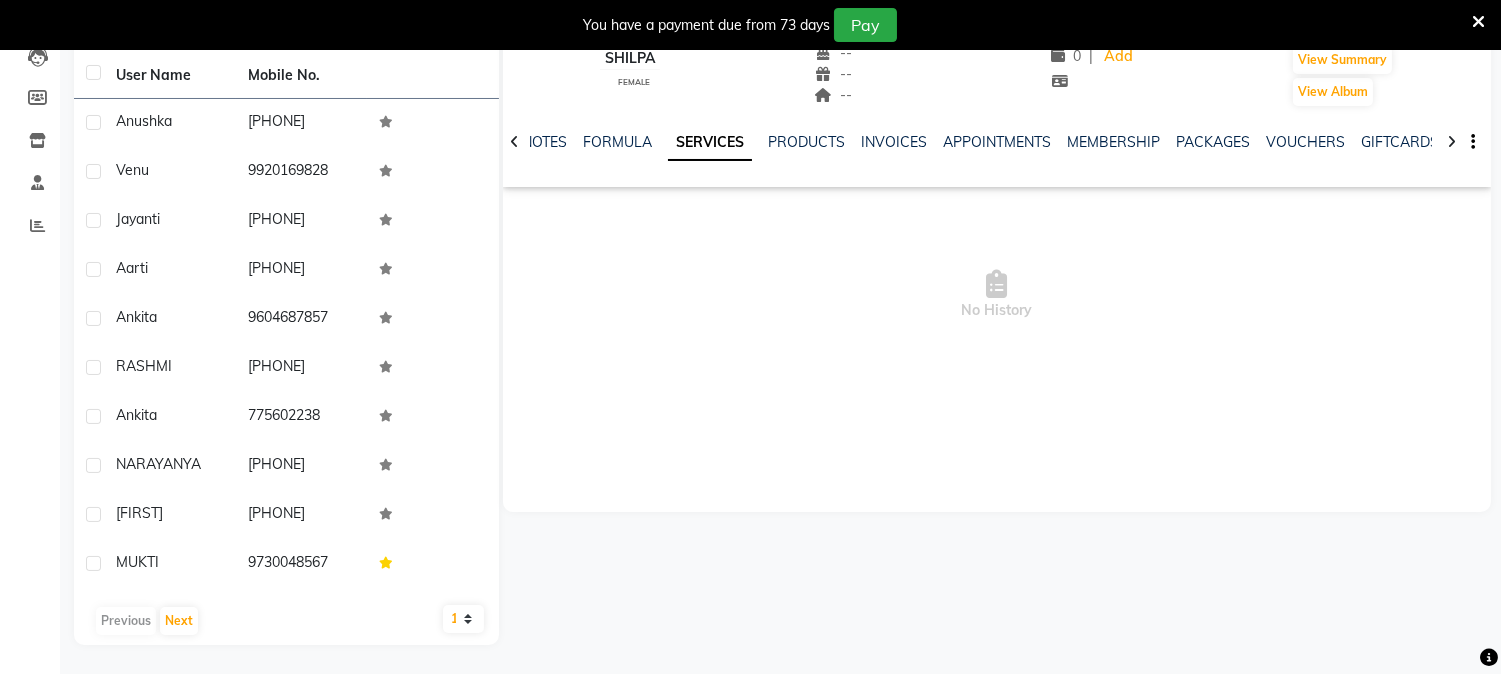 scroll, scrollTop: 0, scrollLeft: 0, axis: both 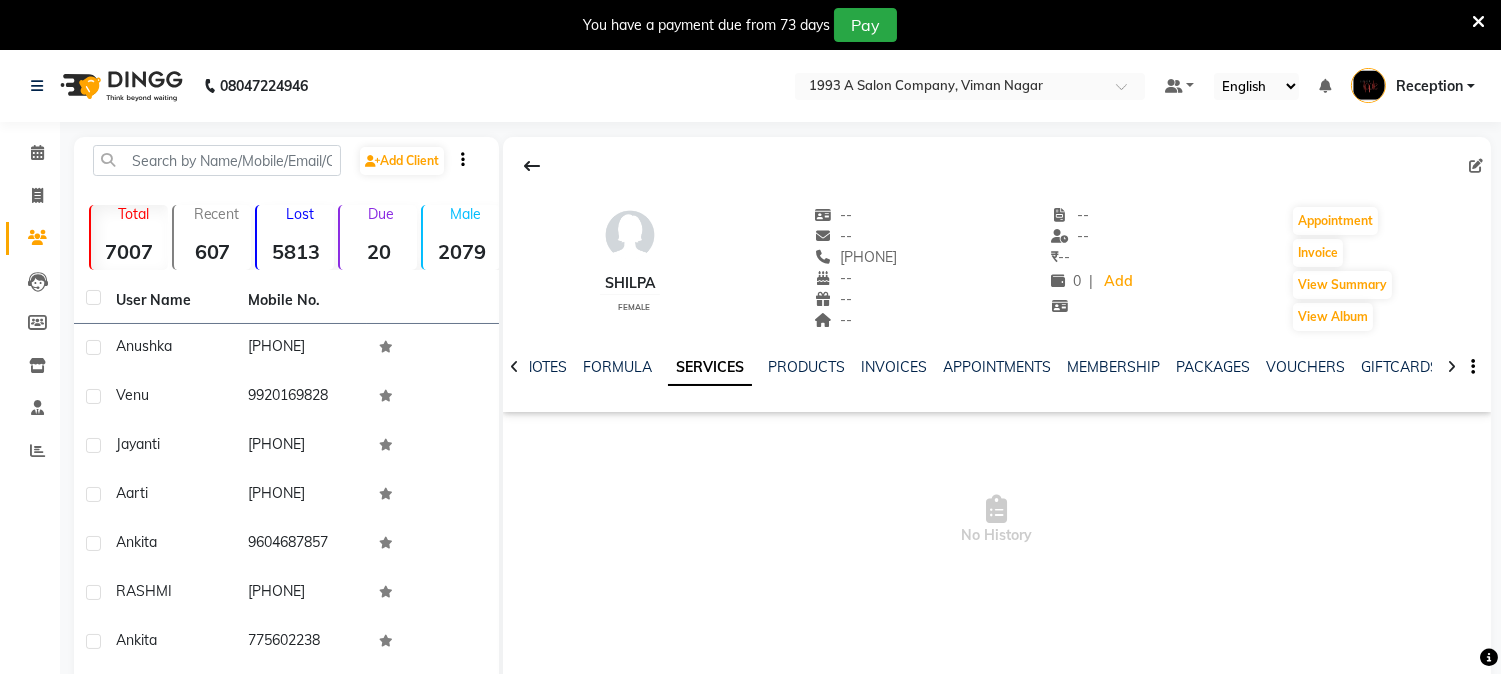 click on "SERVICES" 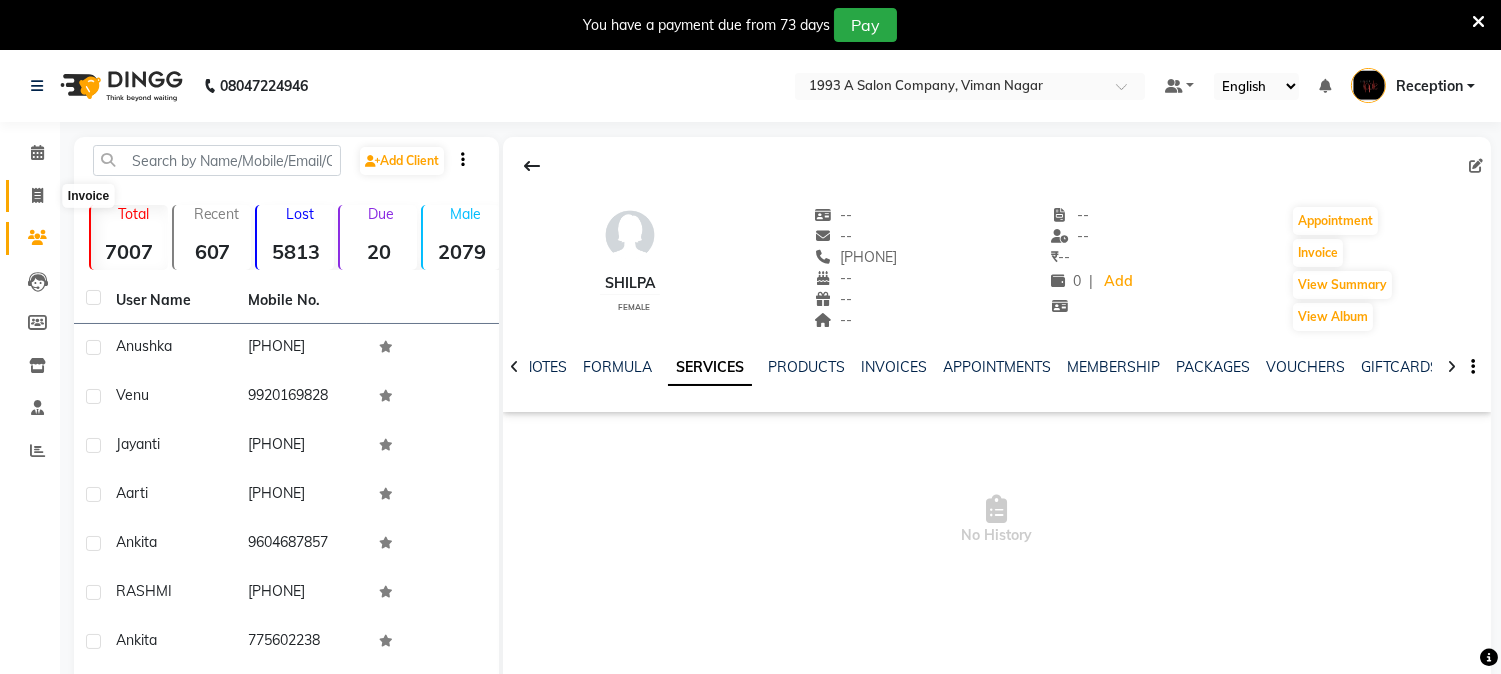 click 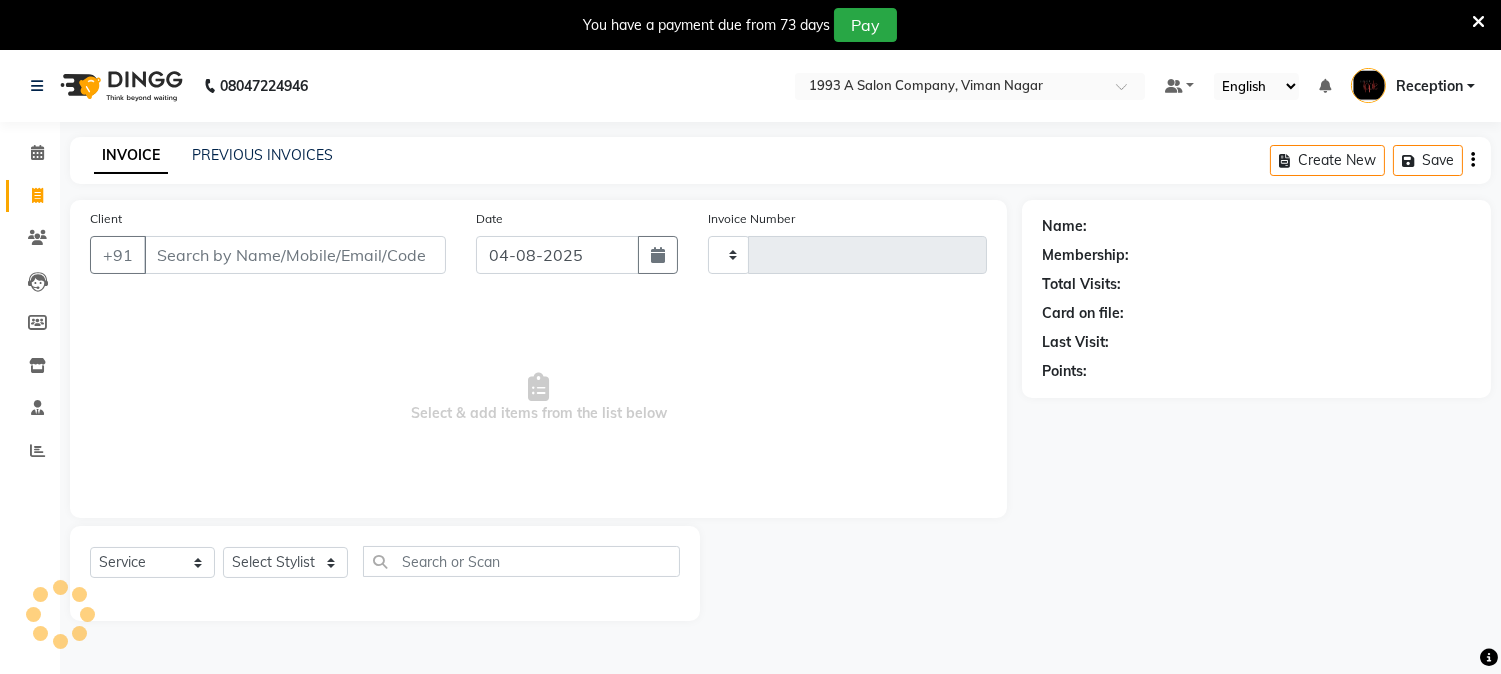 scroll, scrollTop: 50, scrollLeft: 0, axis: vertical 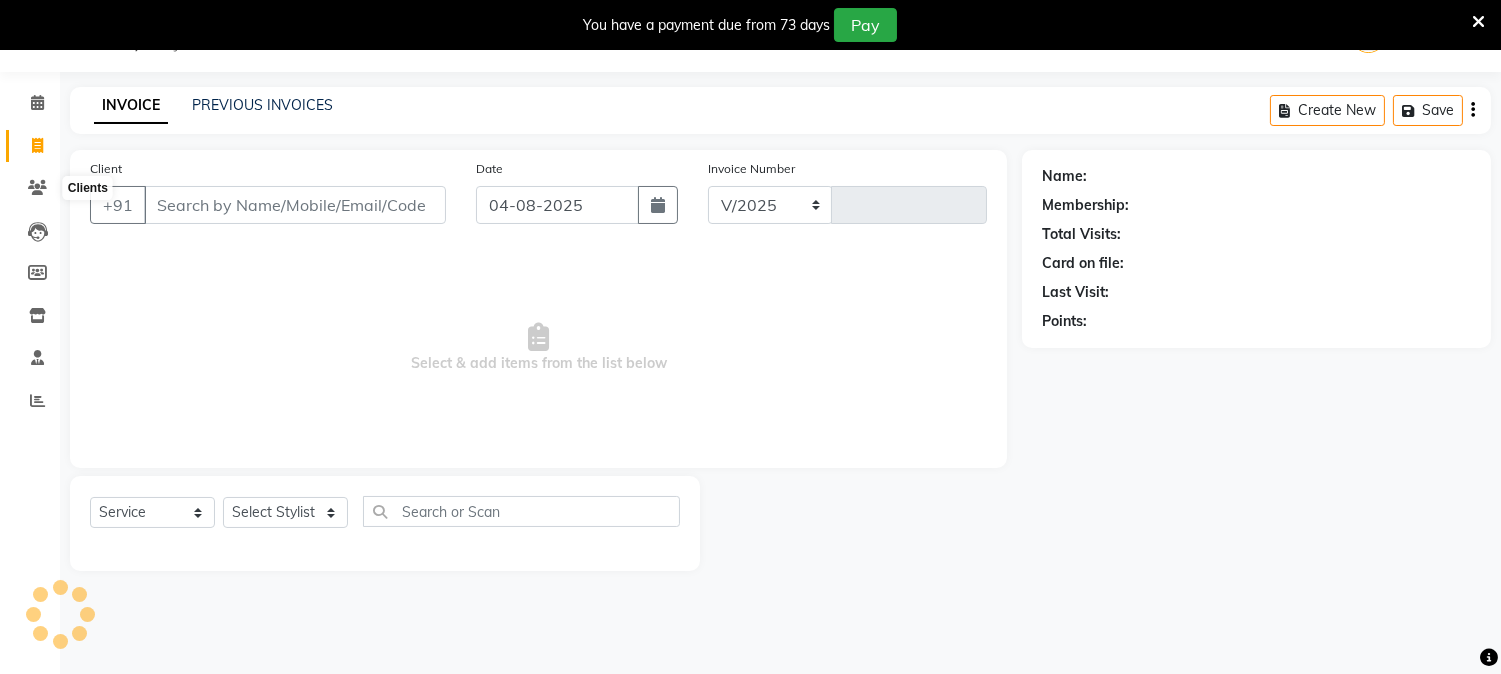 select on "144" 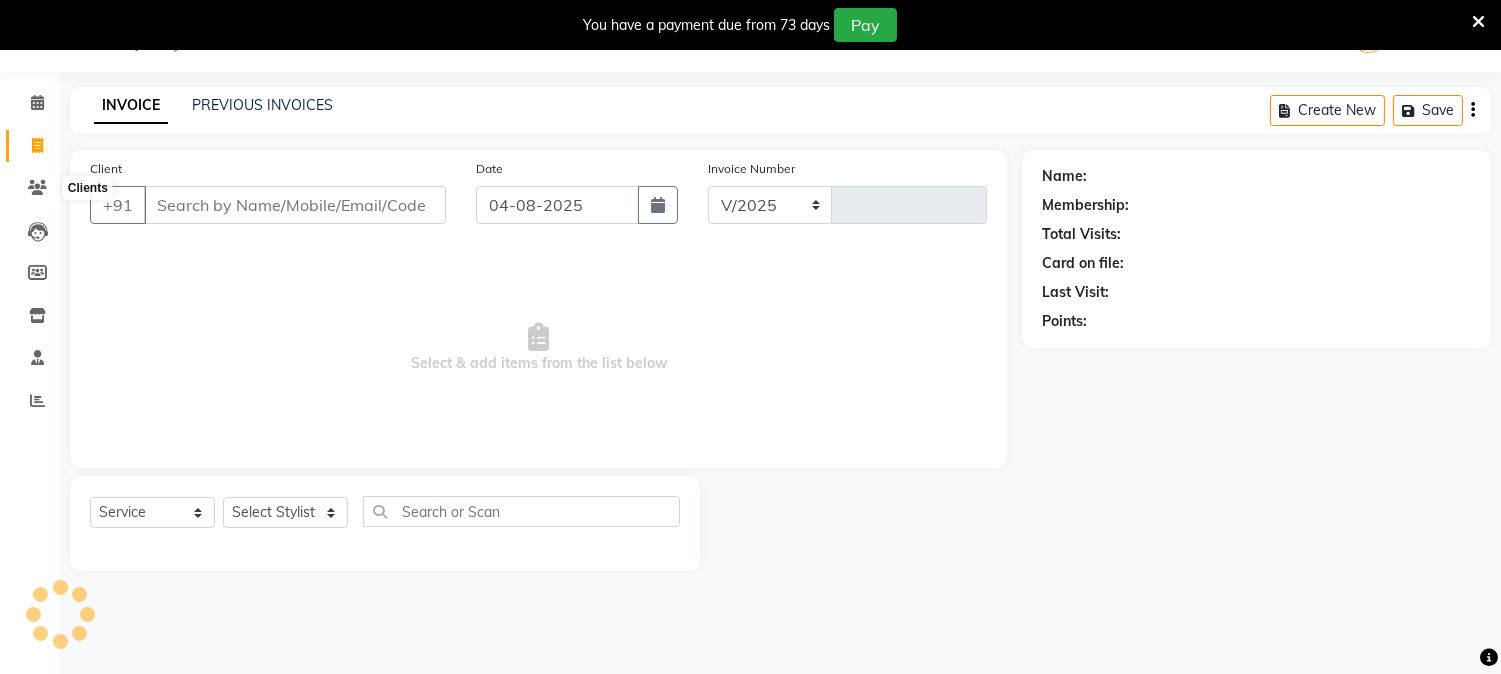 type on "1478" 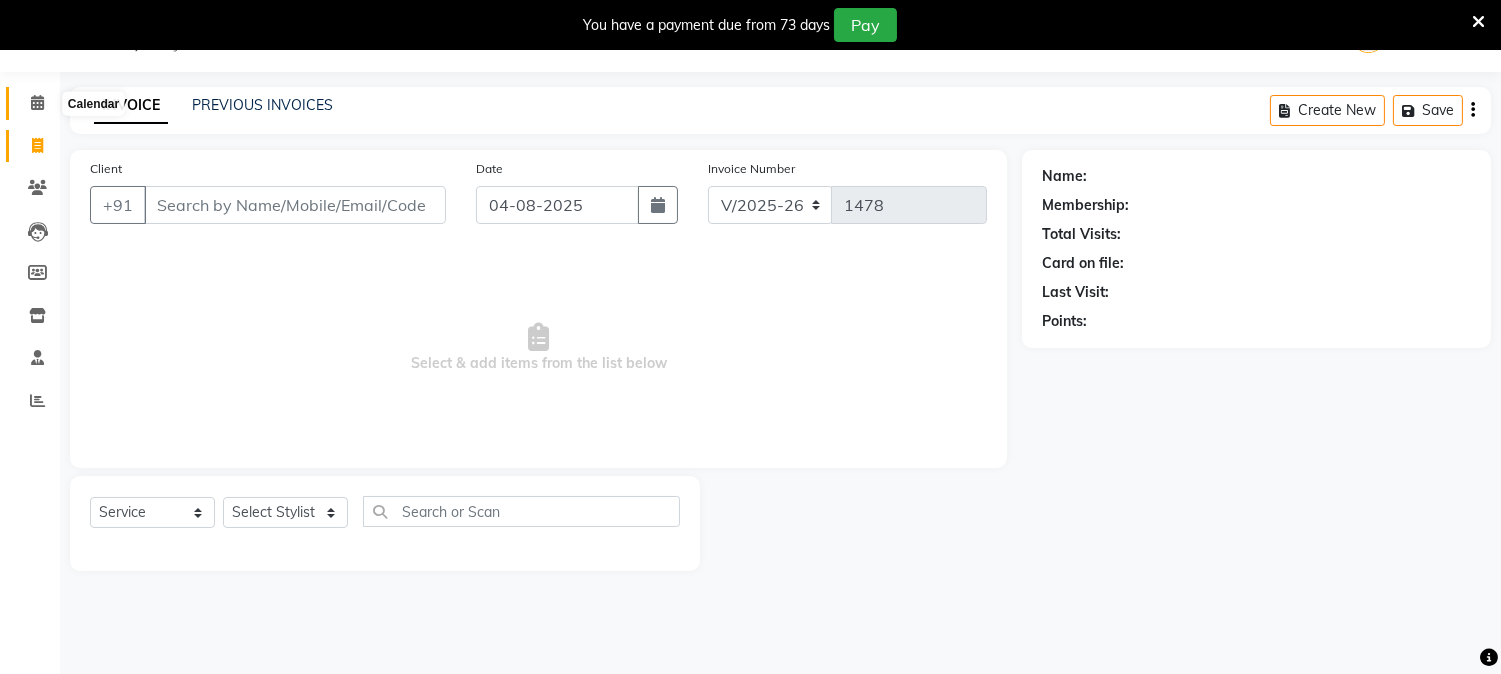 click 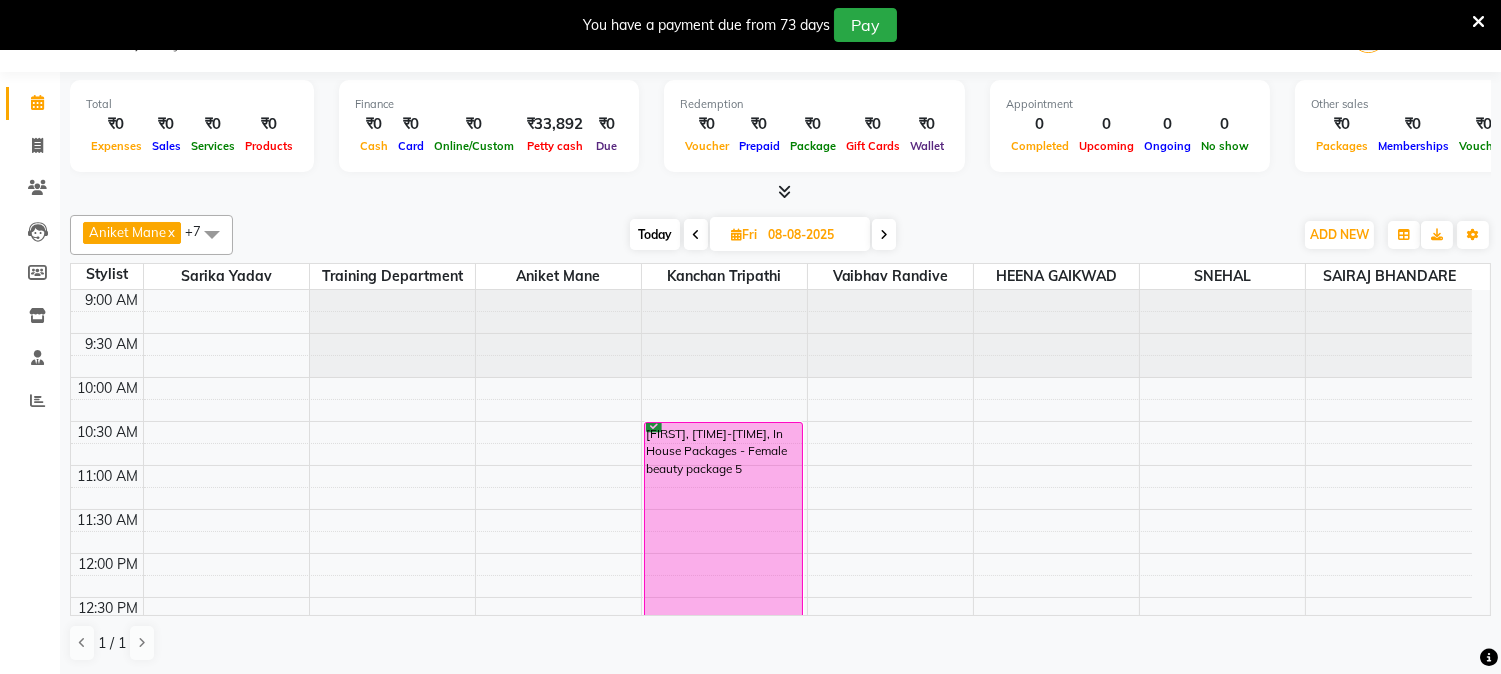 click at bounding box center [736, 234] 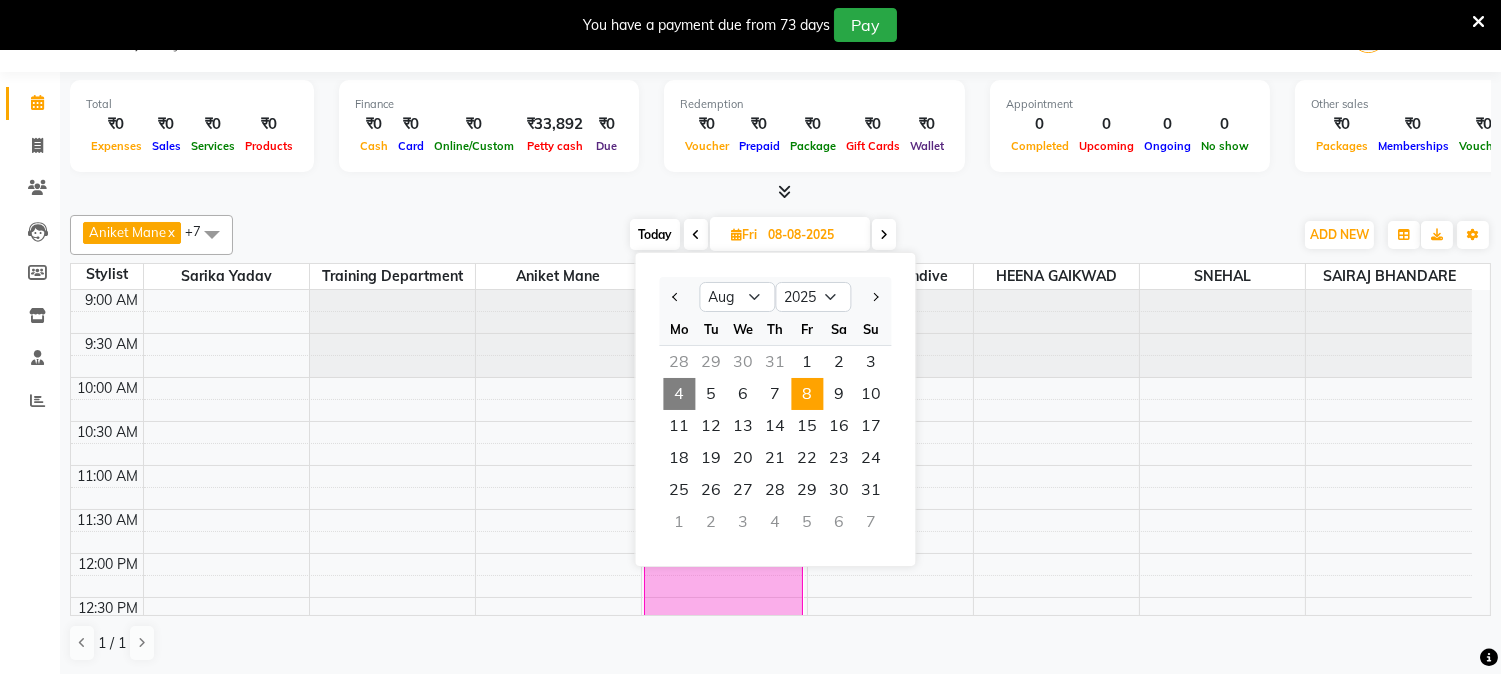 click on "4" at bounding box center (679, 394) 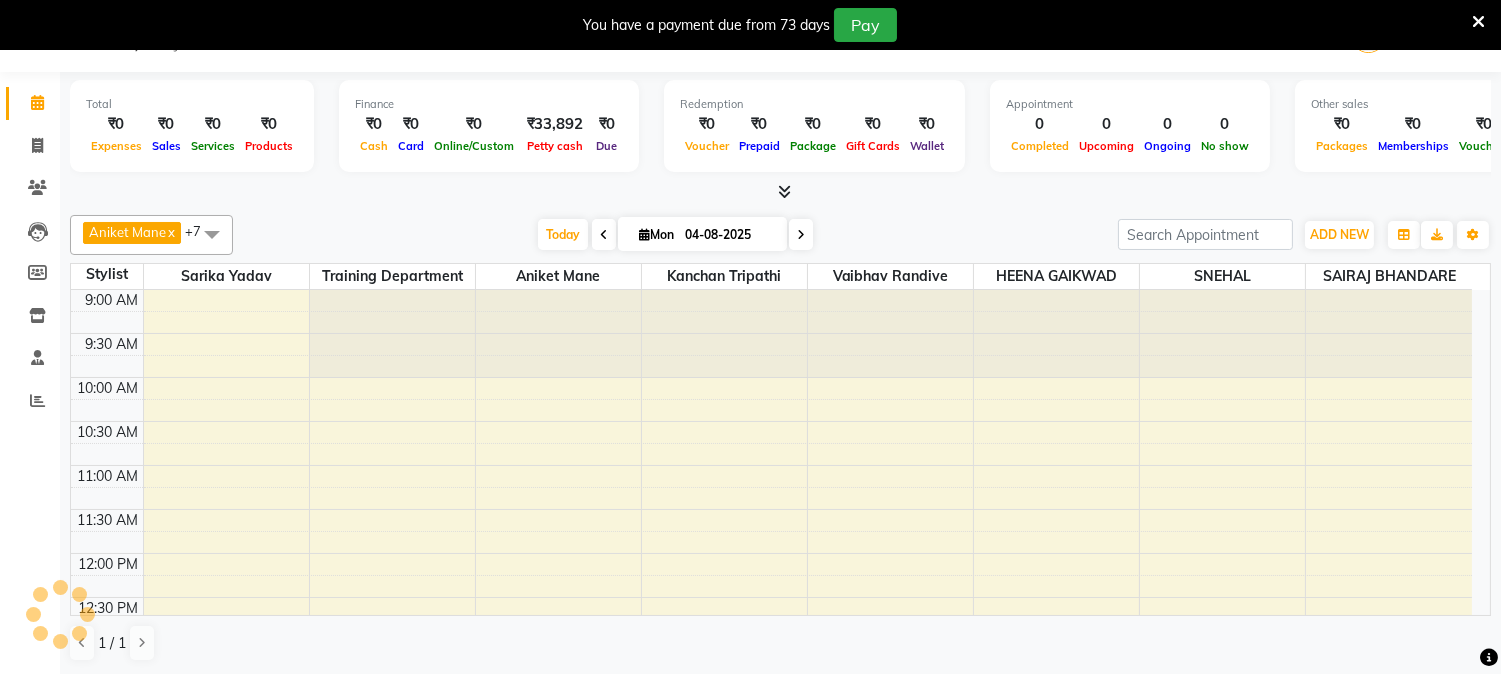 scroll, scrollTop: 531, scrollLeft: 0, axis: vertical 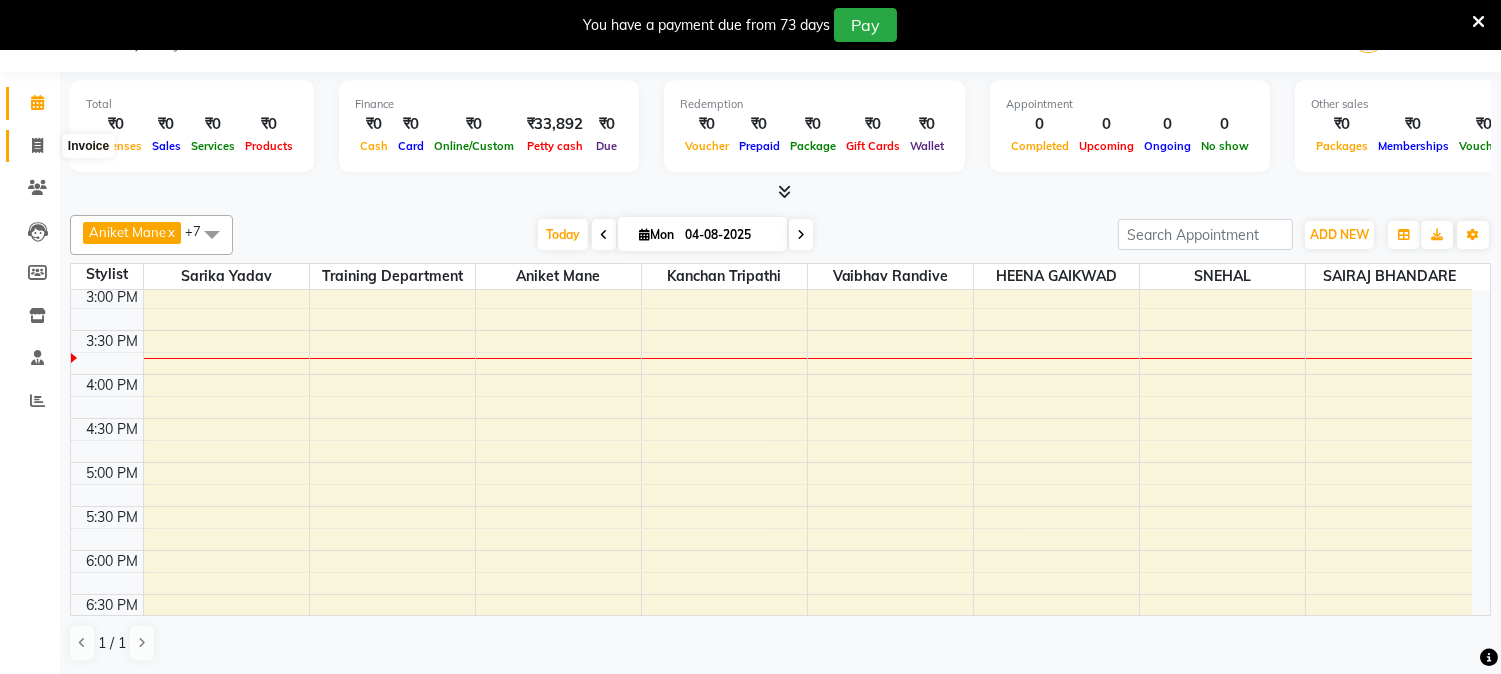 click 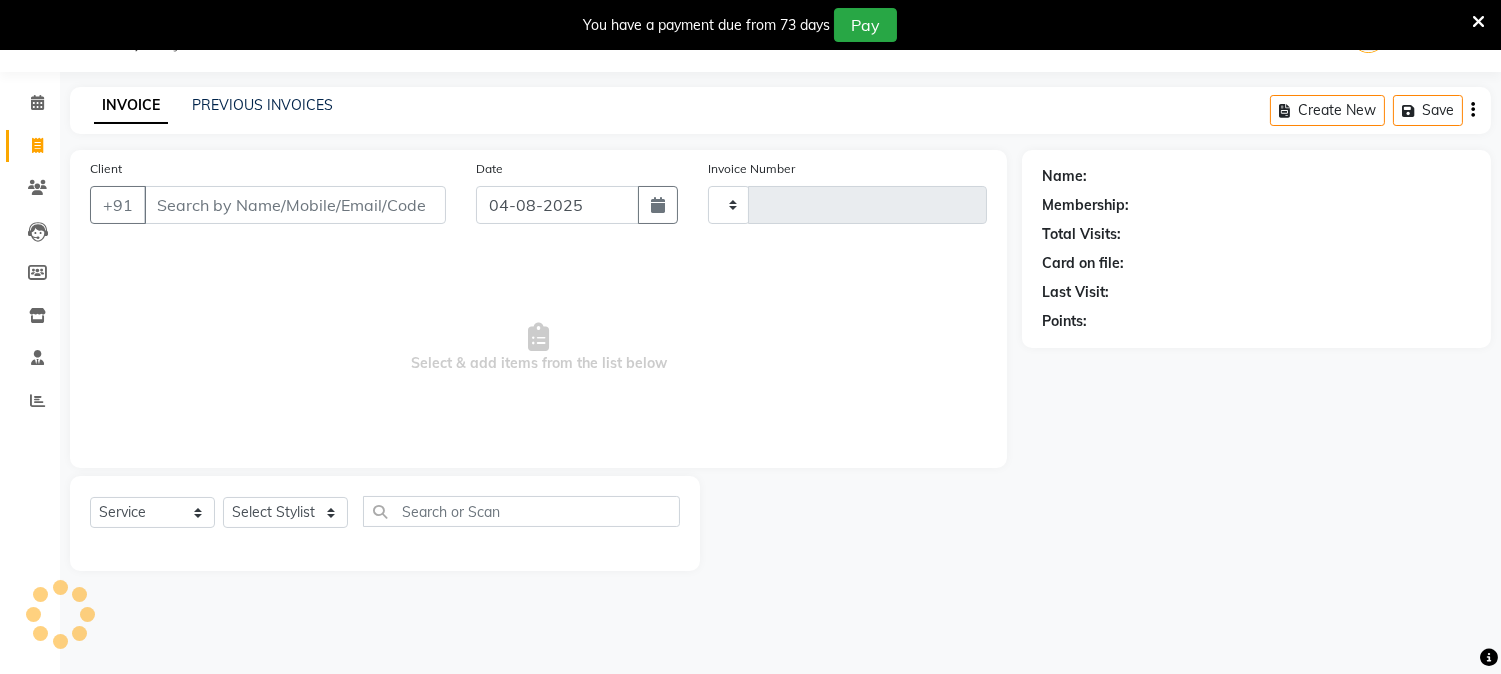 type on "1478" 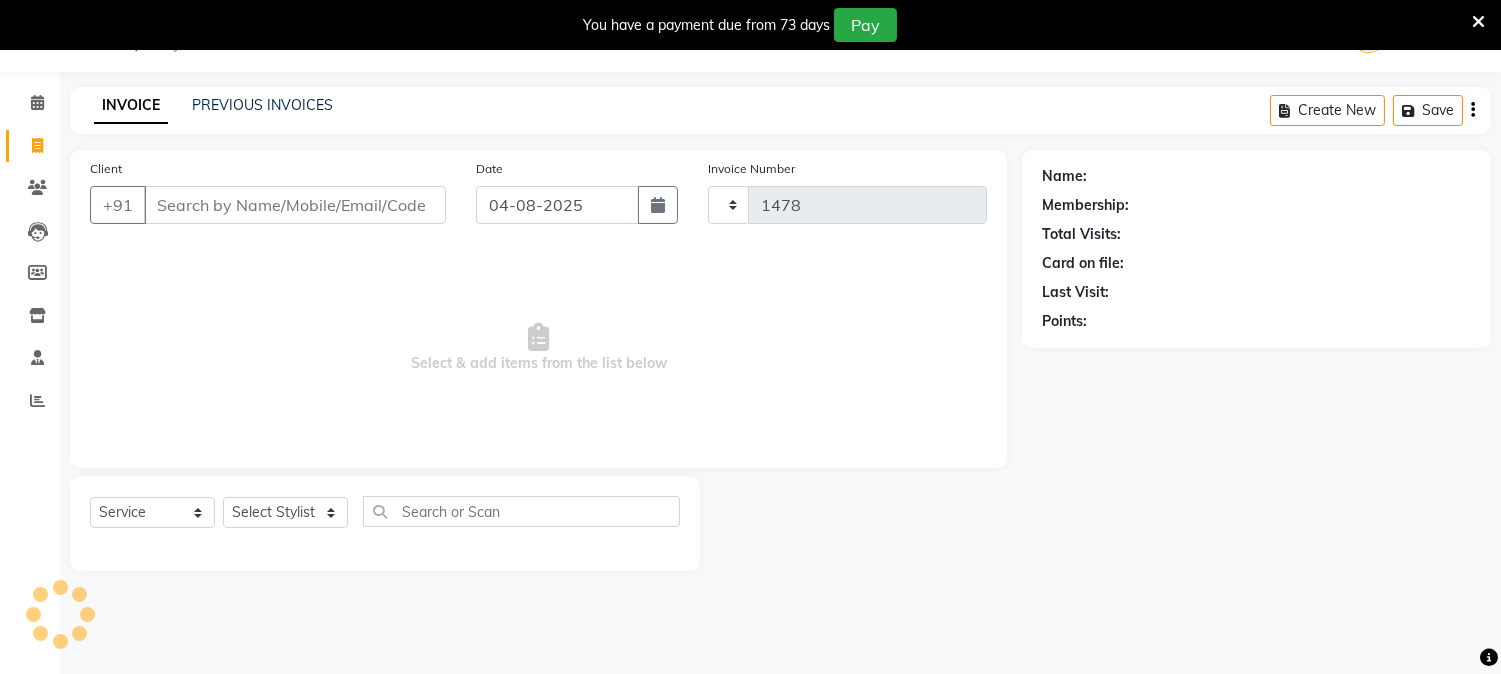 select on "144" 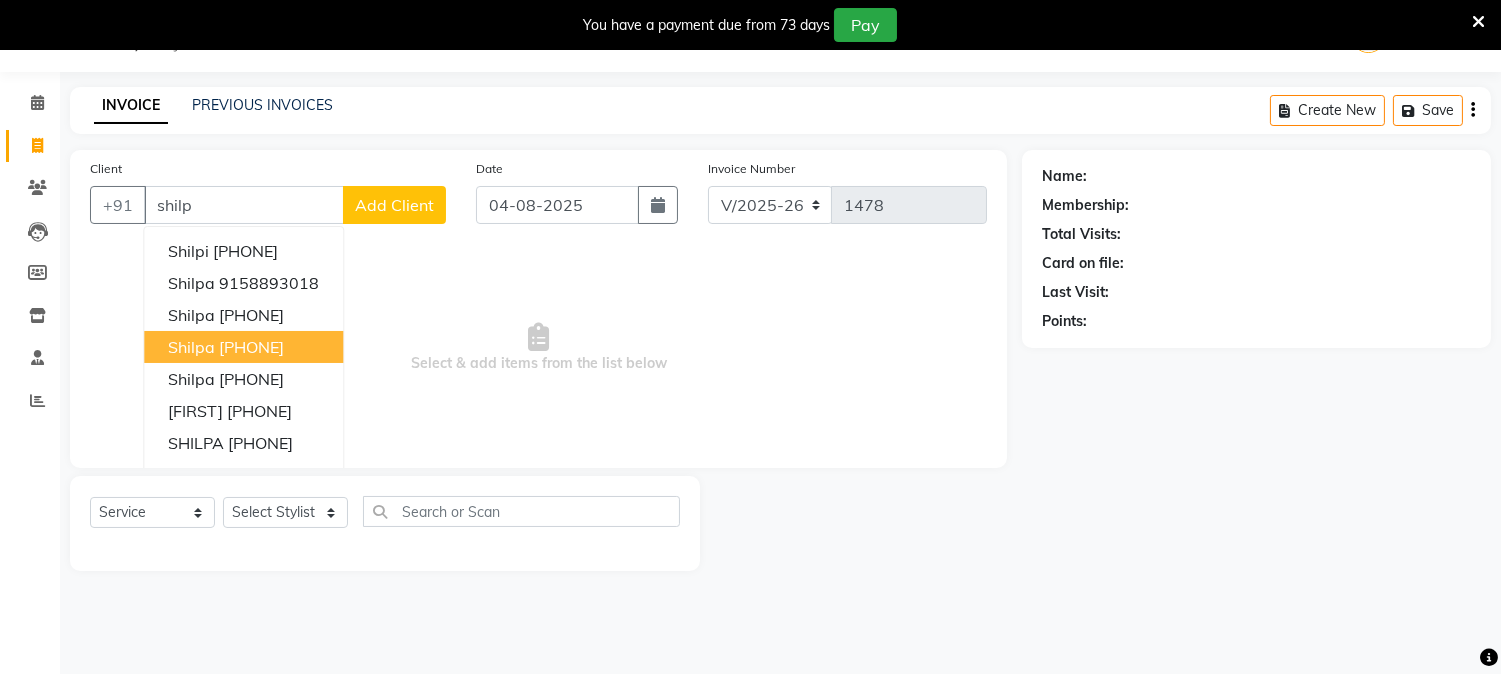 click on "9118009031" at bounding box center (251, 347) 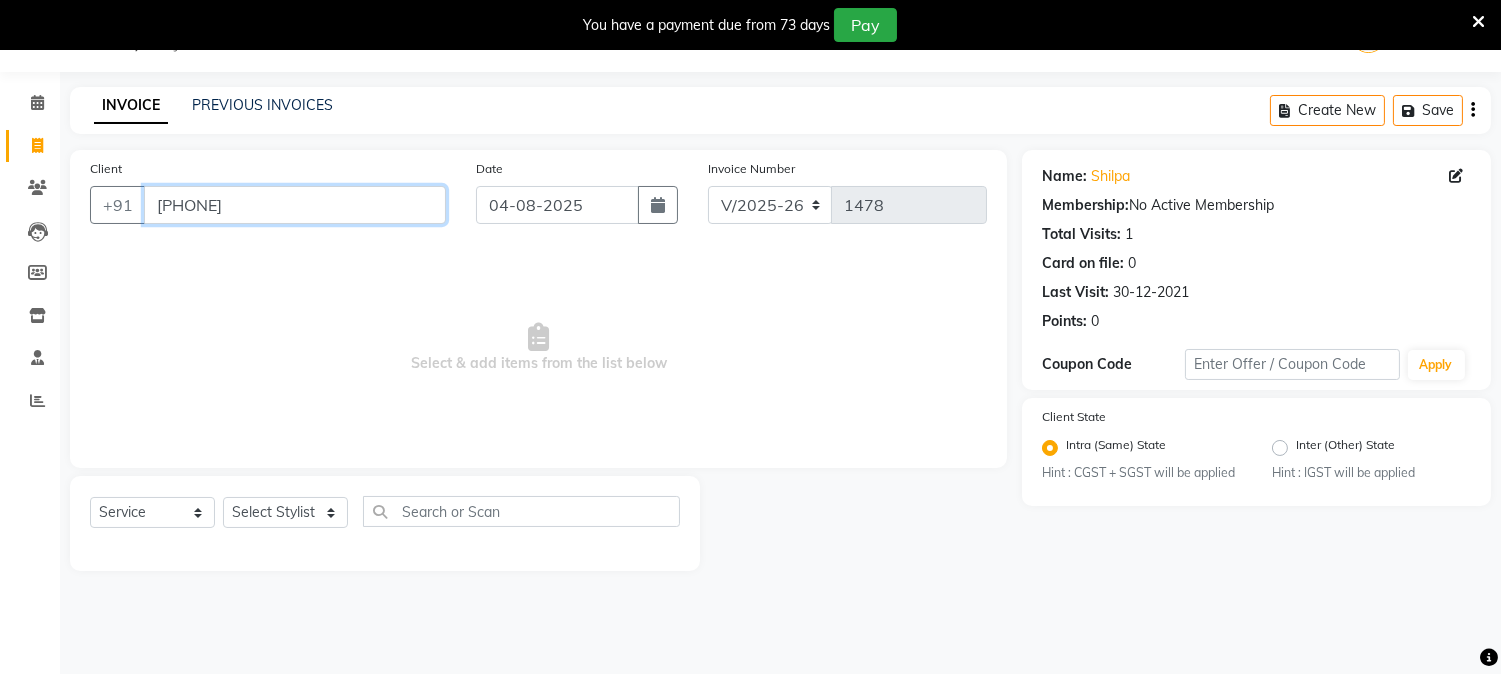 click on "9118009031" at bounding box center [295, 205] 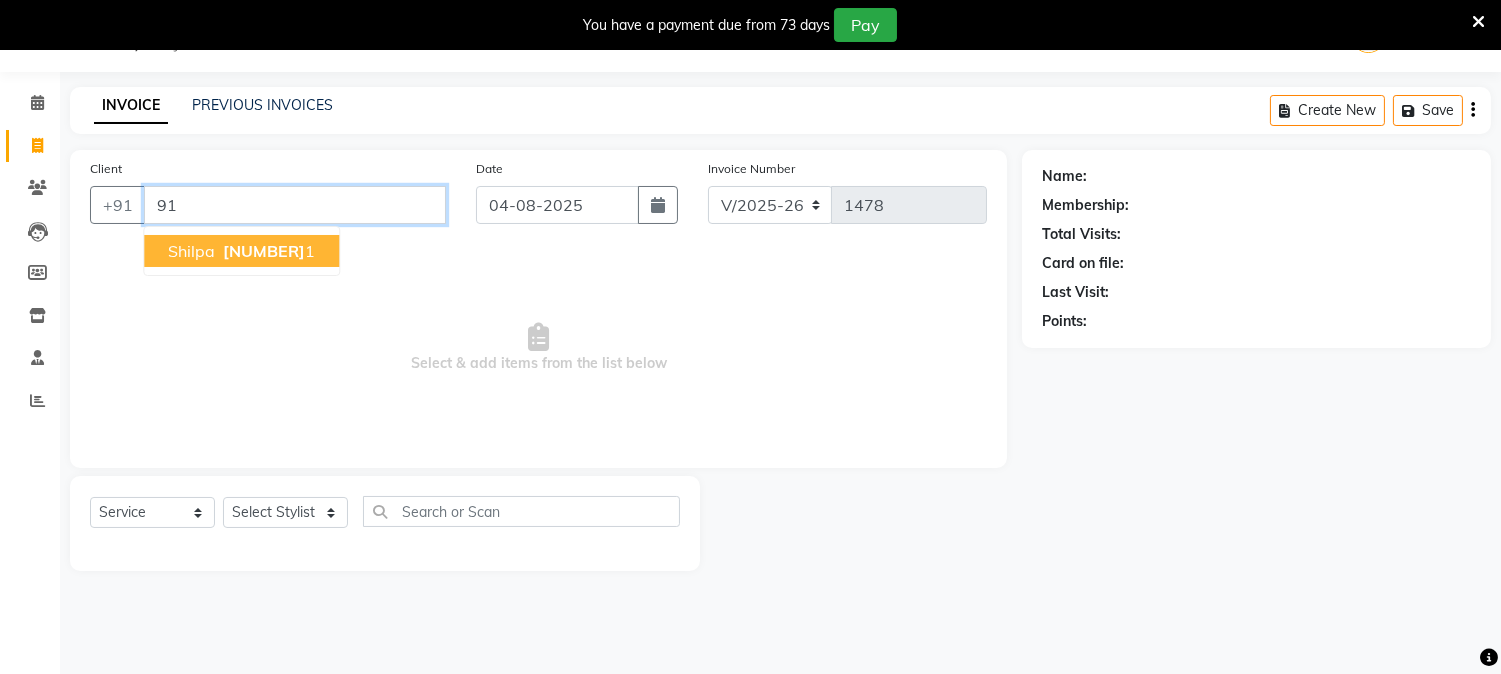 type on "9" 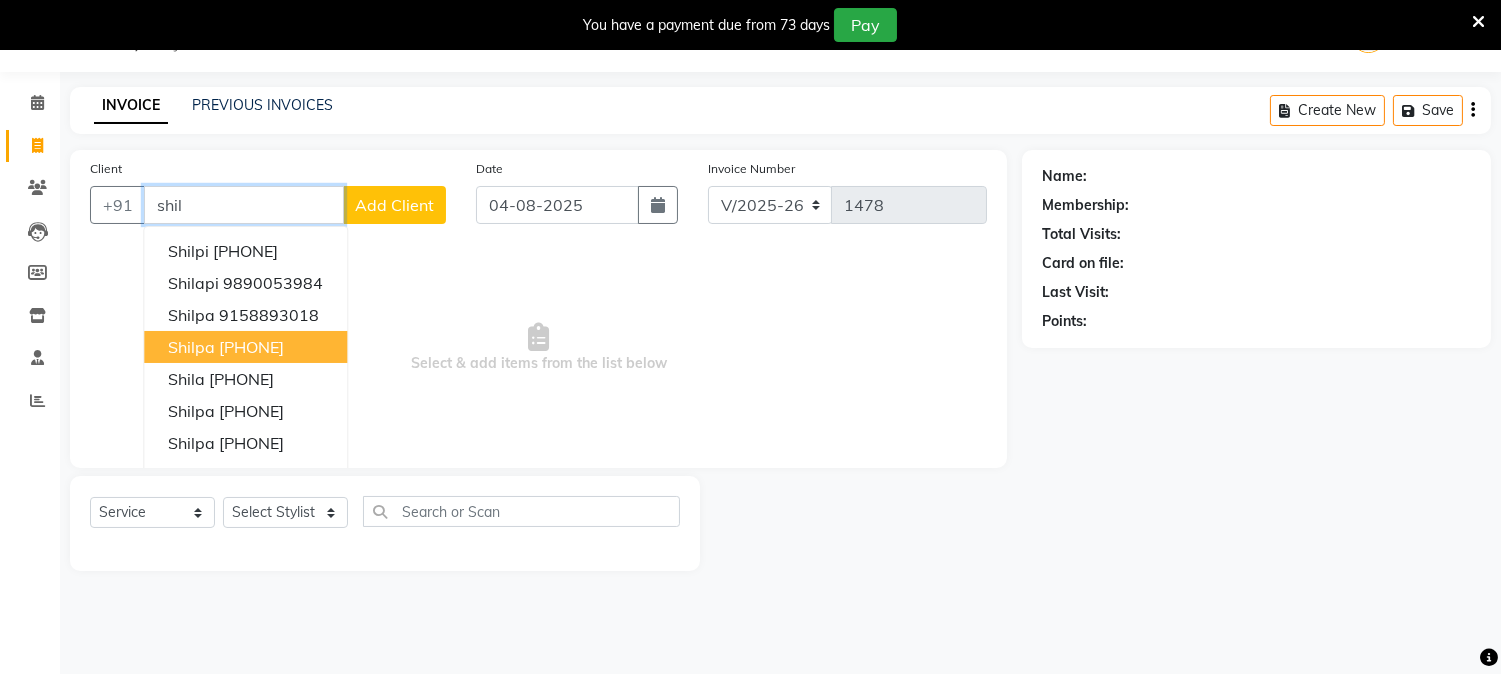 click on "7262046145" at bounding box center [251, 347] 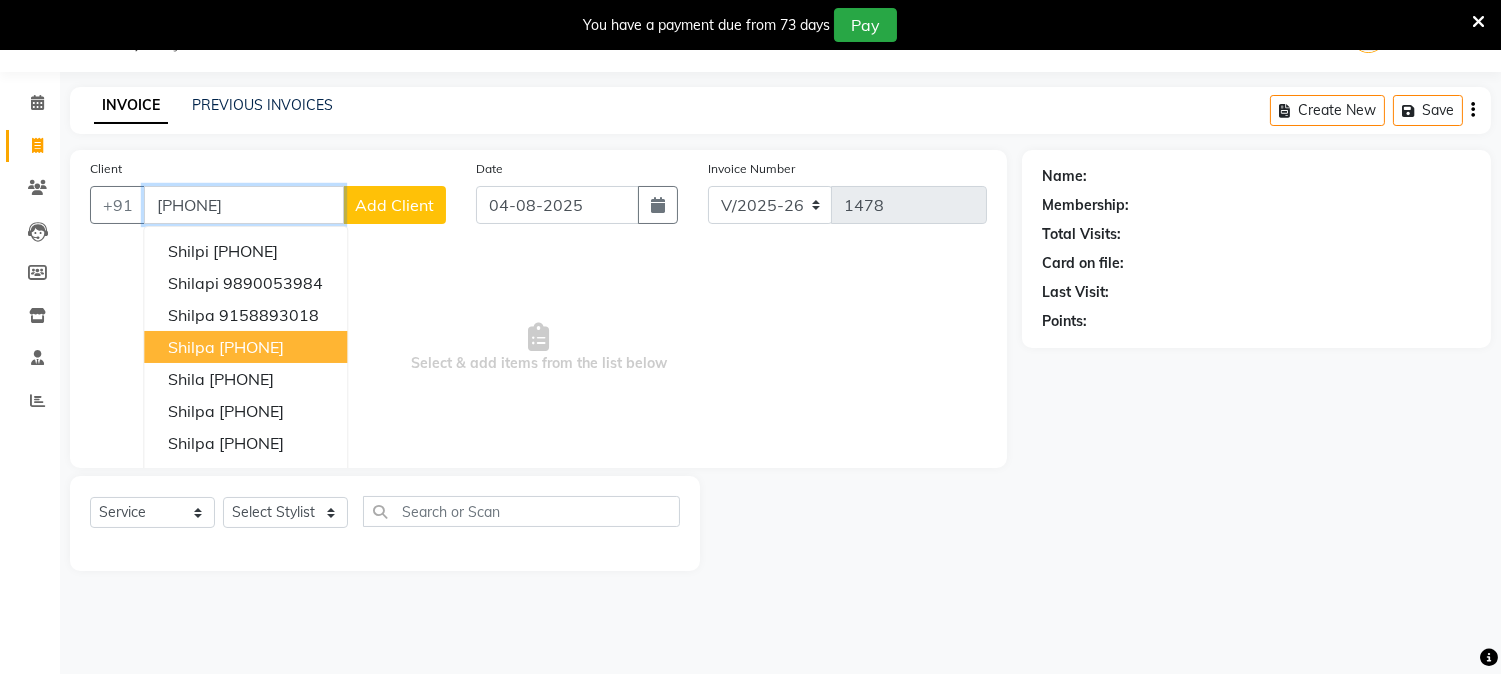 type on "7262046145" 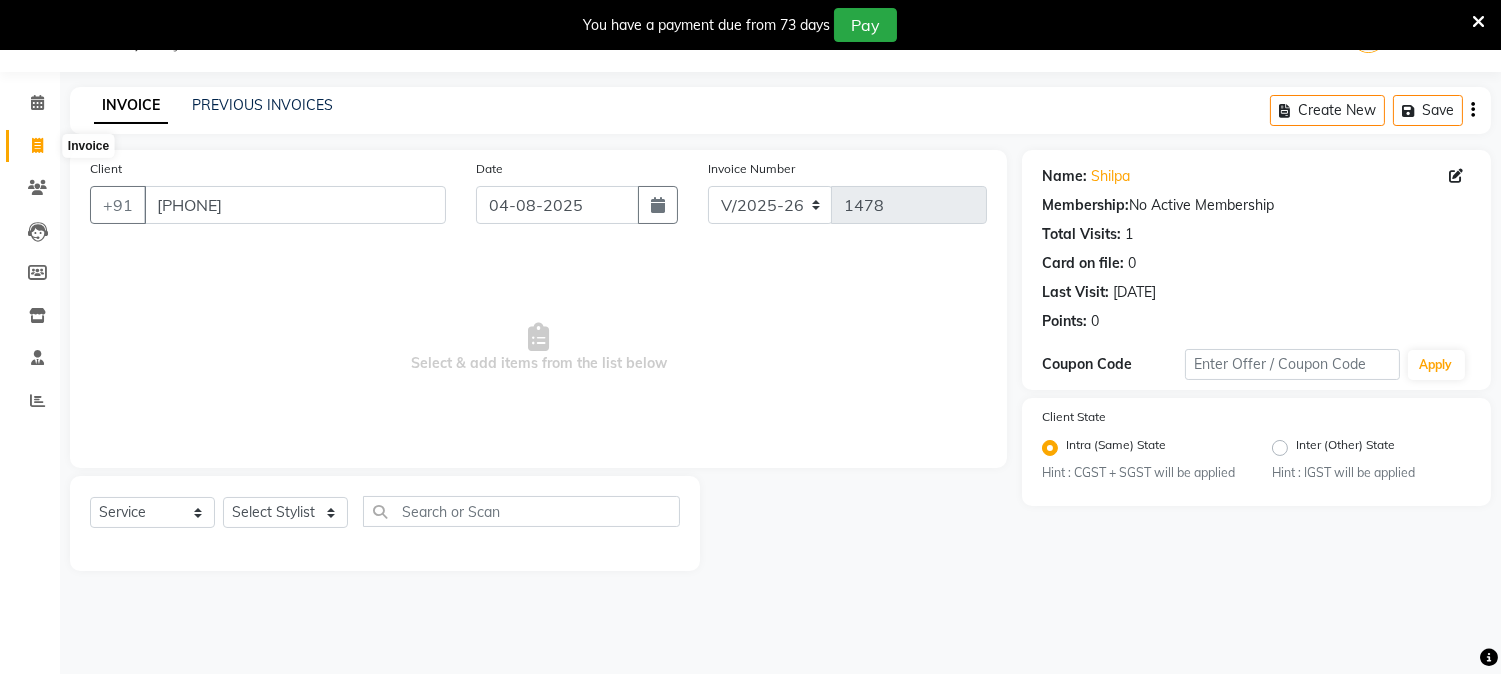 click 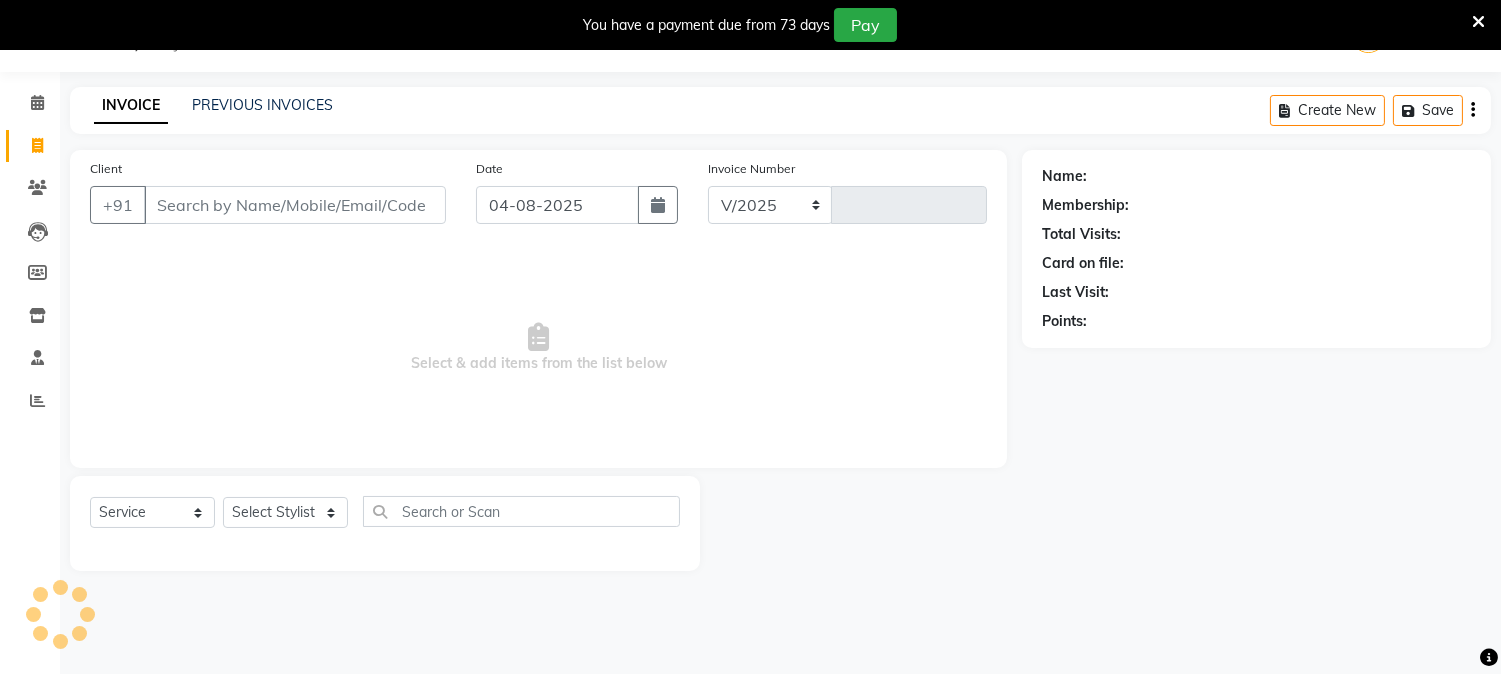 select on "144" 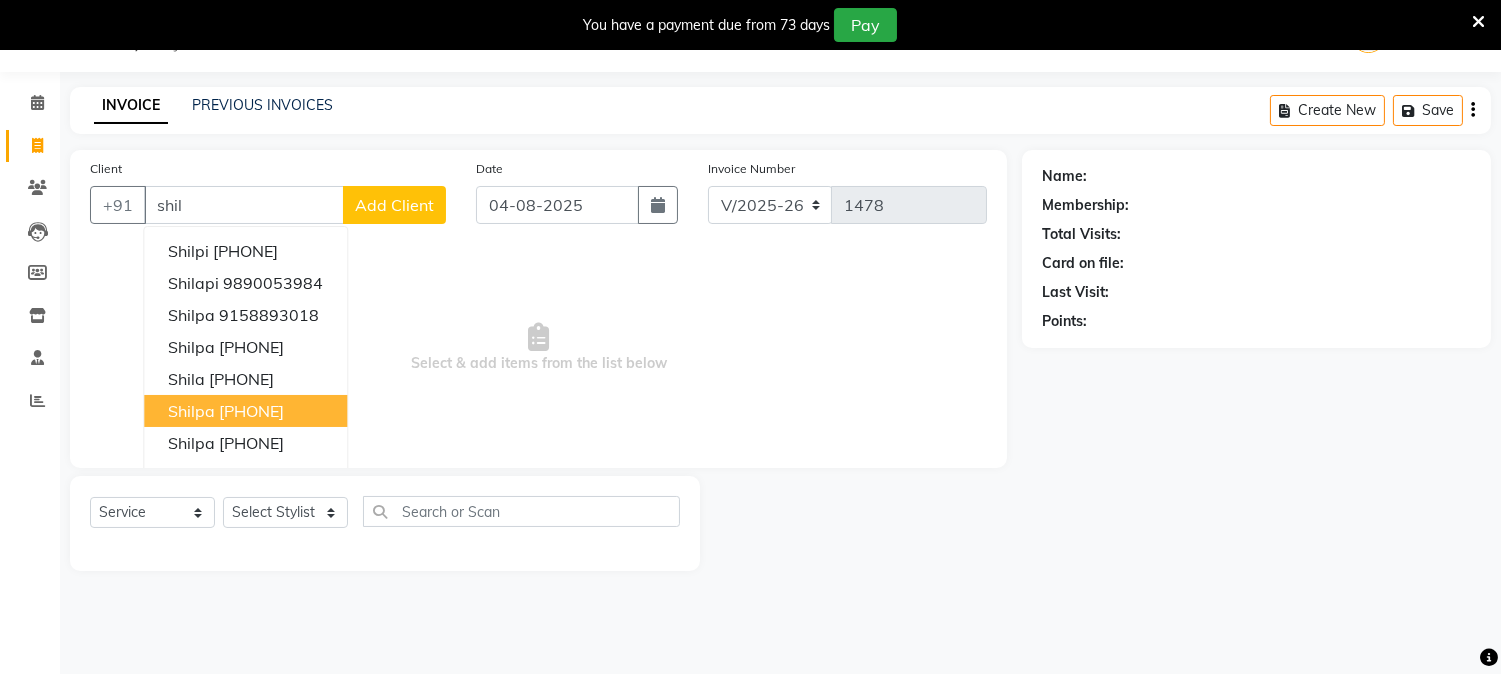 click on "Shilpa" at bounding box center (191, 411) 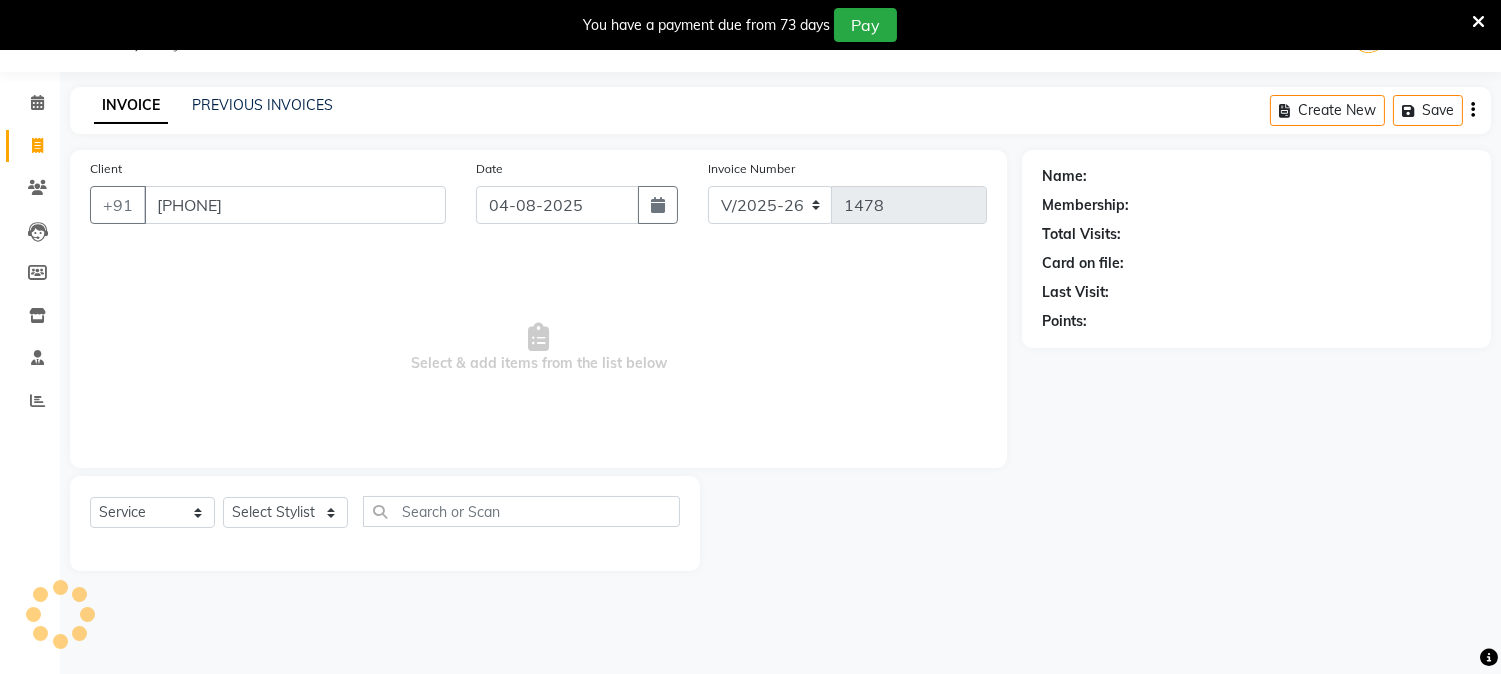 type on "9118009031" 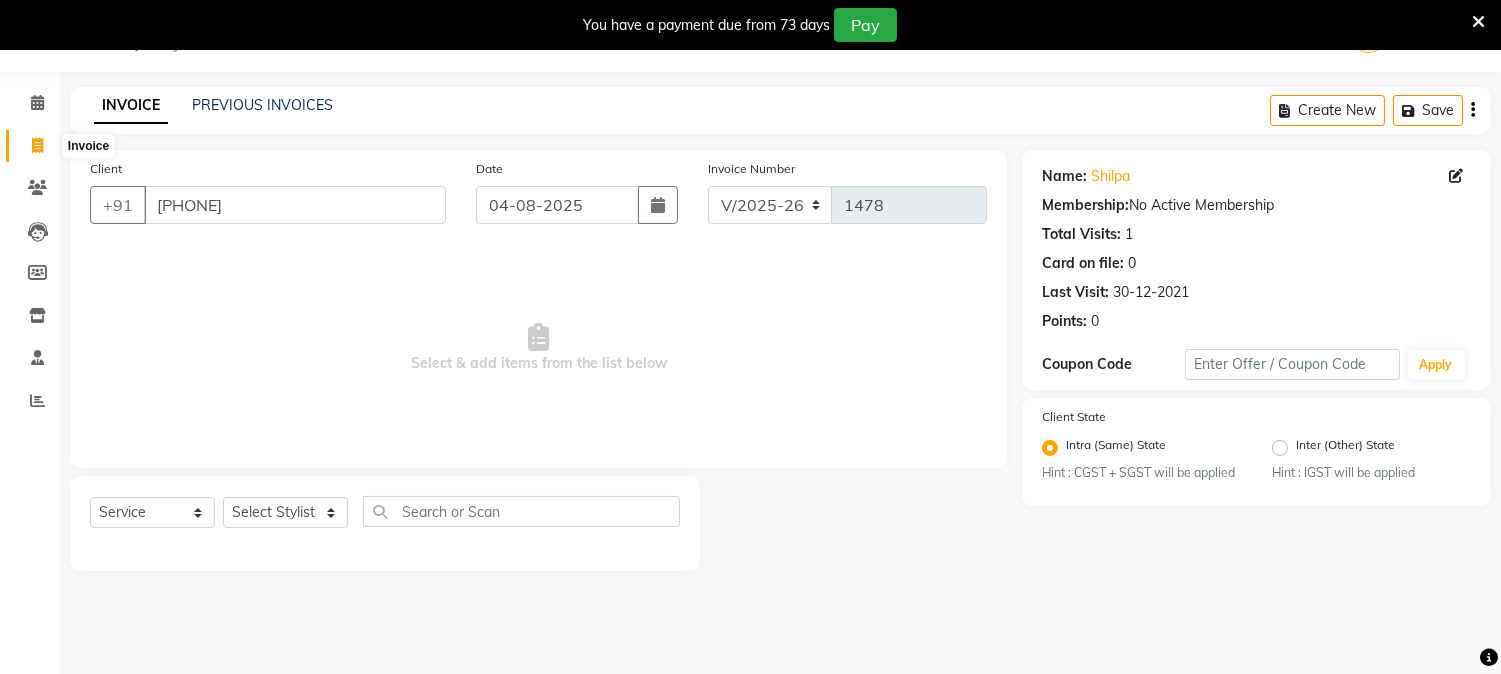 click 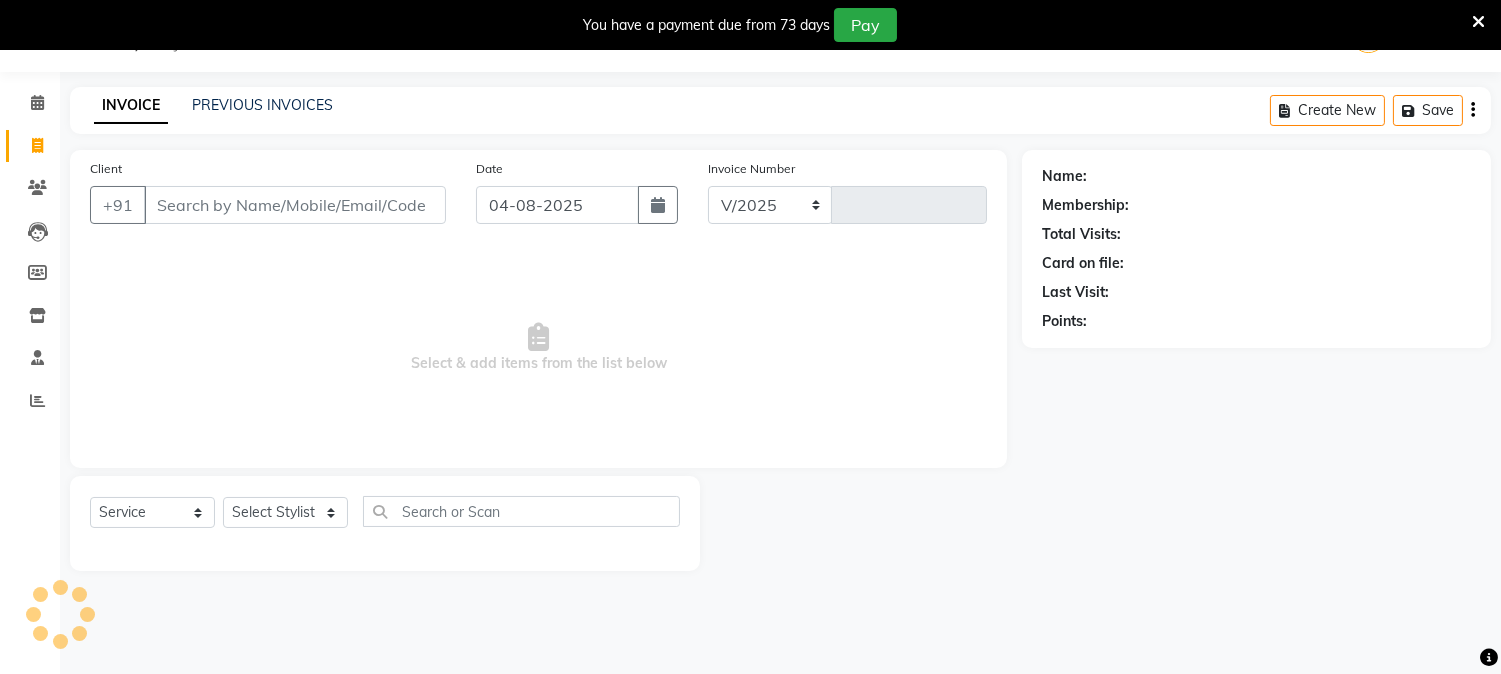 select on "144" 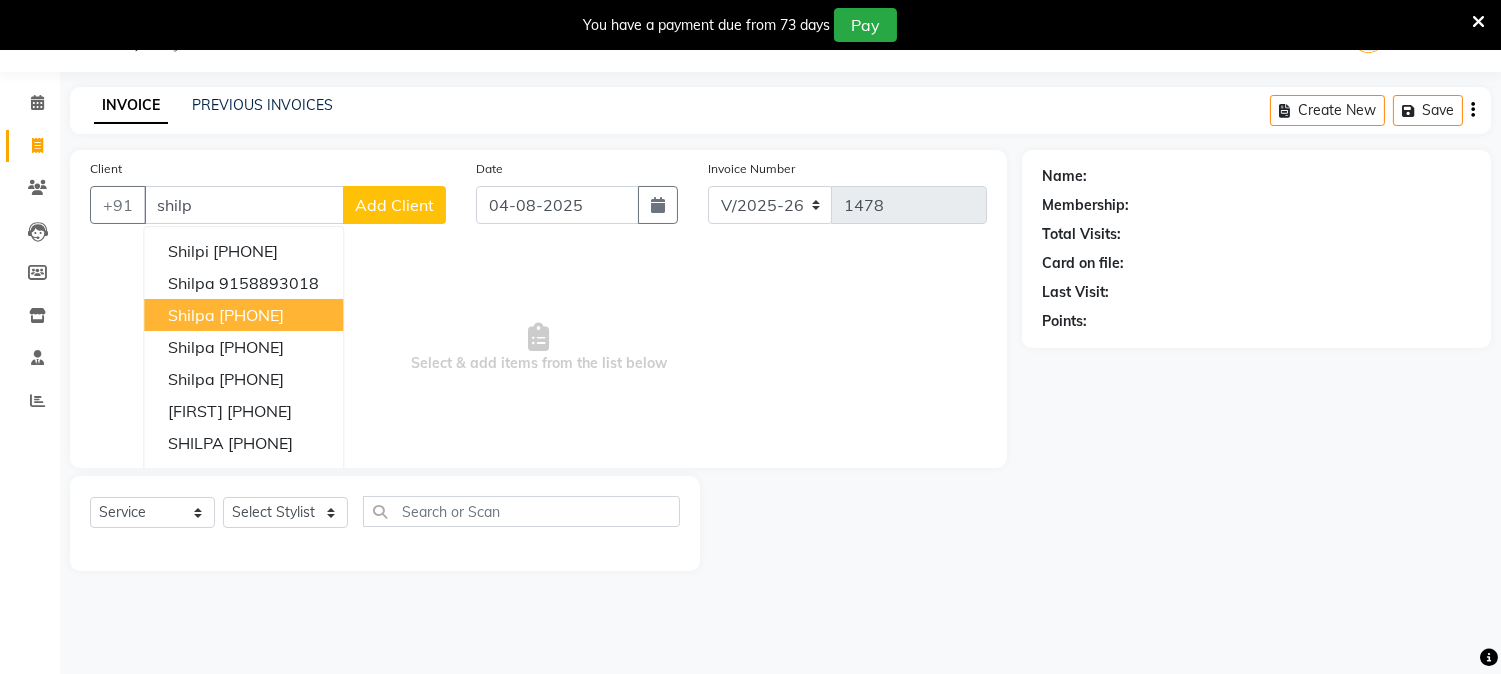 click on "7262046145" at bounding box center (251, 315) 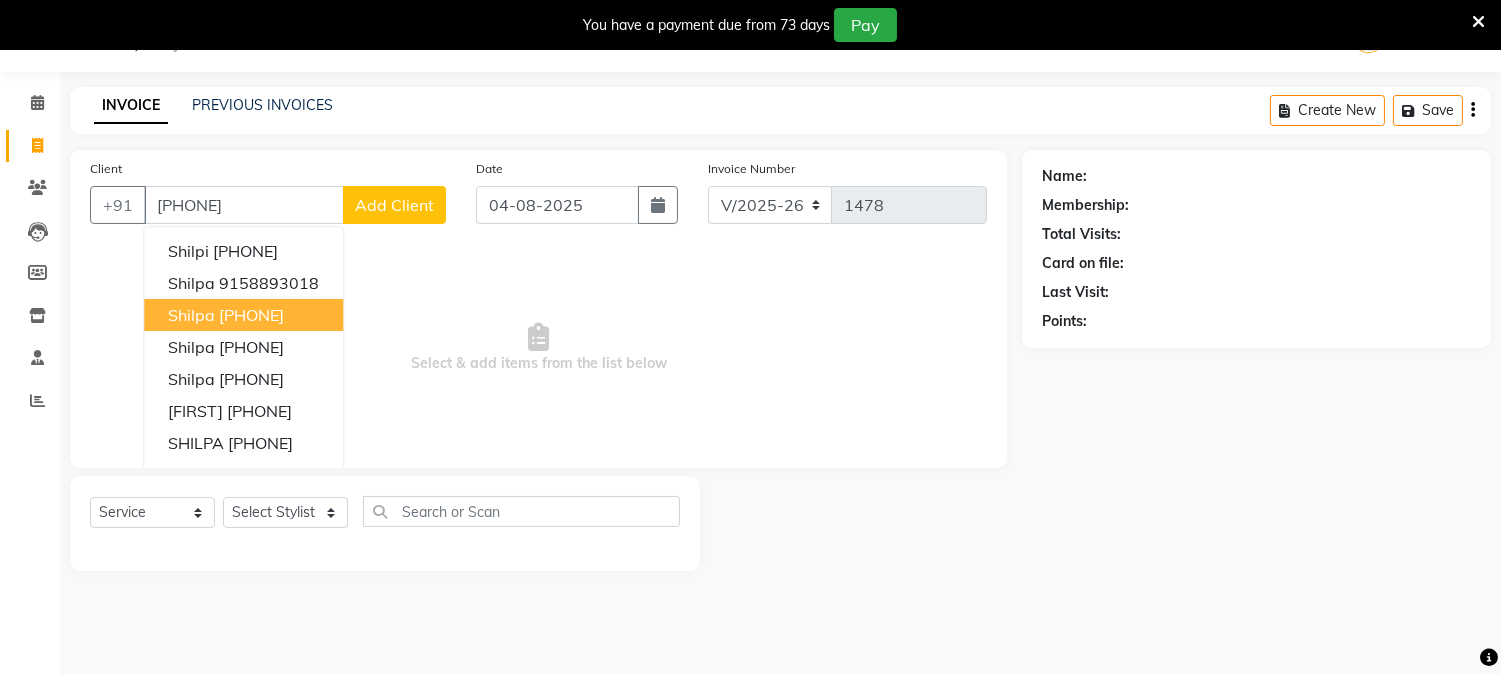 type on "7262046145" 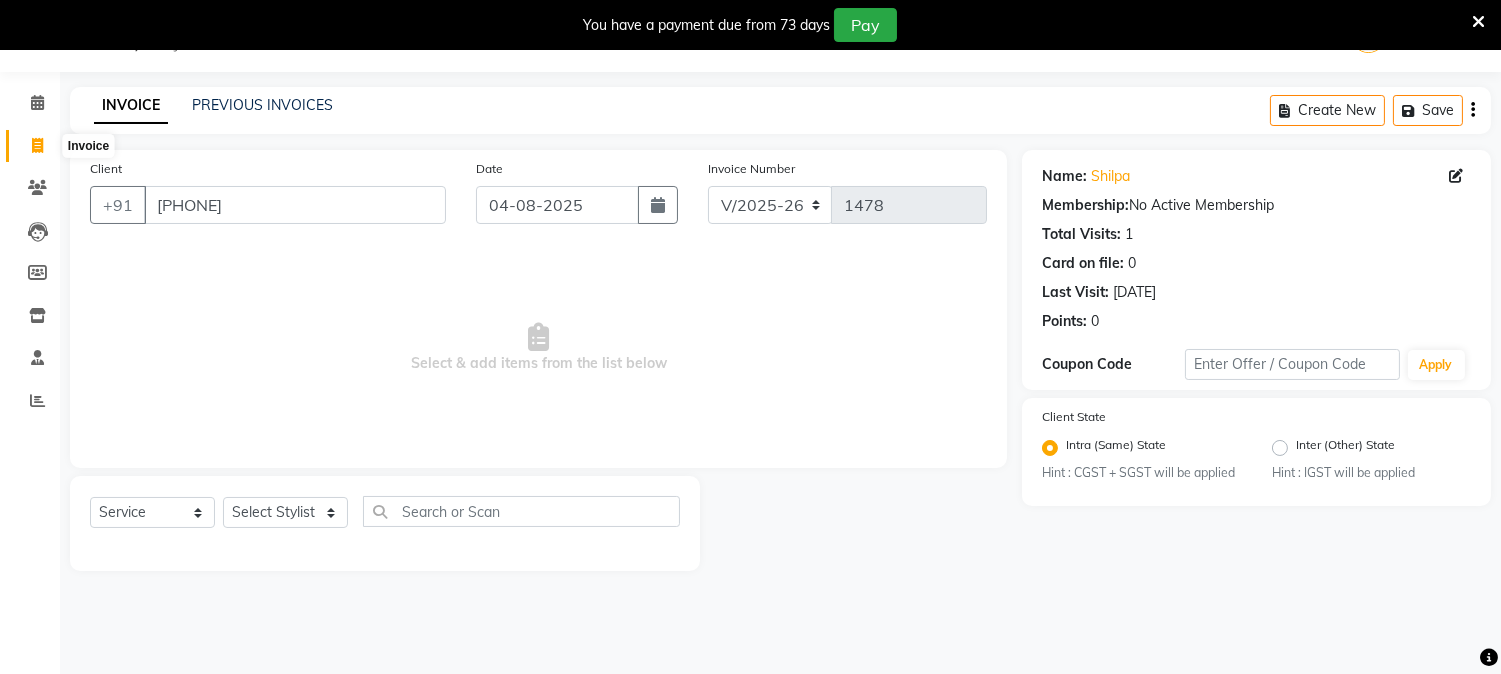 click 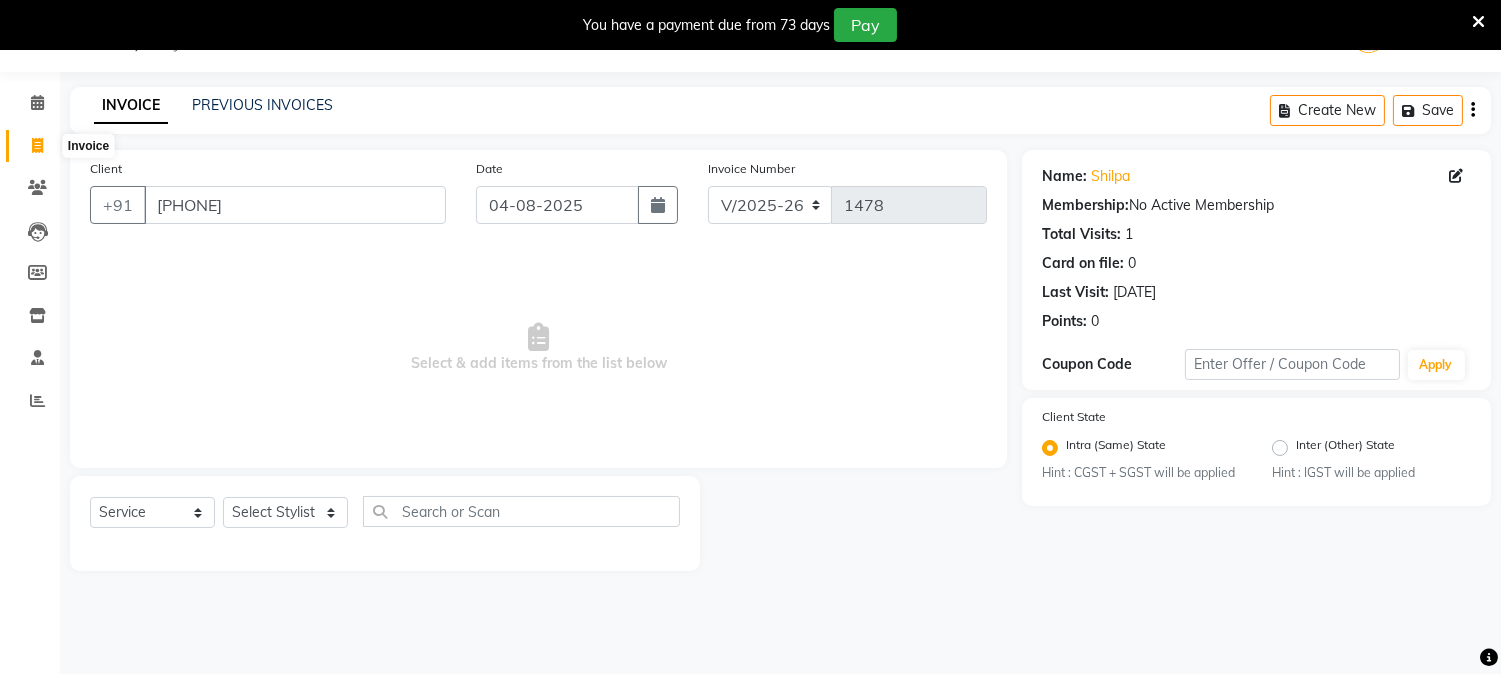 select on "service" 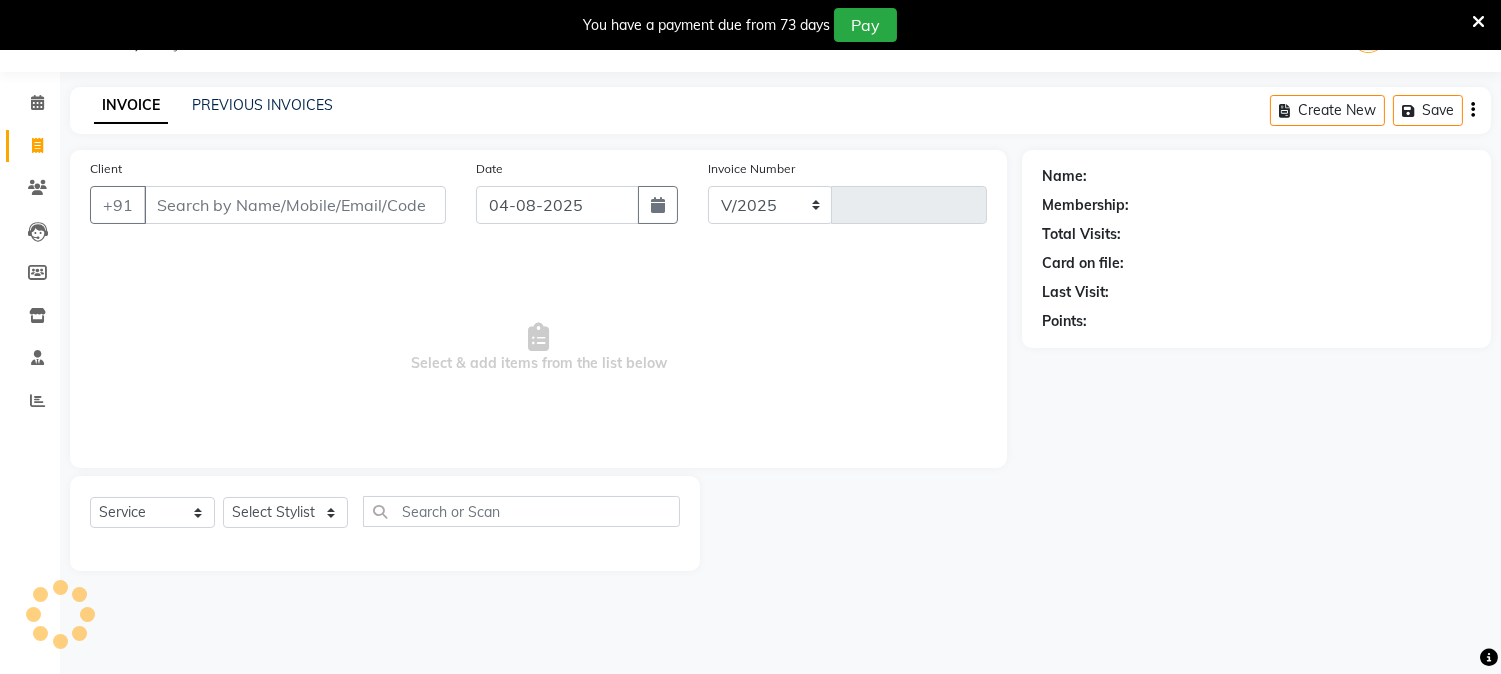 select on "144" 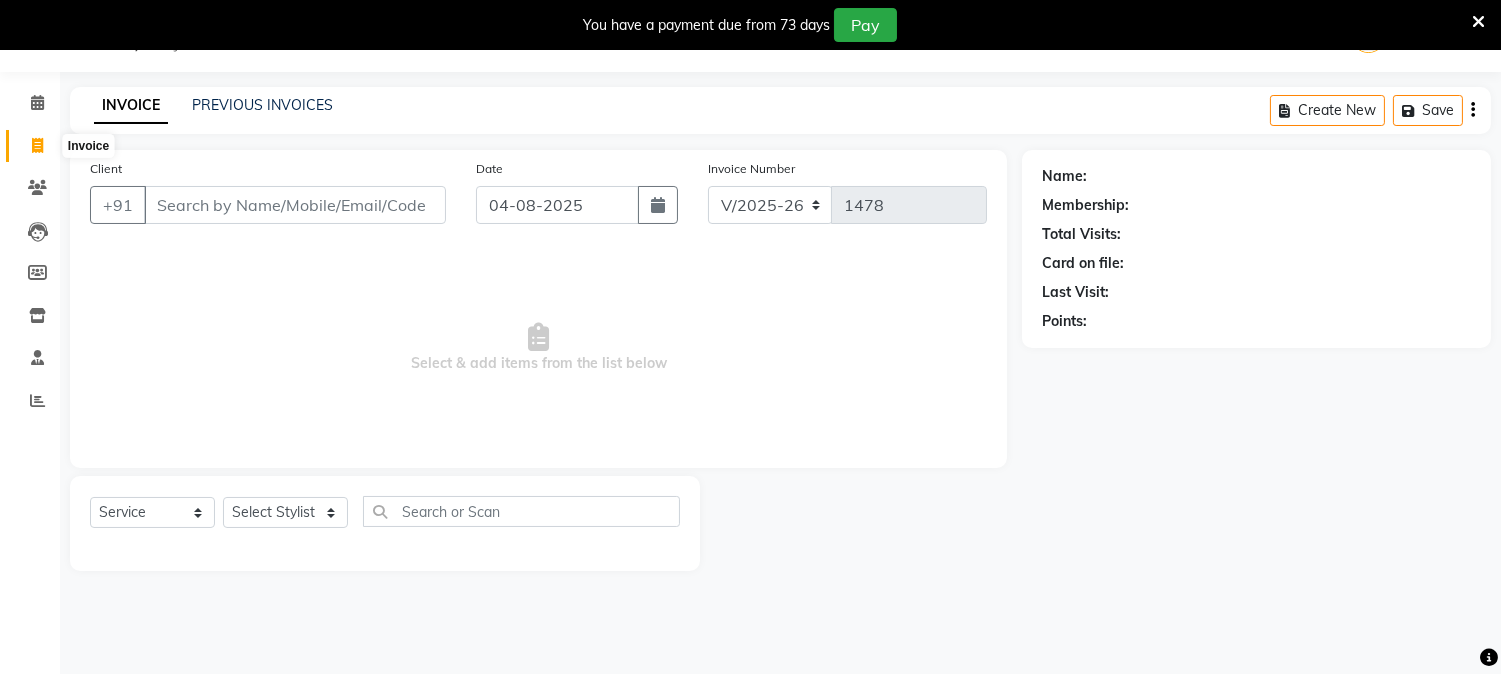 click 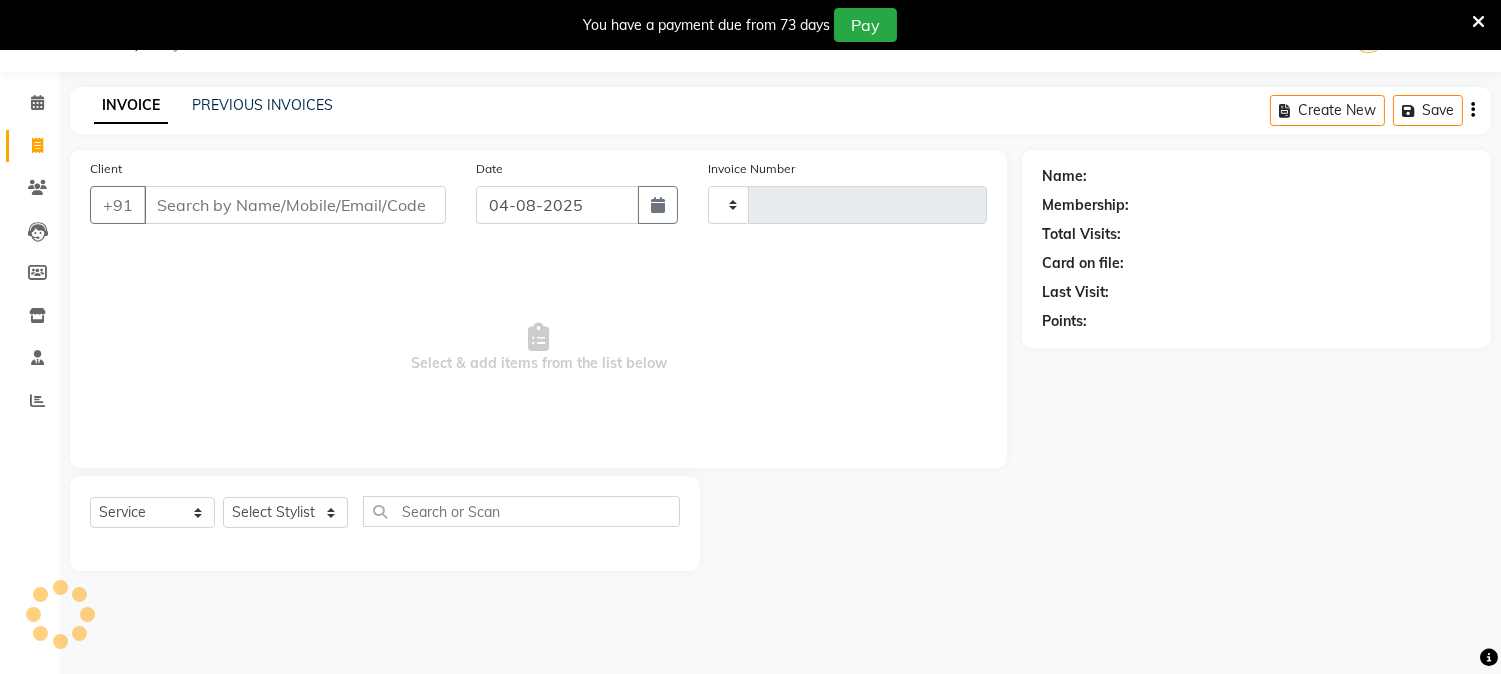 type on "1478" 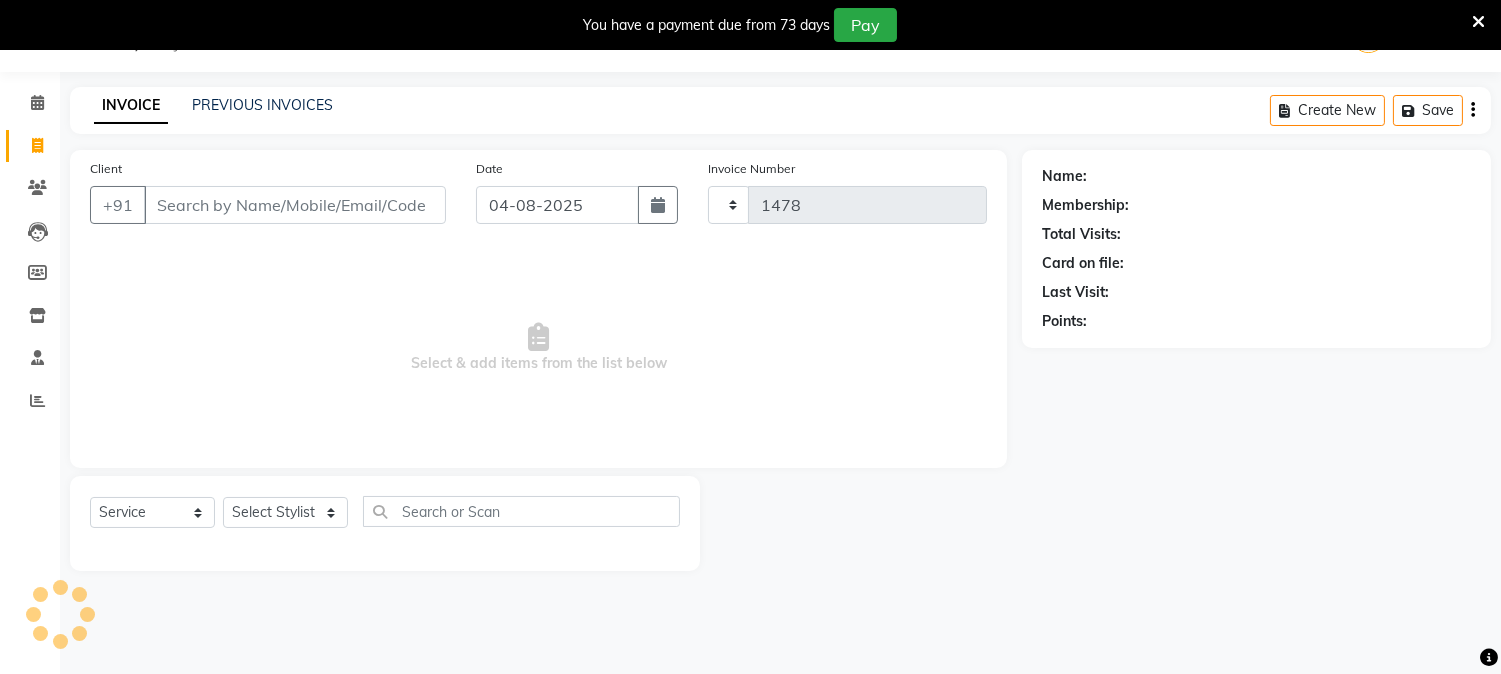 select on "144" 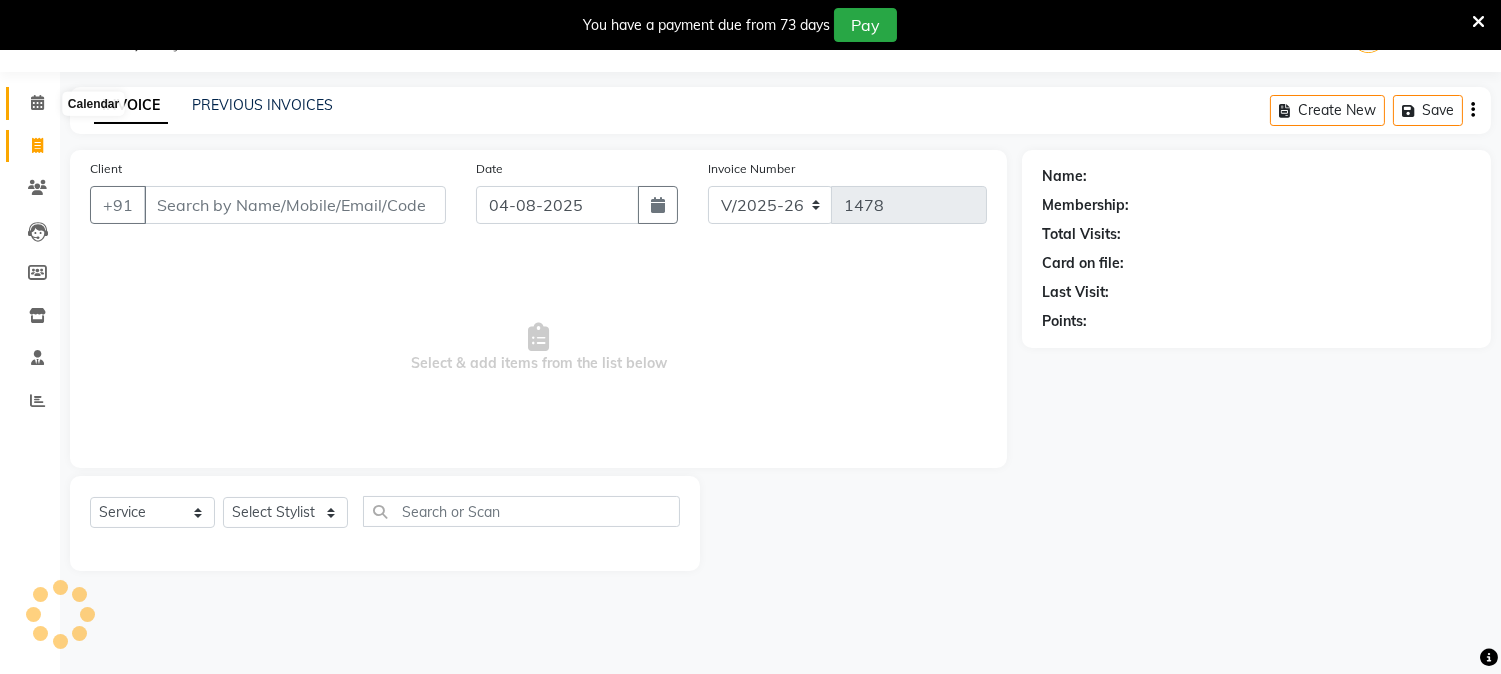 click 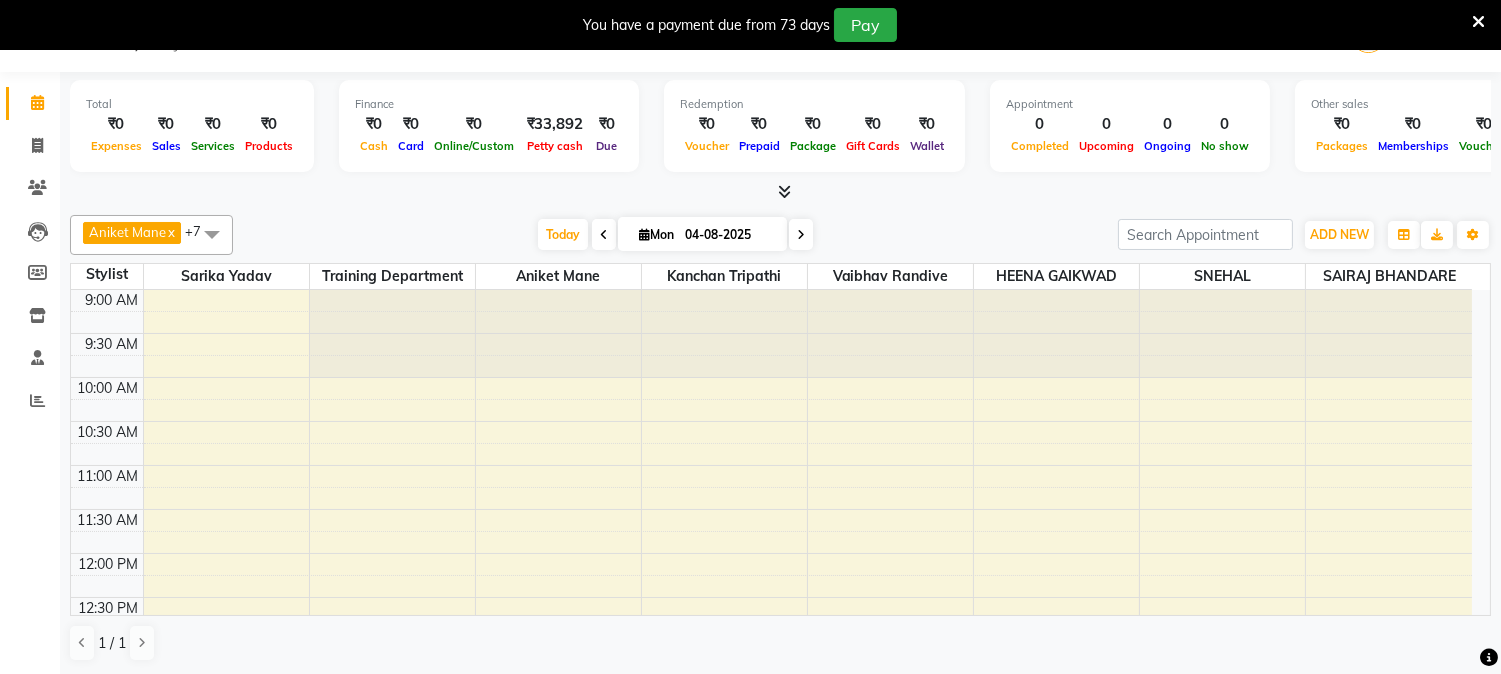 click at bounding box center [644, 234] 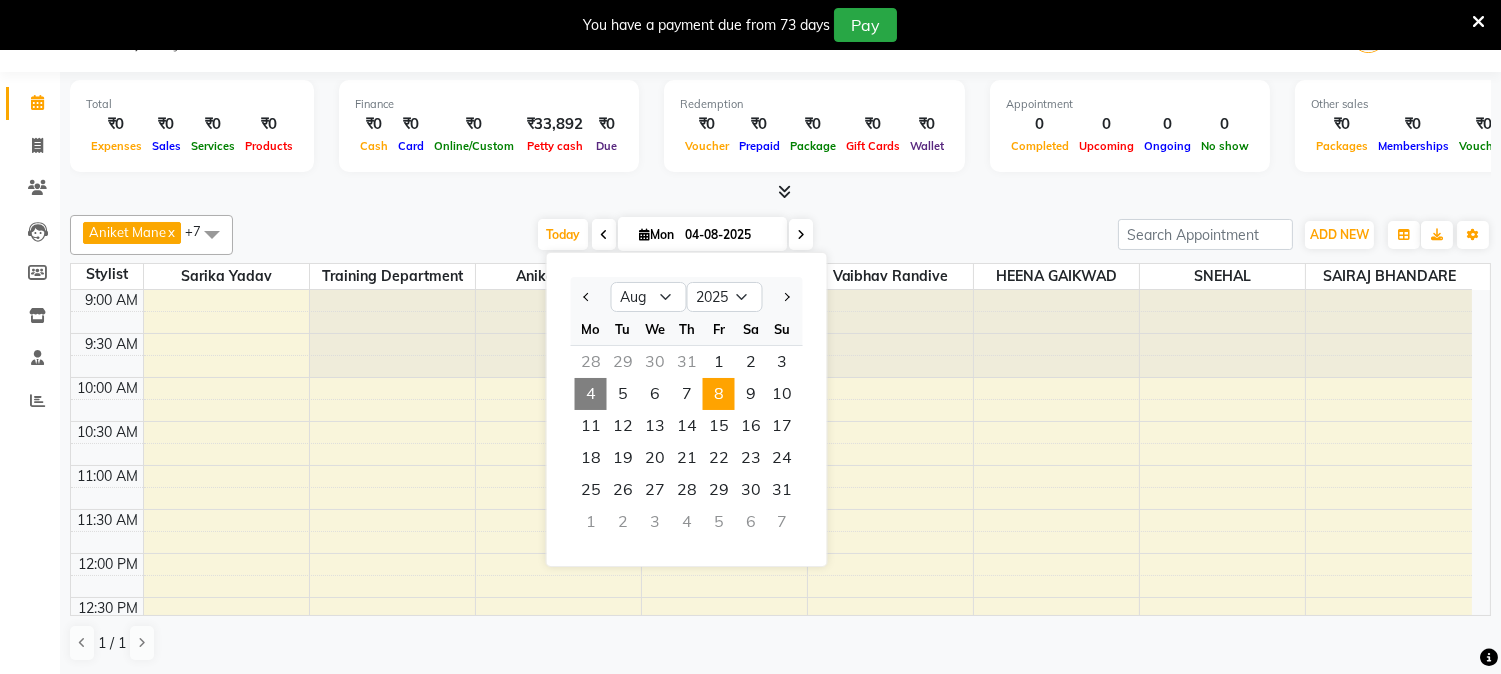 click on "8" at bounding box center (719, 394) 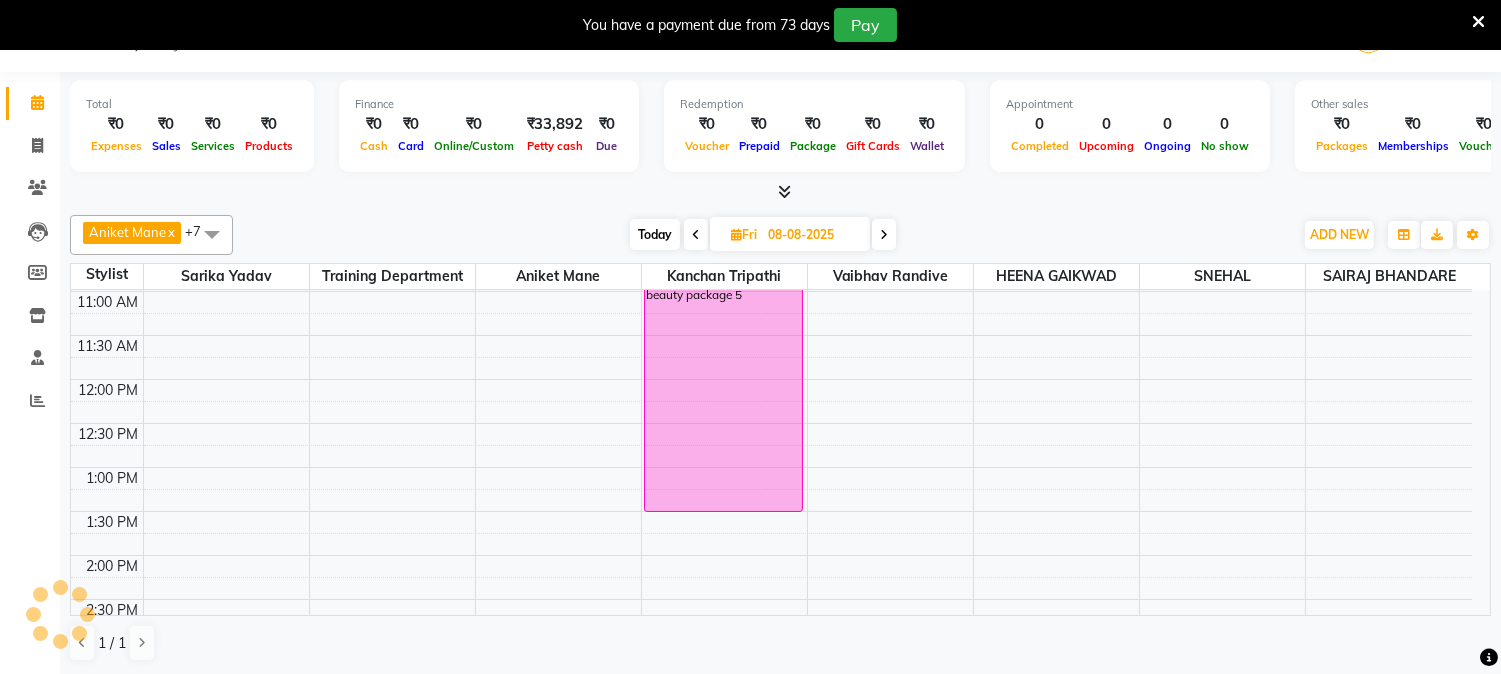 scroll, scrollTop: 0, scrollLeft: 0, axis: both 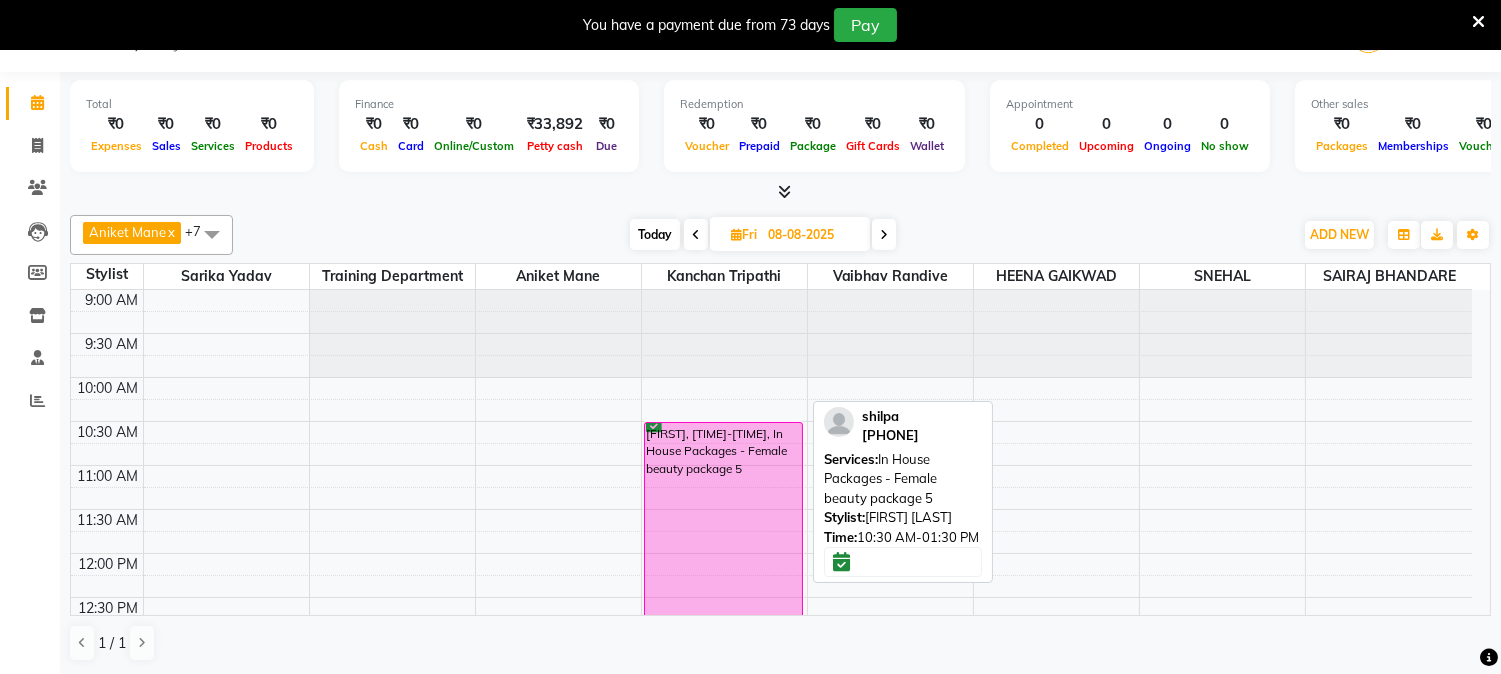 click on "shilpa, 10:30 AM-01:30 PM, In House Packages - Female beauty package 5" at bounding box center [723, 554] 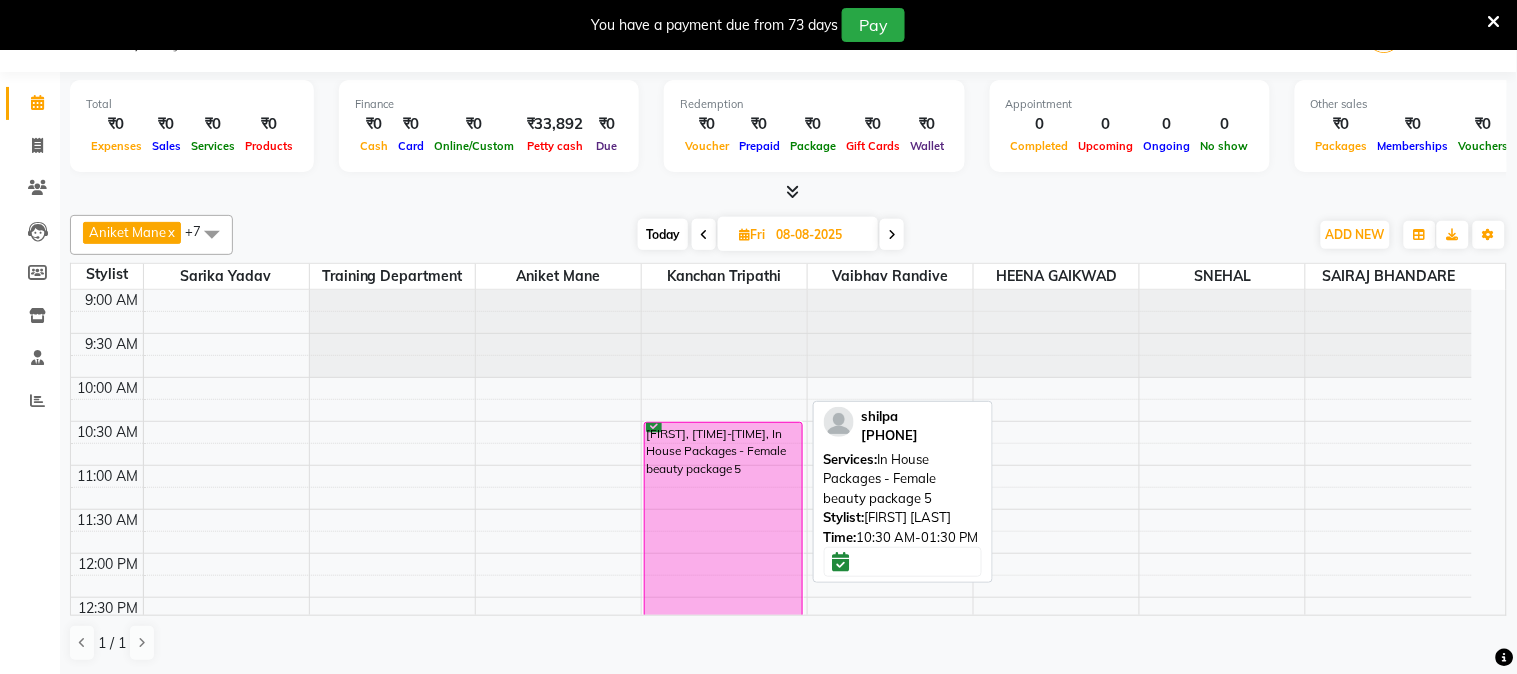 select on "6" 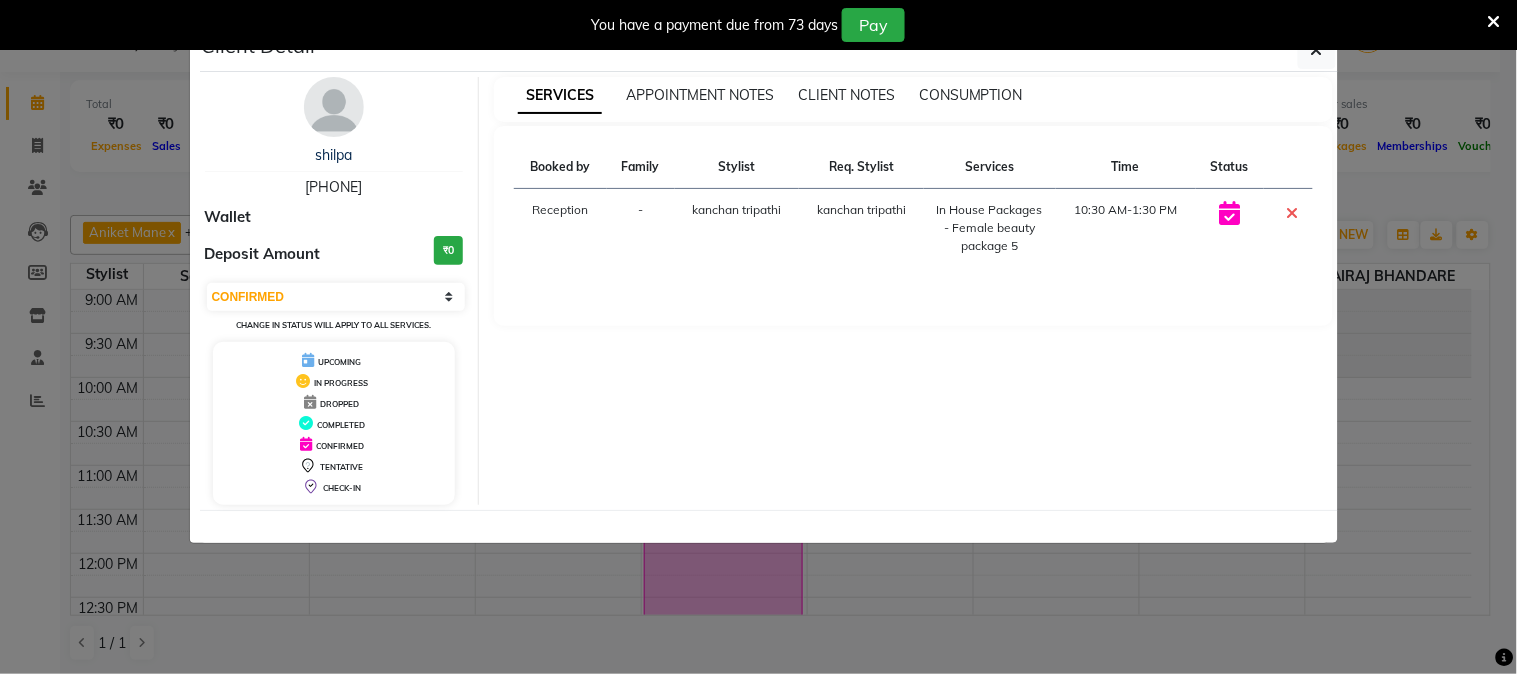 drag, startPoint x: 385, startPoint y: 184, endPoint x: 270, endPoint y: 195, distance: 115.52489 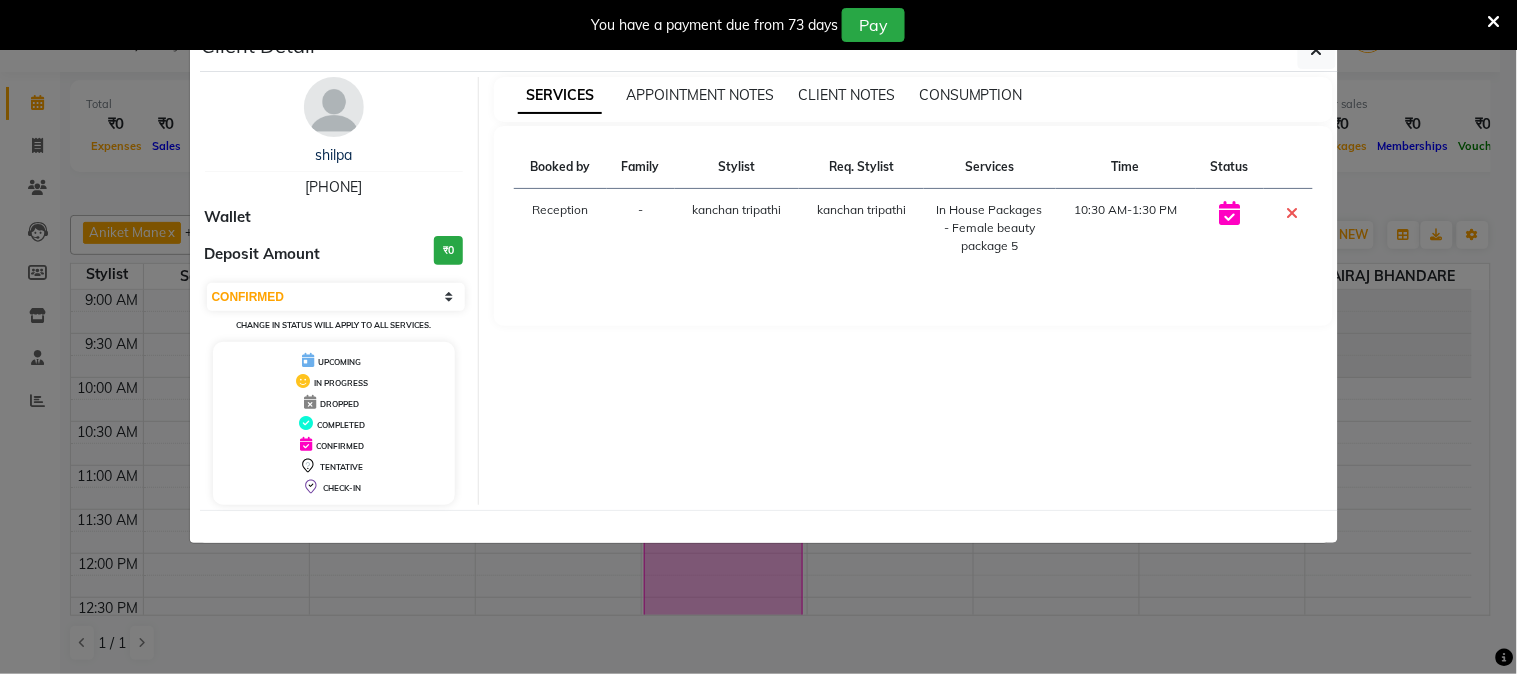 click on "You have a payment due from 73 days   Pay" at bounding box center (758, 25) 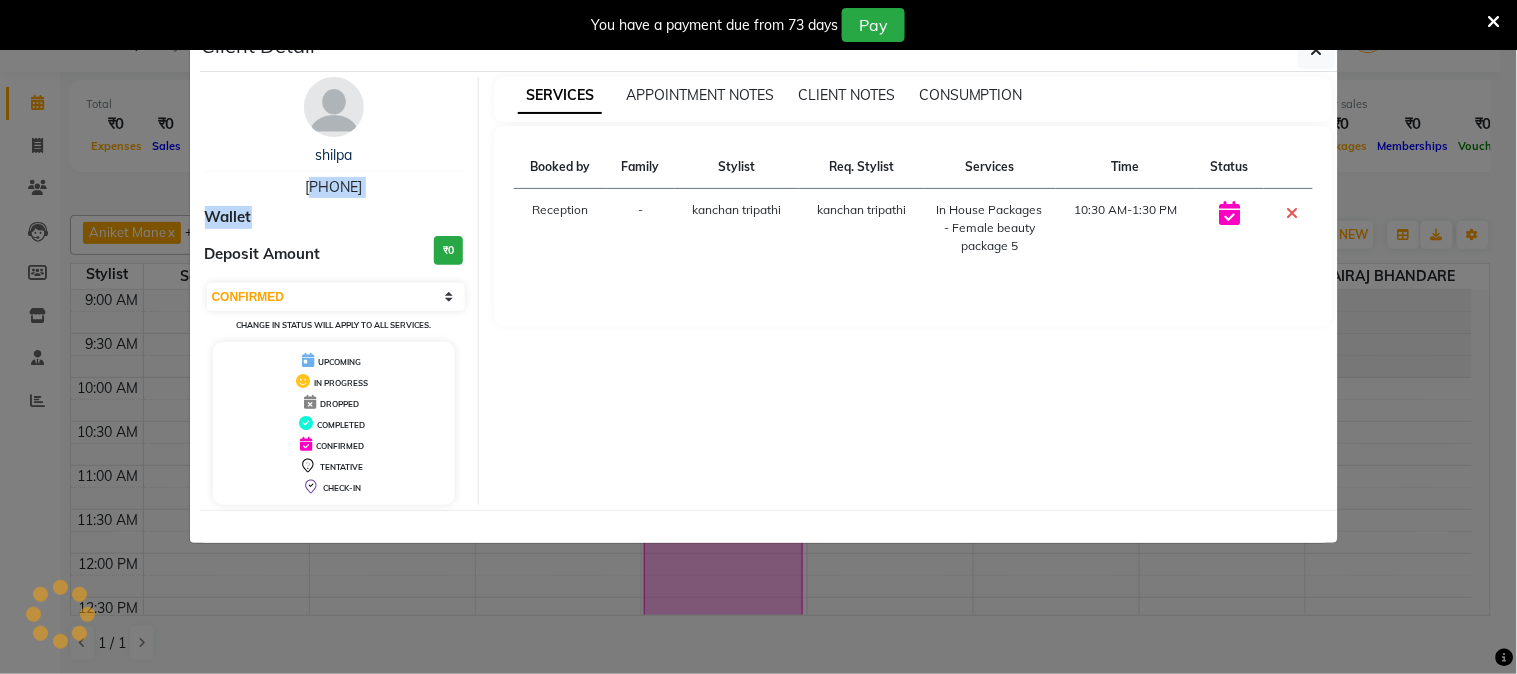 drag, startPoint x: 290, startPoint y: 180, endPoint x: 391, endPoint y: 206, distance: 104.292854 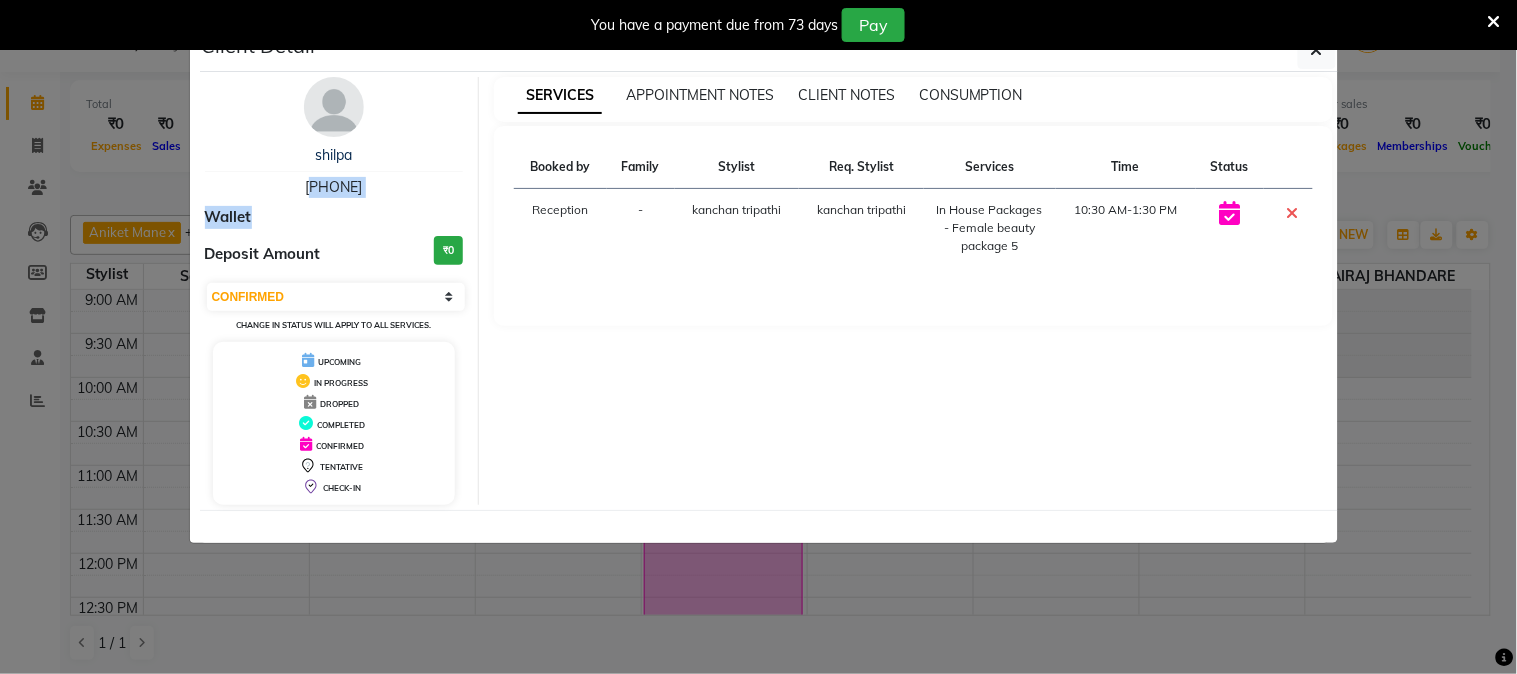 click on "Wallet" at bounding box center [334, 217] 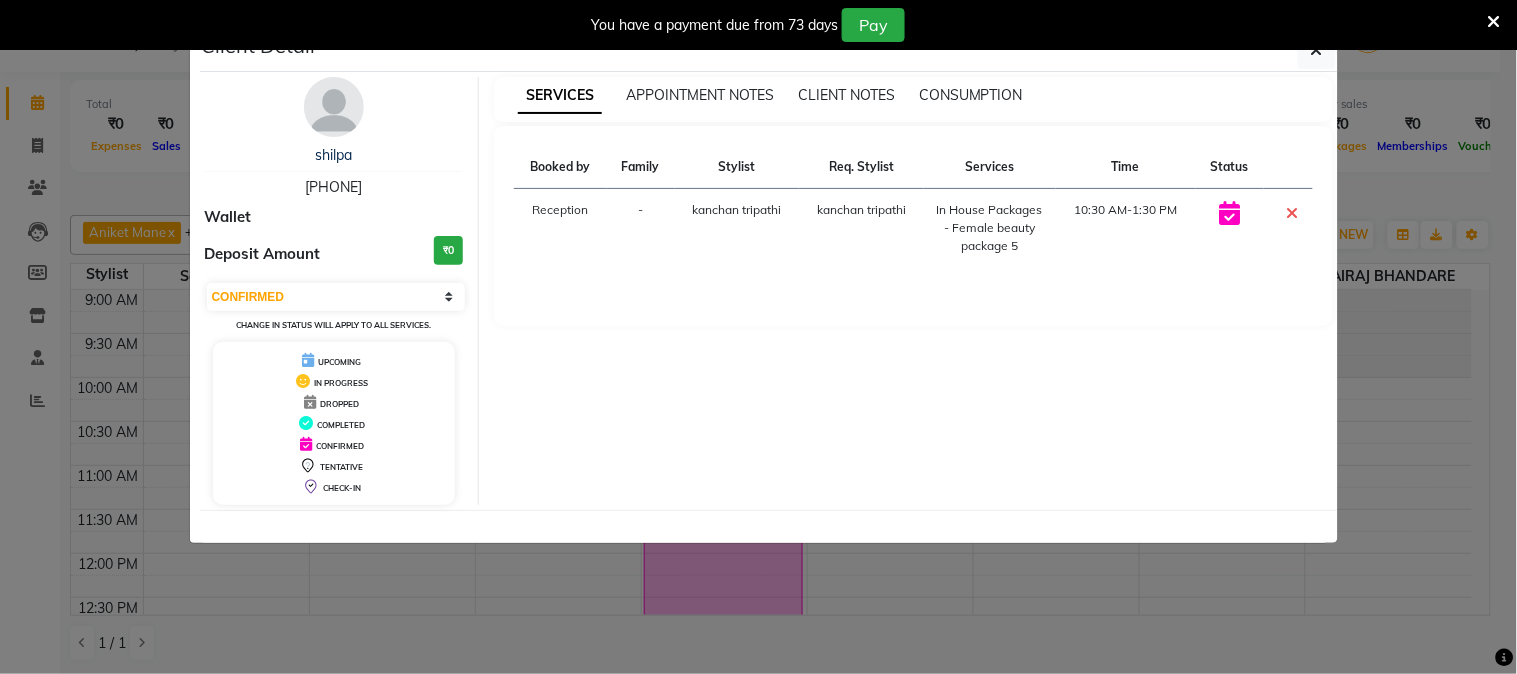 drag, startPoint x: 372, startPoint y: 183, endPoint x: 277, endPoint y: 182, distance: 95.005264 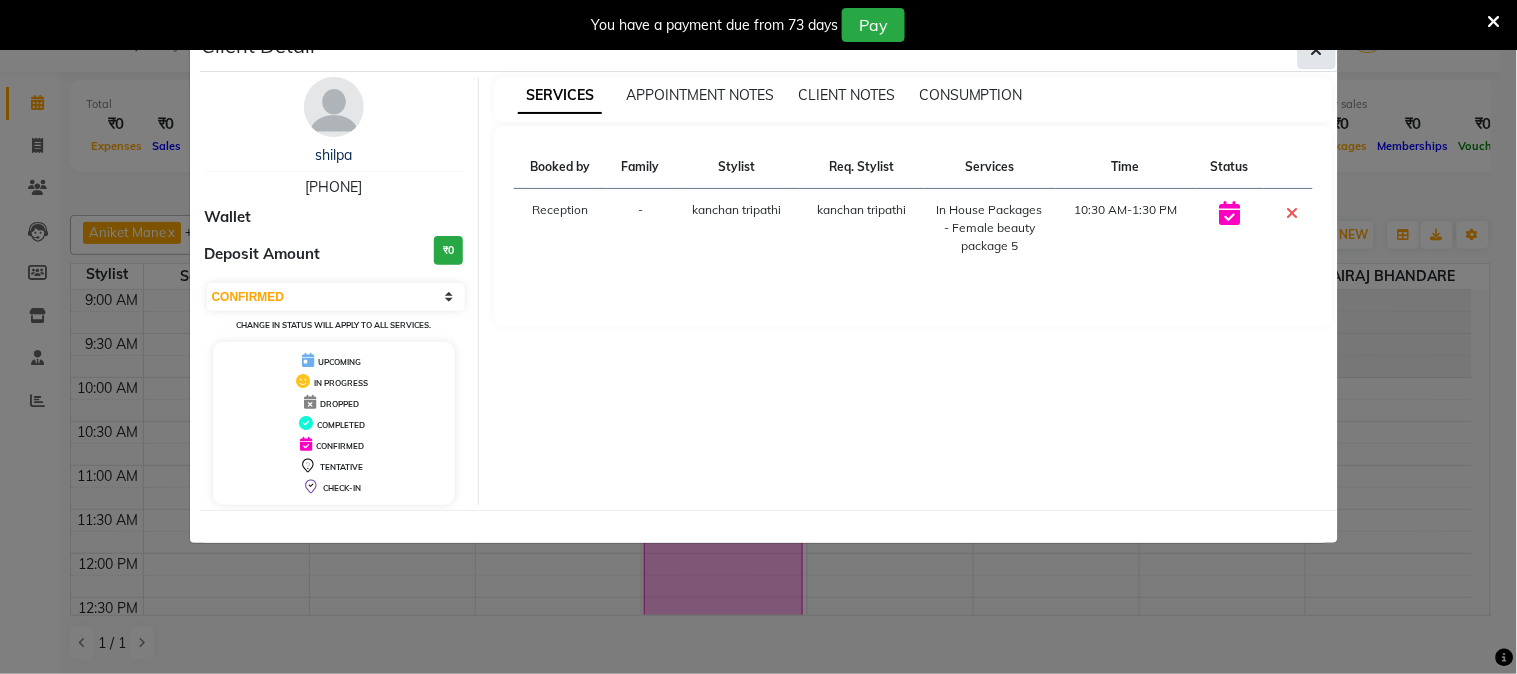 click 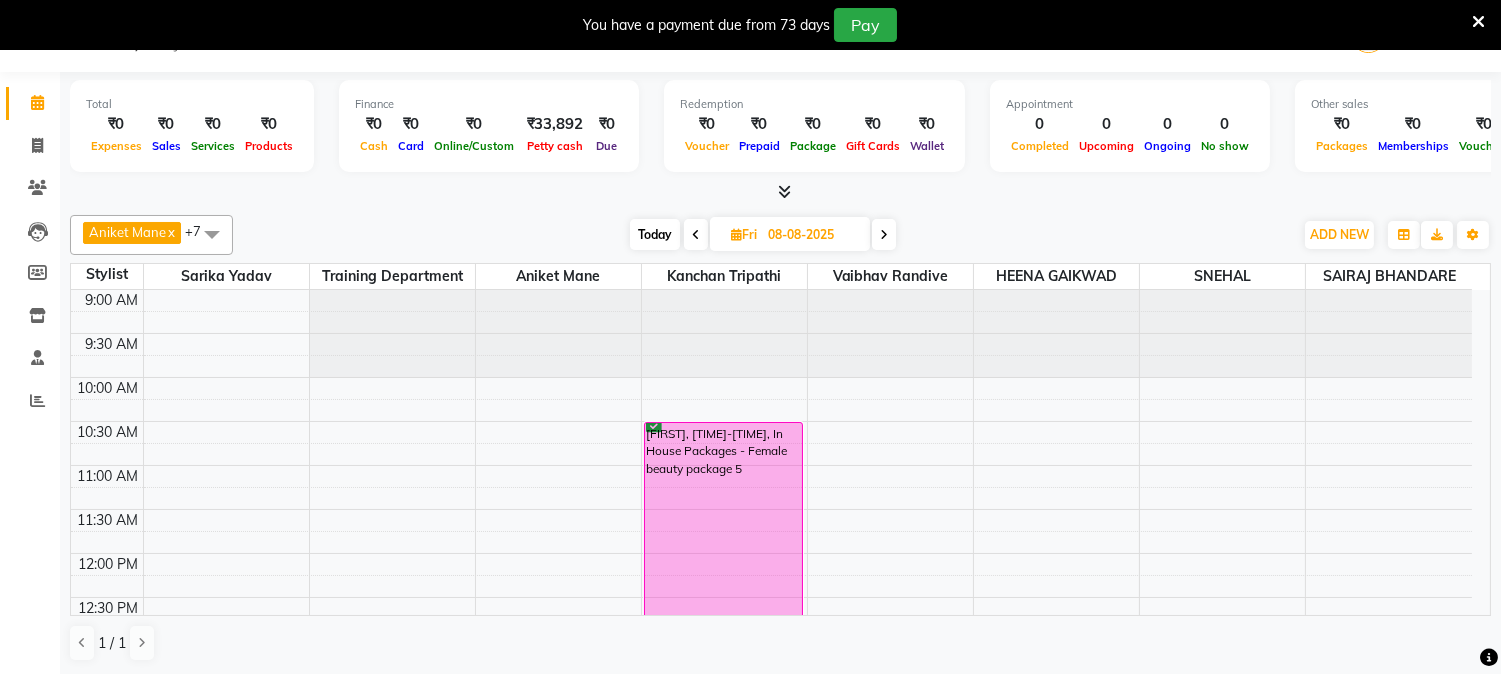 click at bounding box center [736, 234] 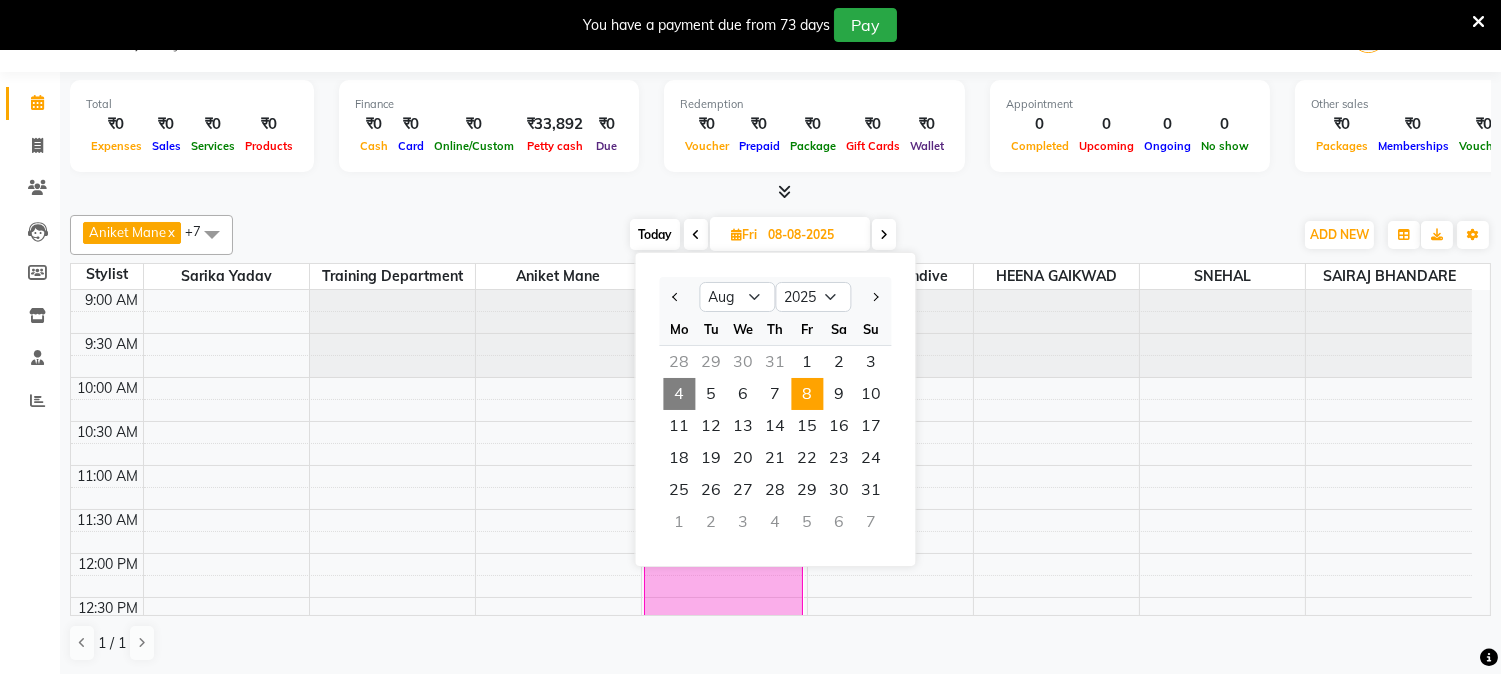 click on "4" at bounding box center [679, 394] 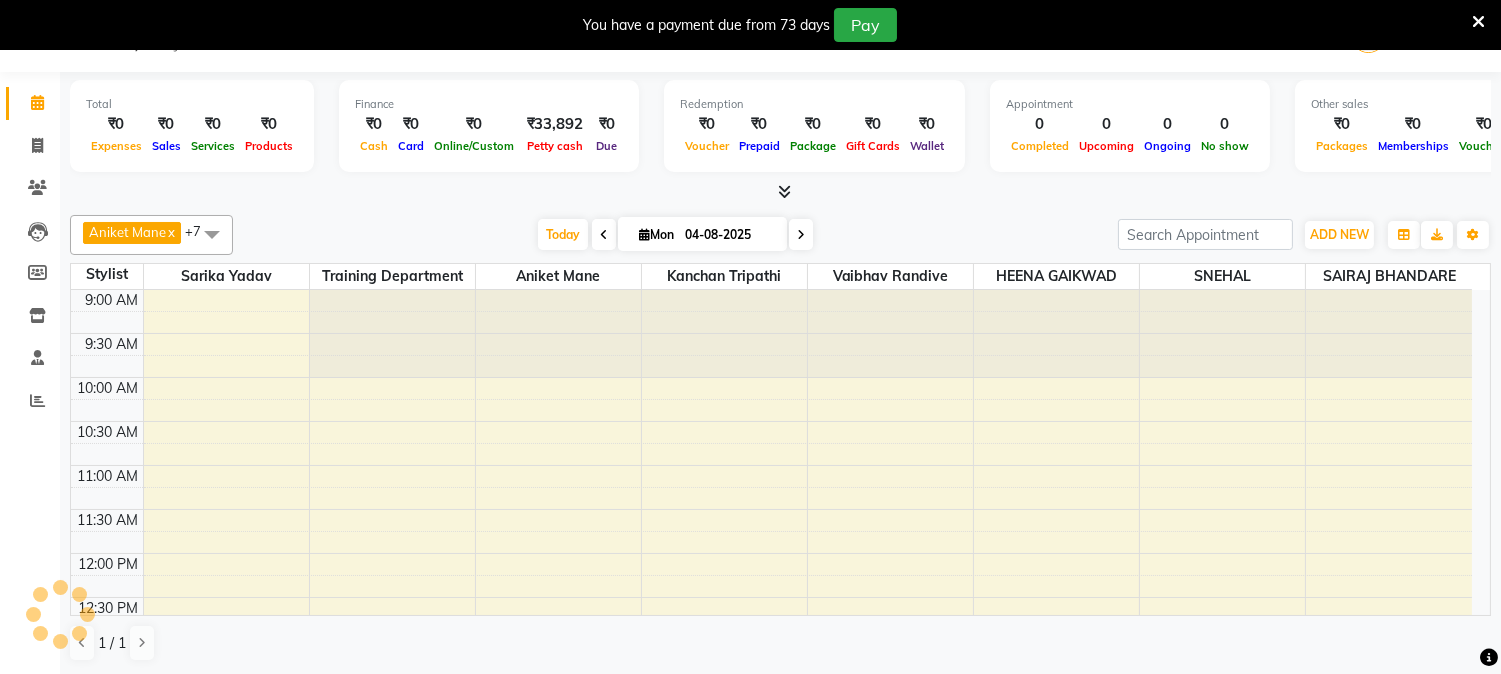 scroll, scrollTop: 531, scrollLeft: 0, axis: vertical 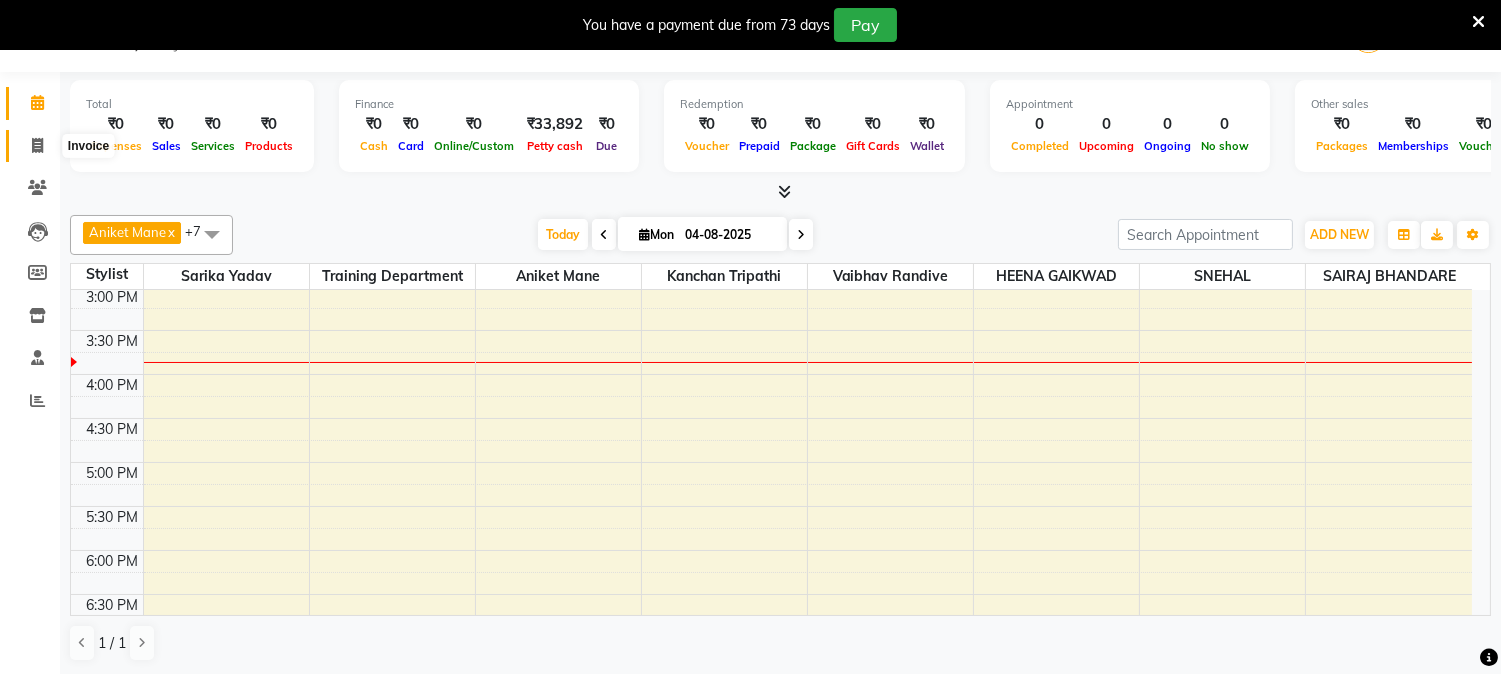 click 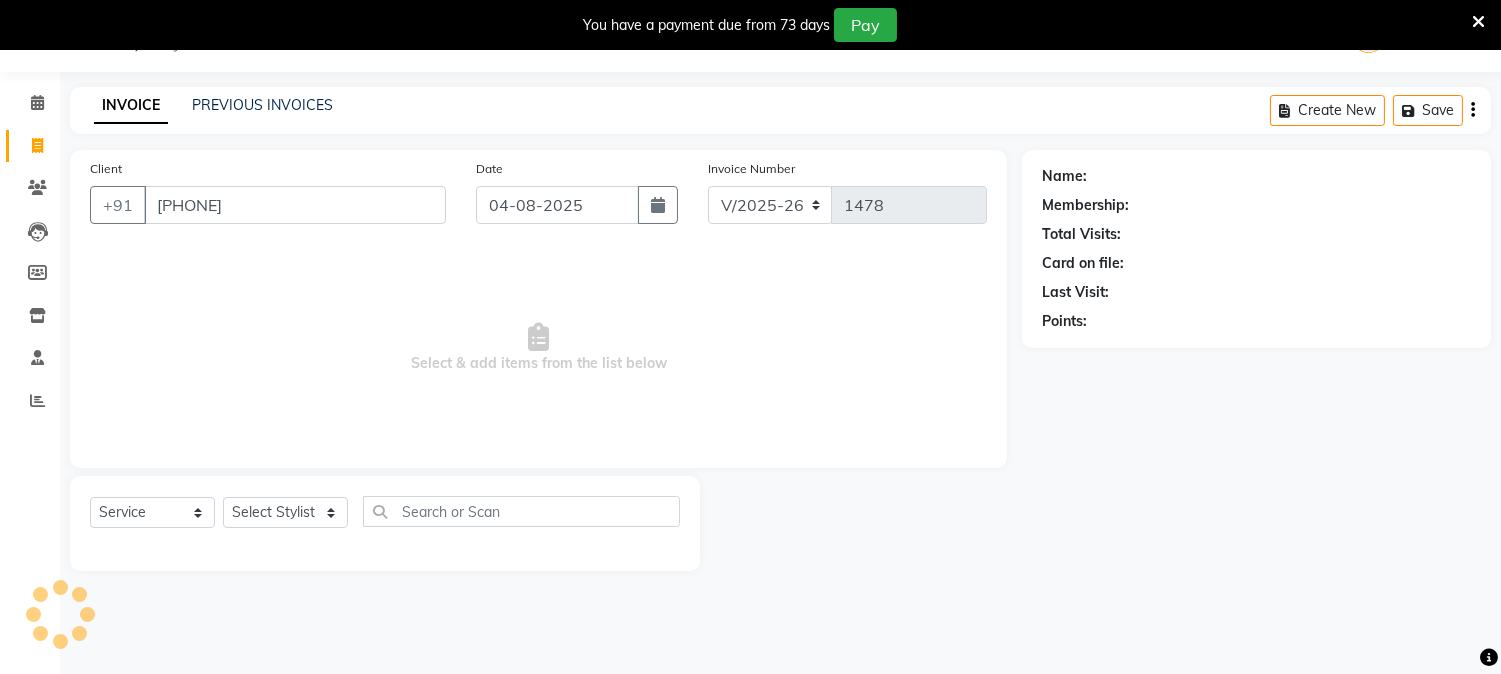 type on "9867966832" 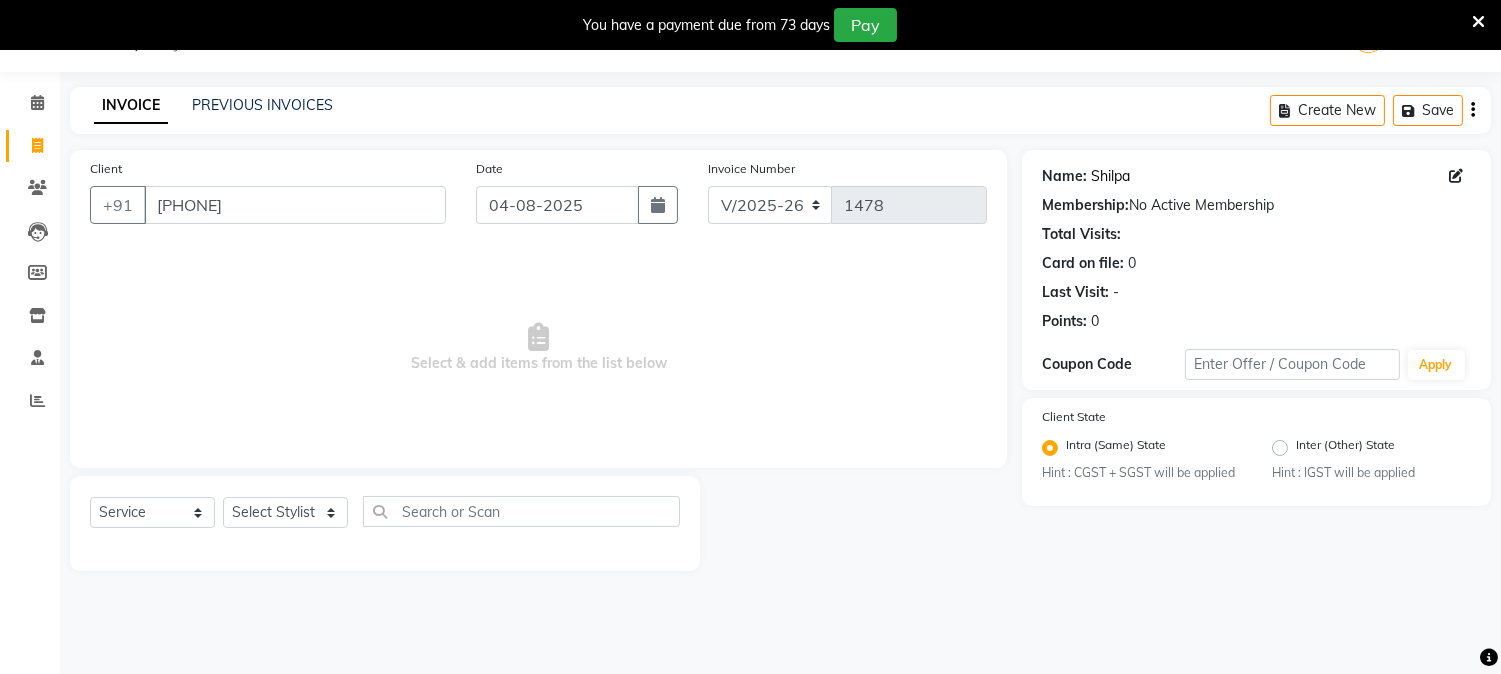 click on "Shilpa" 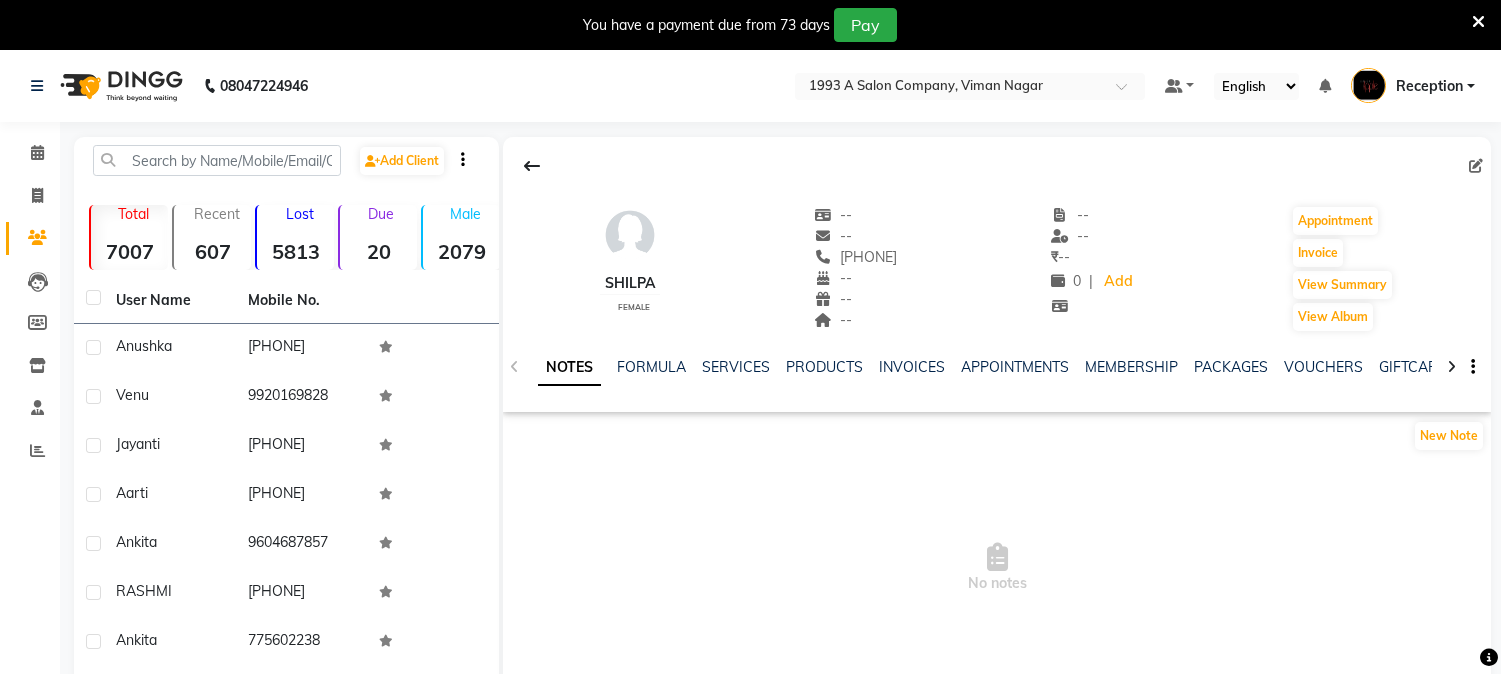 scroll, scrollTop: 0, scrollLeft: 0, axis: both 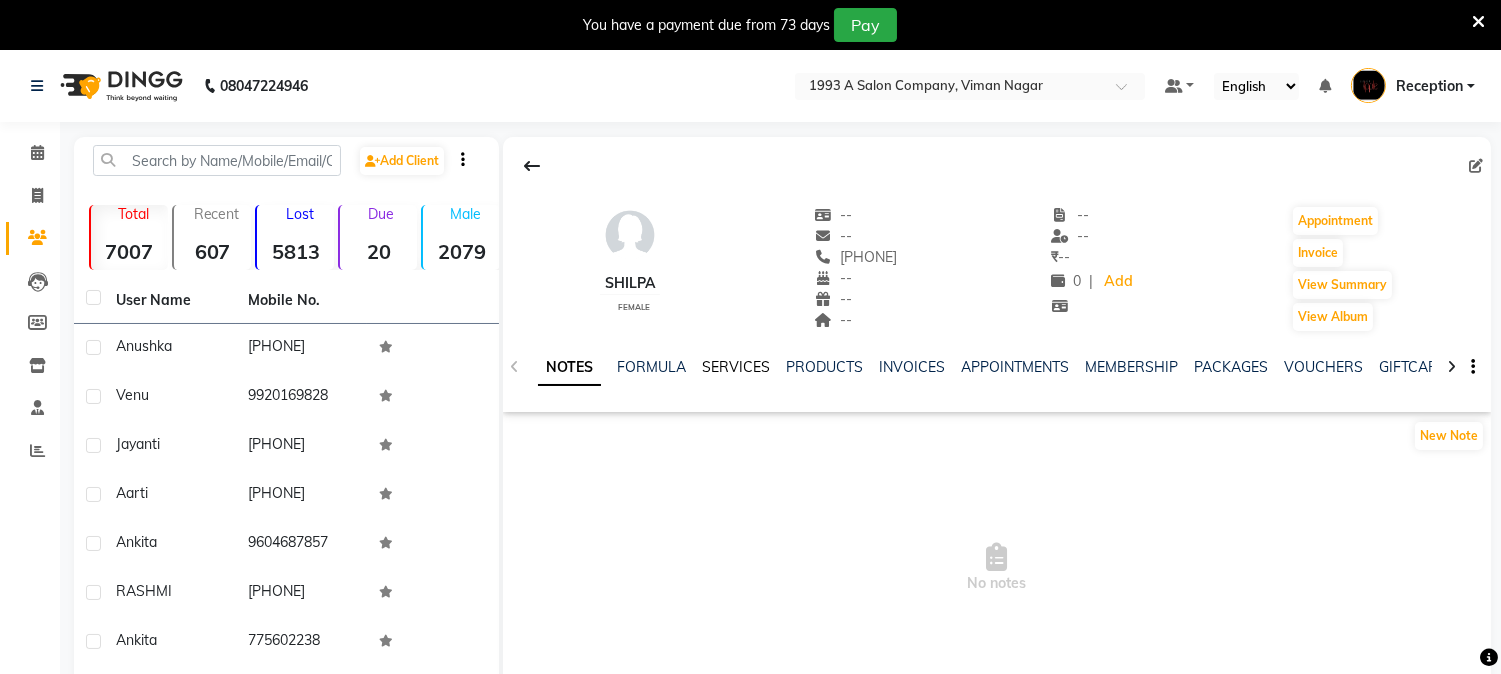 click on "SERVICES" 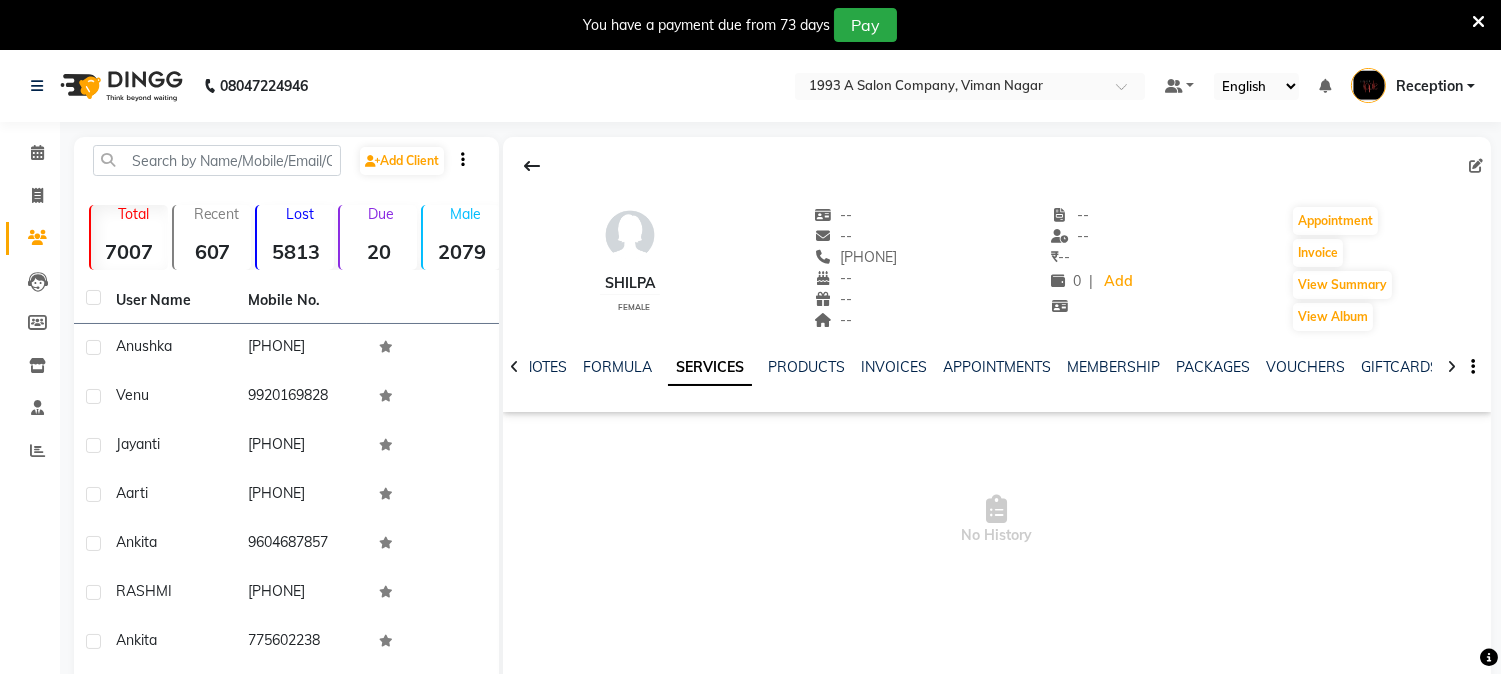 click on "SERVICES" 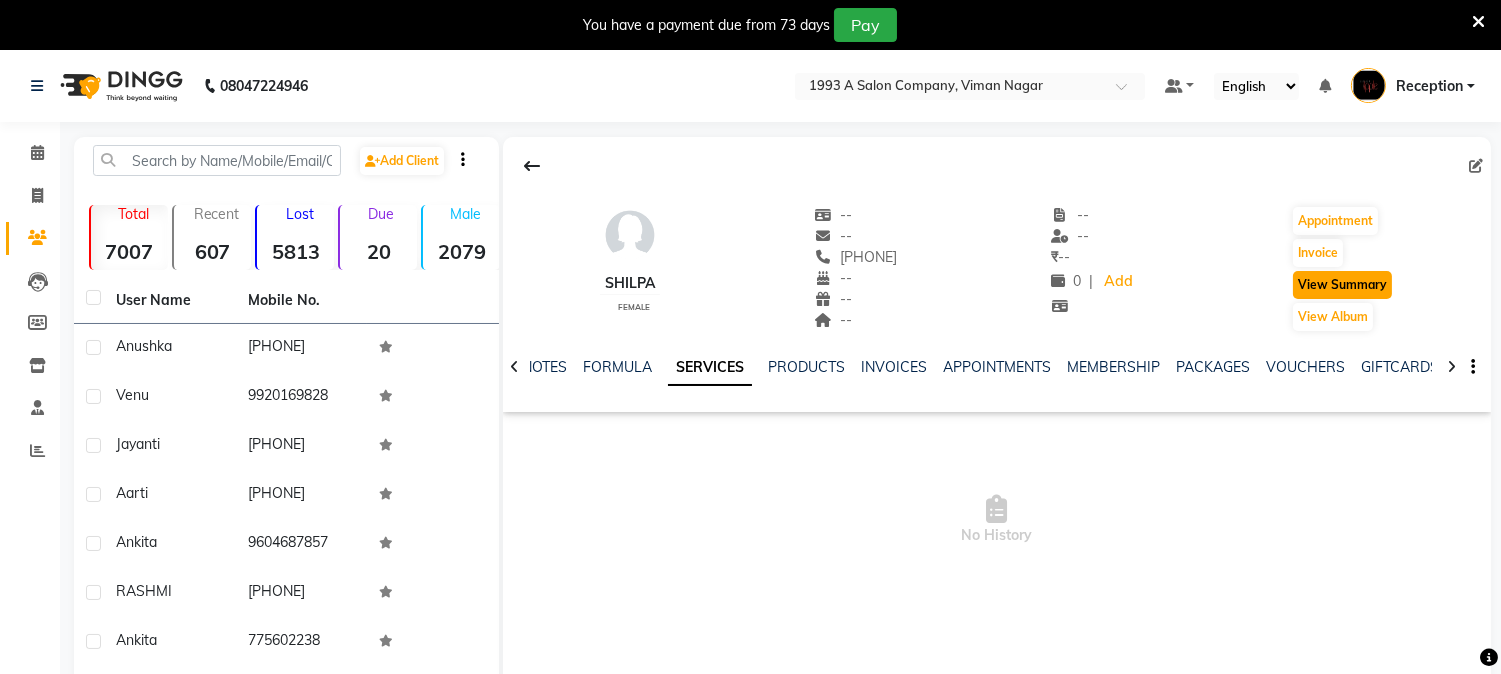 click on "View Summary" 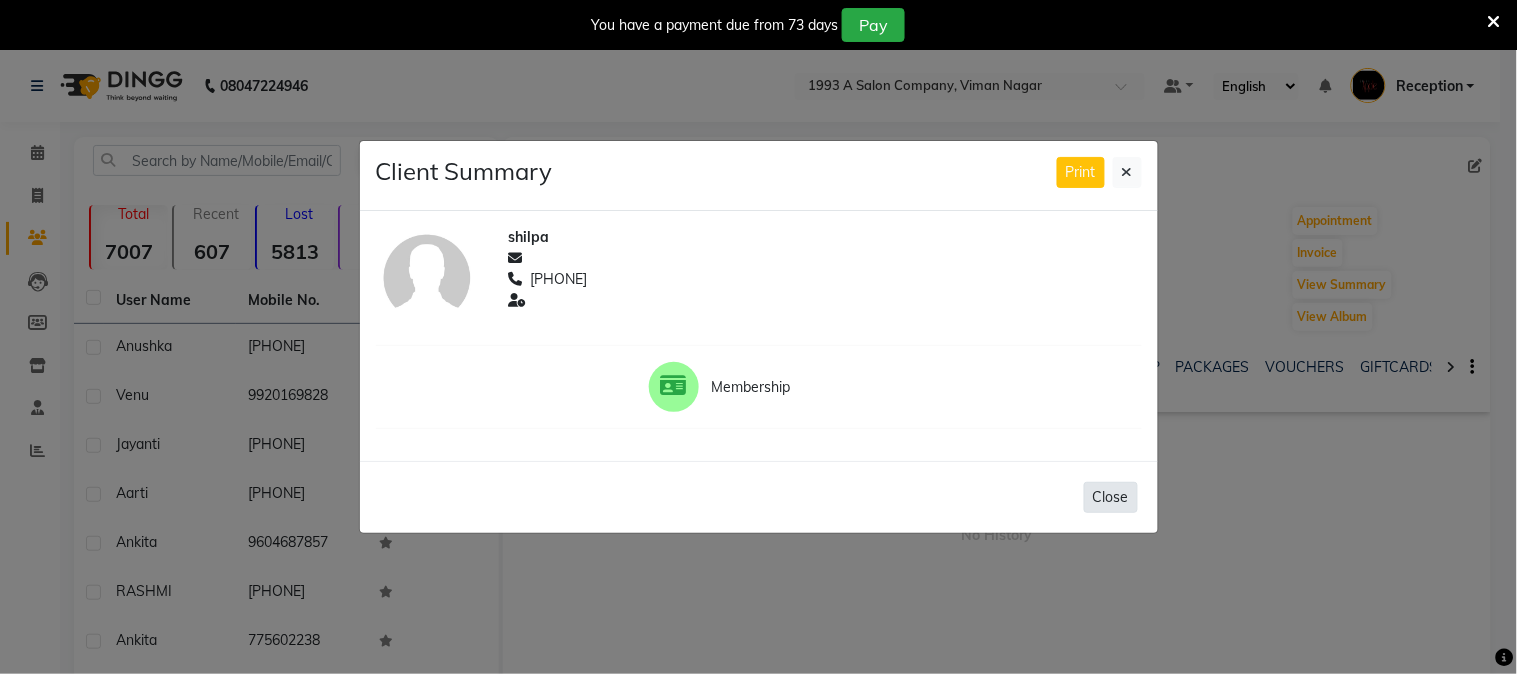 click on "Close" 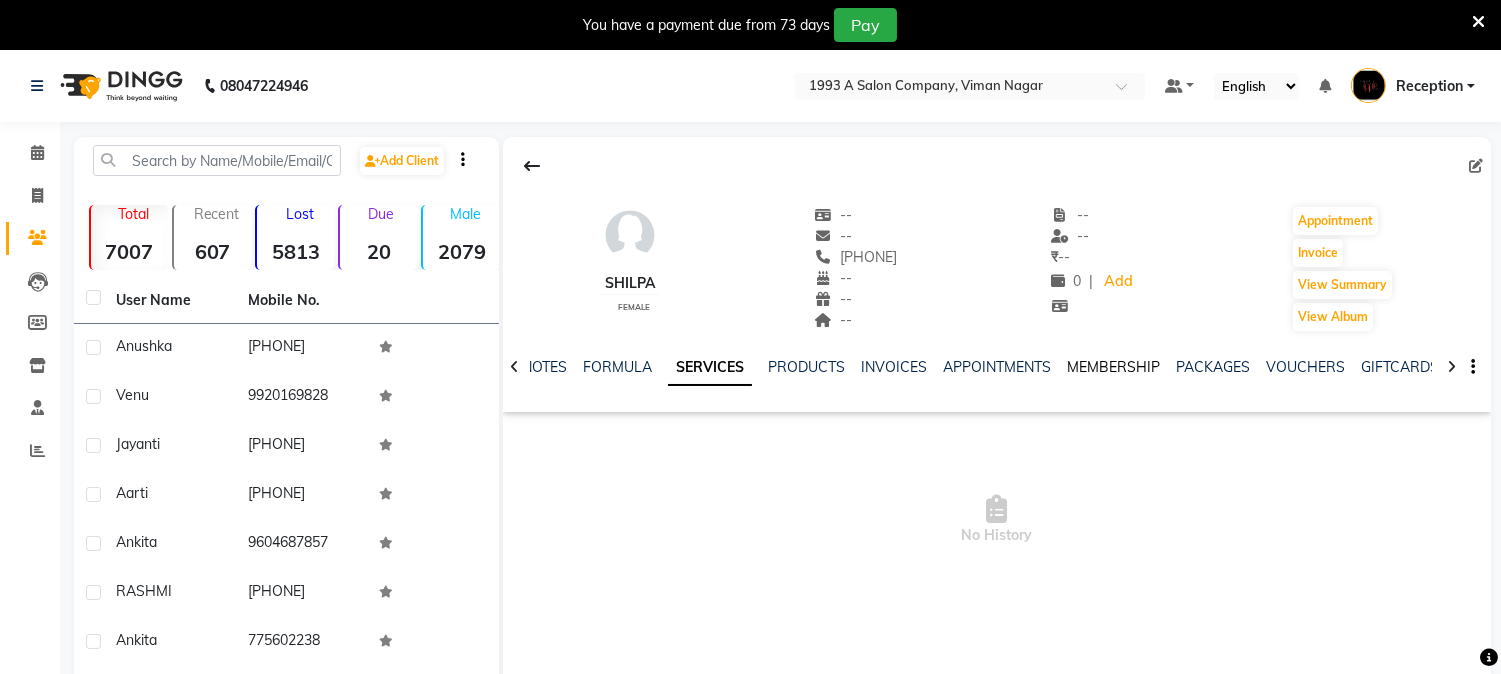 click on "MEMBERSHIP" 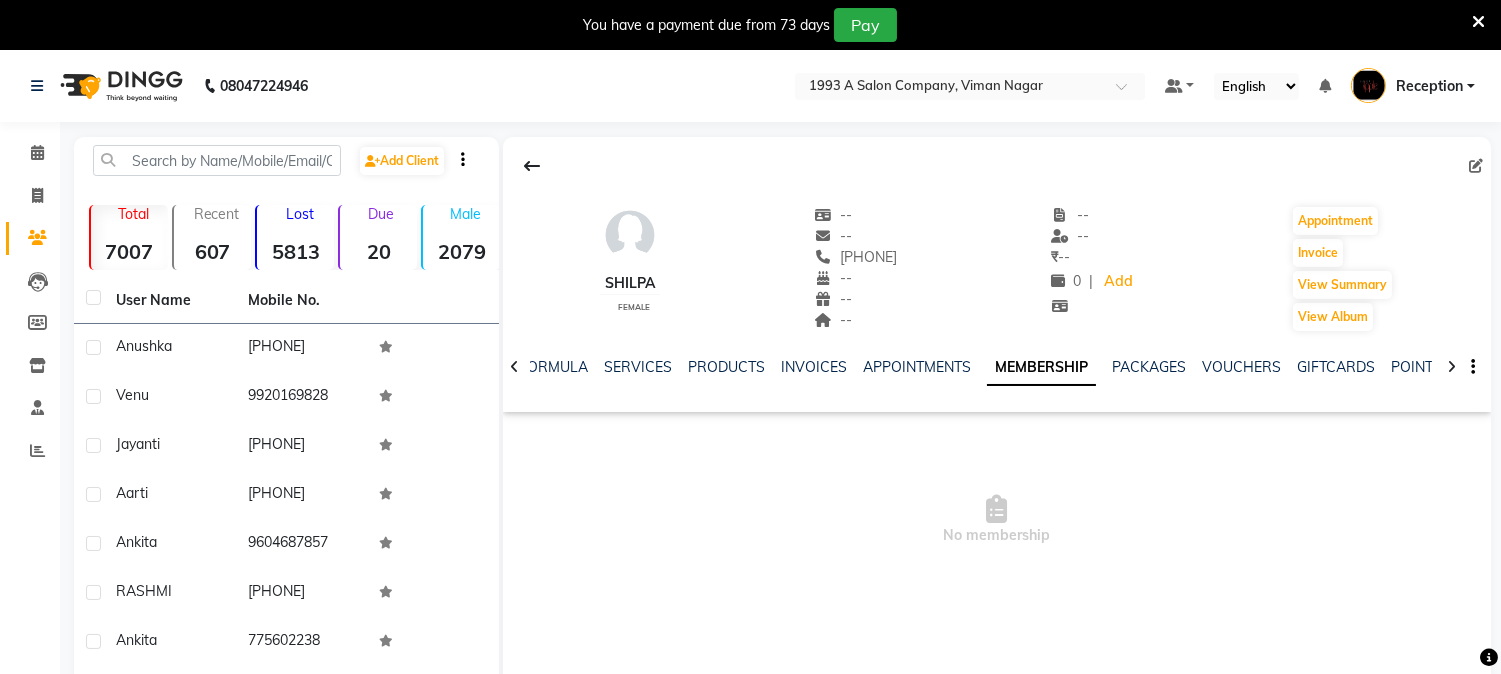 click on "MEMBERSHIP" 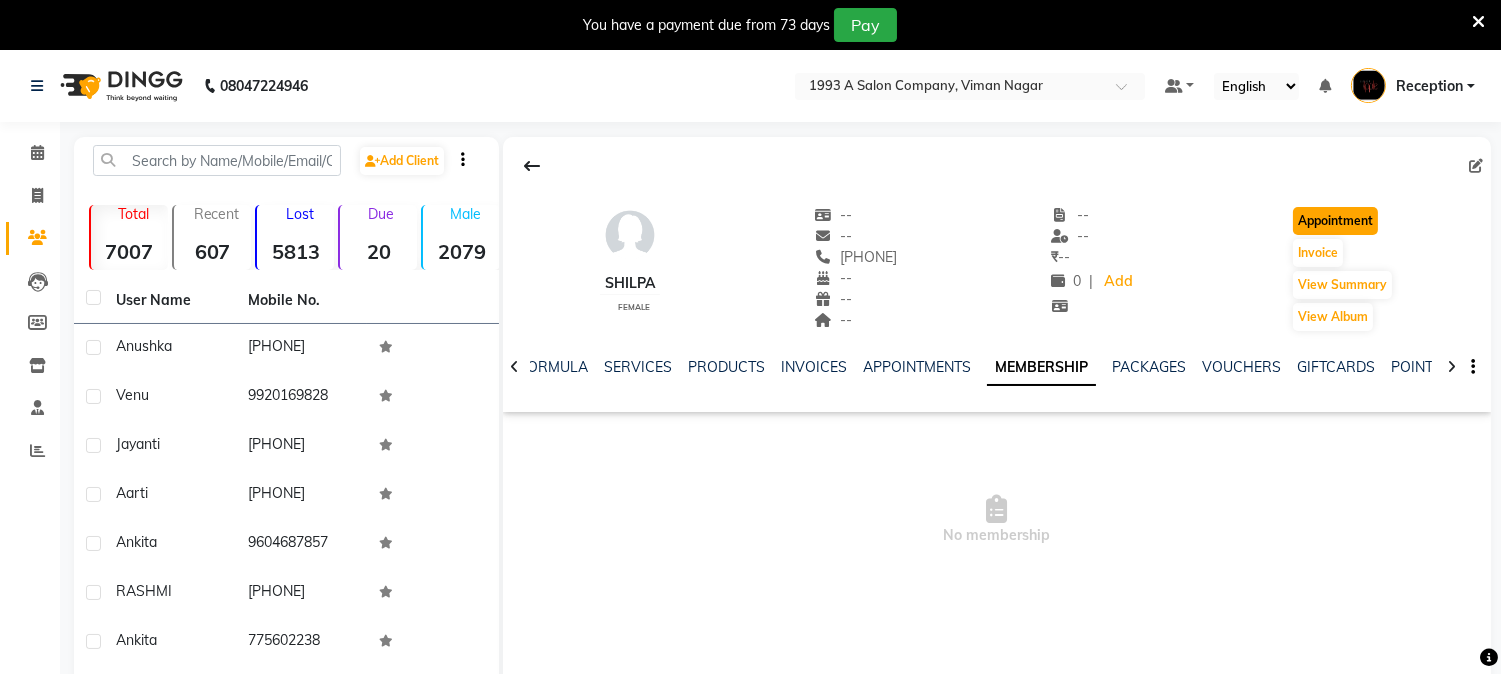 click on "Appointment" 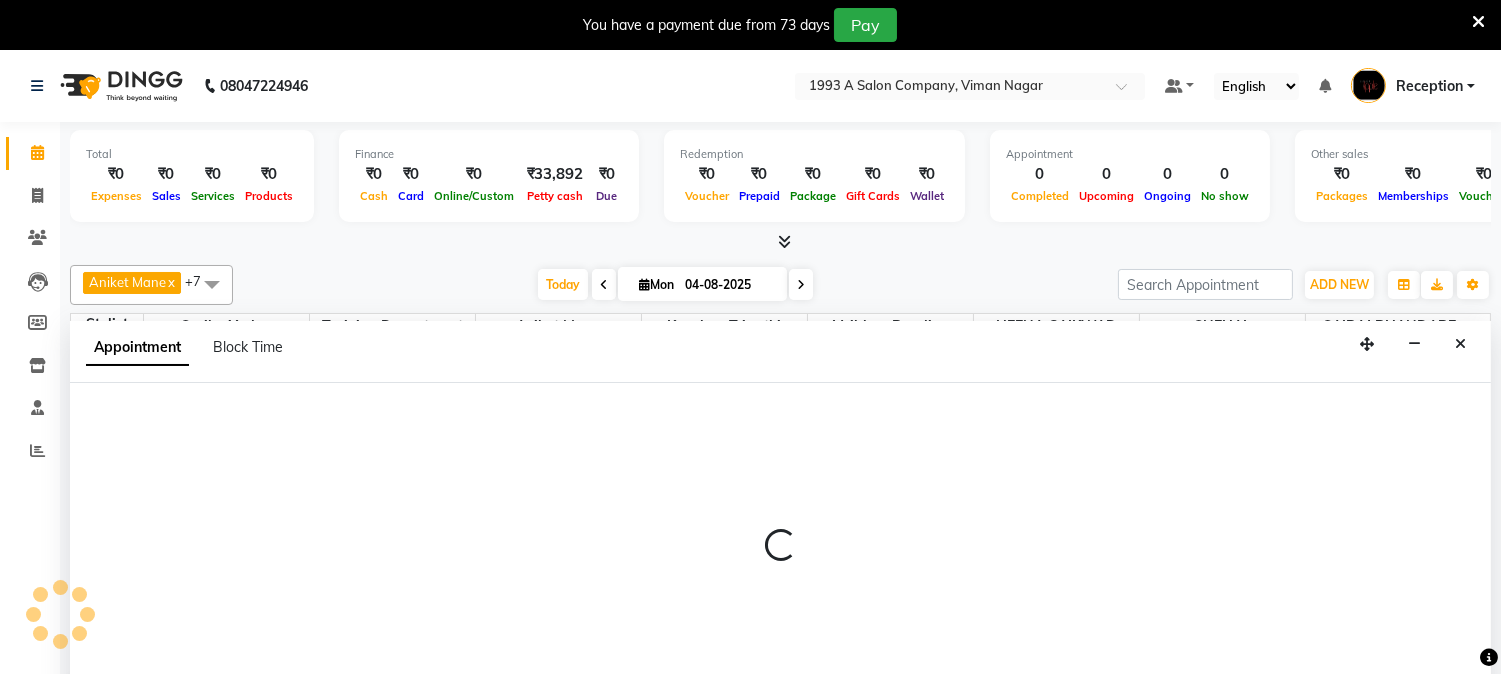 scroll, scrollTop: 50, scrollLeft: 0, axis: vertical 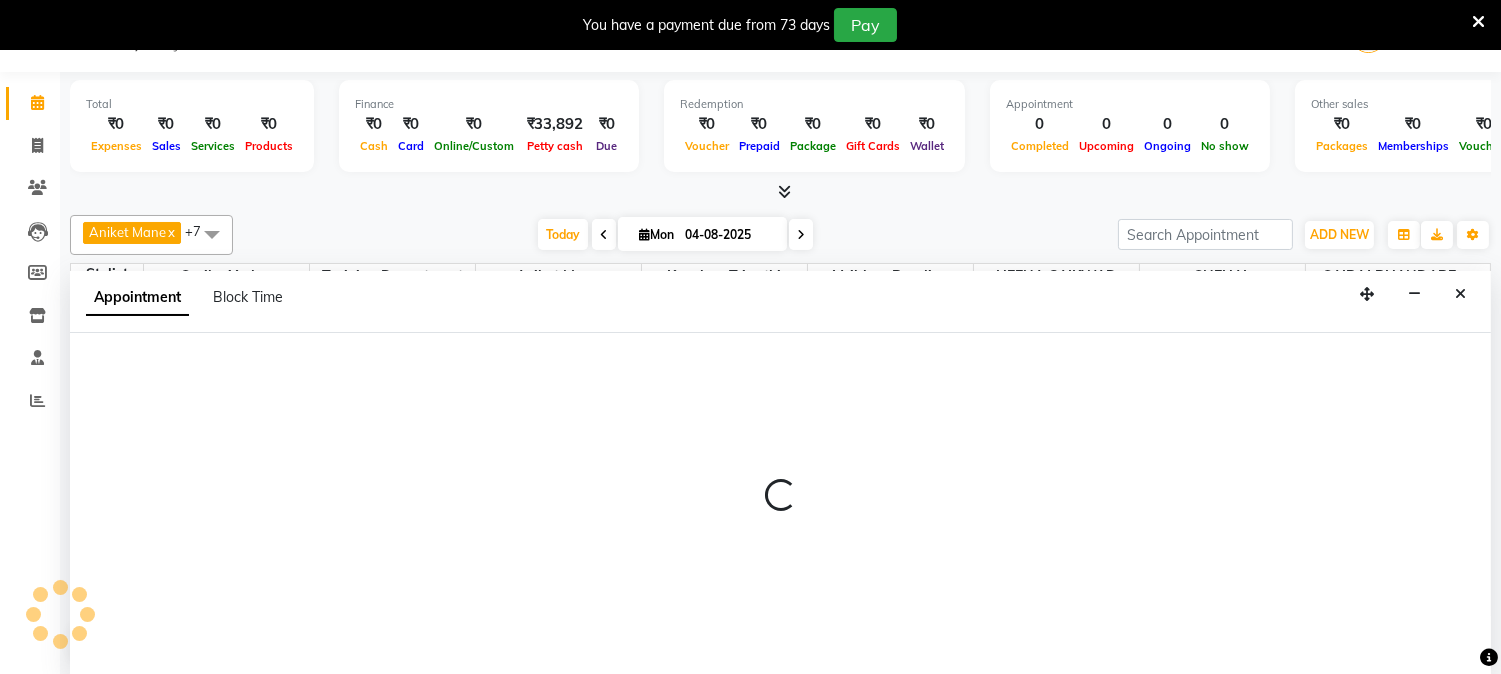 select on "tentative" 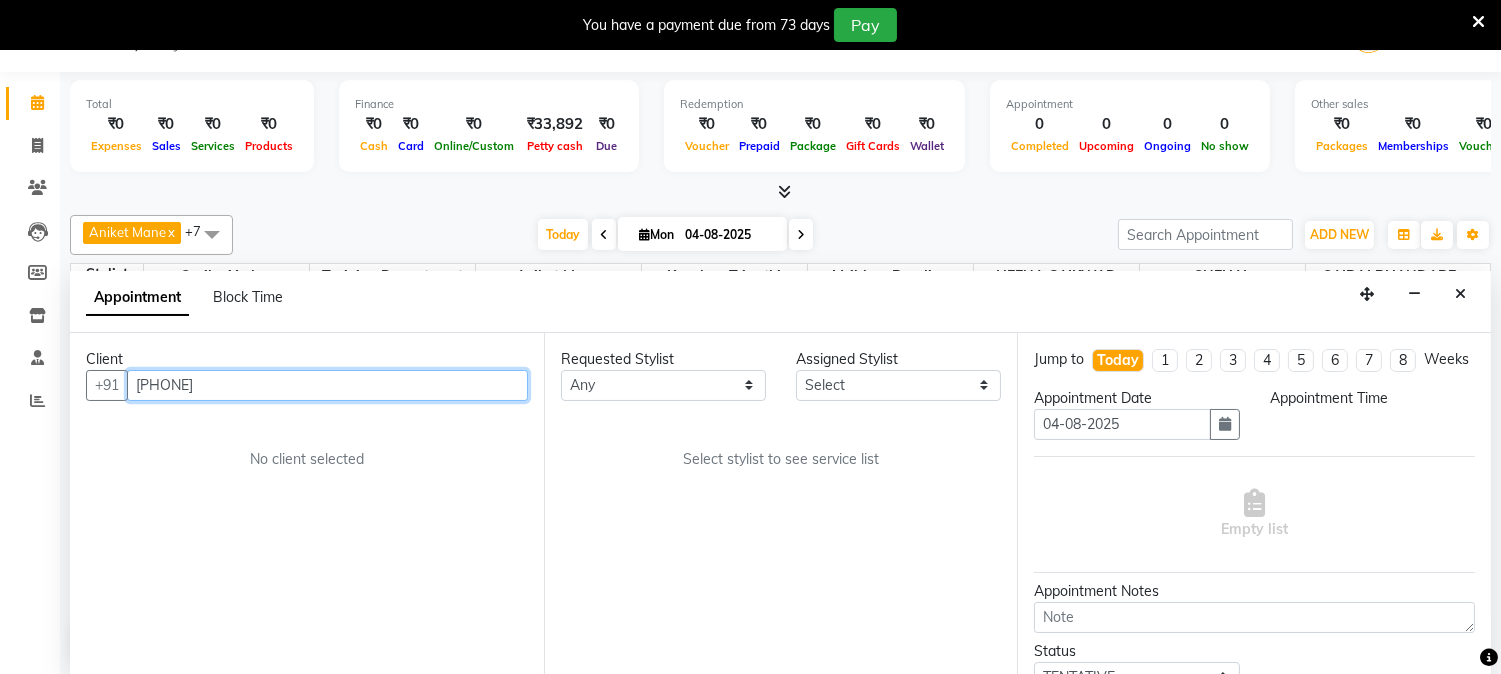 select on "600" 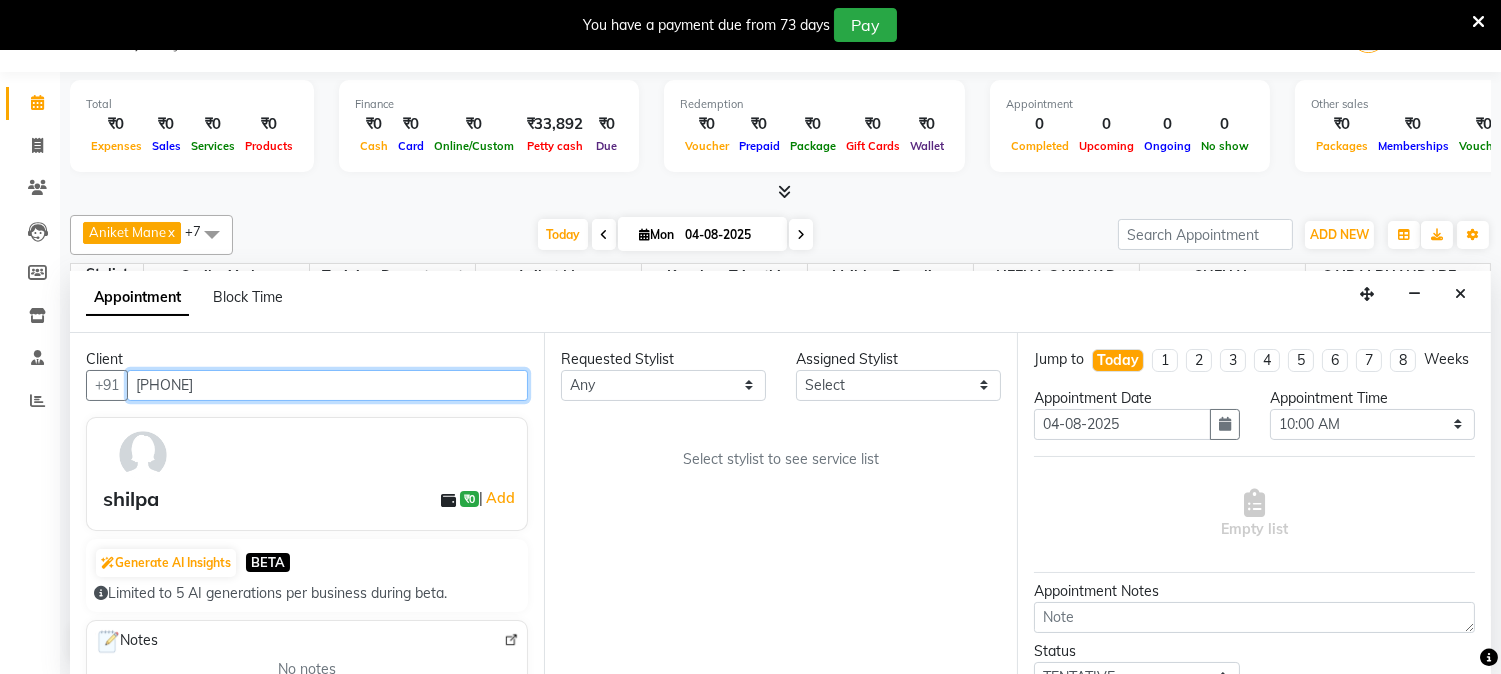scroll, scrollTop: 531, scrollLeft: 0, axis: vertical 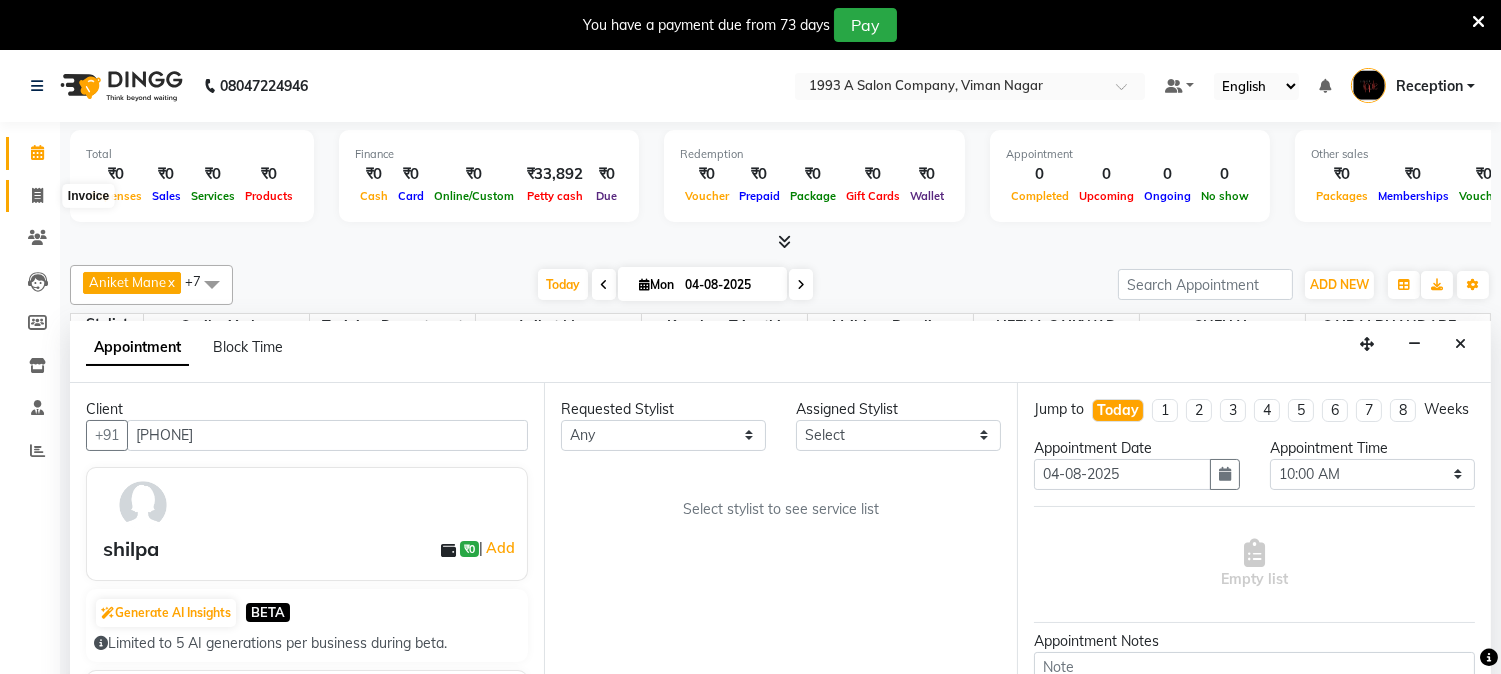 click 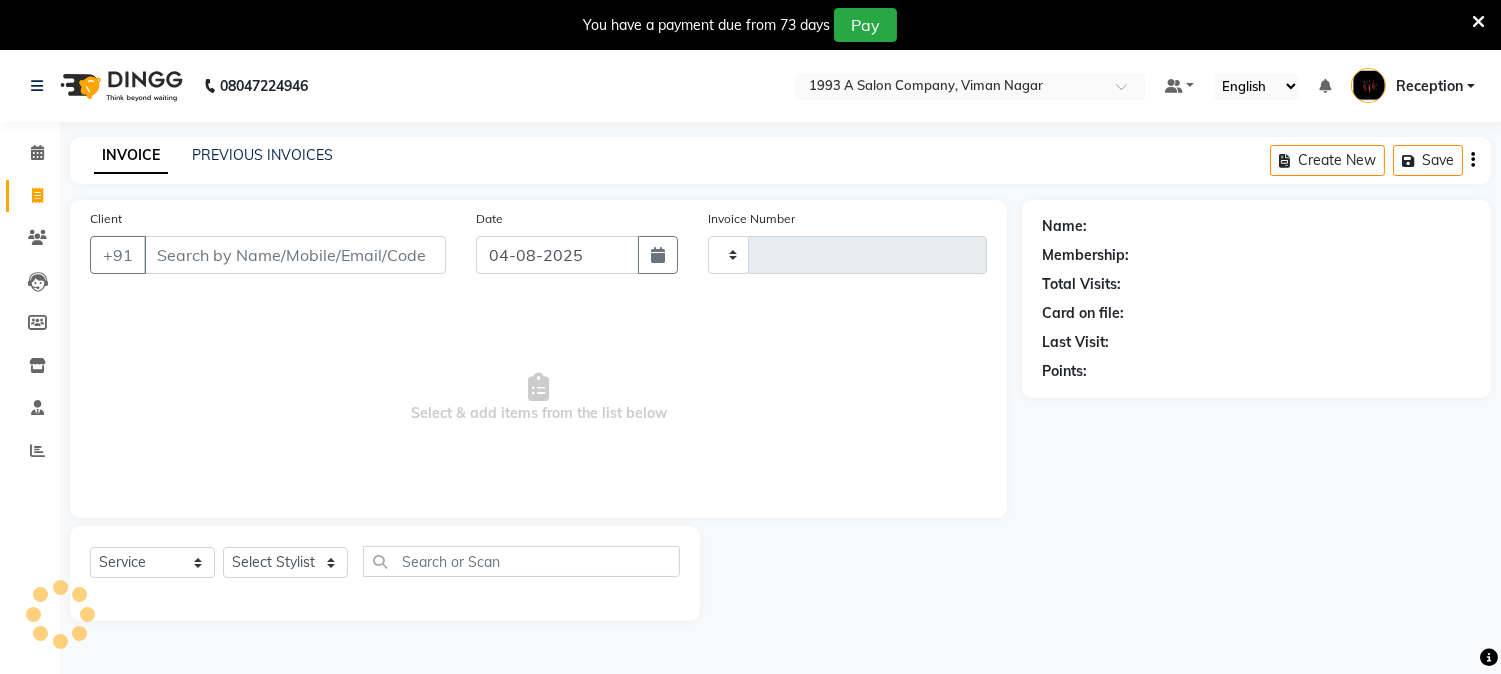 type on "1478" 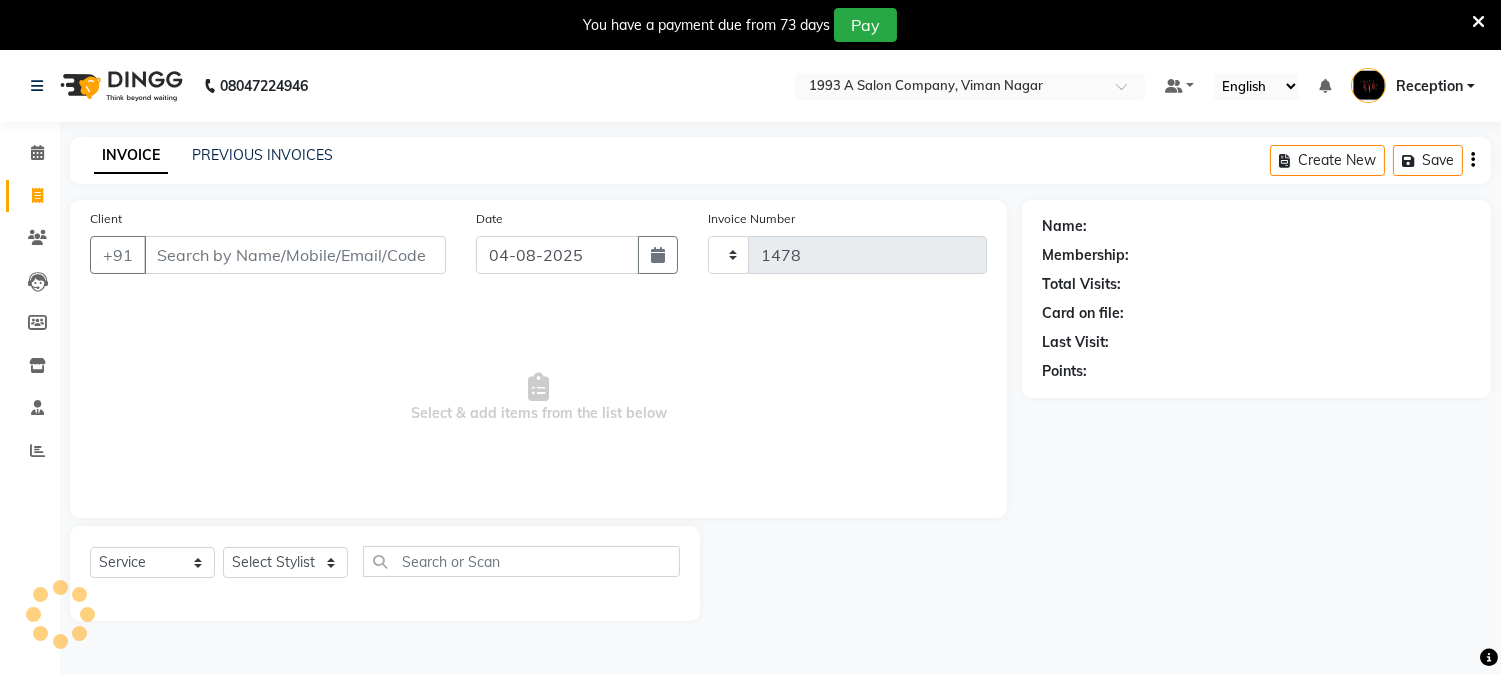 select on "144" 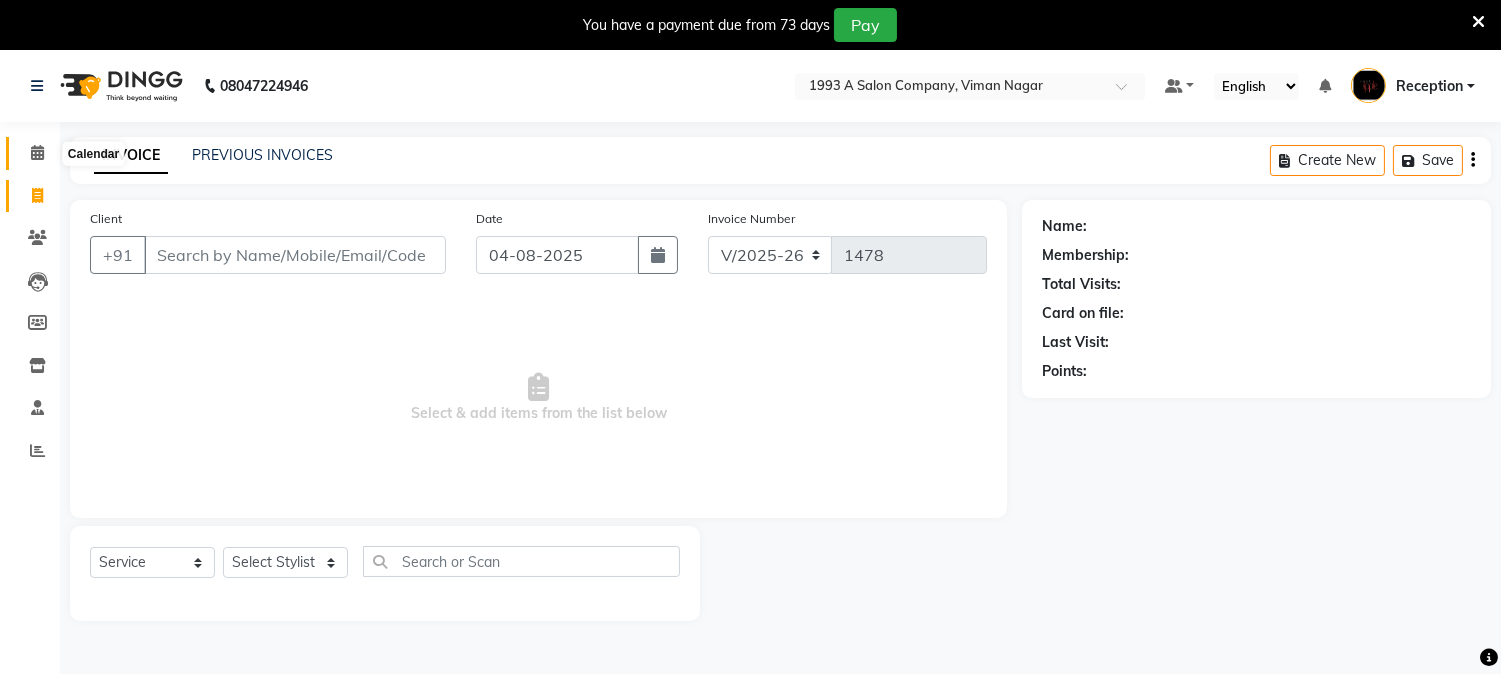 click 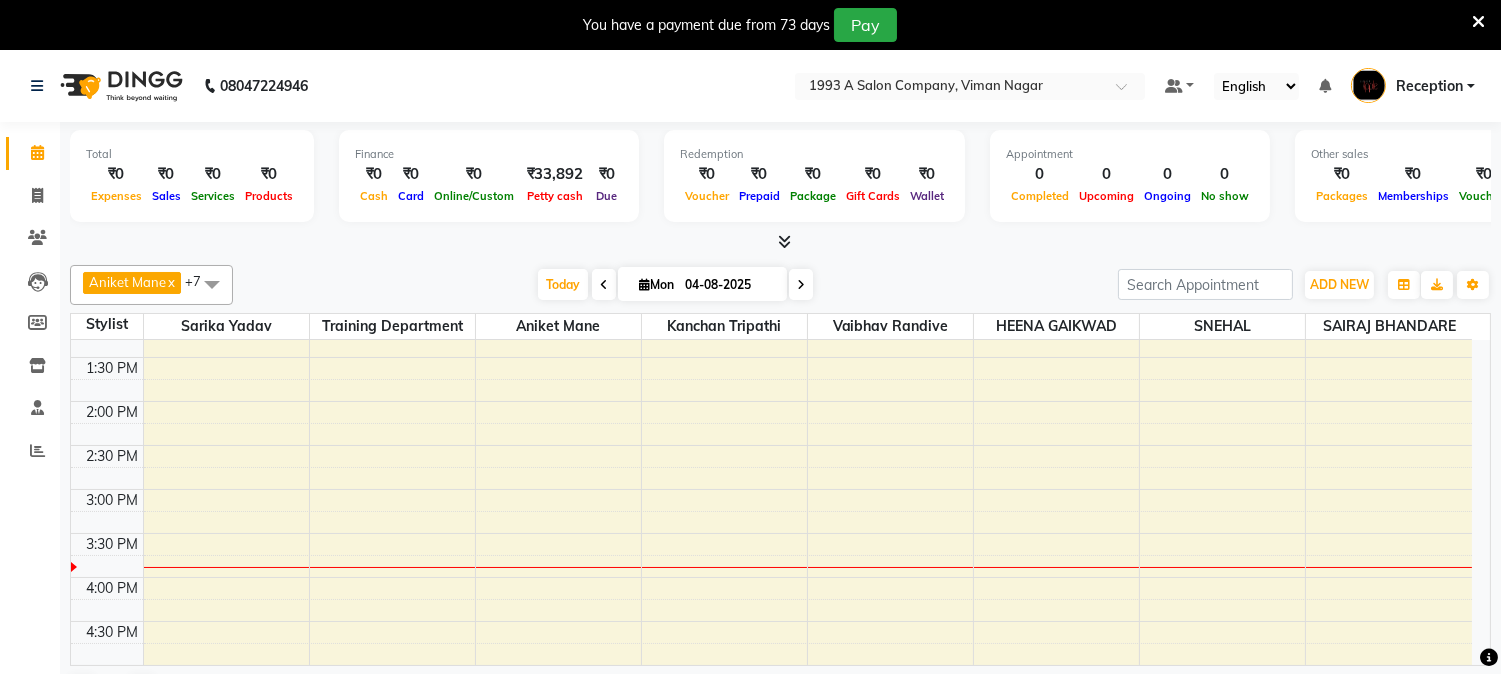 scroll, scrollTop: 0, scrollLeft: 0, axis: both 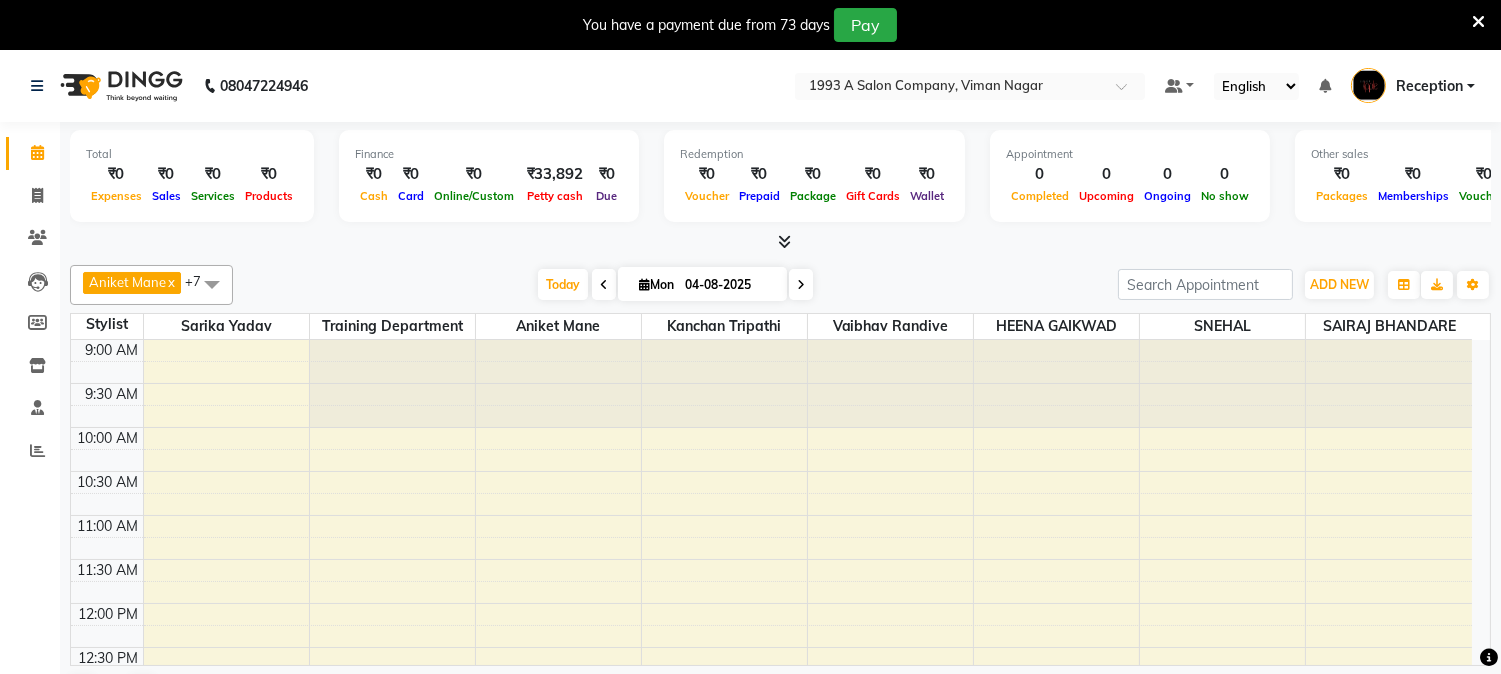 click at bounding box center (644, 284) 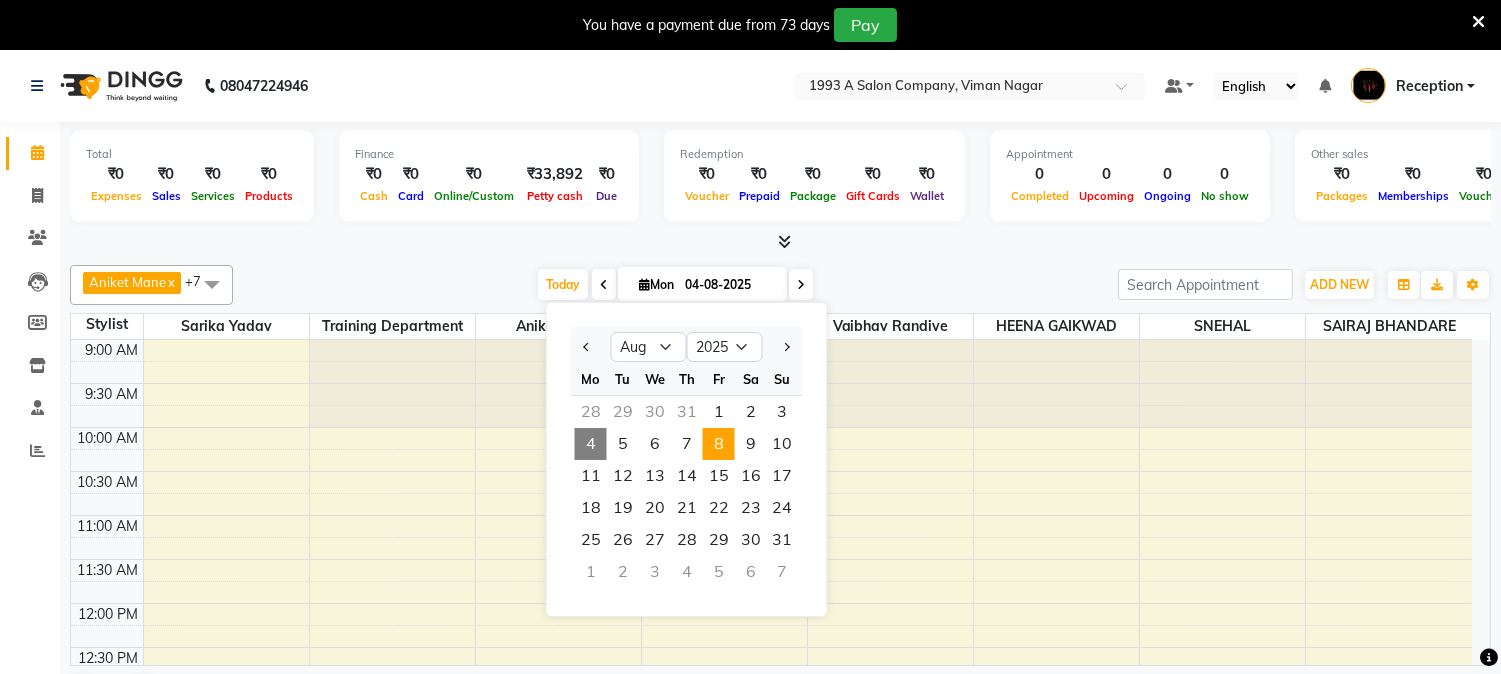 click on "8" at bounding box center (719, 444) 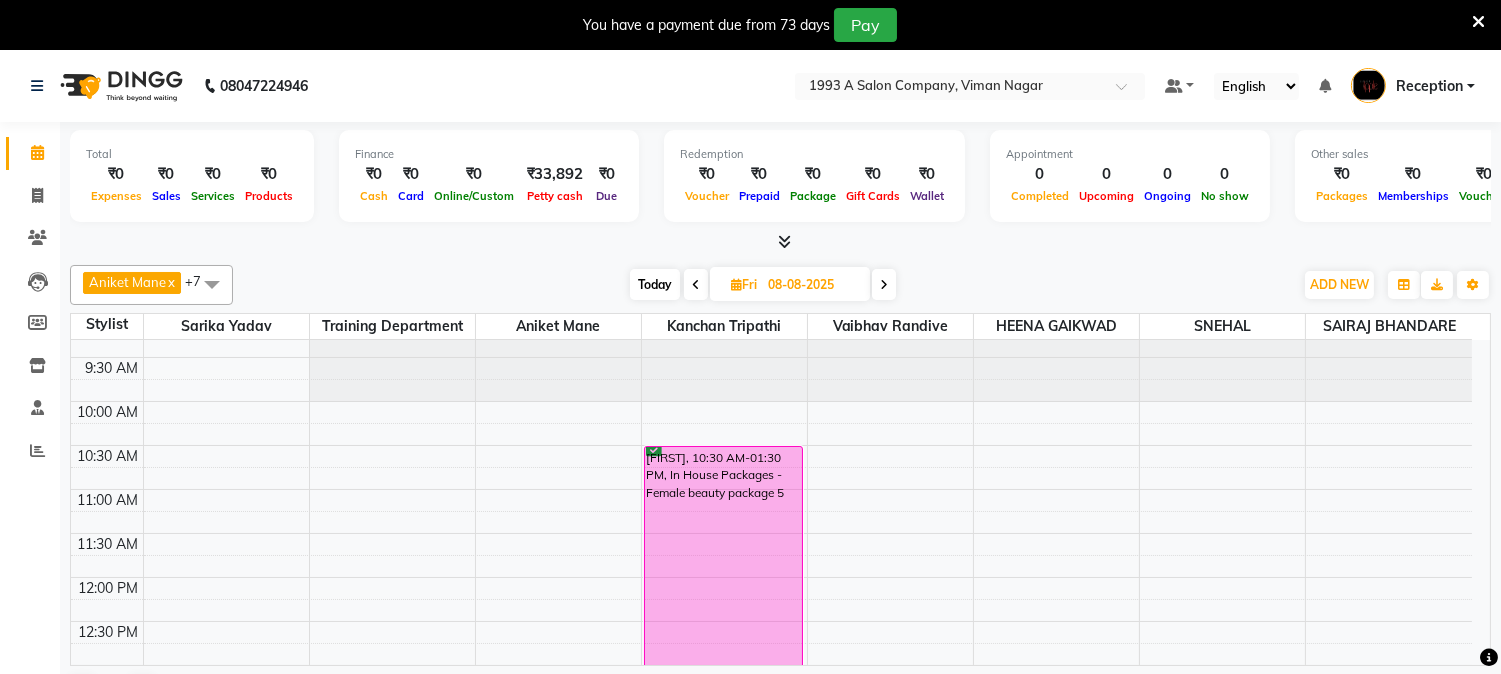 scroll, scrollTop: 0, scrollLeft: 0, axis: both 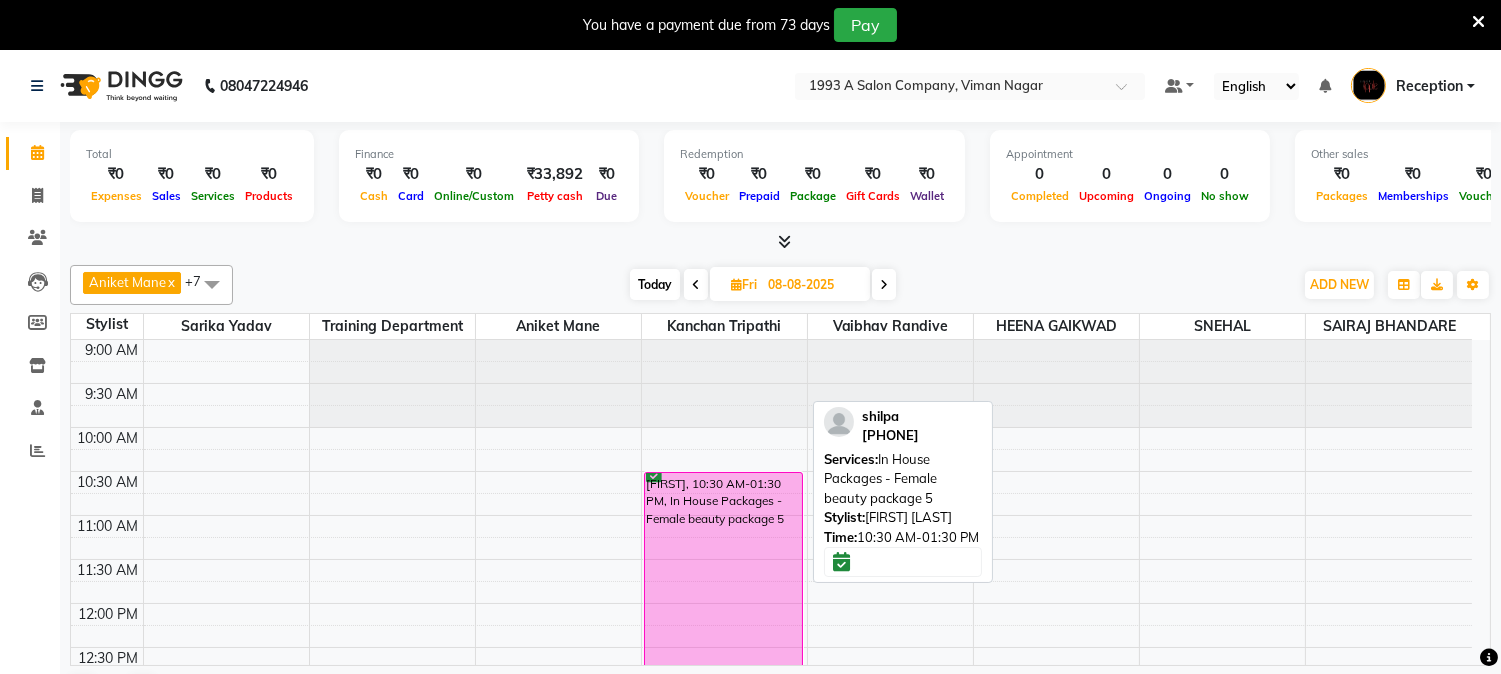 click on "shilpa, 10:30 AM-01:30 PM, In House Packages - Female beauty package 5" at bounding box center (723, 604) 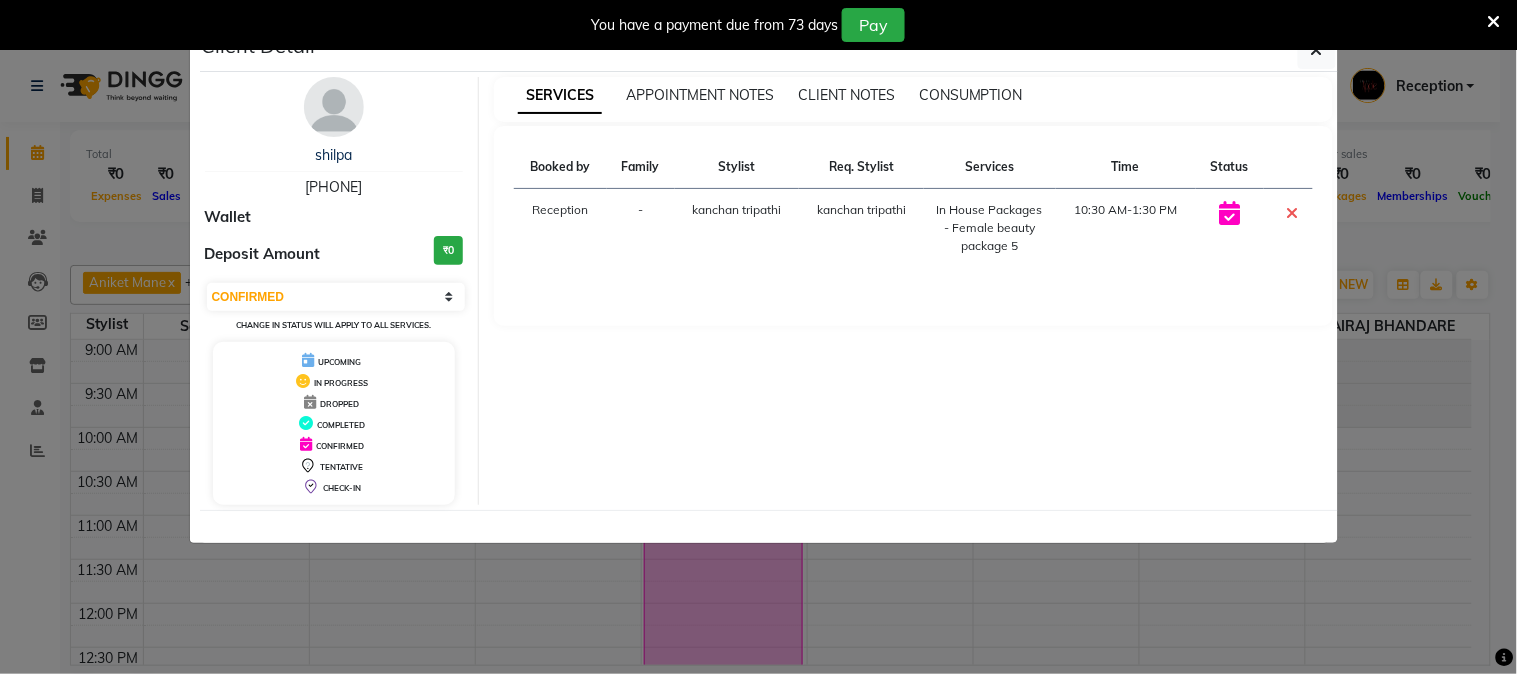 click at bounding box center (1229, 213) 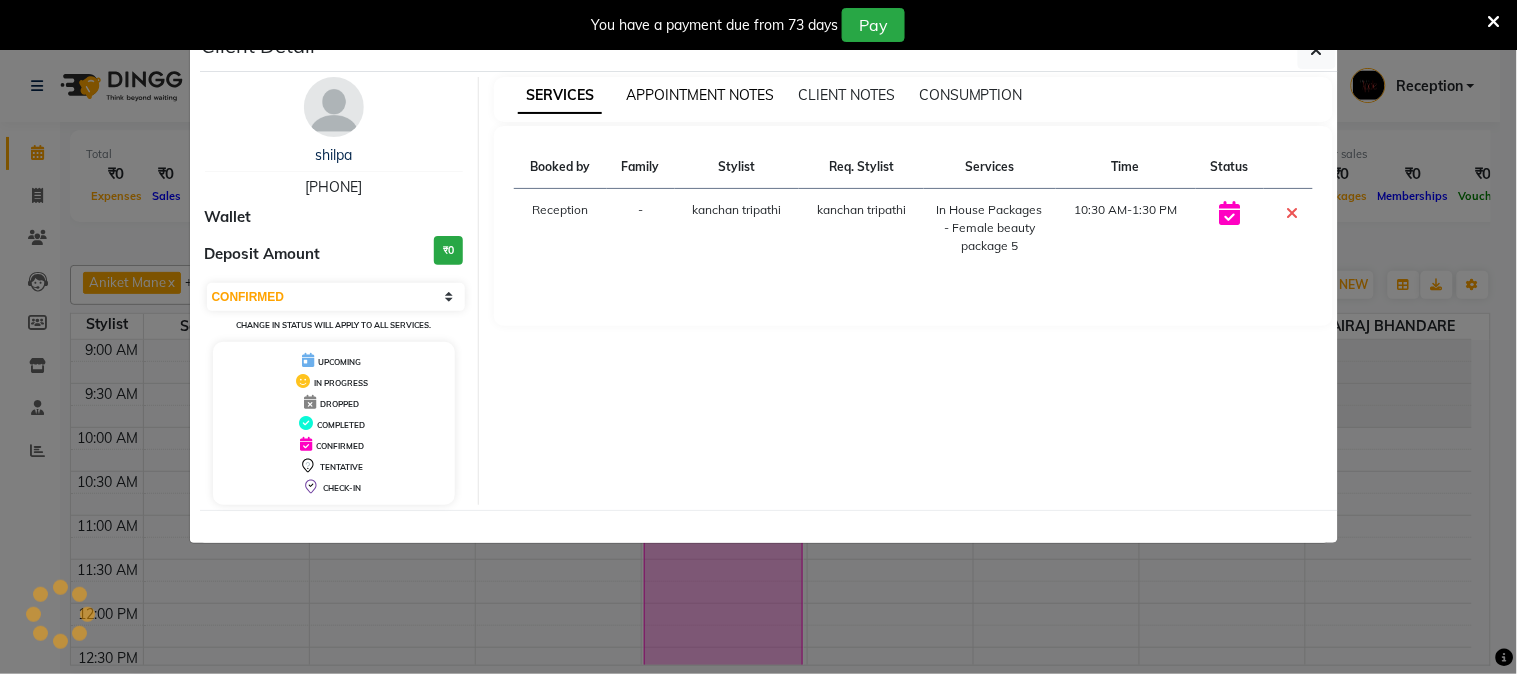click on "APPOINTMENT NOTES" at bounding box center (700, 95) 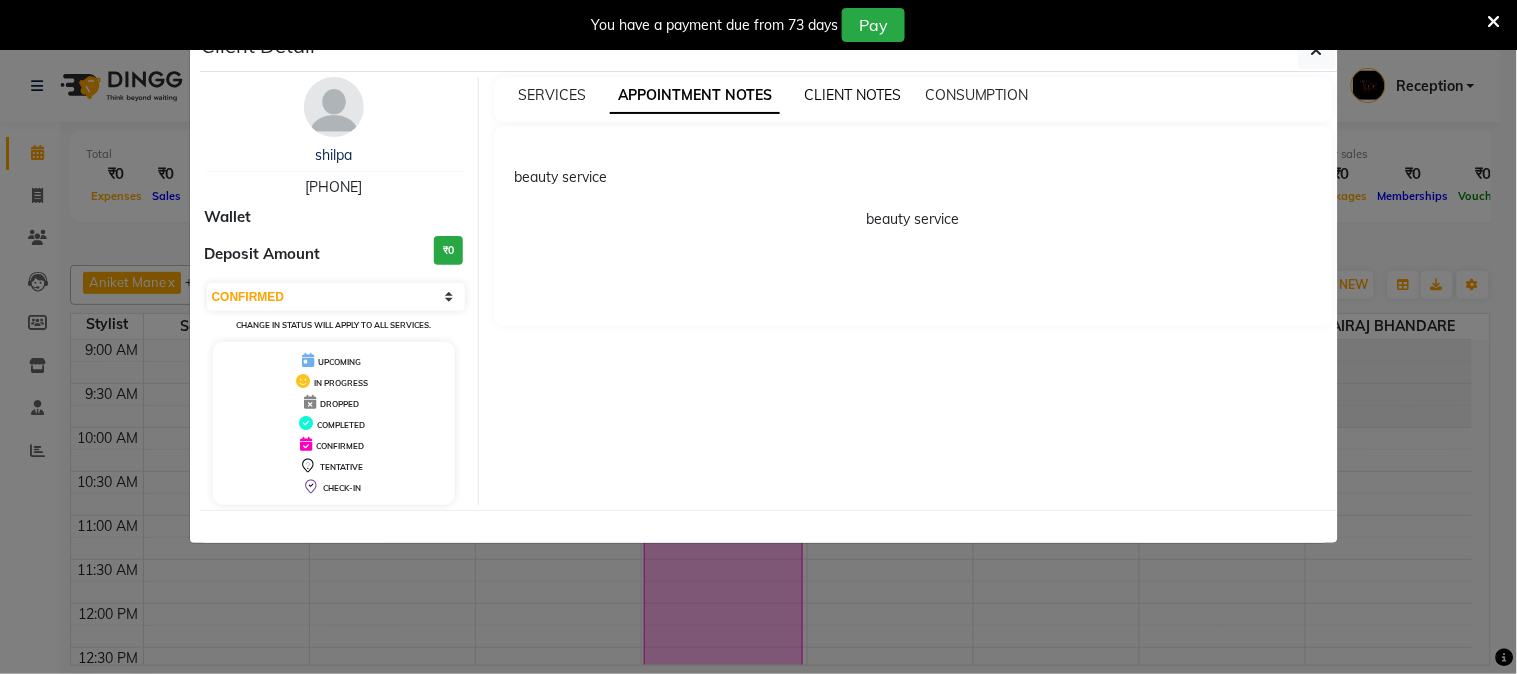 click on "CLIENT NOTES" at bounding box center (852, 95) 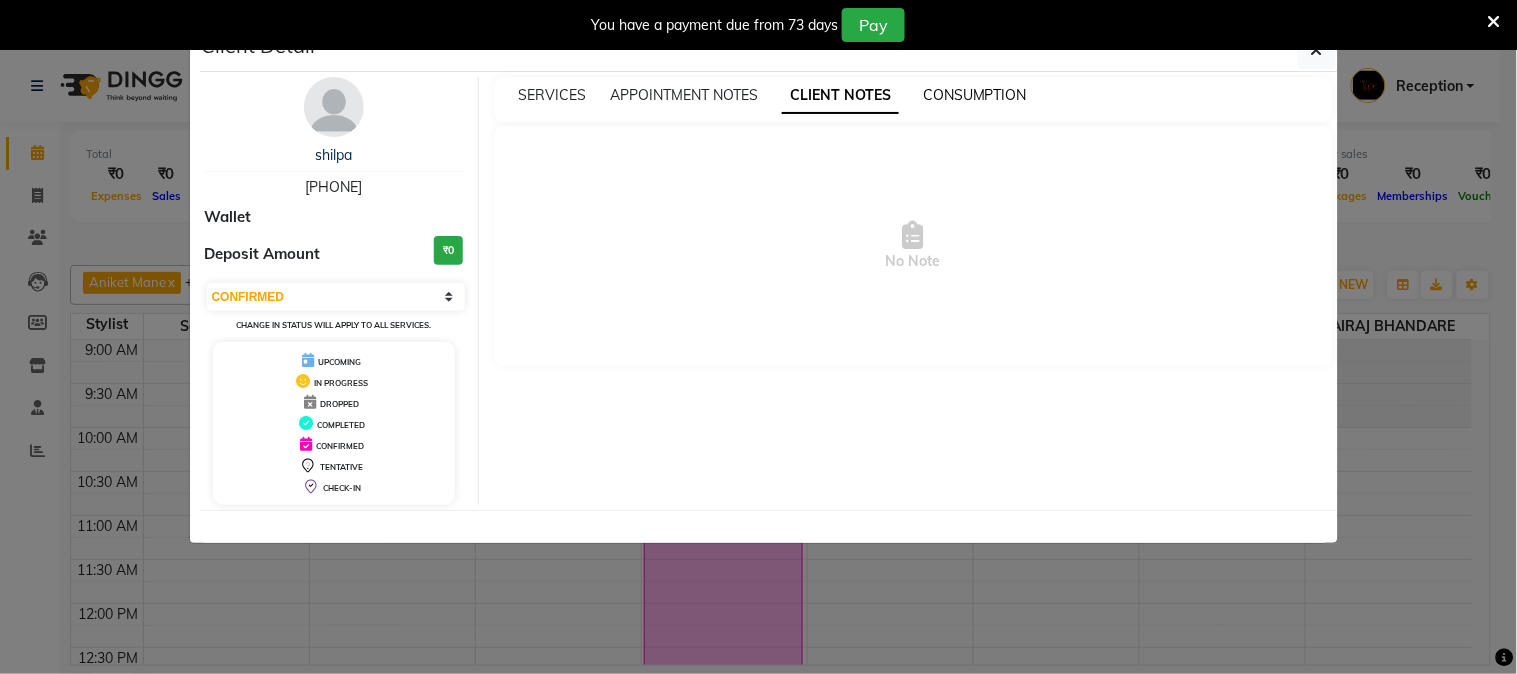 click on "CONSUMPTION" at bounding box center (975, 95) 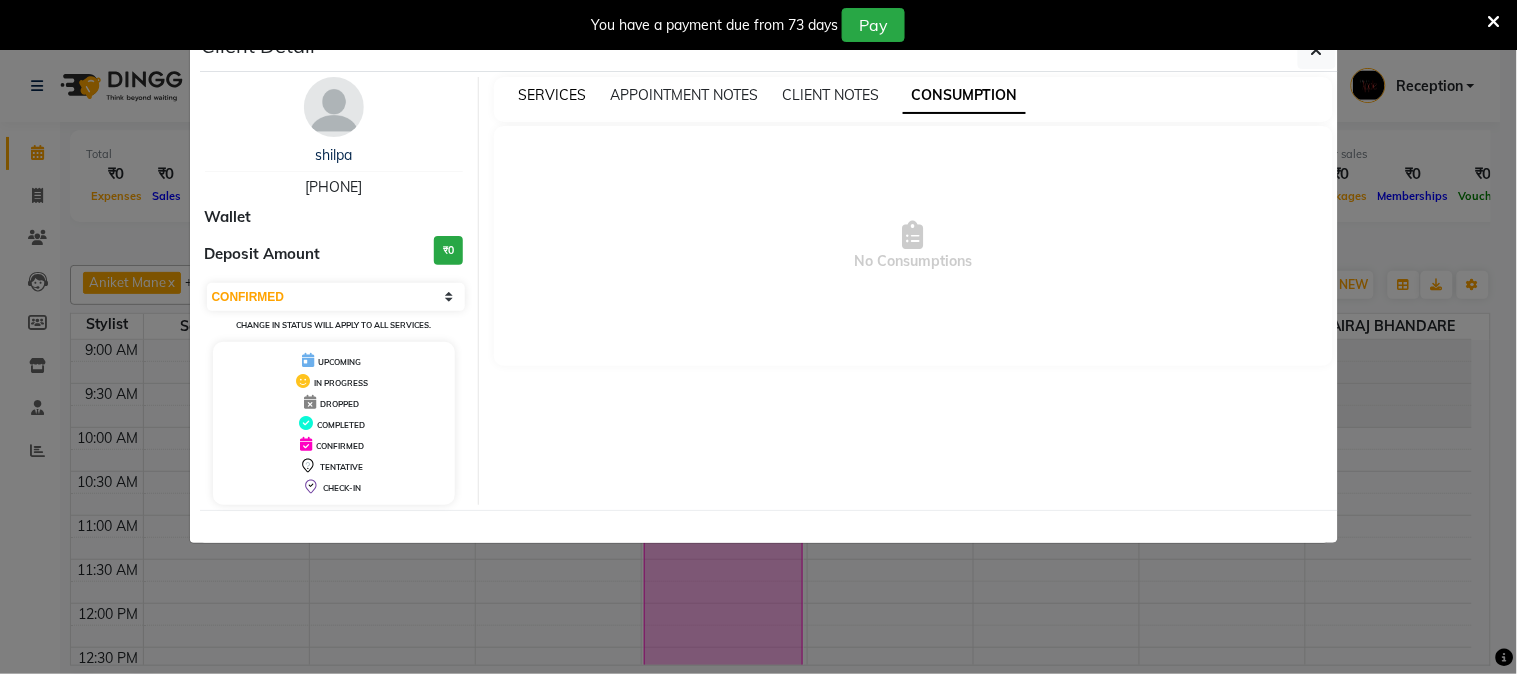 click on "SERVICES" at bounding box center [552, 95] 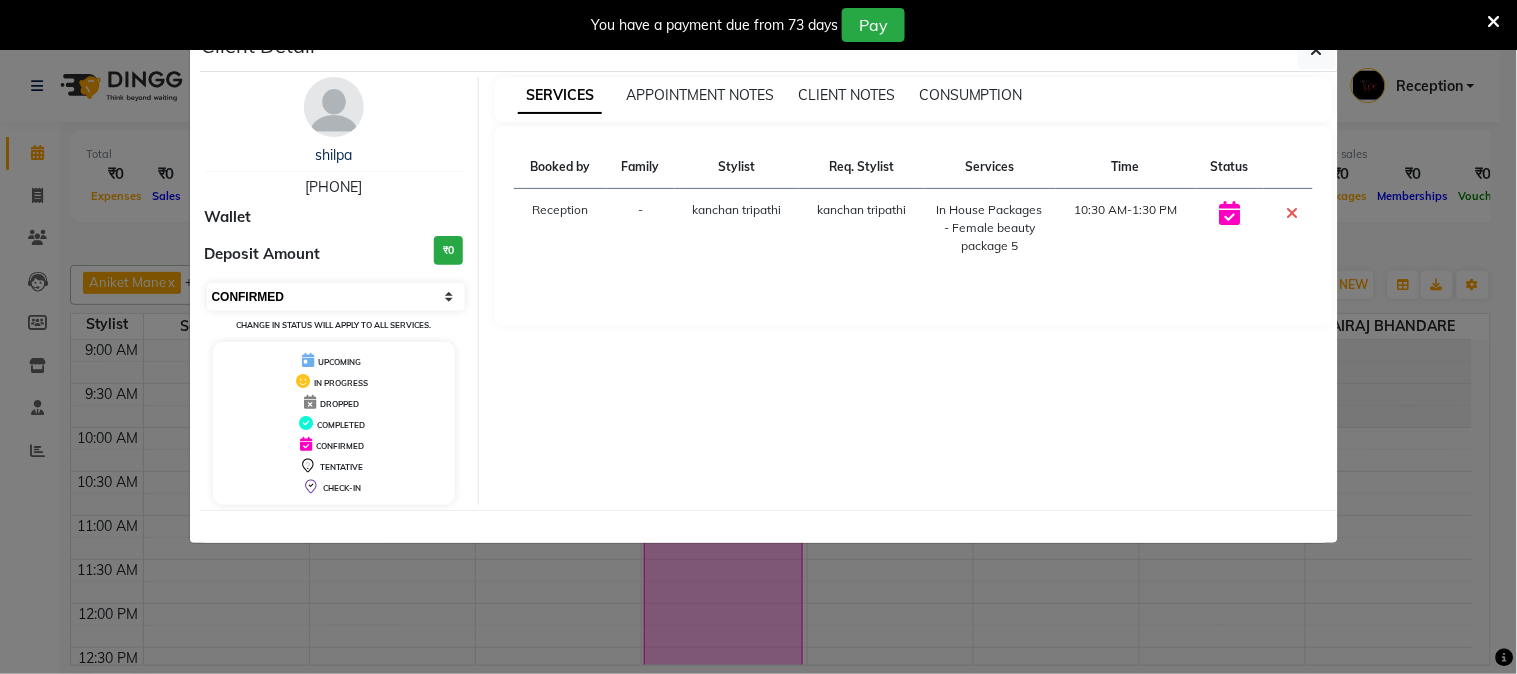 click on "Select CONFIRMED TENTATIVE" at bounding box center (336, 297) 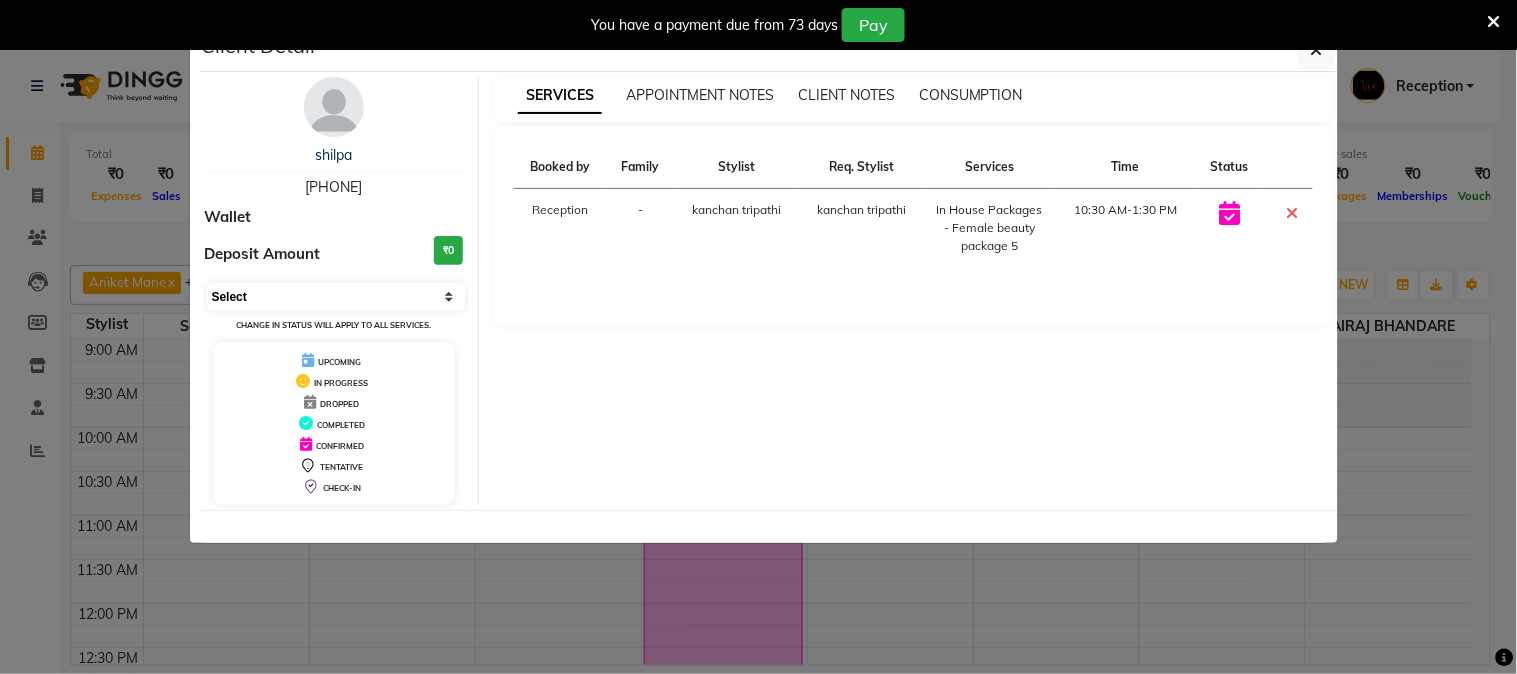 click on "Select CONFIRMED TENTATIVE" at bounding box center [336, 297] 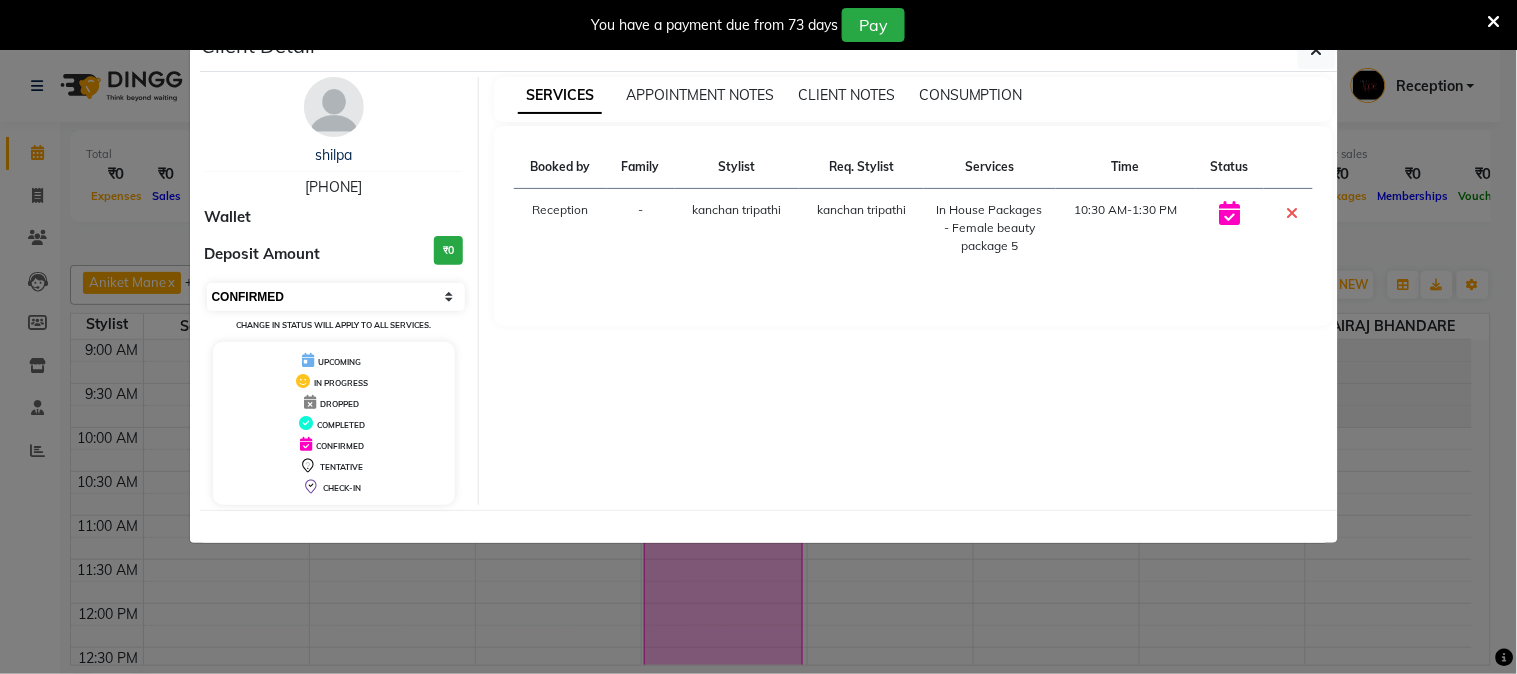 click on "Select CONFIRMED TENTATIVE" at bounding box center [336, 297] 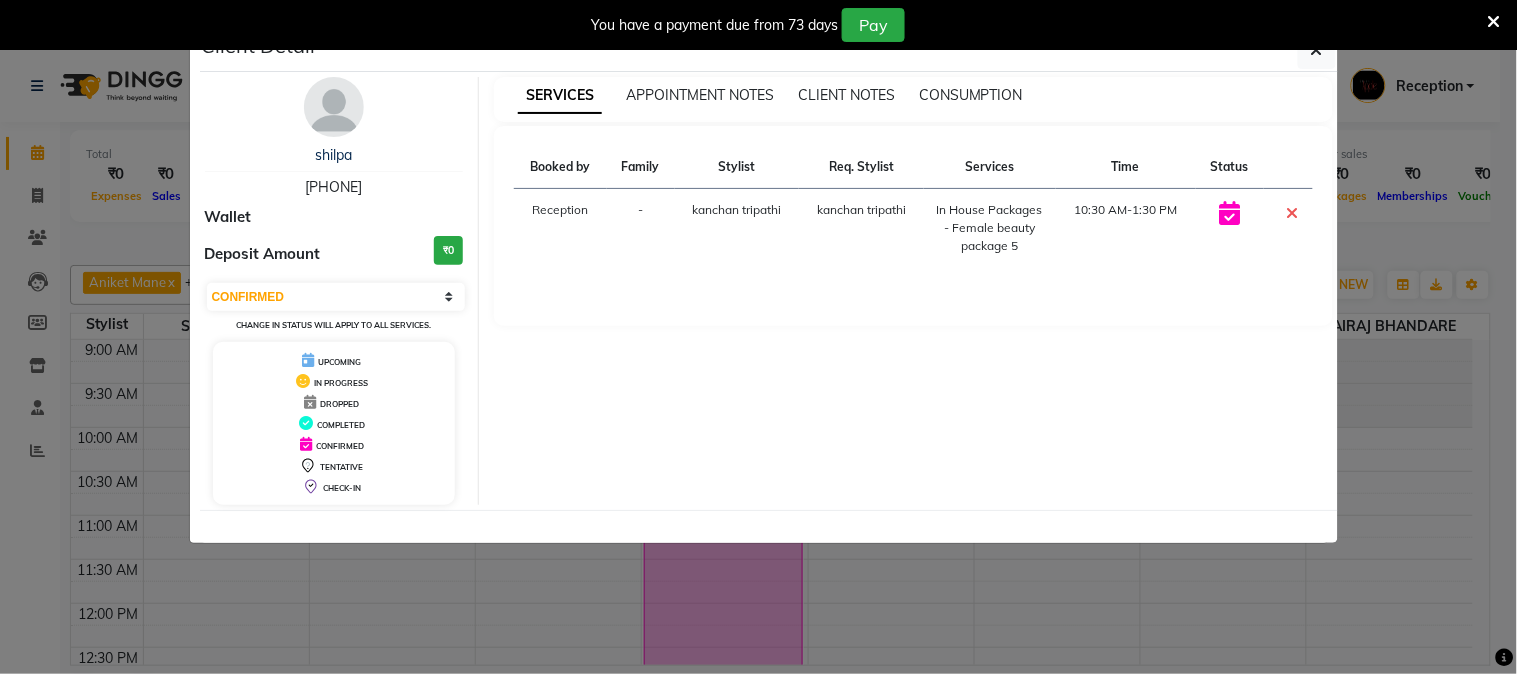 click at bounding box center (1292, 213) 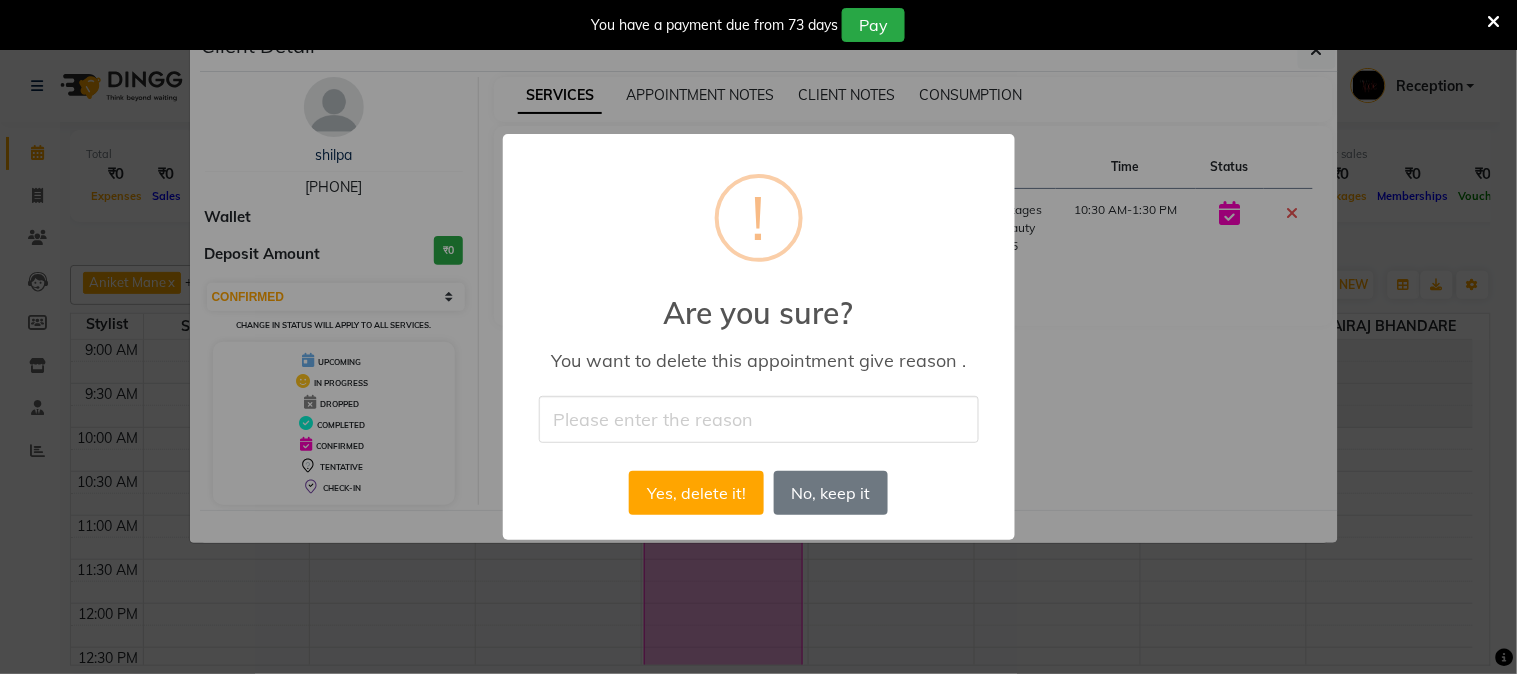 click on "× ! Are you sure? You want to delete this appointment give reason . Yes, delete it! No No, keep it" at bounding box center (758, 337) 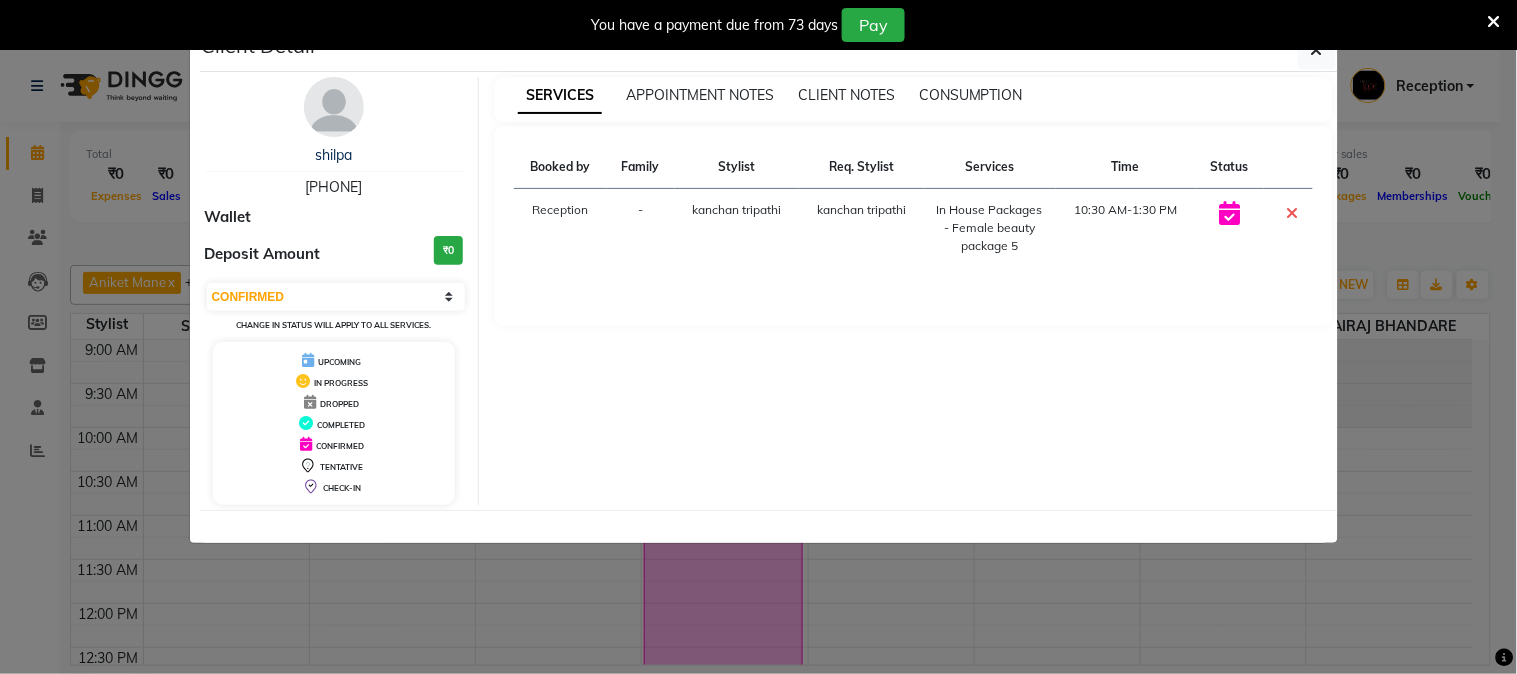 click on "You have a payment due from 73 days   Pay" at bounding box center (758, 25) 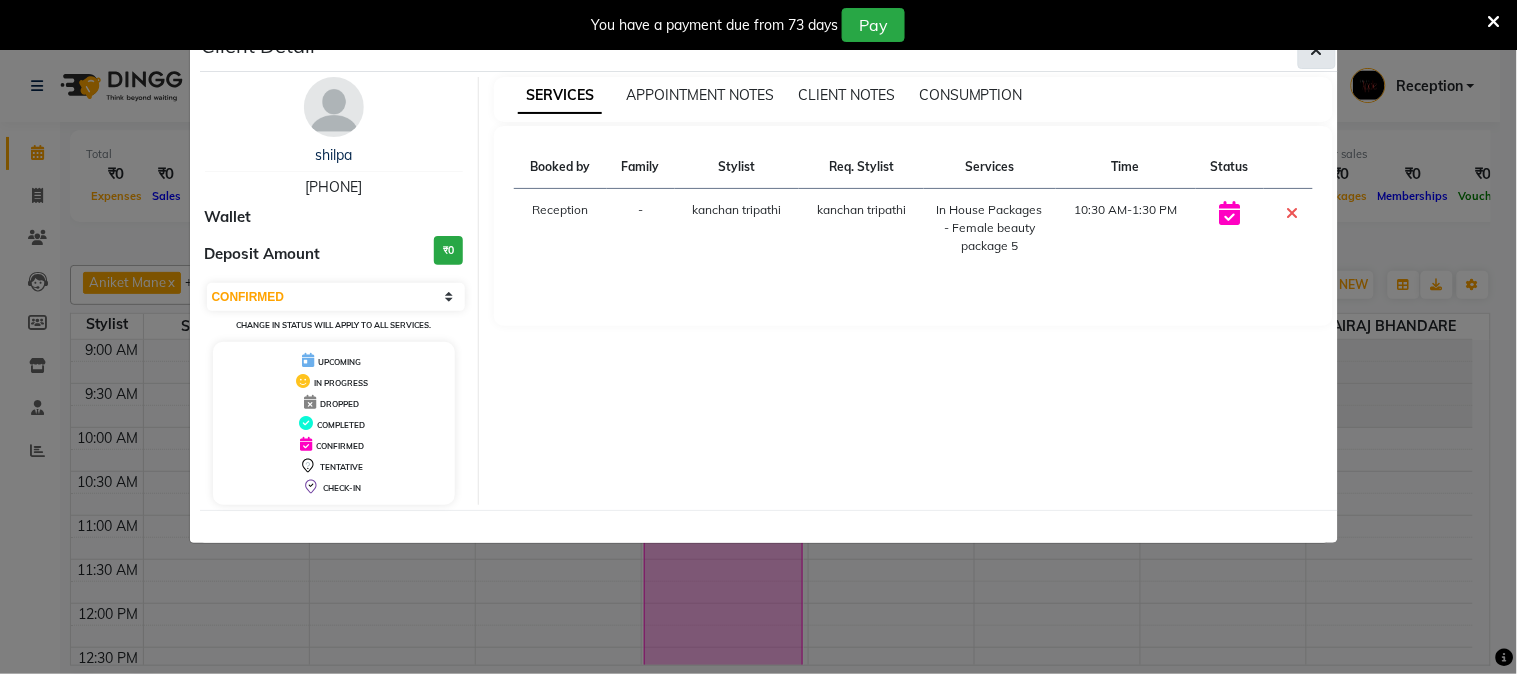 click 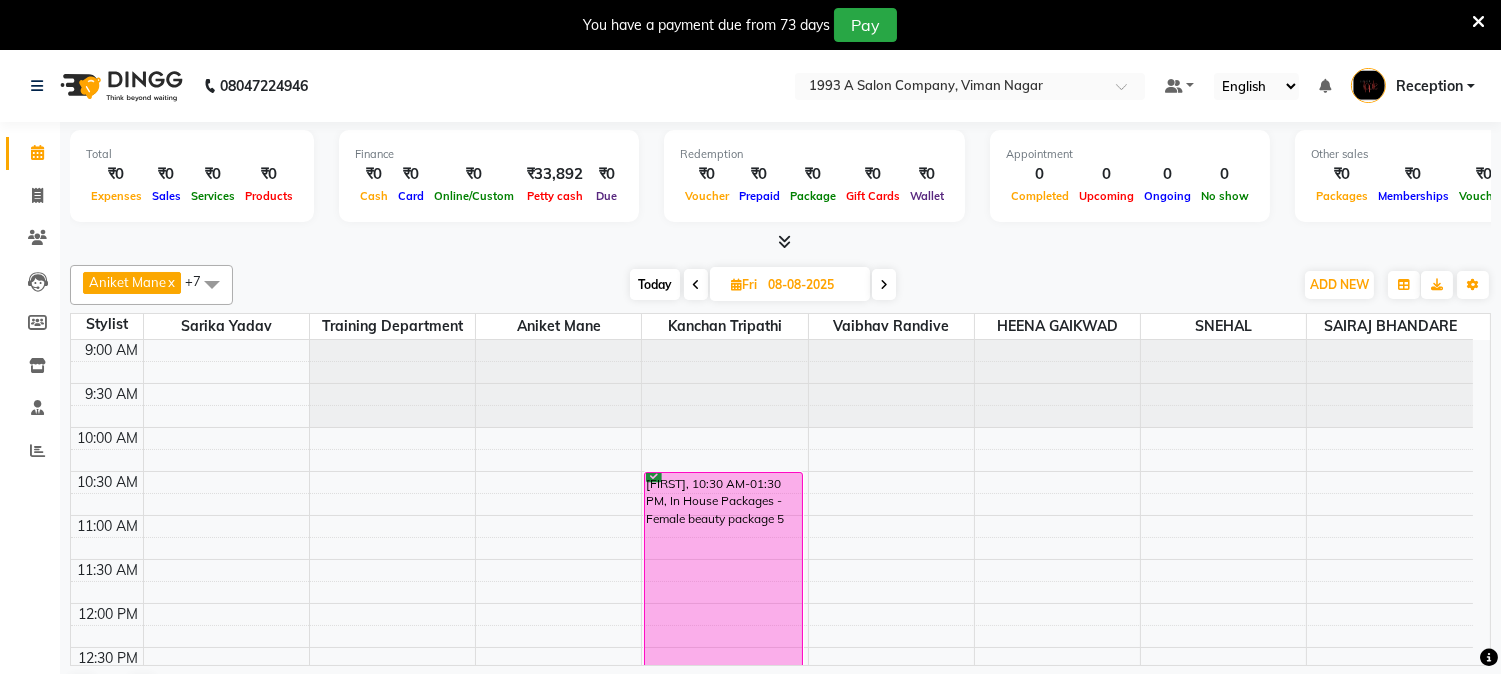 click on "Fri" at bounding box center (744, 284) 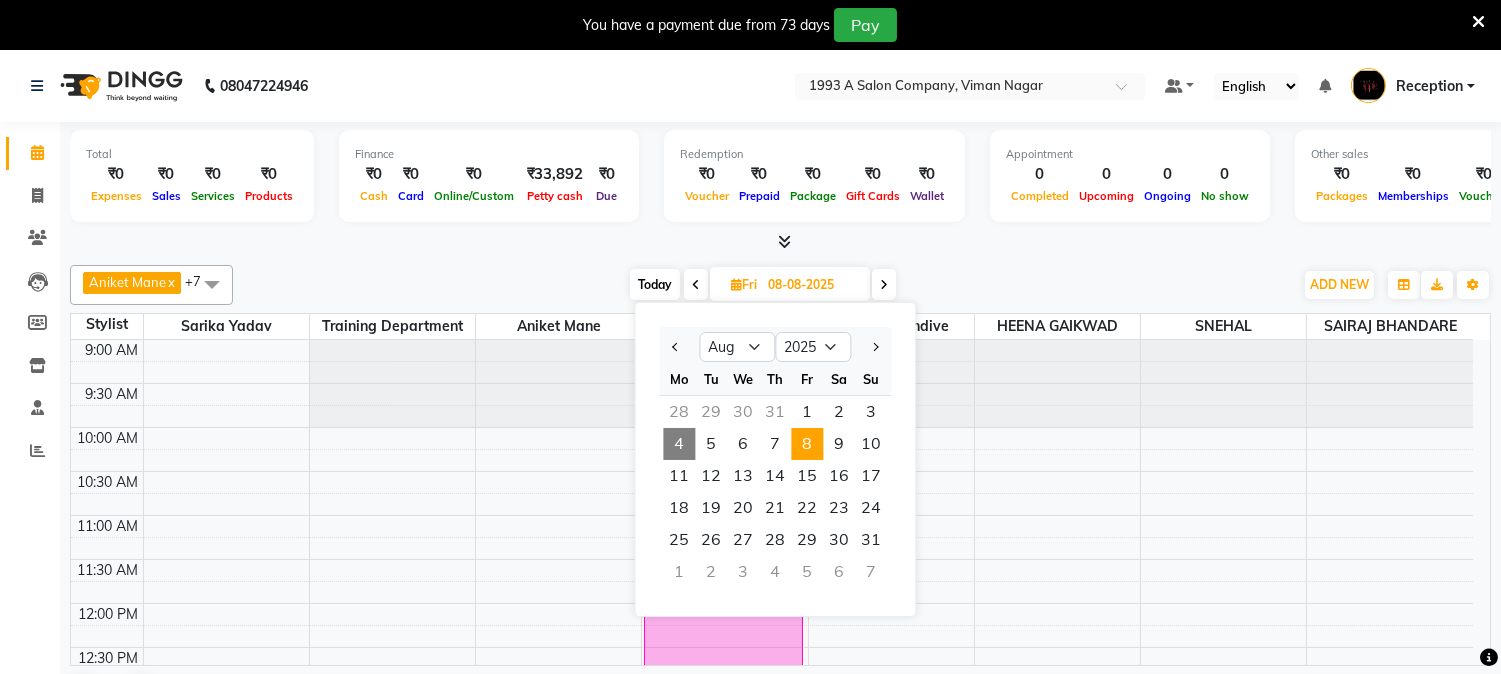 click on "4" at bounding box center [679, 444] 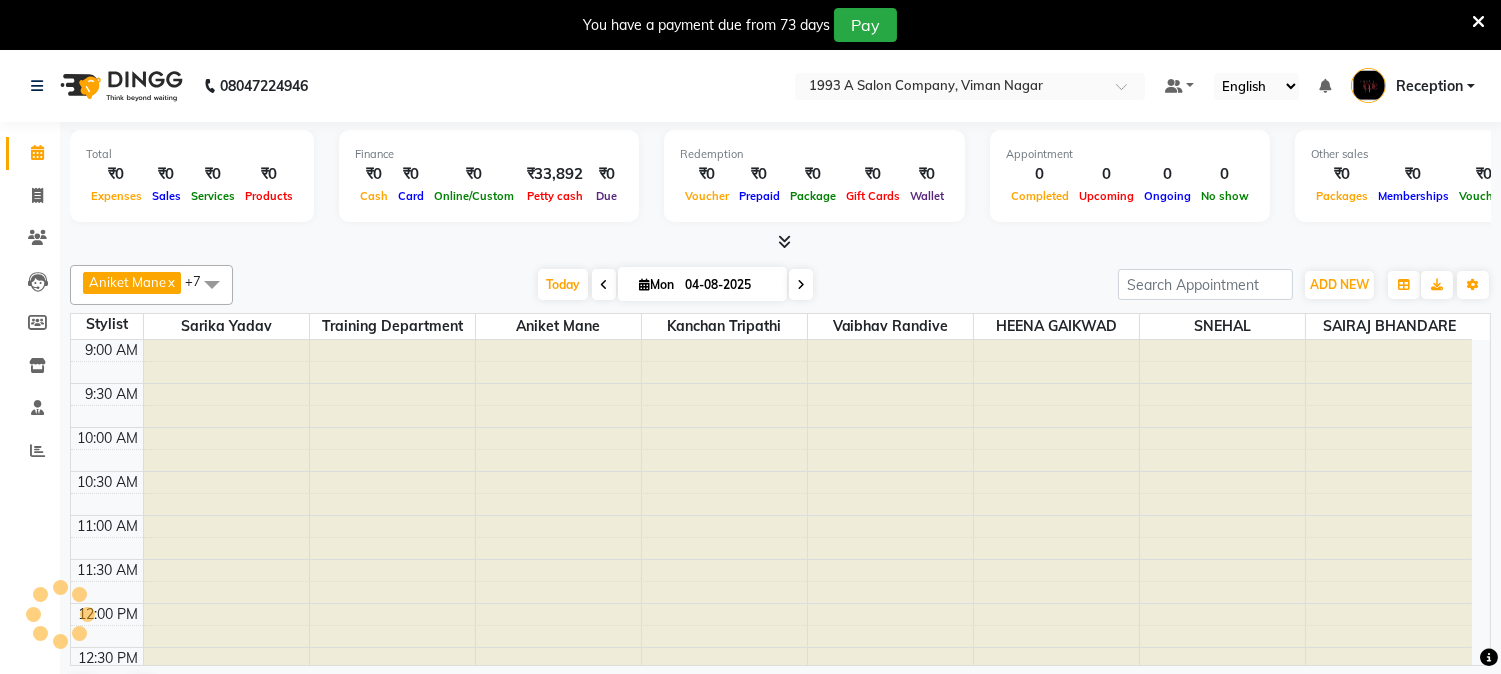 scroll, scrollTop: 531, scrollLeft: 0, axis: vertical 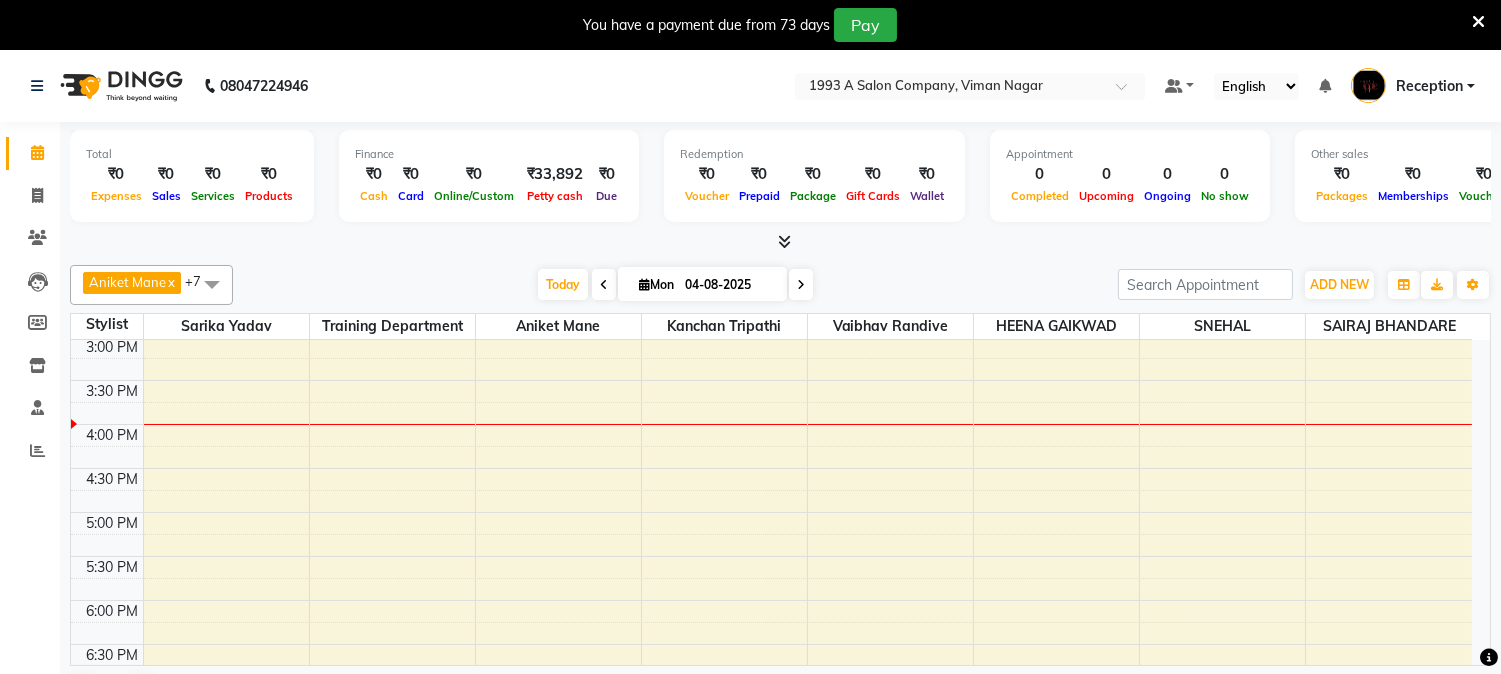 click at bounding box center (212, 284) 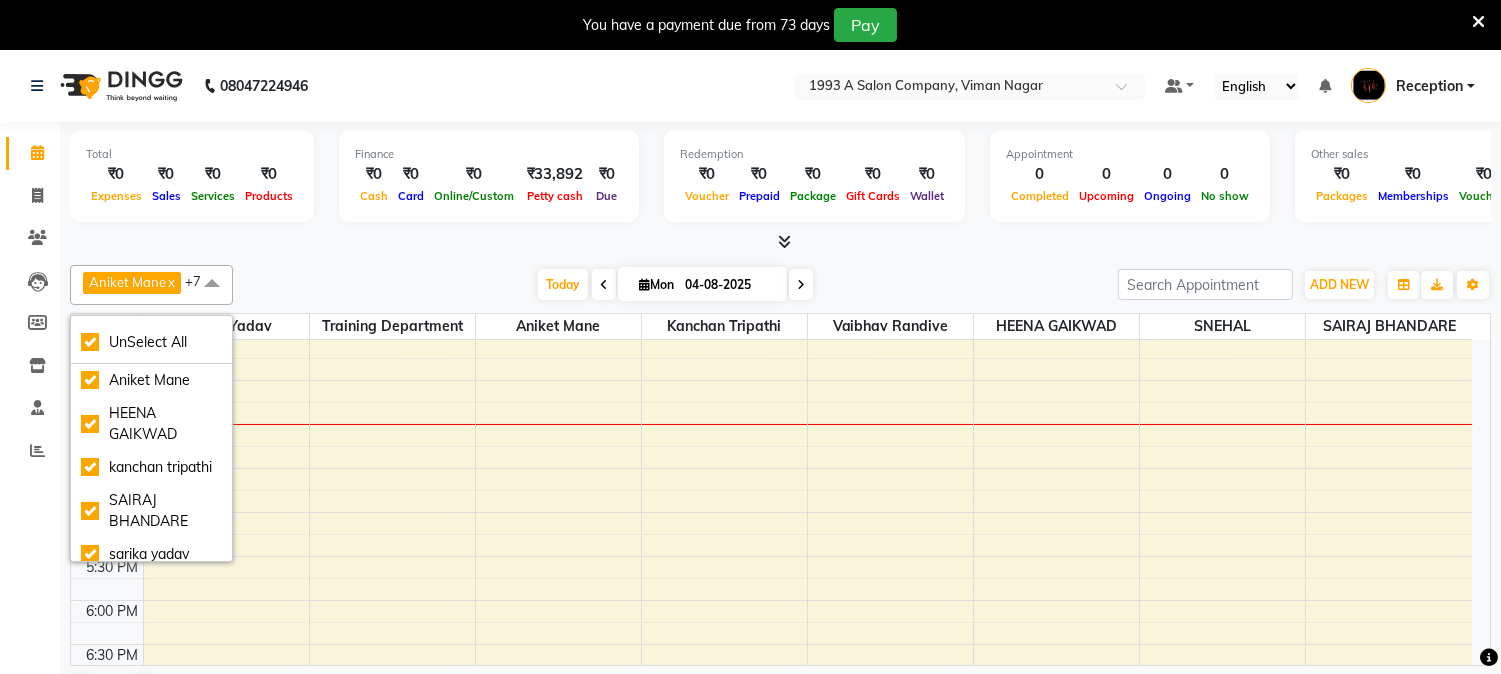 click at bounding box center [212, 284] 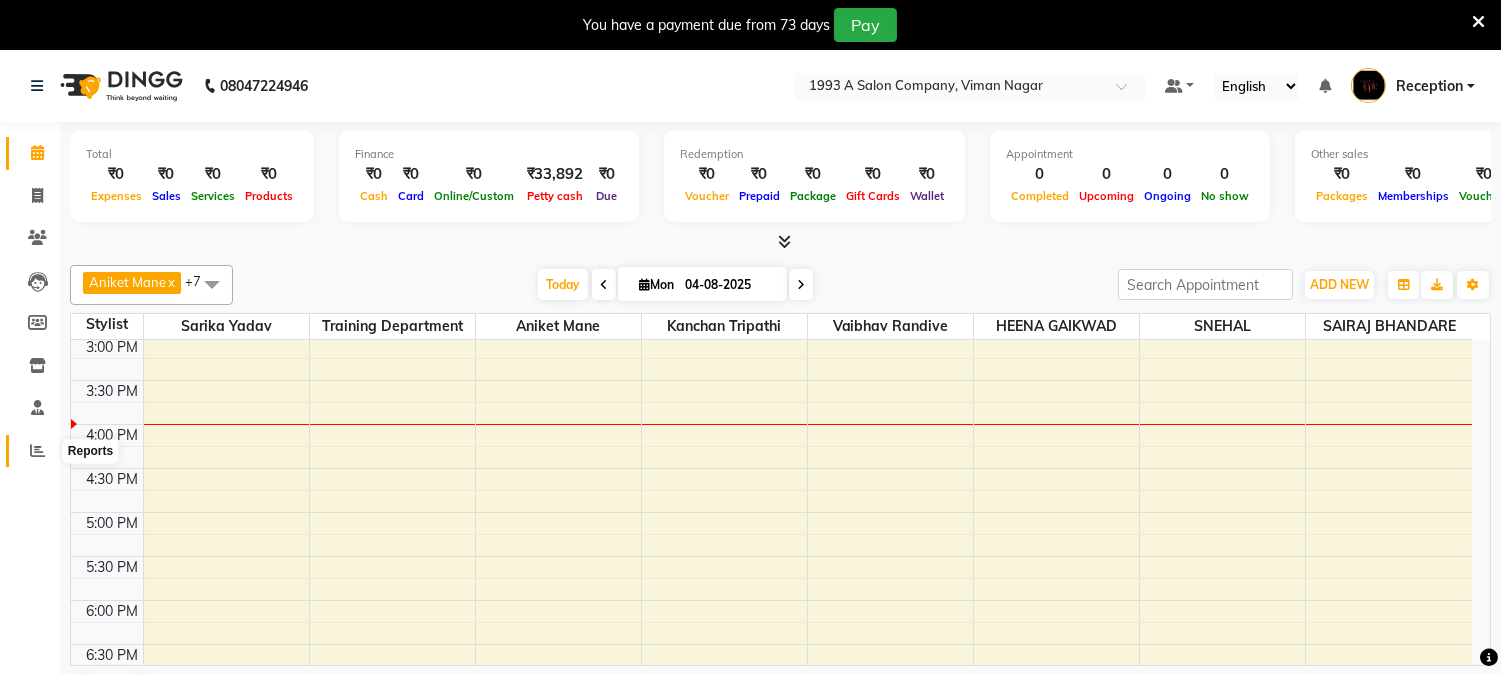 click 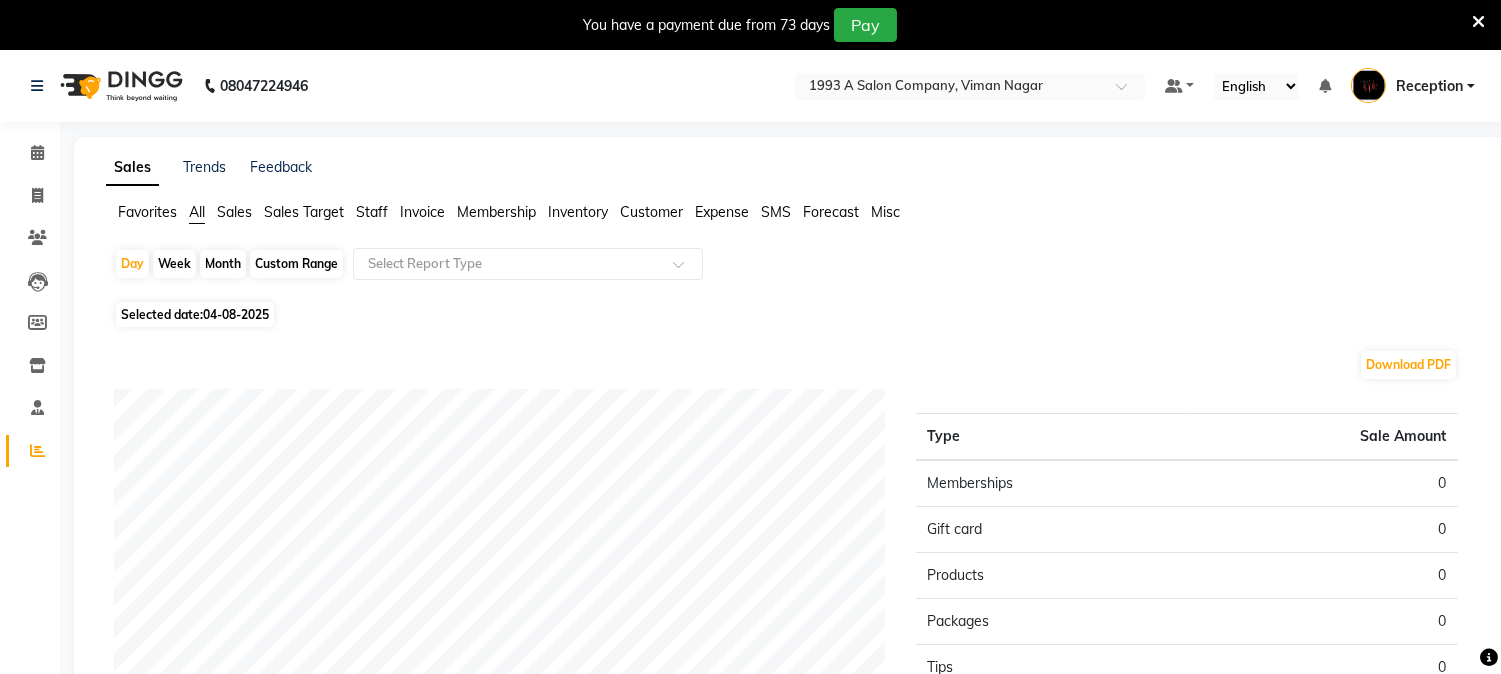 click on "Month" 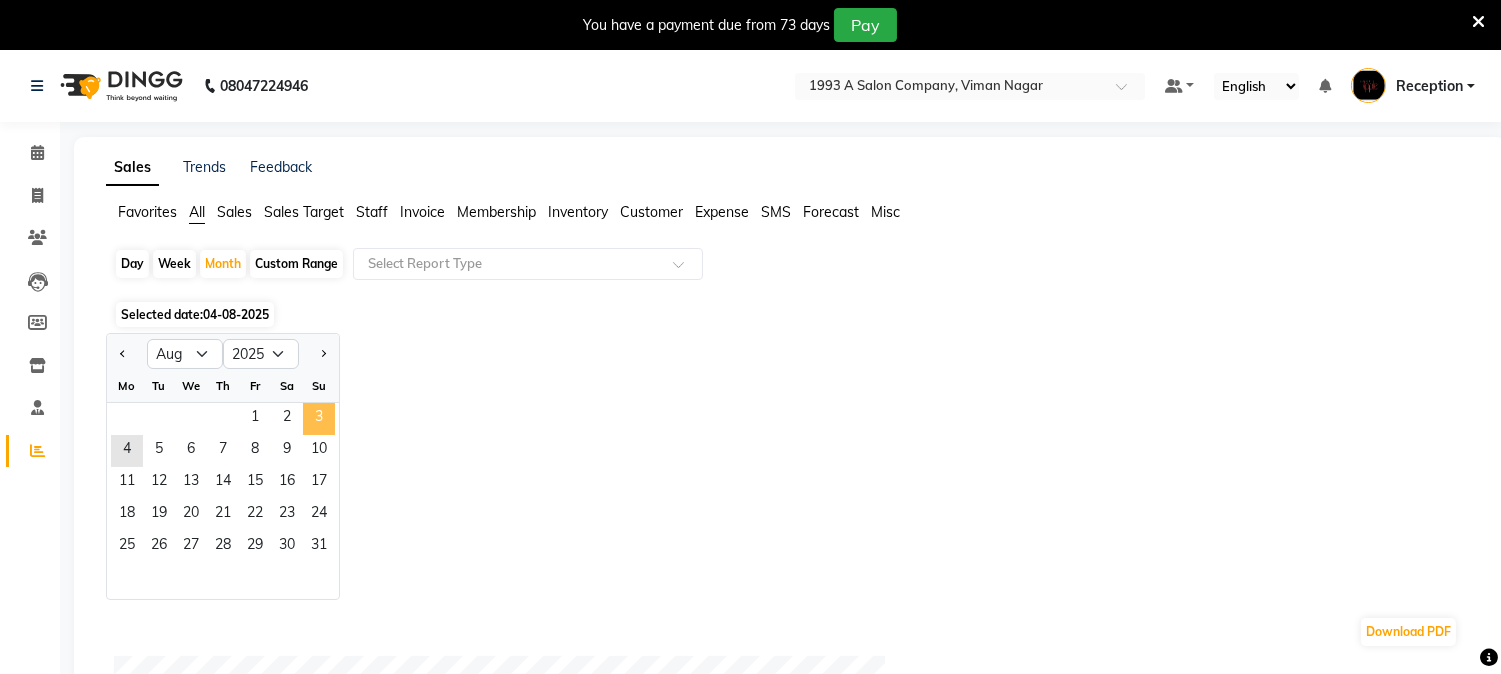 click on "3" 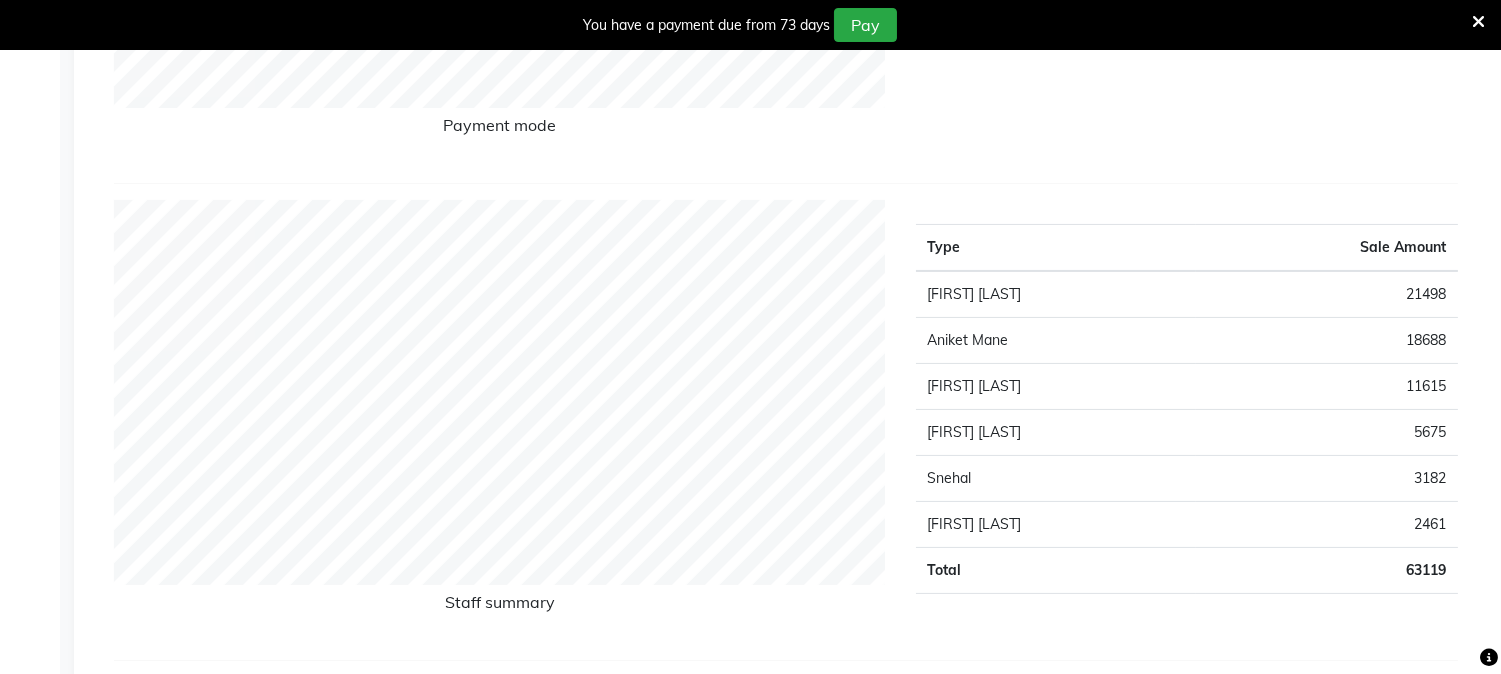 scroll, scrollTop: 0, scrollLeft: 0, axis: both 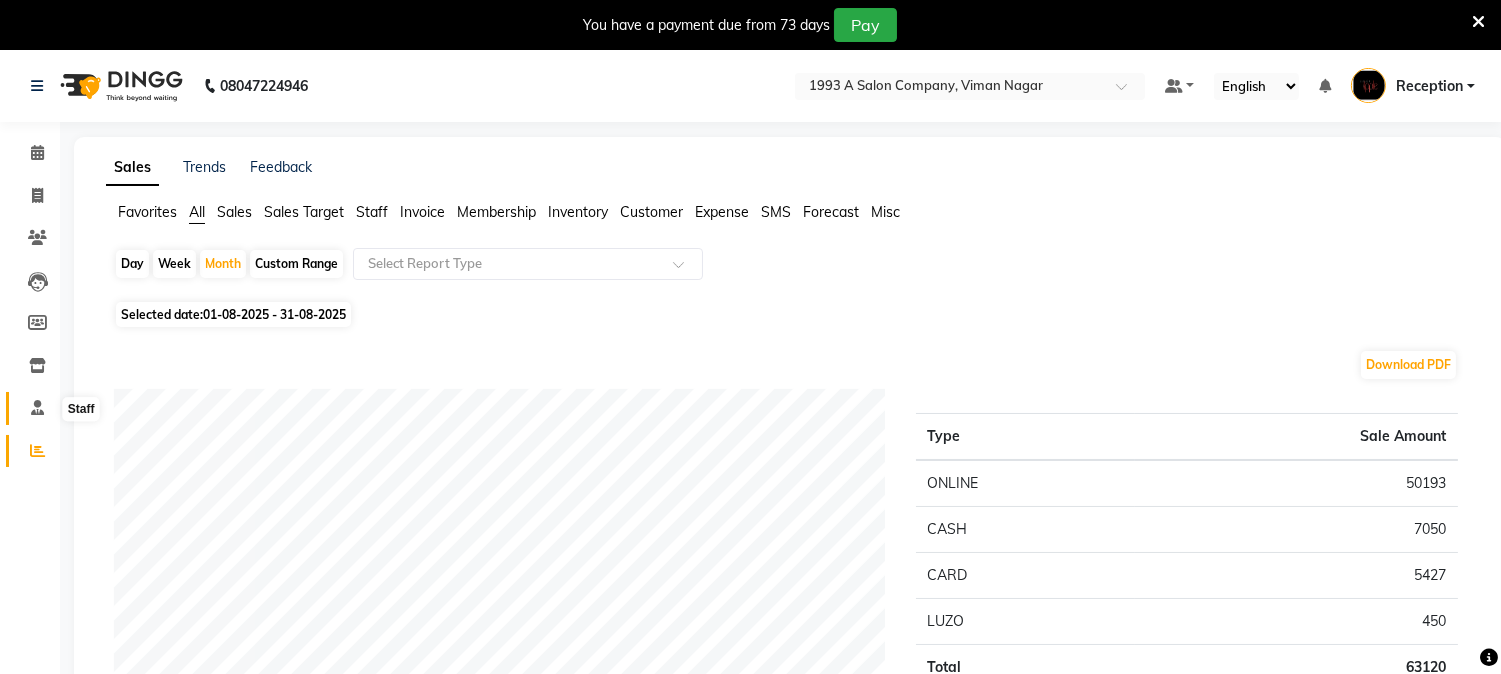 click 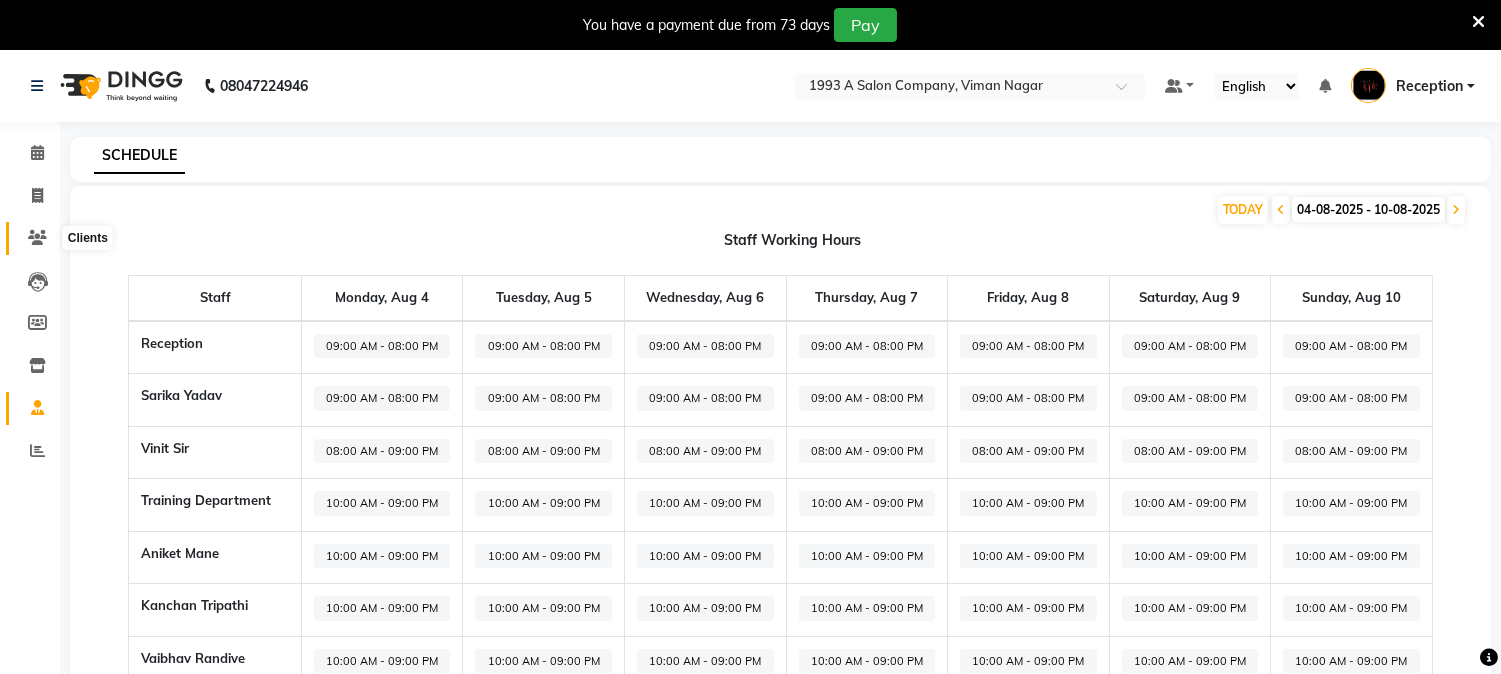 click 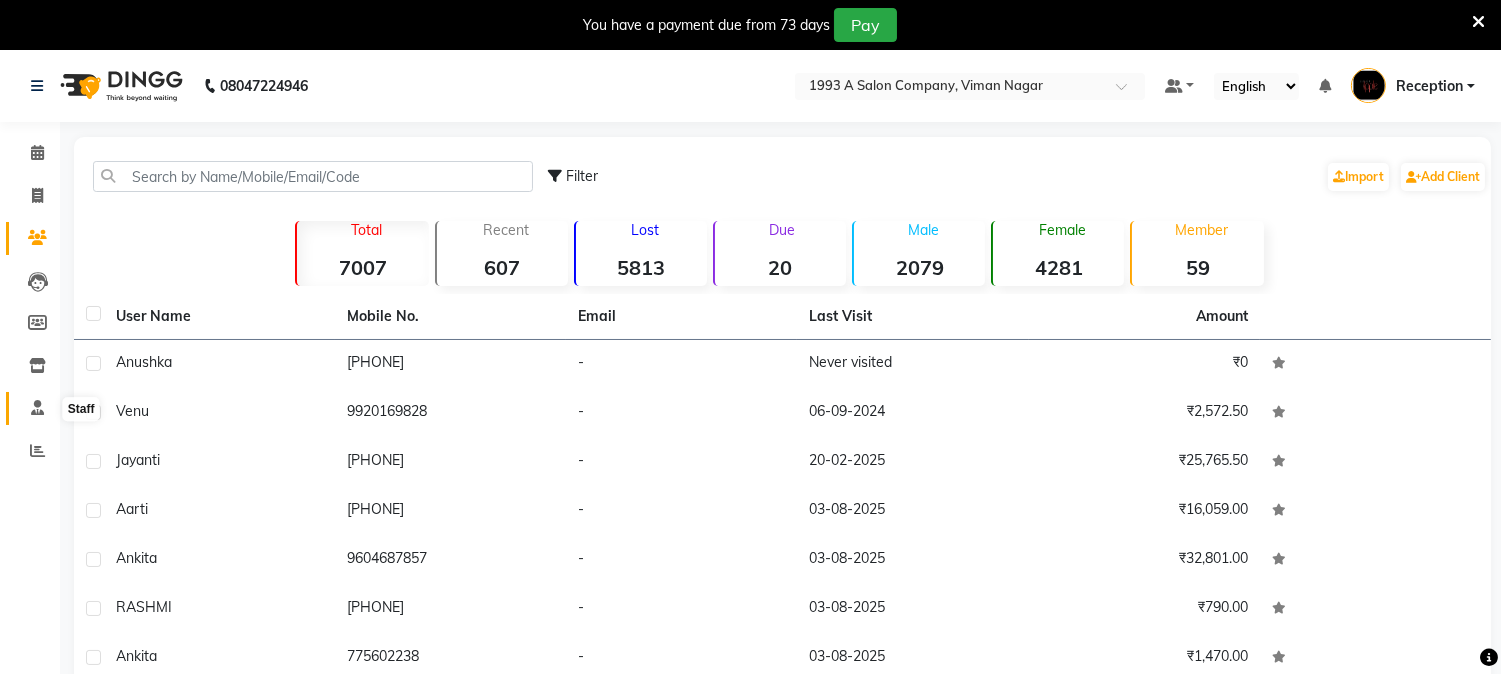 drag, startPoint x: 38, startPoint y: 413, endPoint x: 36, endPoint y: 430, distance: 17.117243 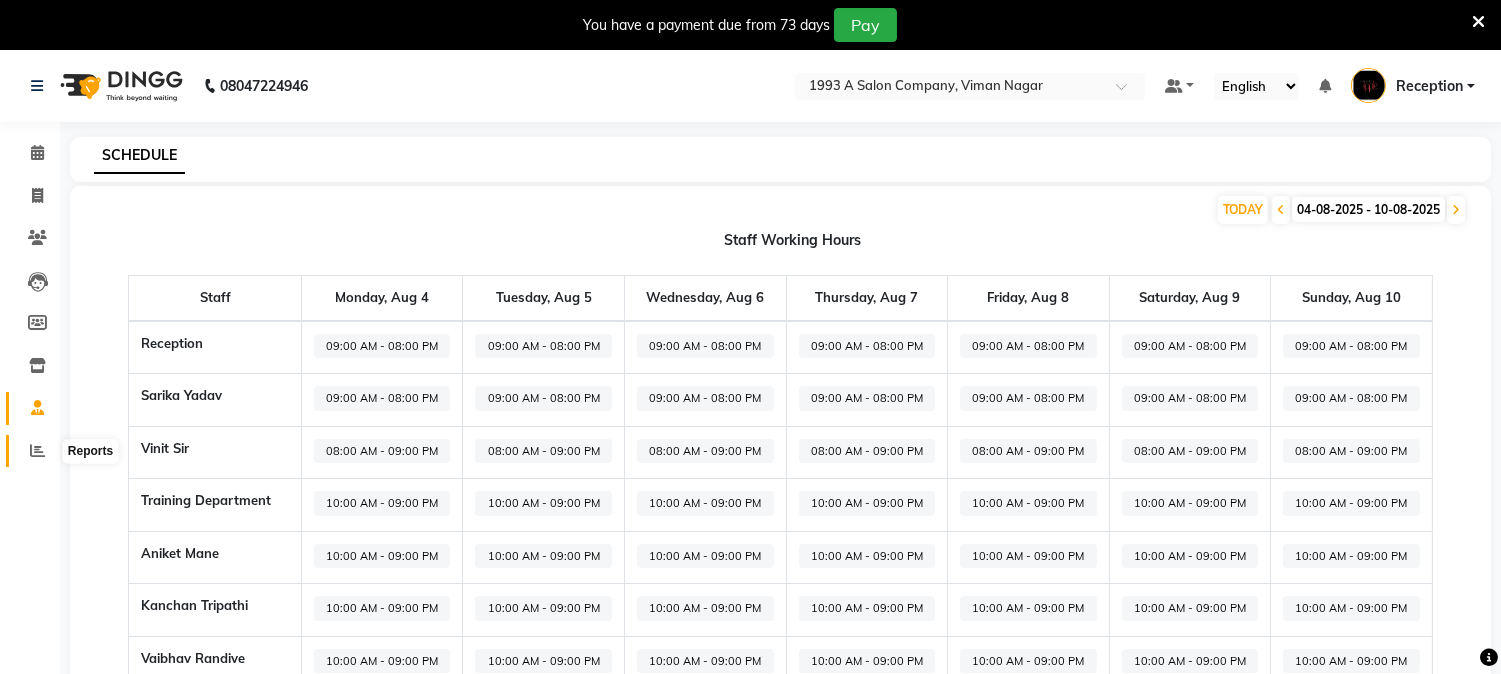 click 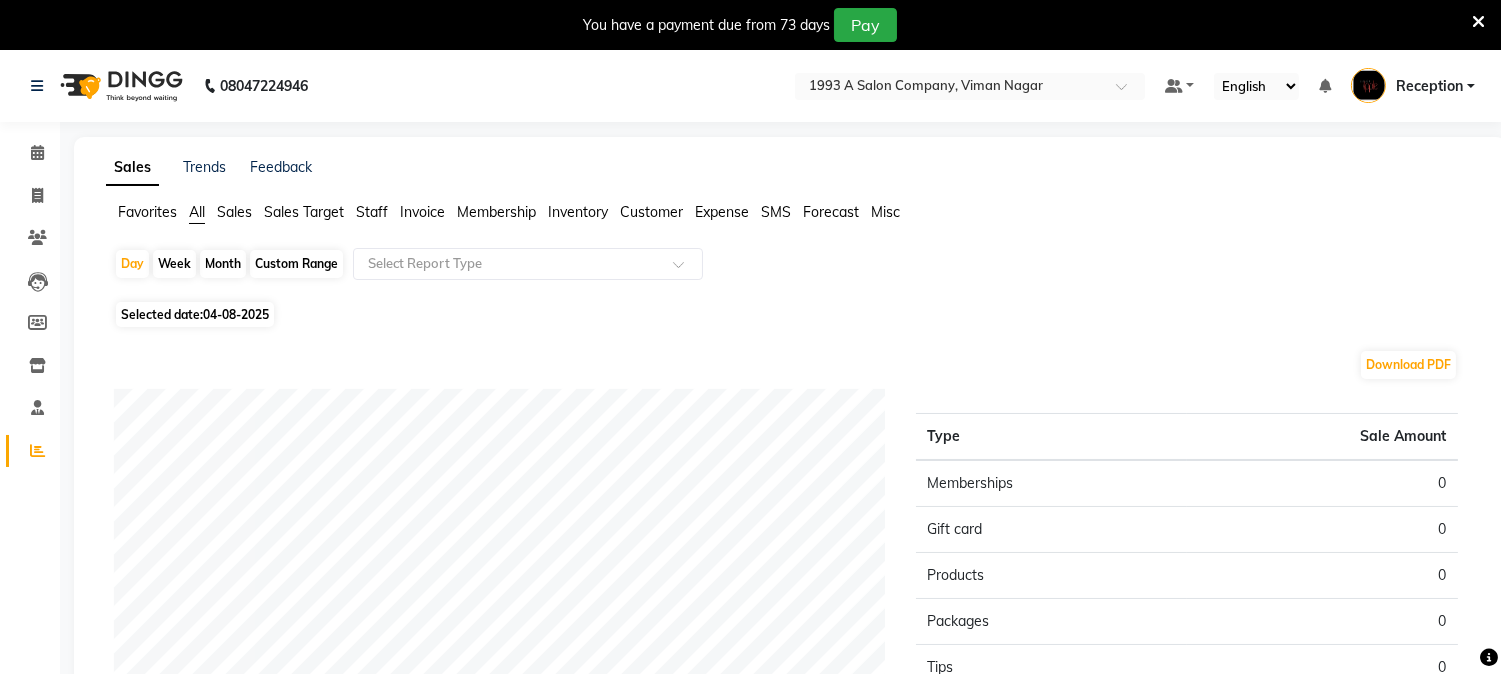 click on "Staff" 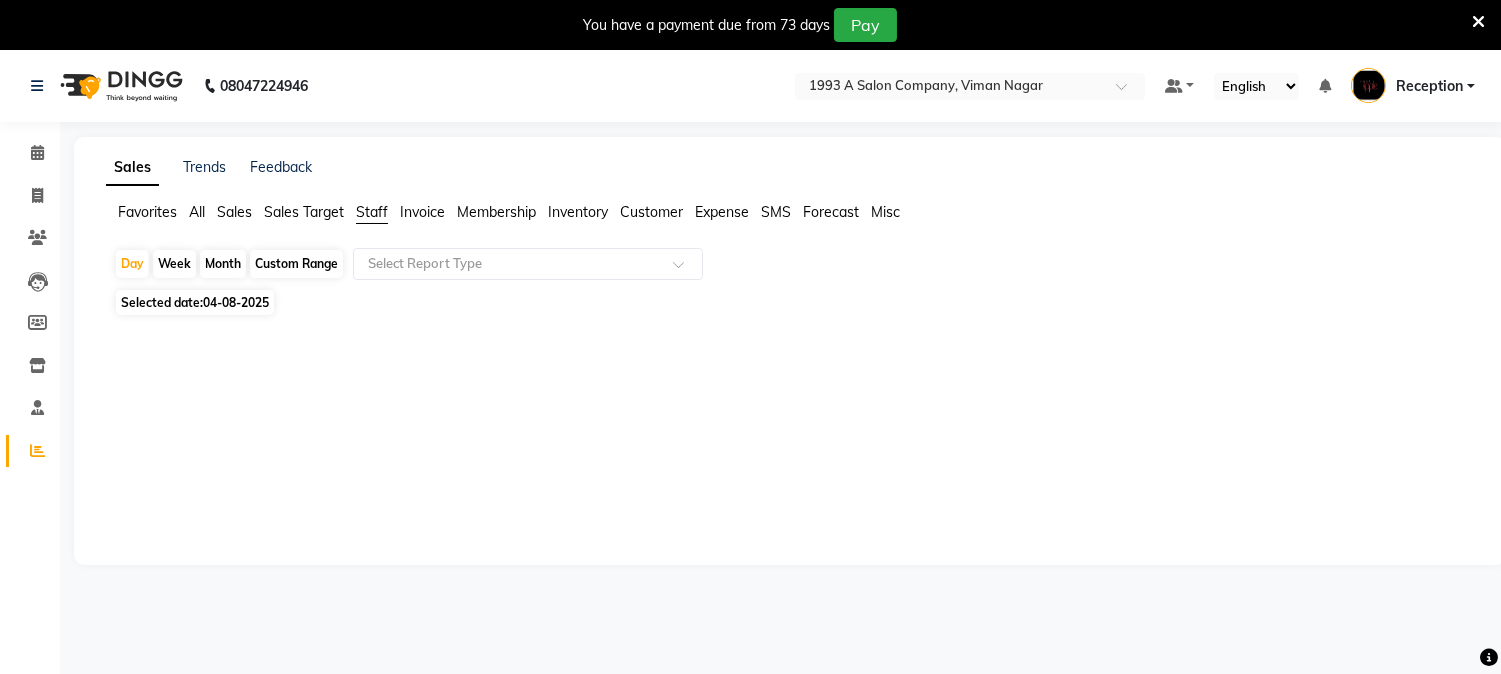 click on "Month" 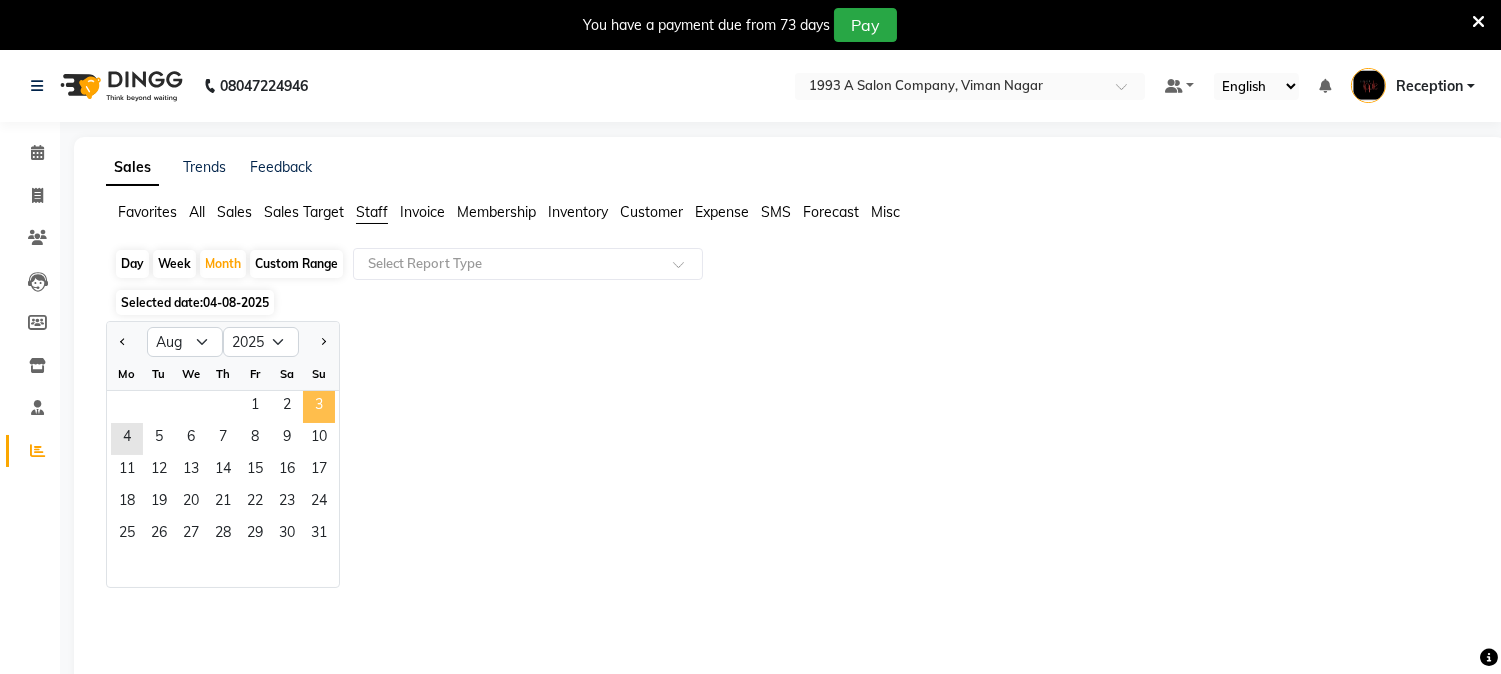 click on "3" 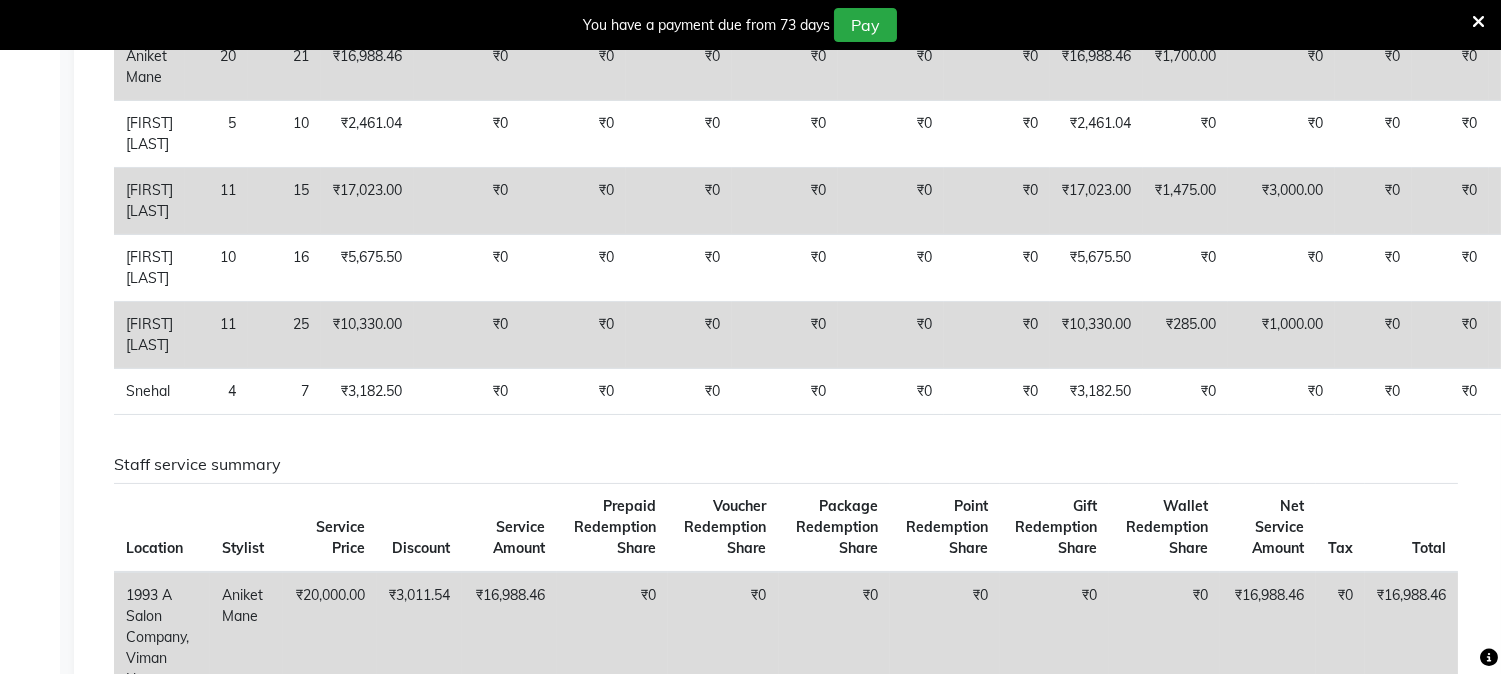 scroll, scrollTop: 0, scrollLeft: 0, axis: both 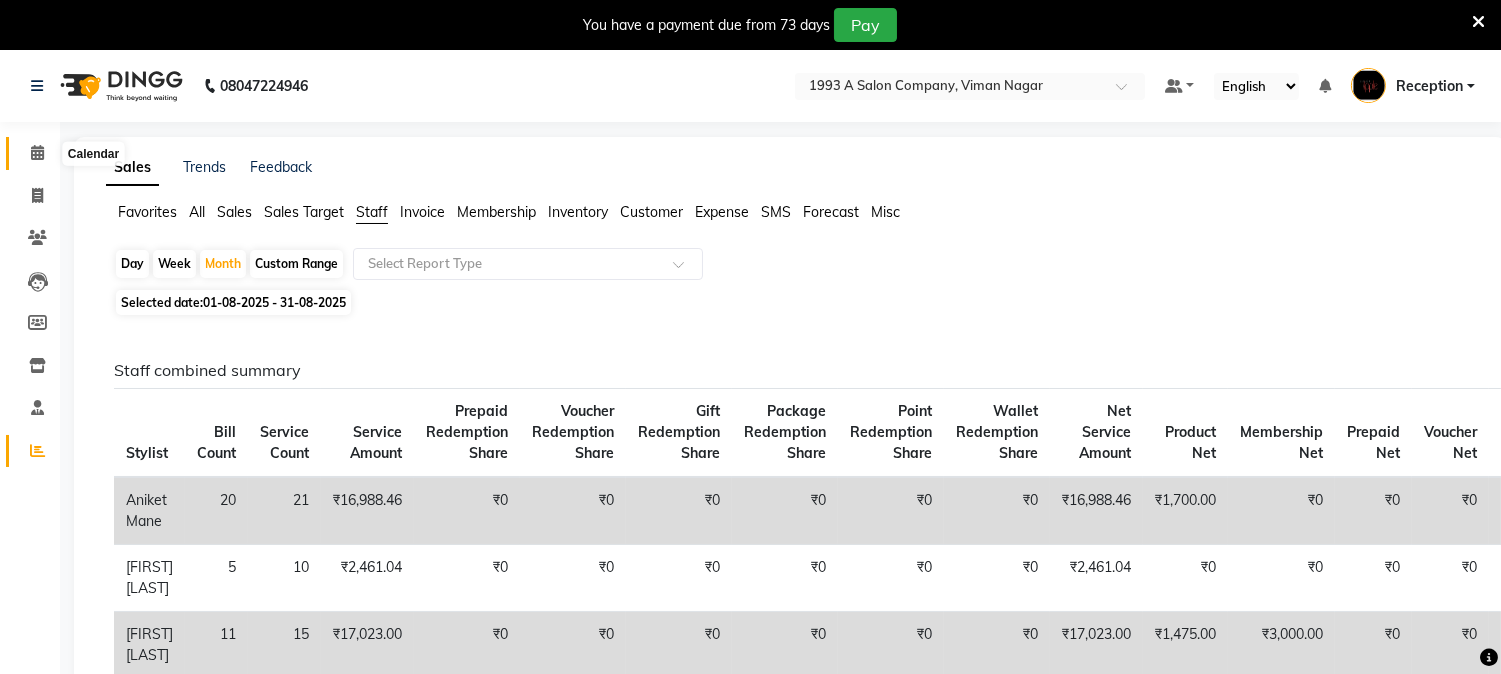 click 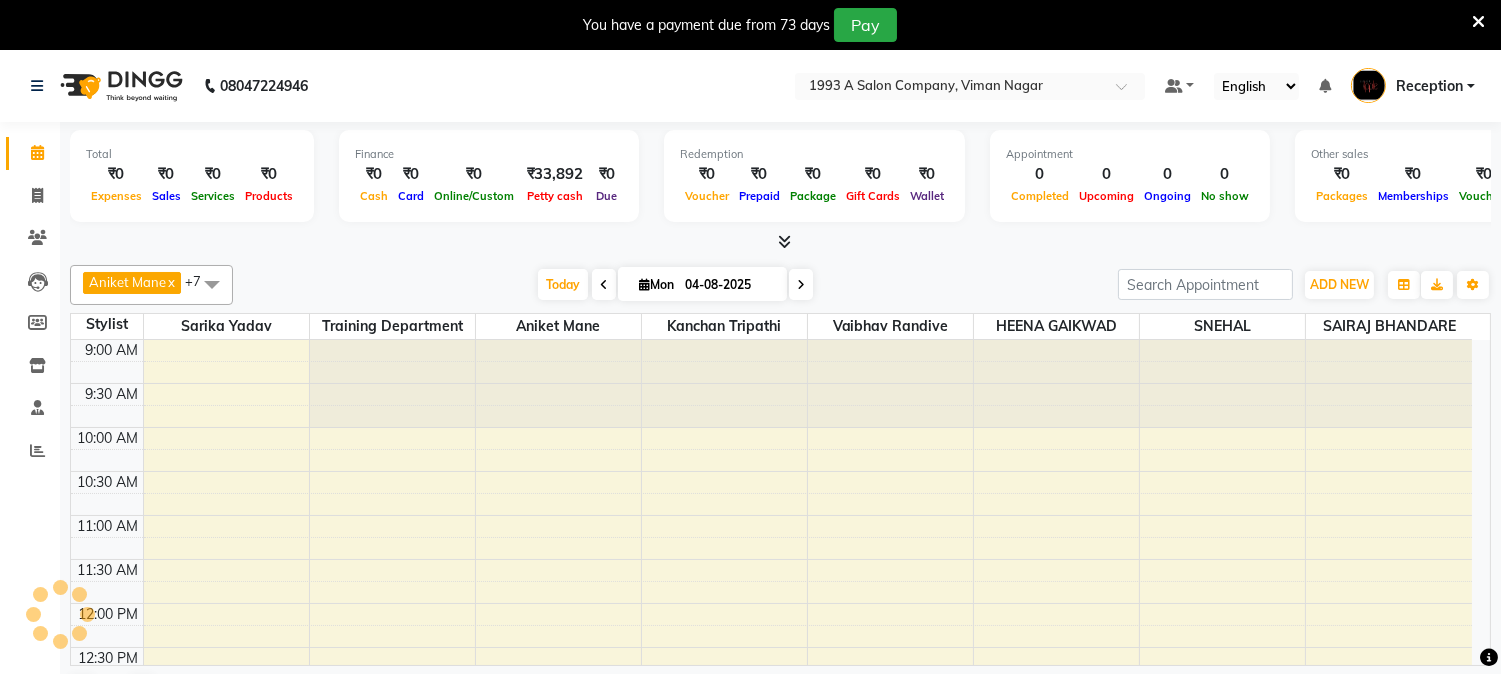 scroll, scrollTop: 0, scrollLeft: 0, axis: both 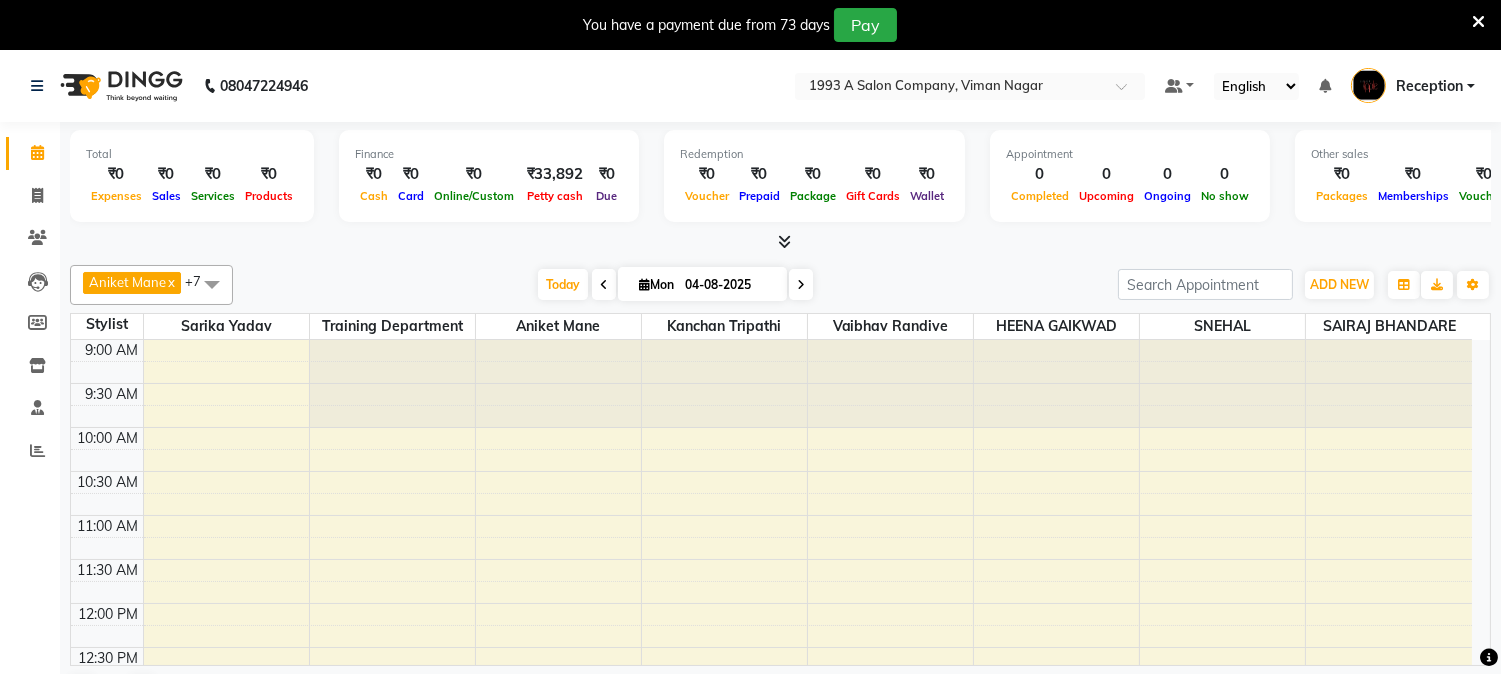 click at bounding box center (644, 284) 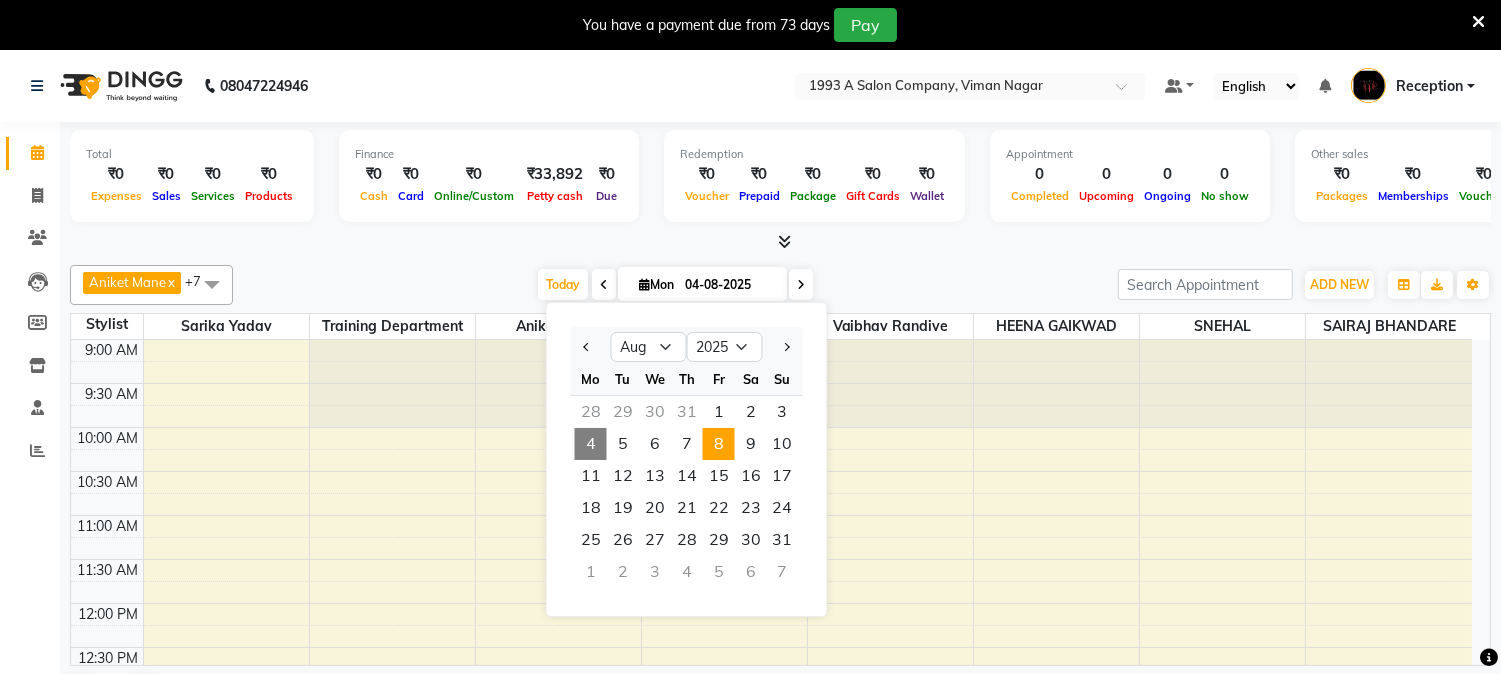click on "8" at bounding box center (719, 444) 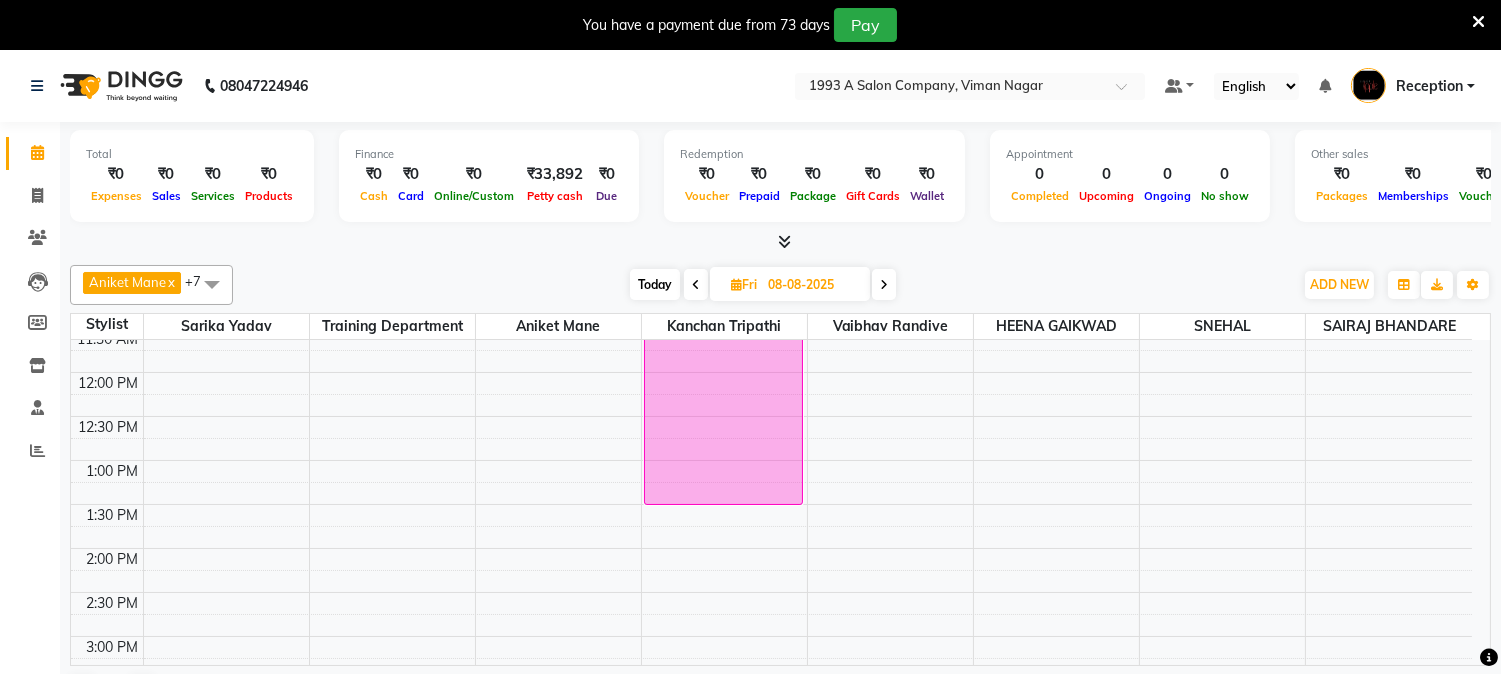 scroll, scrollTop: 64, scrollLeft: 0, axis: vertical 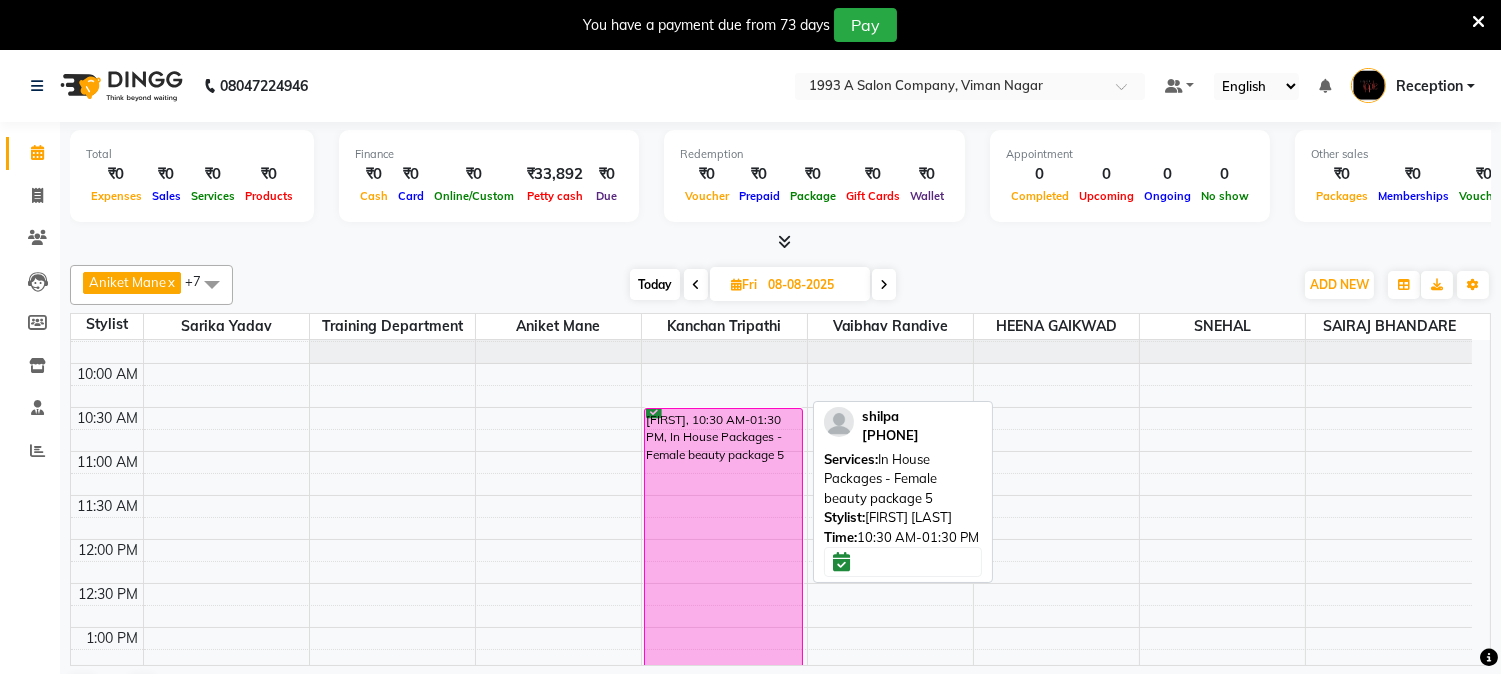 click on "shilpa, 10:30 AM-01:30 PM, In House Packages - Female beauty package 5" at bounding box center [723, 540] 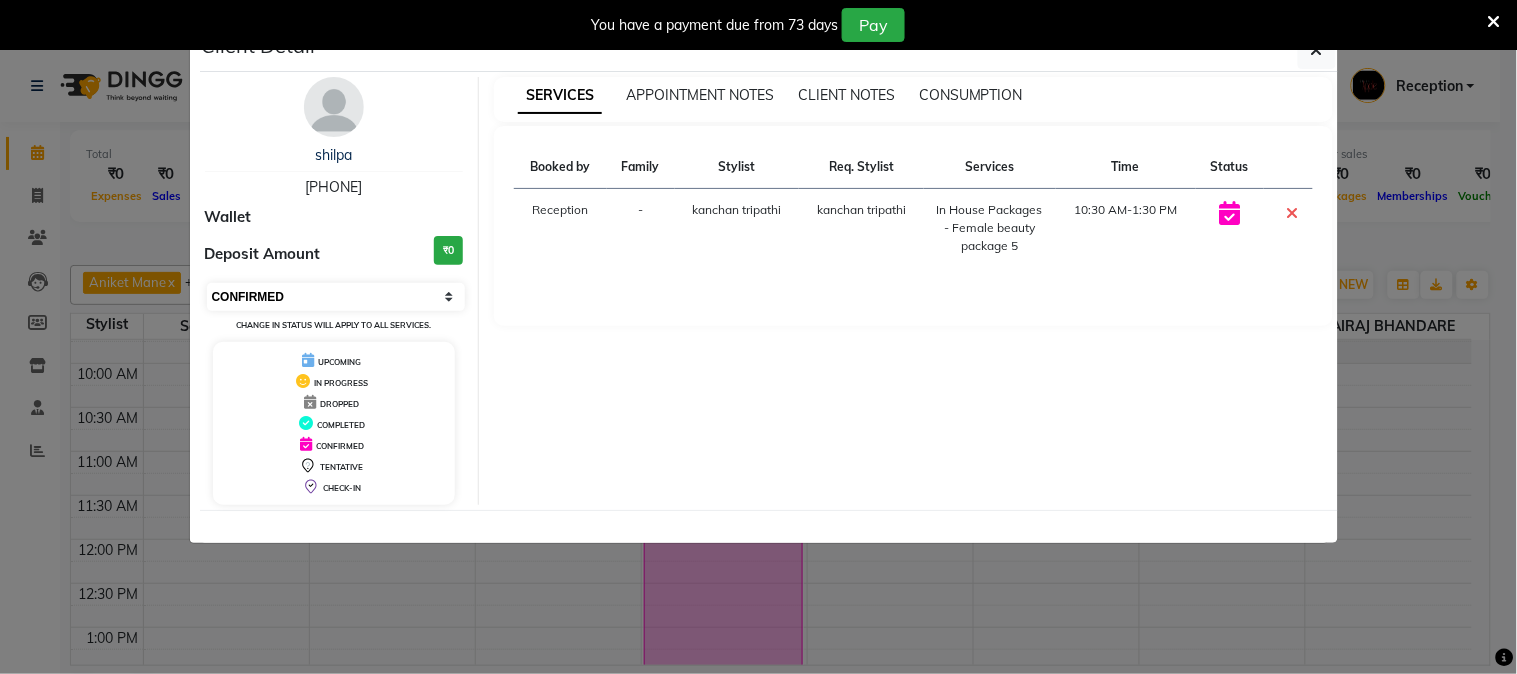 click on "Select CONFIRMED TENTATIVE" at bounding box center [336, 297] 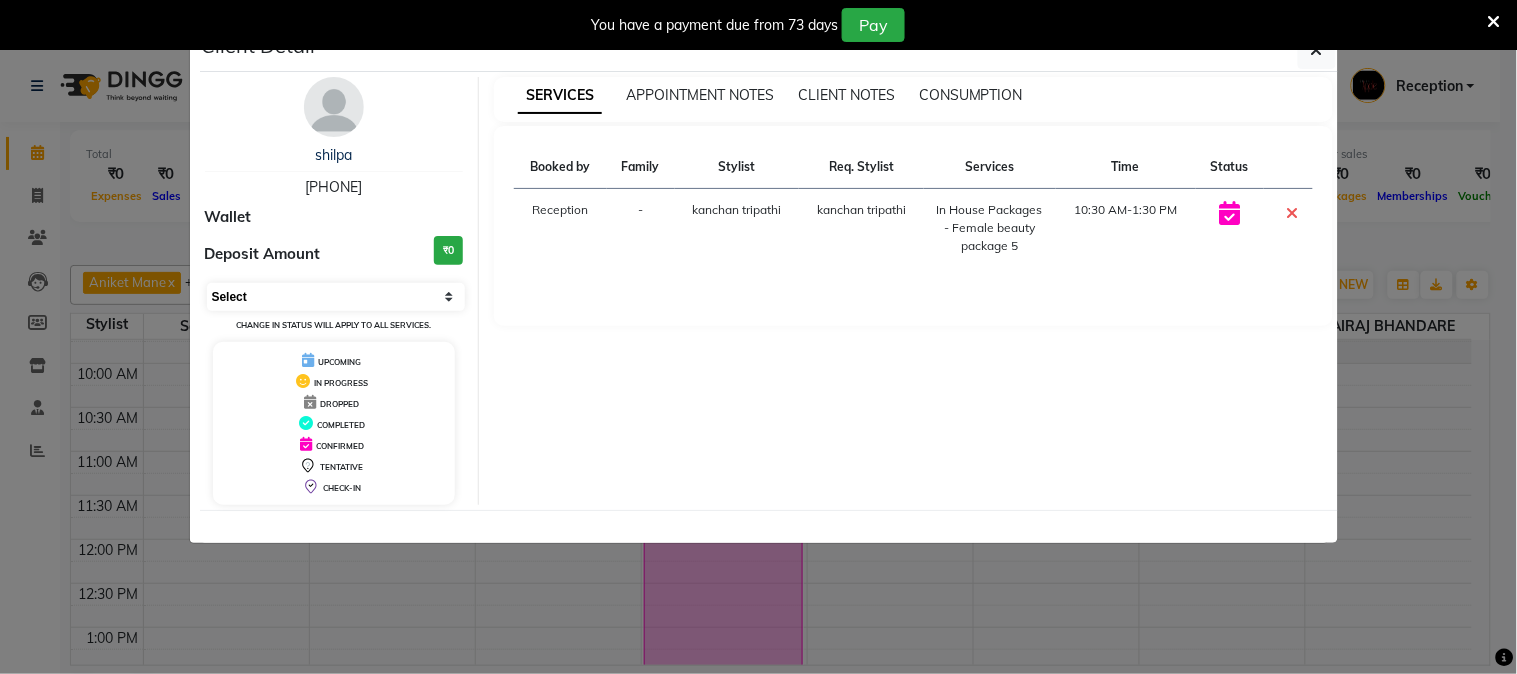 click on "Select CONFIRMED TENTATIVE" at bounding box center (336, 297) 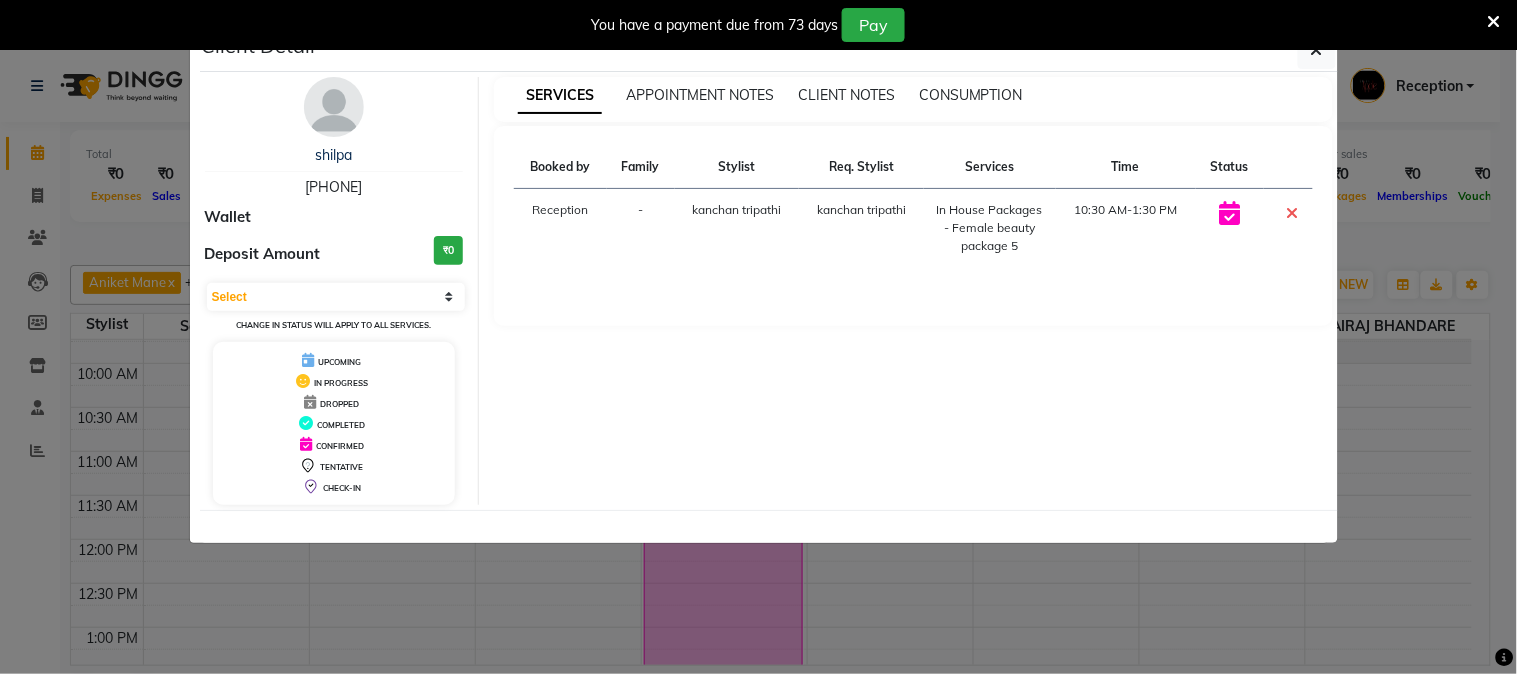 click at bounding box center (1292, 213) 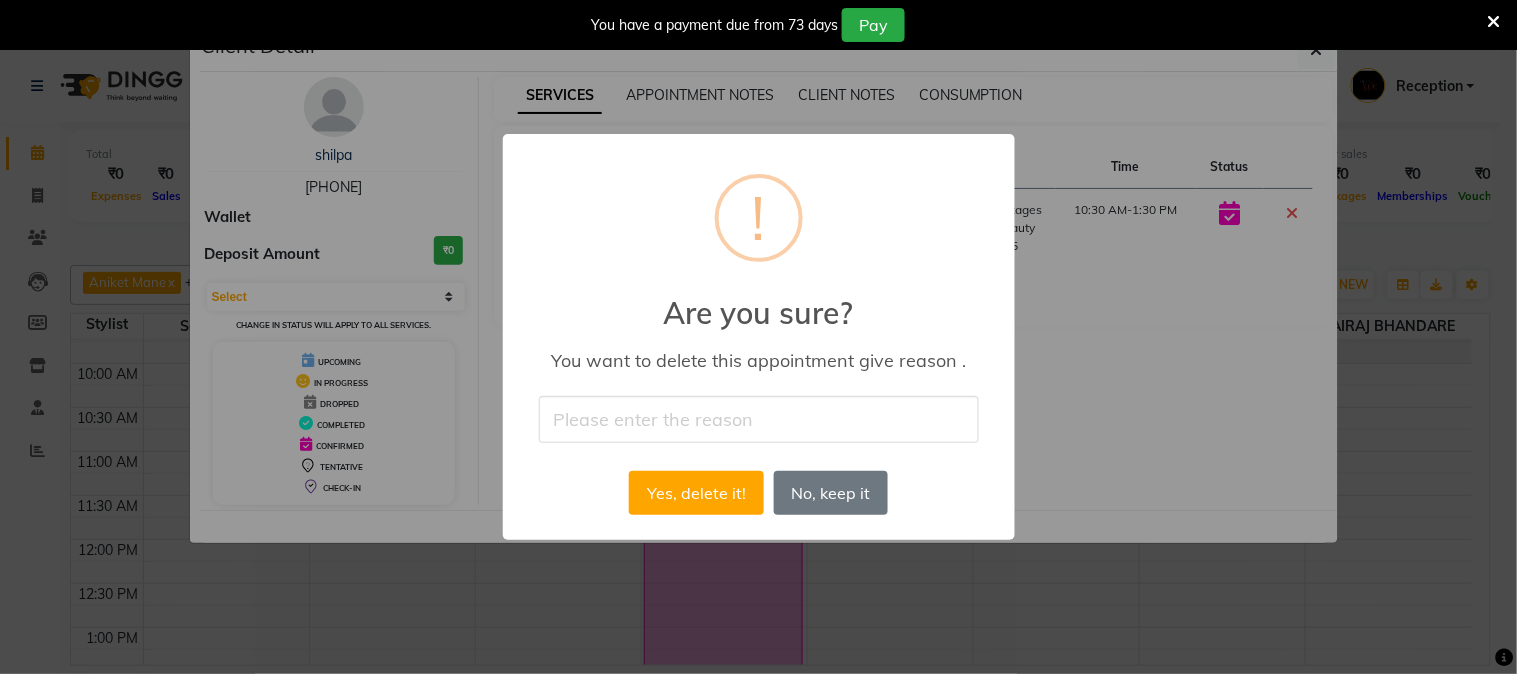 click at bounding box center [759, 419] 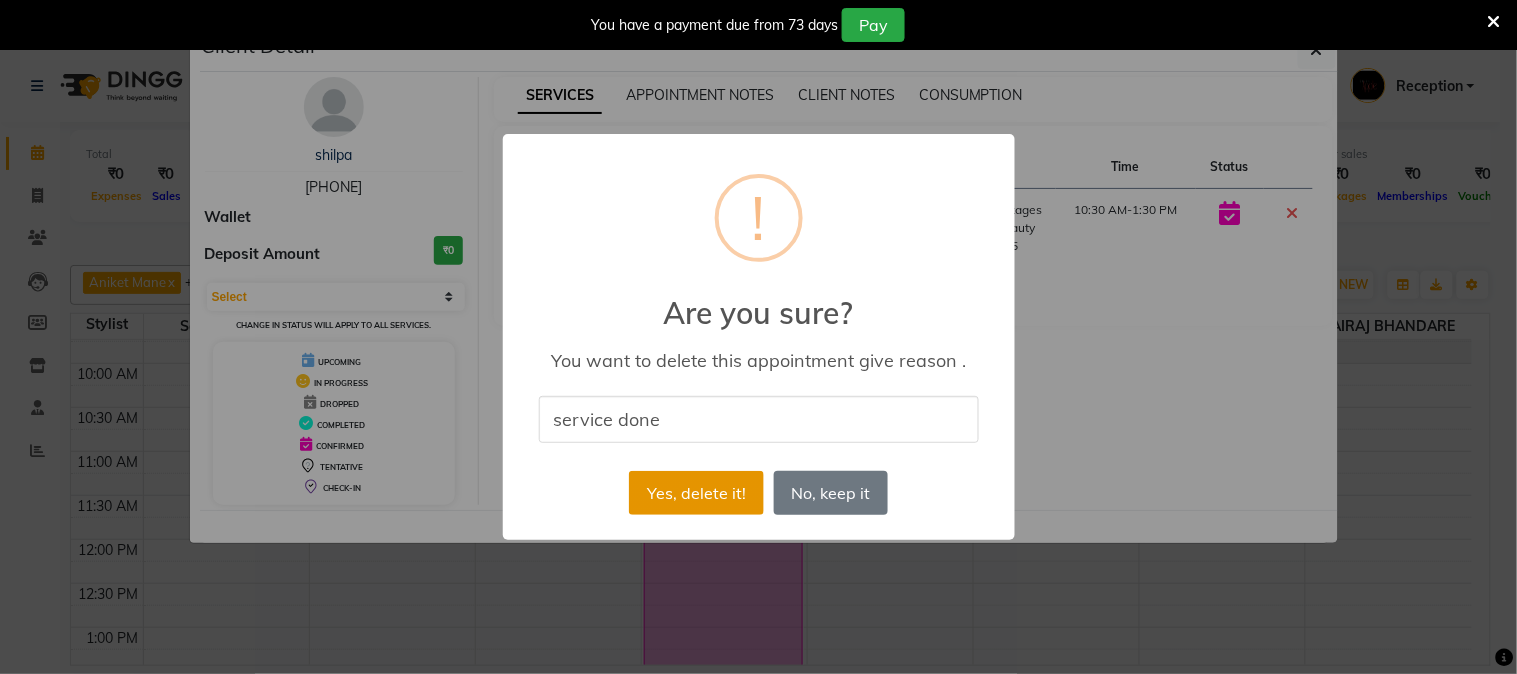 type on "service done" 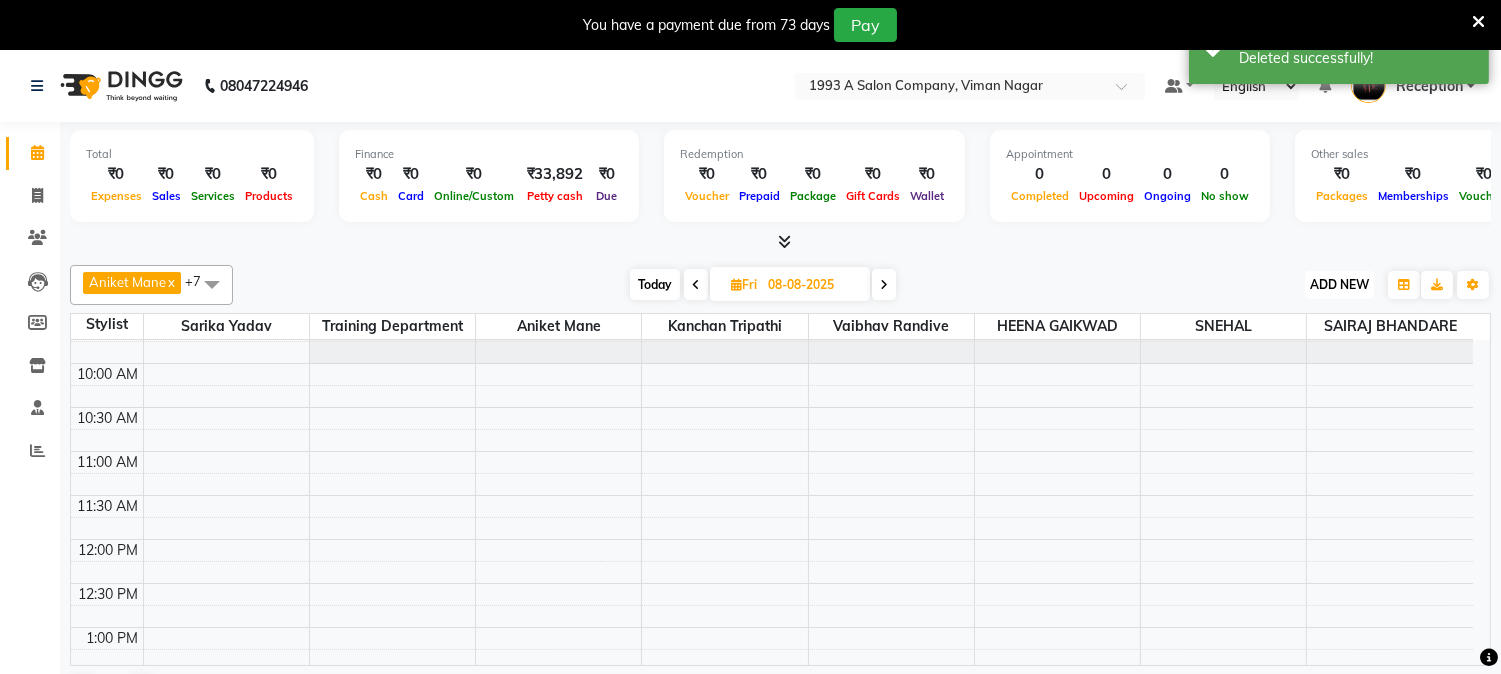 click on "ADD NEW" at bounding box center (1339, 284) 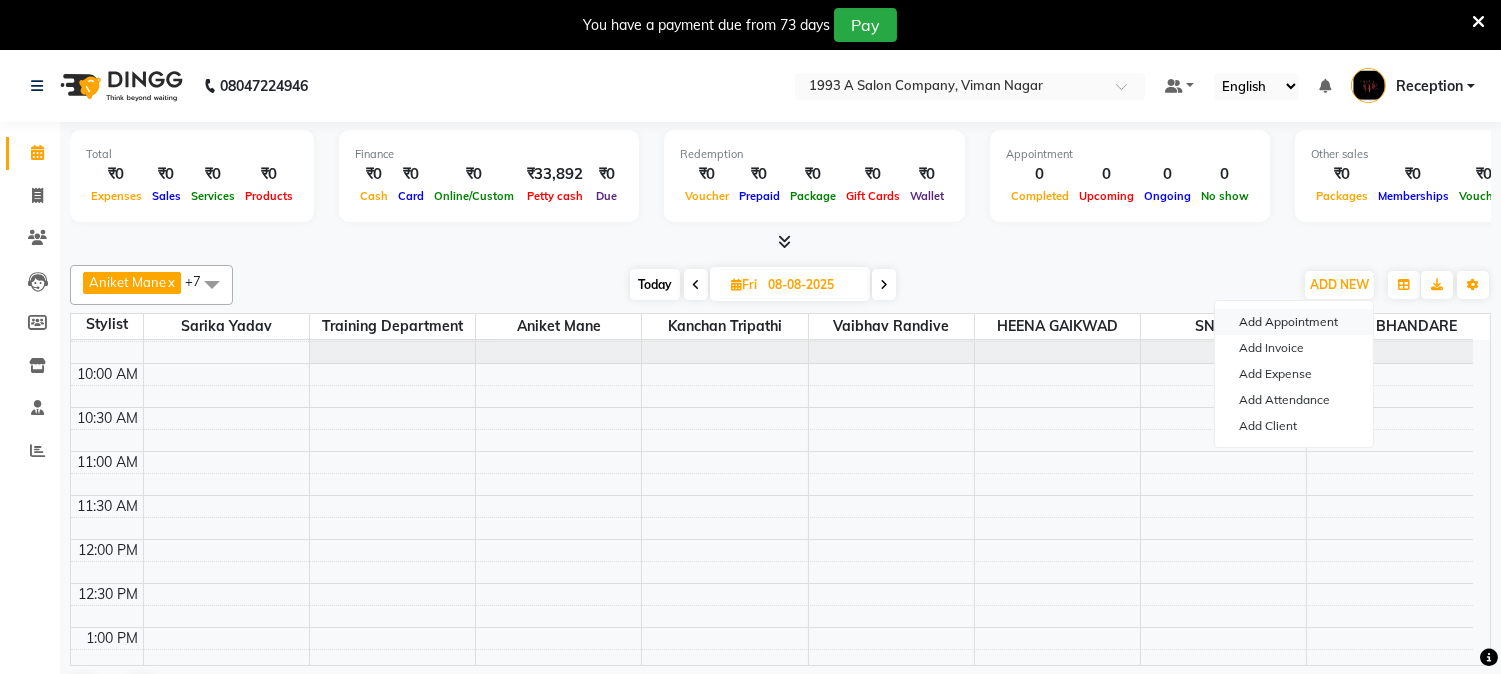 click on "Add Appointment" at bounding box center (1294, 322) 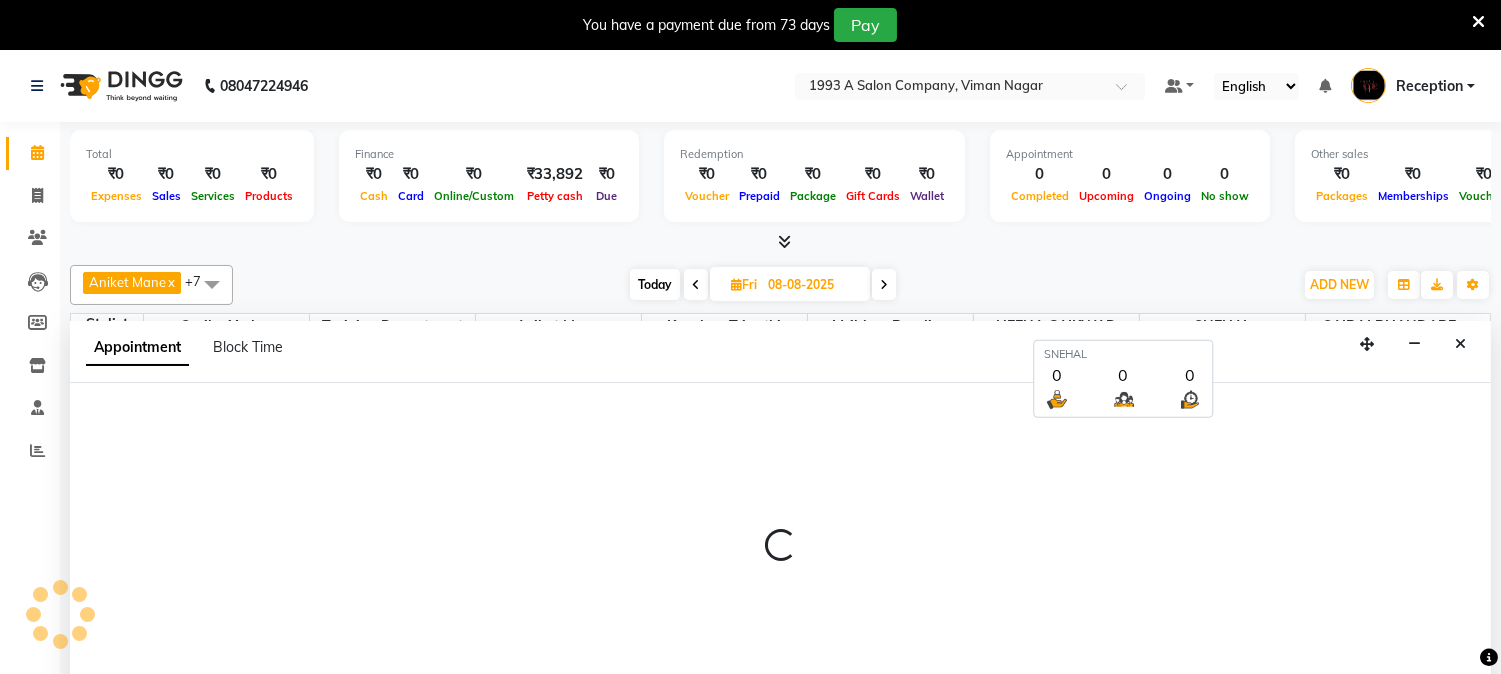 scroll, scrollTop: 50, scrollLeft: 0, axis: vertical 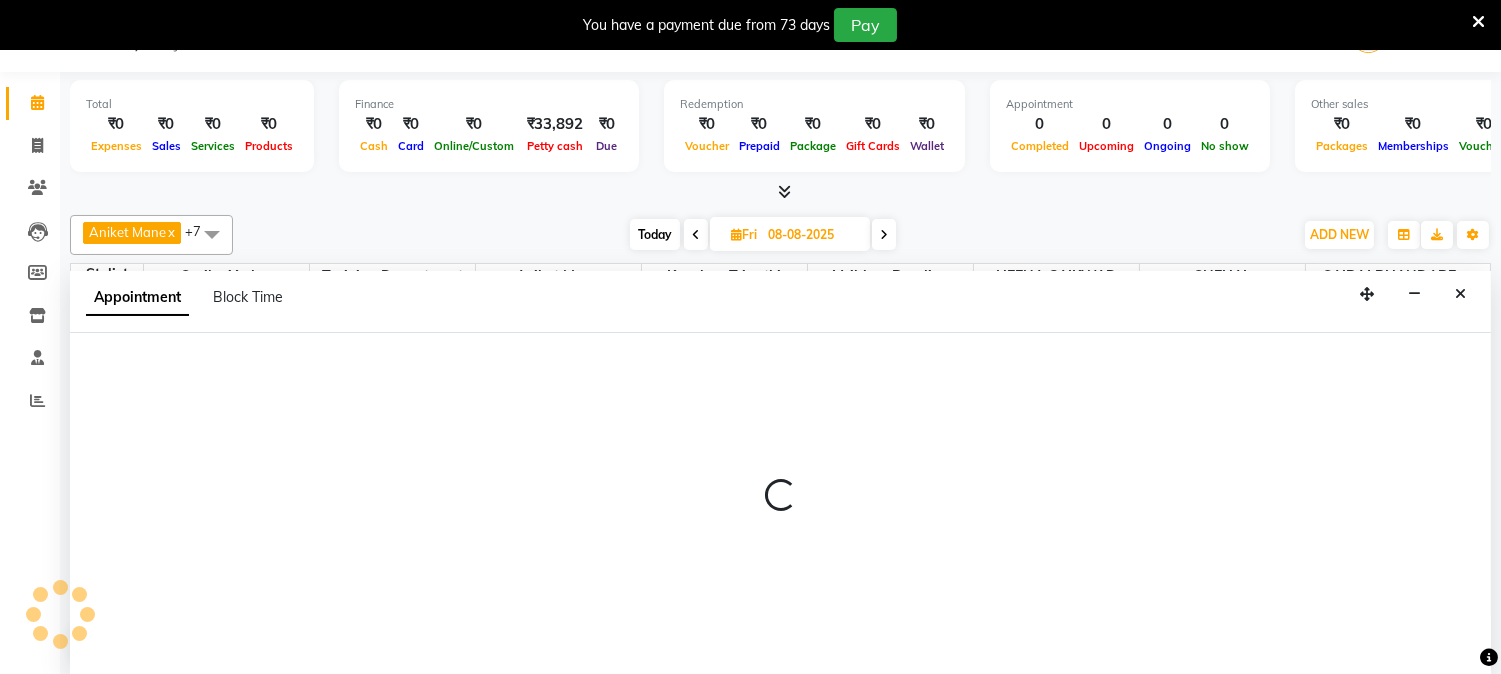 select on "tentative" 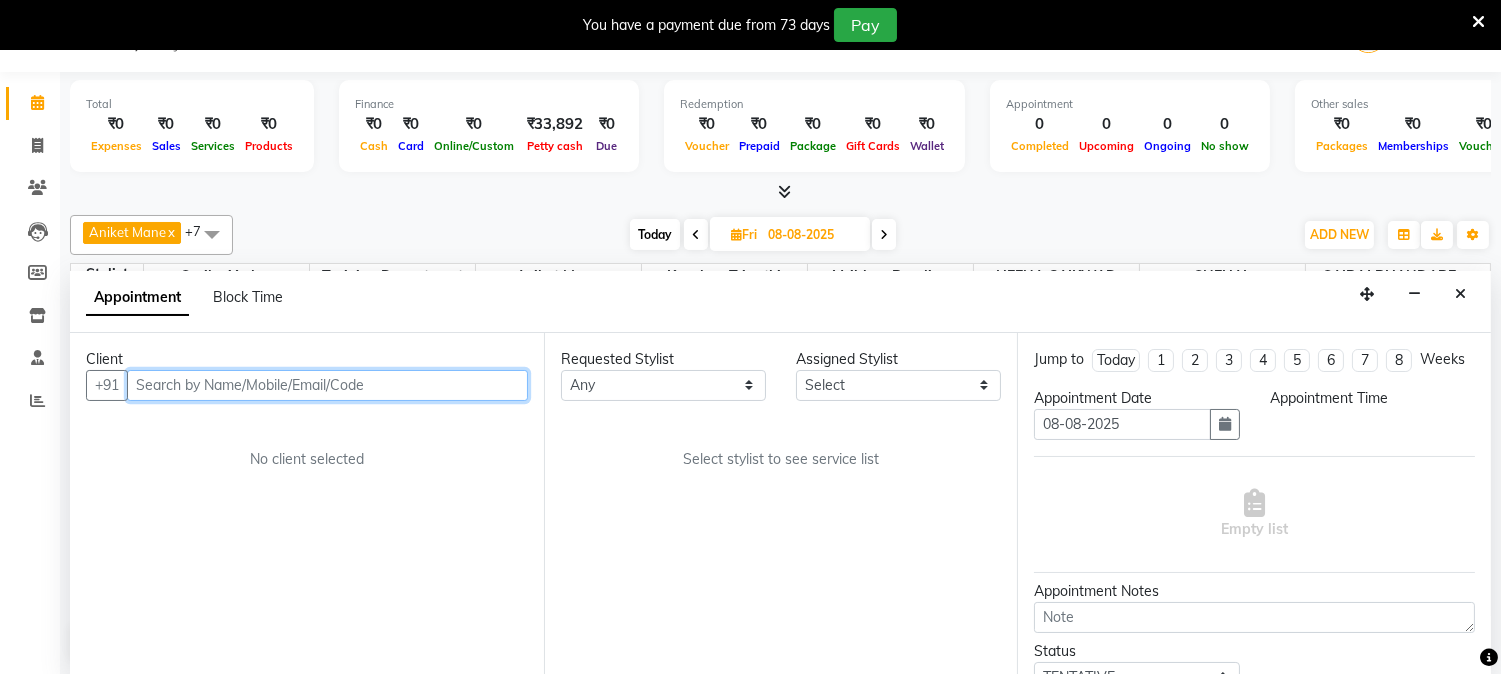 select on "600" 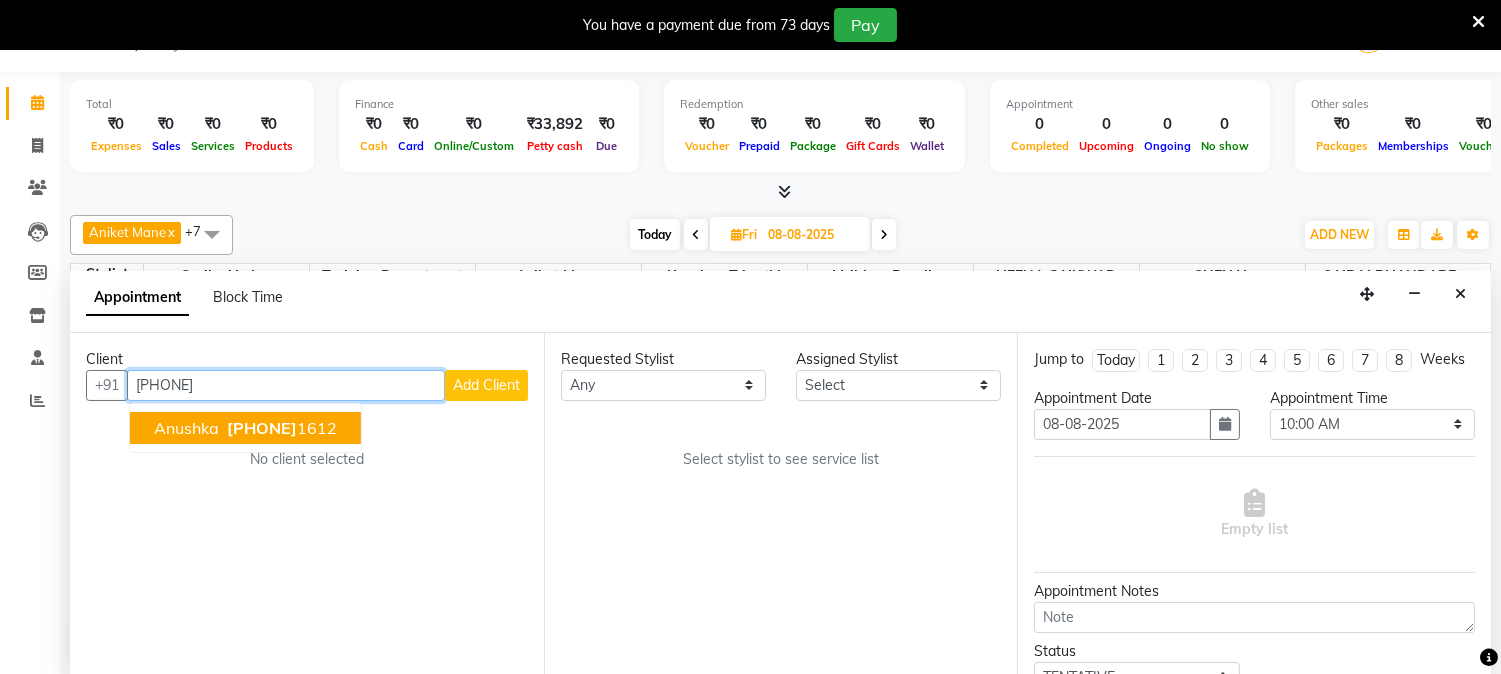 click on "928464" at bounding box center [262, 428] 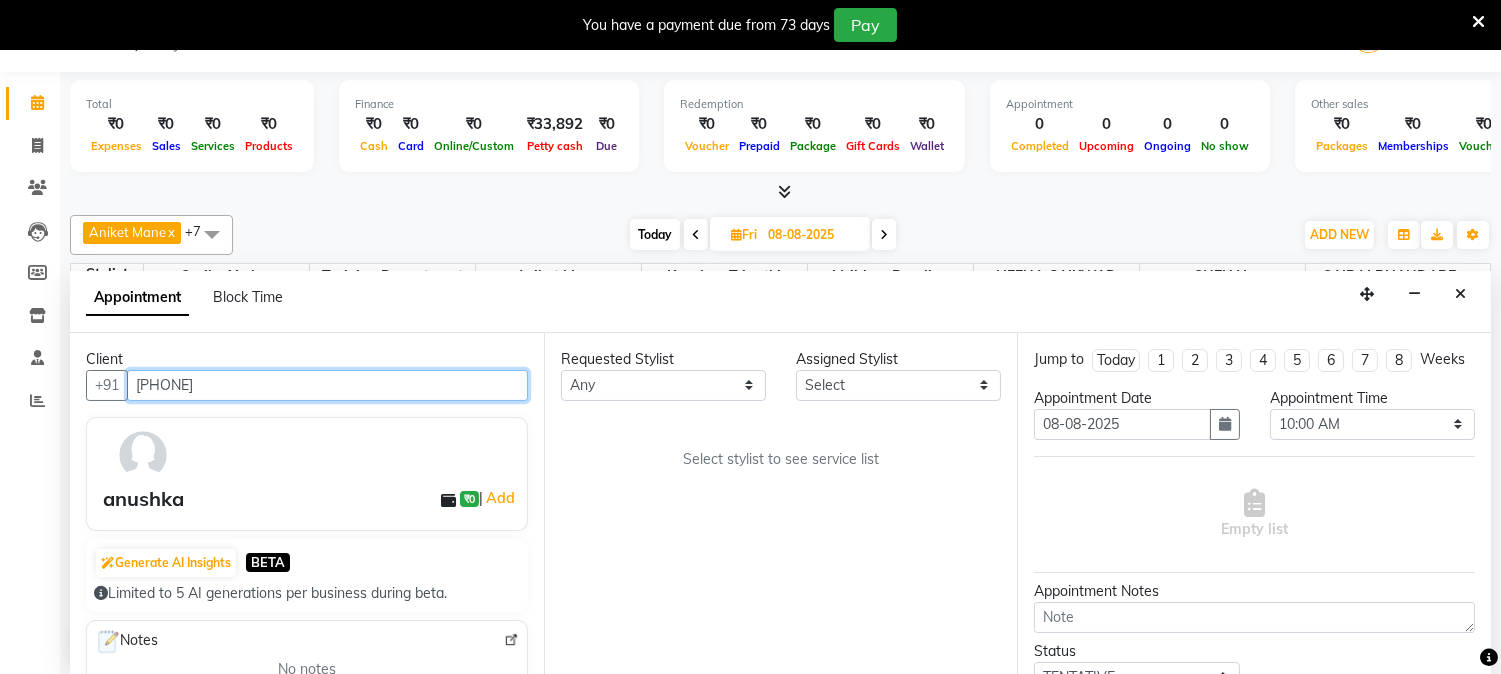 type on "[PHONE]" 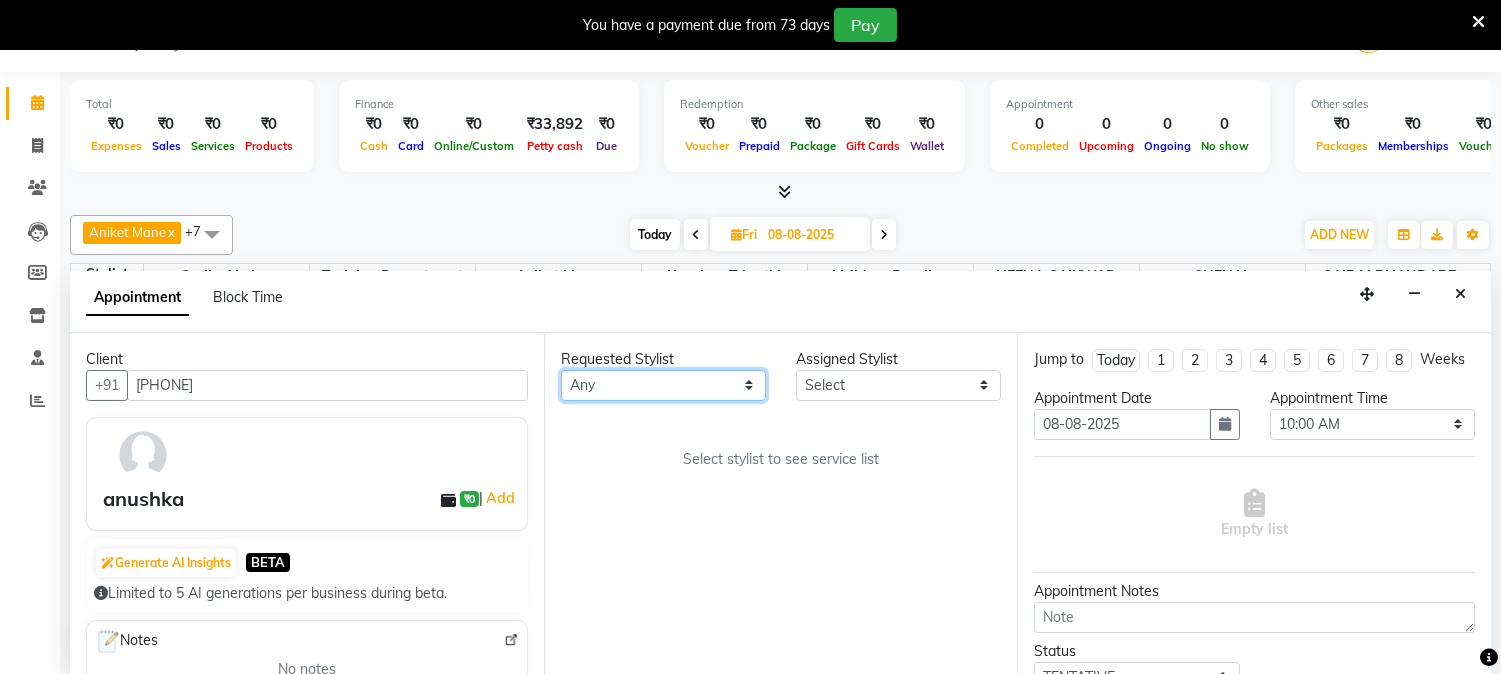 click on "Any Aniket Mane HEENA GAIKWAD kanchan tripathi  SAIRAJ BHANDARE sarika yadav SNEHAL Training Department Vaibhav Randive" at bounding box center (663, 385) 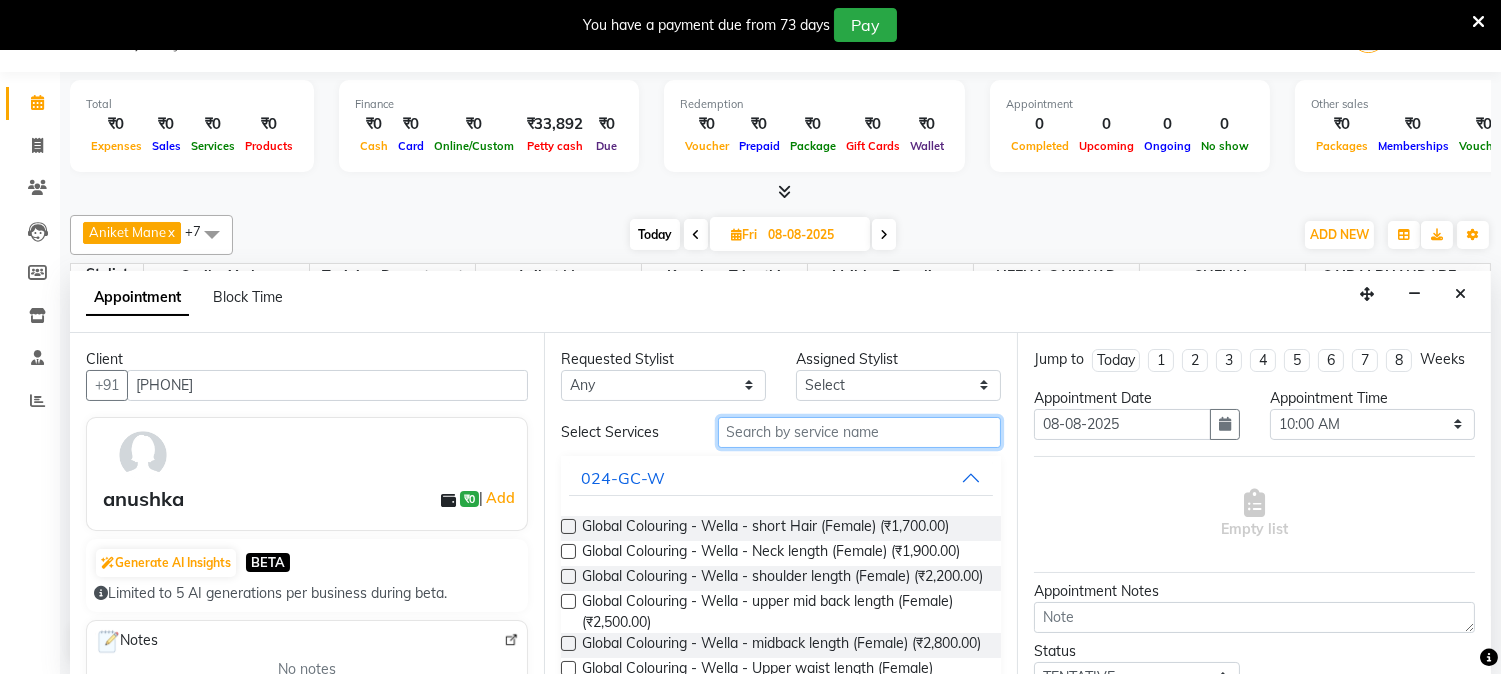click at bounding box center (860, 432) 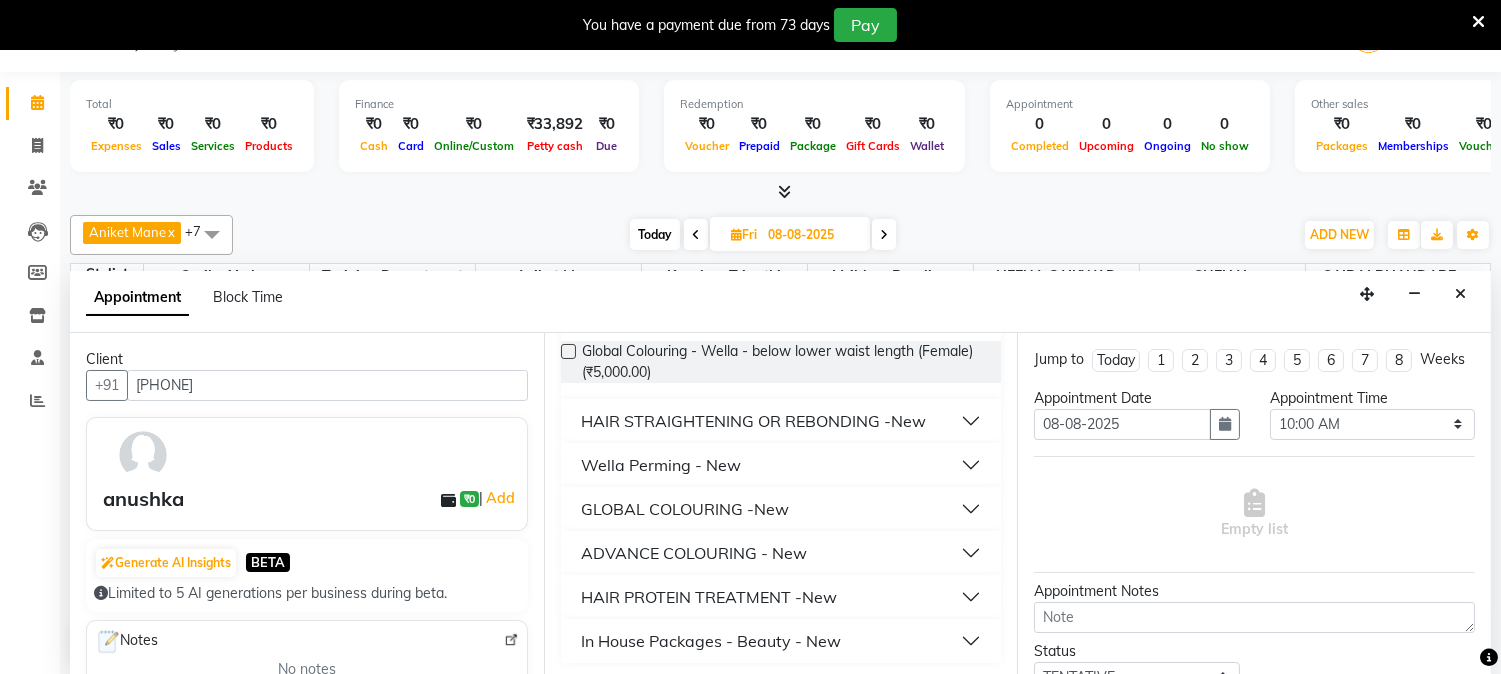 scroll, scrollTop: 178, scrollLeft: 0, axis: vertical 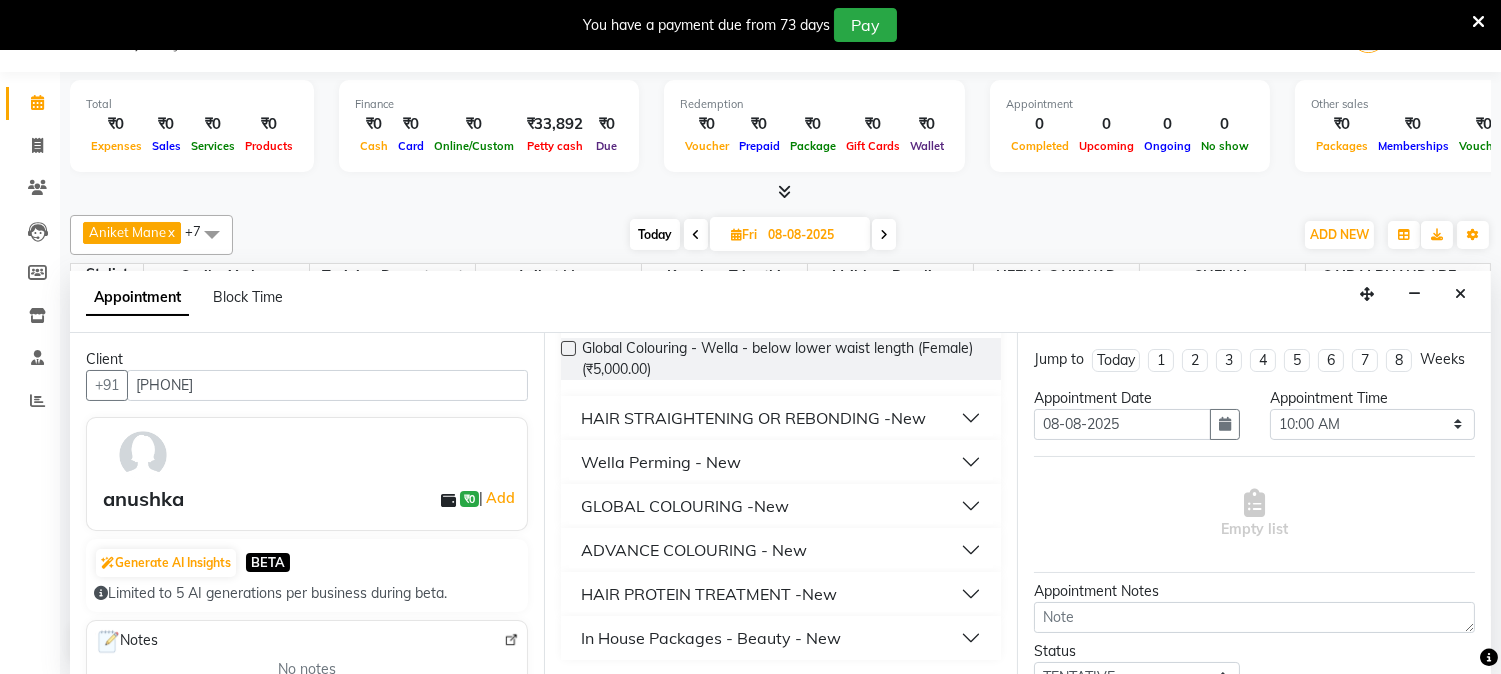 type on "5000" 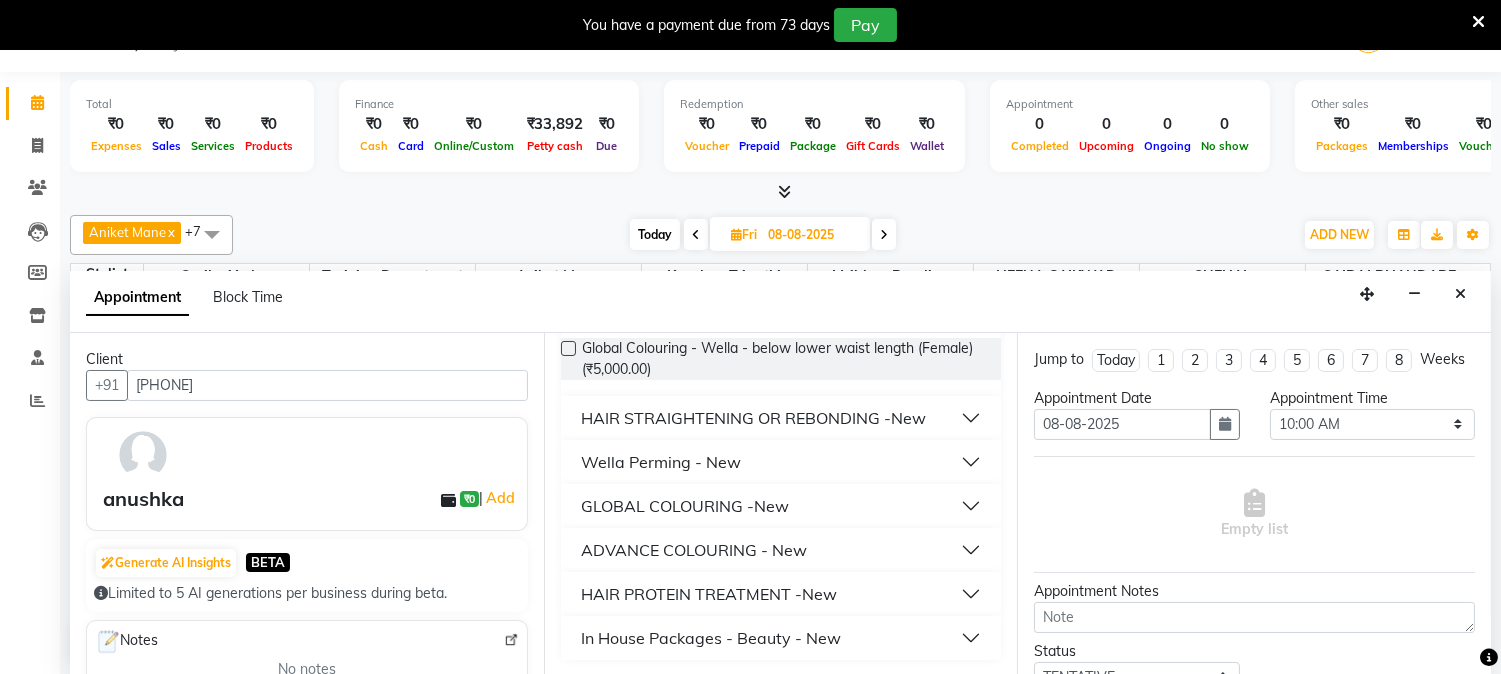 click on "In House Packages - Beauty - New" at bounding box center [781, 638] 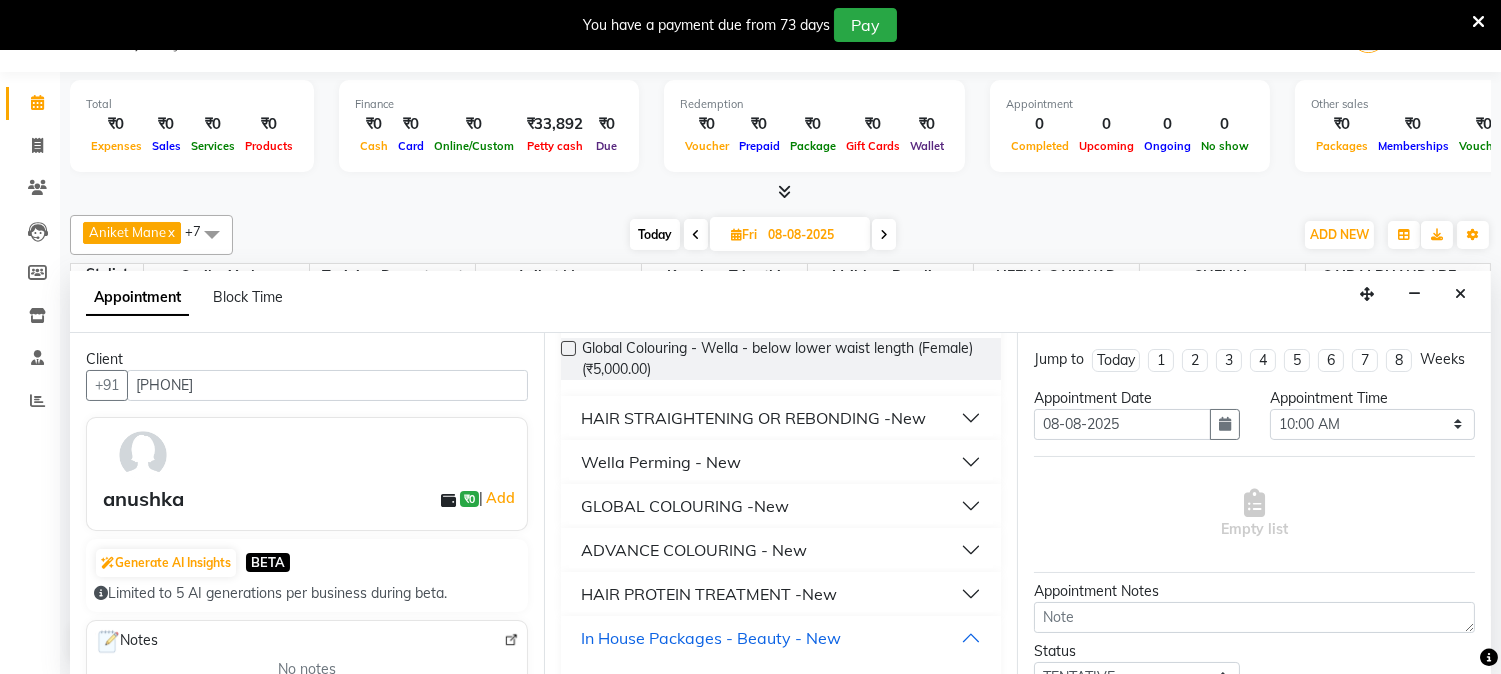 scroll, scrollTop: 235, scrollLeft: 0, axis: vertical 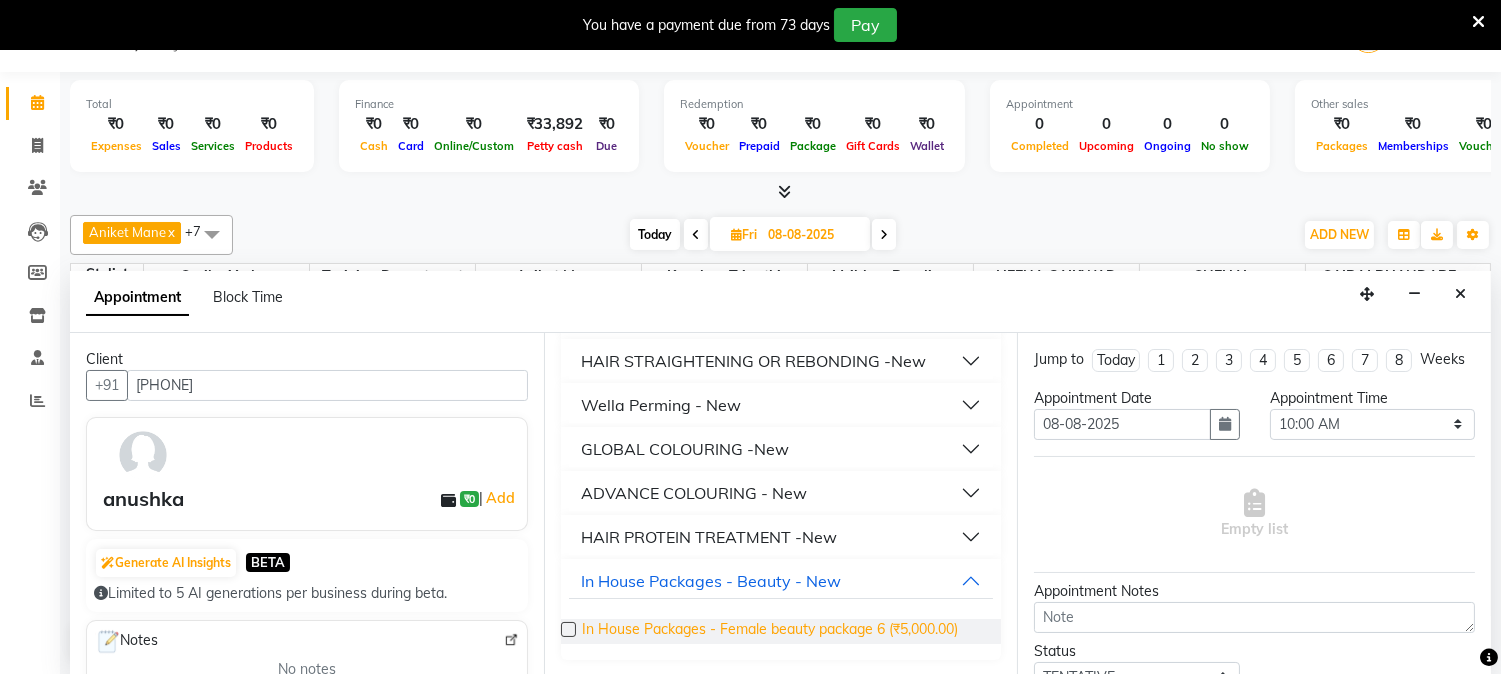 click on "In House Packages - Female beauty package 6 (₹5,000.00)" at bounding box center (770, 631) 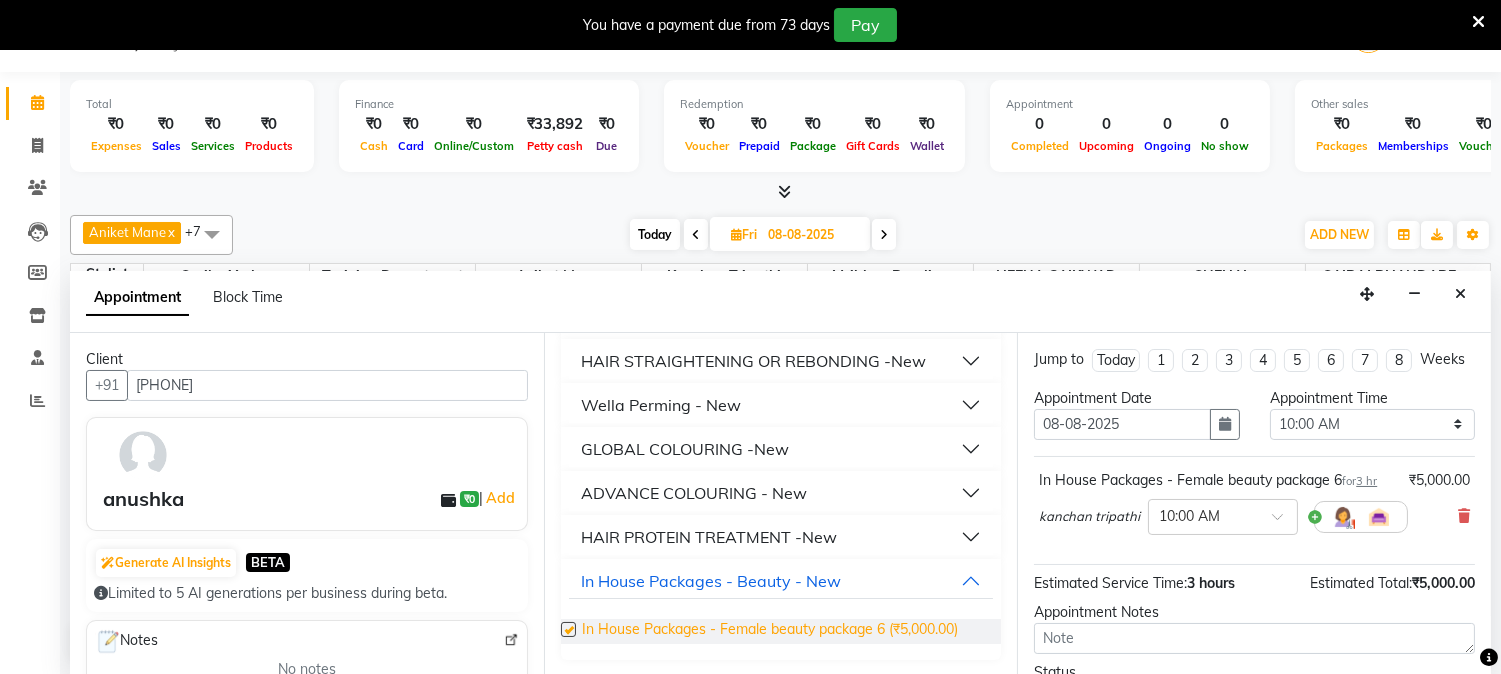 checkbox on "false" 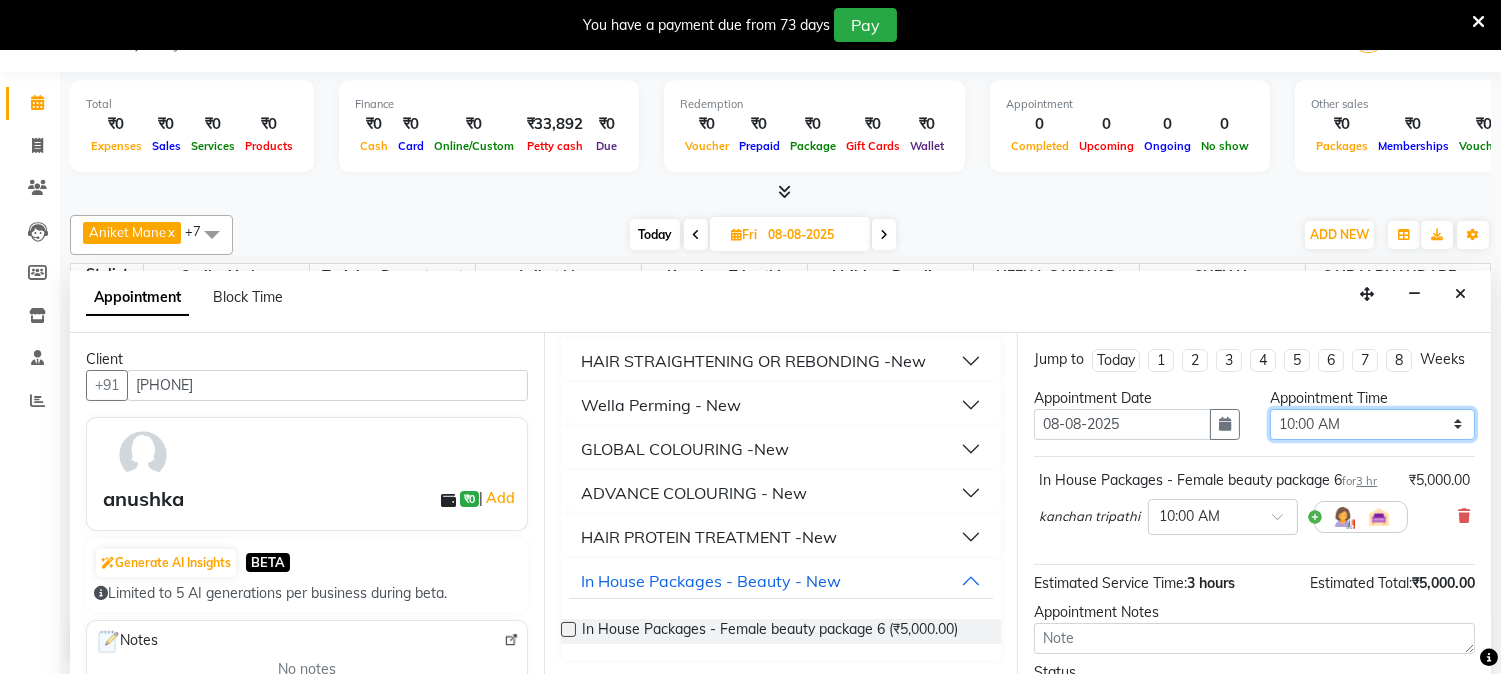 click on "Select 10:00 AM 10:15 AM 10:30 AM 10:45 AM 11:00 AM 11:15 AM 11:30 AM 11:45 AM 12:00 PM 12:15 PM 12:30 PM 12:45 PM 01:00 PM 01:15 PM 01:30 PM 01:45 PM 02:00 PM 02:15 PM 02:30 PM 02:45 PM 03:00 PM 03:15 PM 03:30 PM 03:45 PM 04:00 PM 04:15 PM 04:30 PM 04:45 PM 05:00 PM 05:15 PM 05:30 PM 05:45 PM 06:00 PM 06:15 PM 06:30 PM 06:45 PM 07:00 PM 07:15 PM 07:30 PM 07:45 PM 08:00 PM 08:15 PM 08:30 PM 08:45 PM 09:00 PM" at bounding box center (1372, 424) 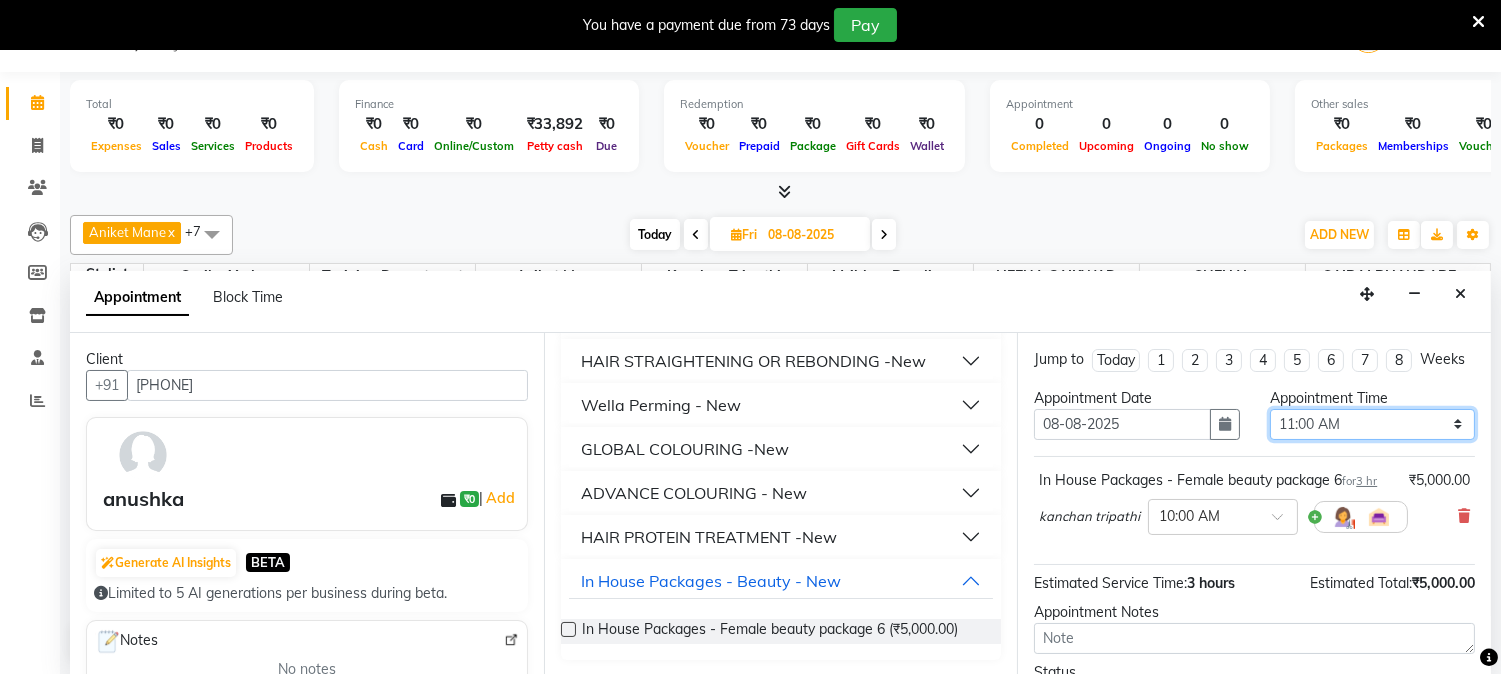 click on "Select 10:00 AM 10:15 AM 10:30 AM 10:45 AM 11:00 AM 11:15 AM 11:30 AM 11:45 AM 12:00 PM 12:15 PM 12:30 PM 12:45 PM 01:00 PM 01:15 PM 01:30 PM 01:45 PM 02:00 PM 02:15 PM 02:30 PM 02:45 PM 03:00 PM 03:15 PM 03:30 PM 03:45 PM 04:00 PM 04:15 PM 04:30 PM 04:45 PM 05:00 PM 05:15 PM 05:30 PM 05:45 PM 06:00 PM 06:15 PM 06:30 PM 06:45 PM 07:00 PM 07:15 PM 07:30 PM 07:45 PM 08:00 PM 08:15 PM 08:30 PM 08:45 PM 09:00 PM" at bounding box center (1372, 424) 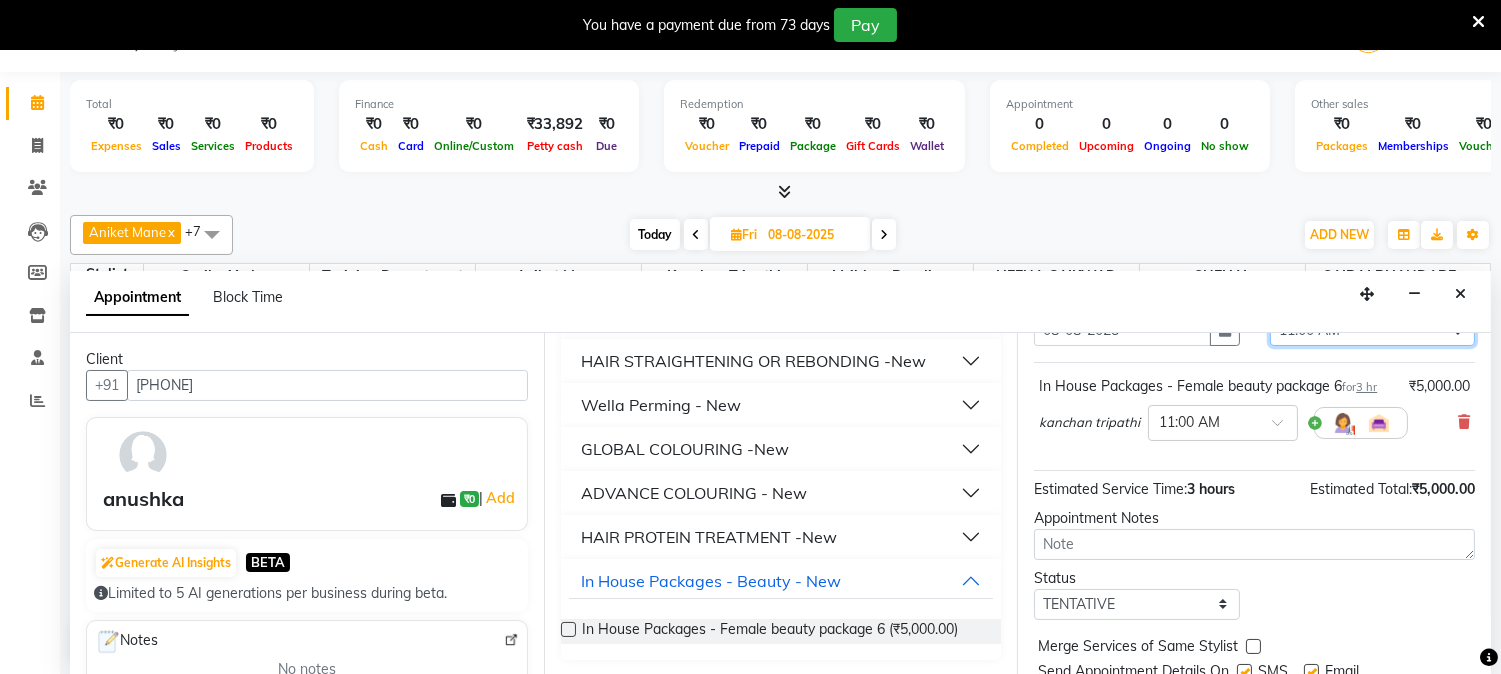 scroll, scrollTop: 205, scrollLeft: 0, axis: vertical 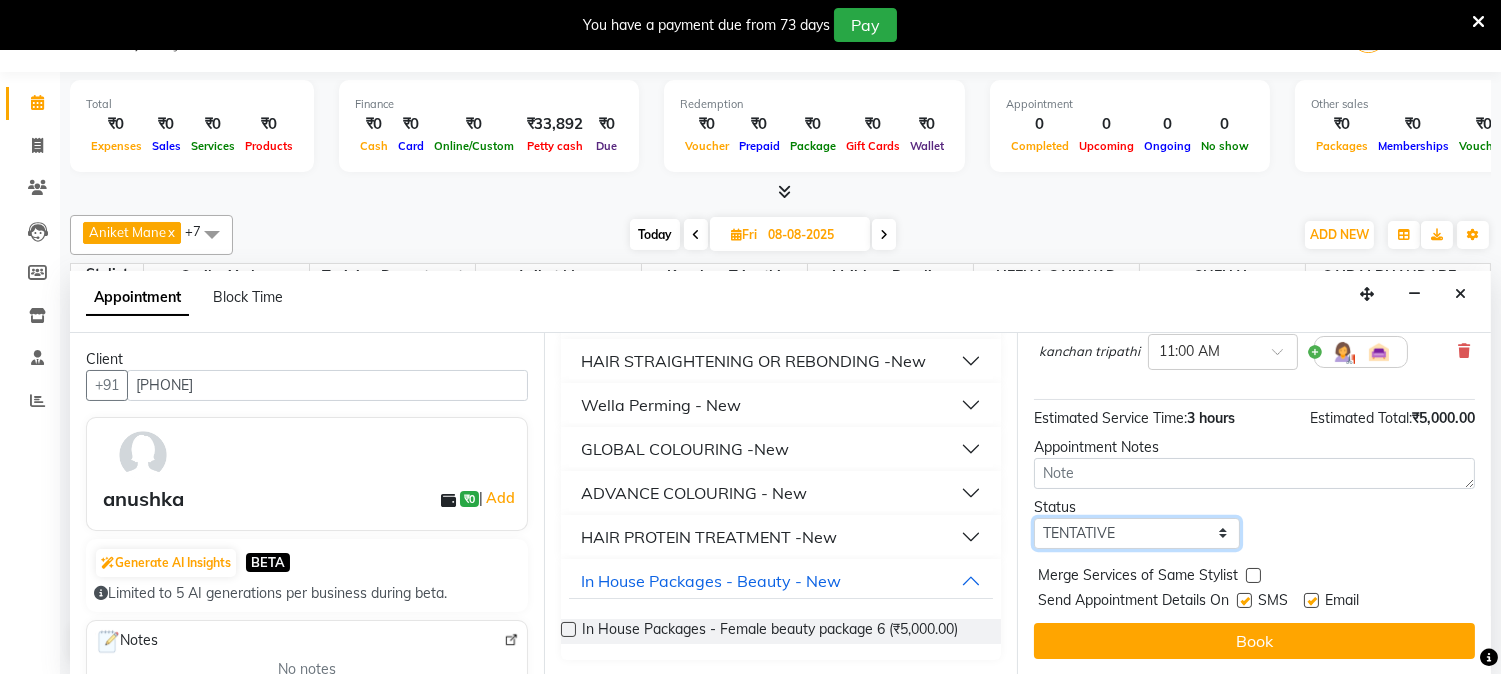 click on "Select TENTATIVE CONFIRM UPCOMING" at bounding box center (1136, 533) 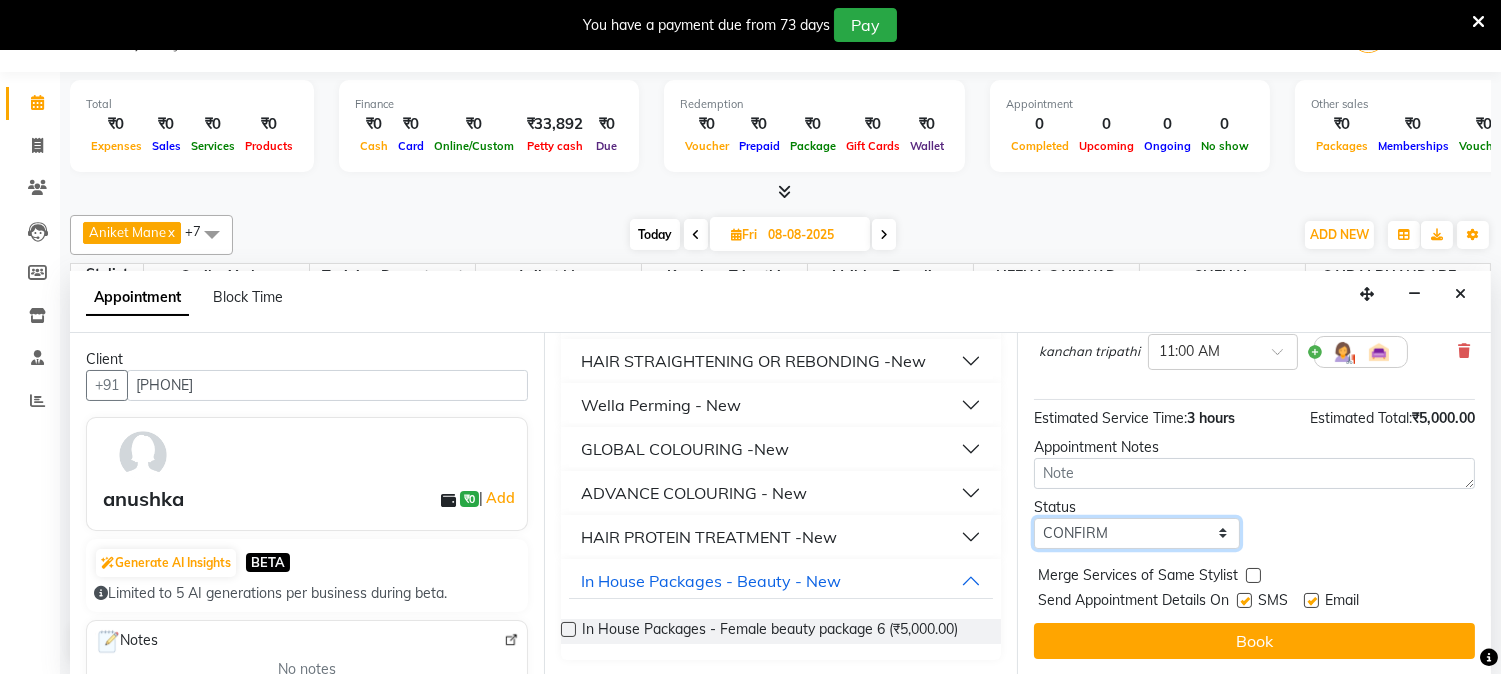 click on "Select TENTATIVE CONFIRM UPCOMING" at bounding box center (1136, 533) 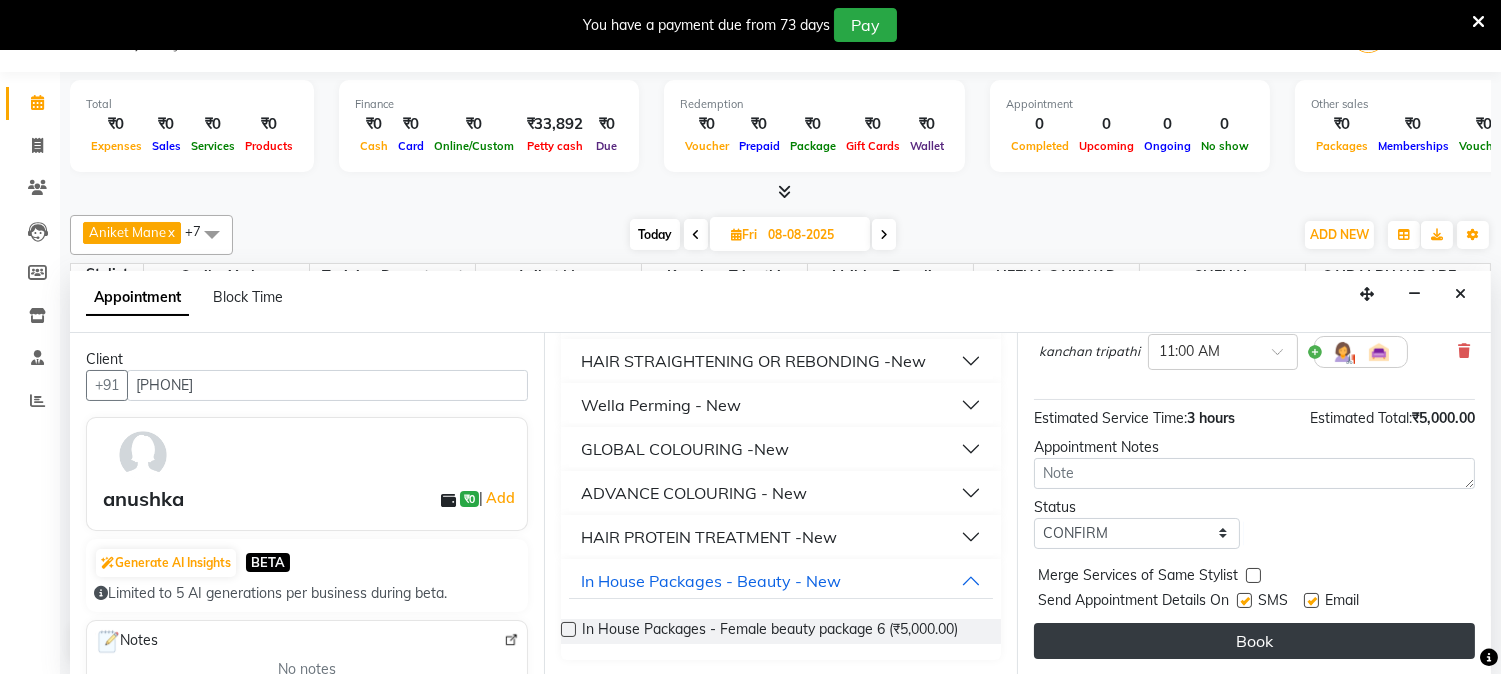 click on "Book" at bounding box center [1254, 641] 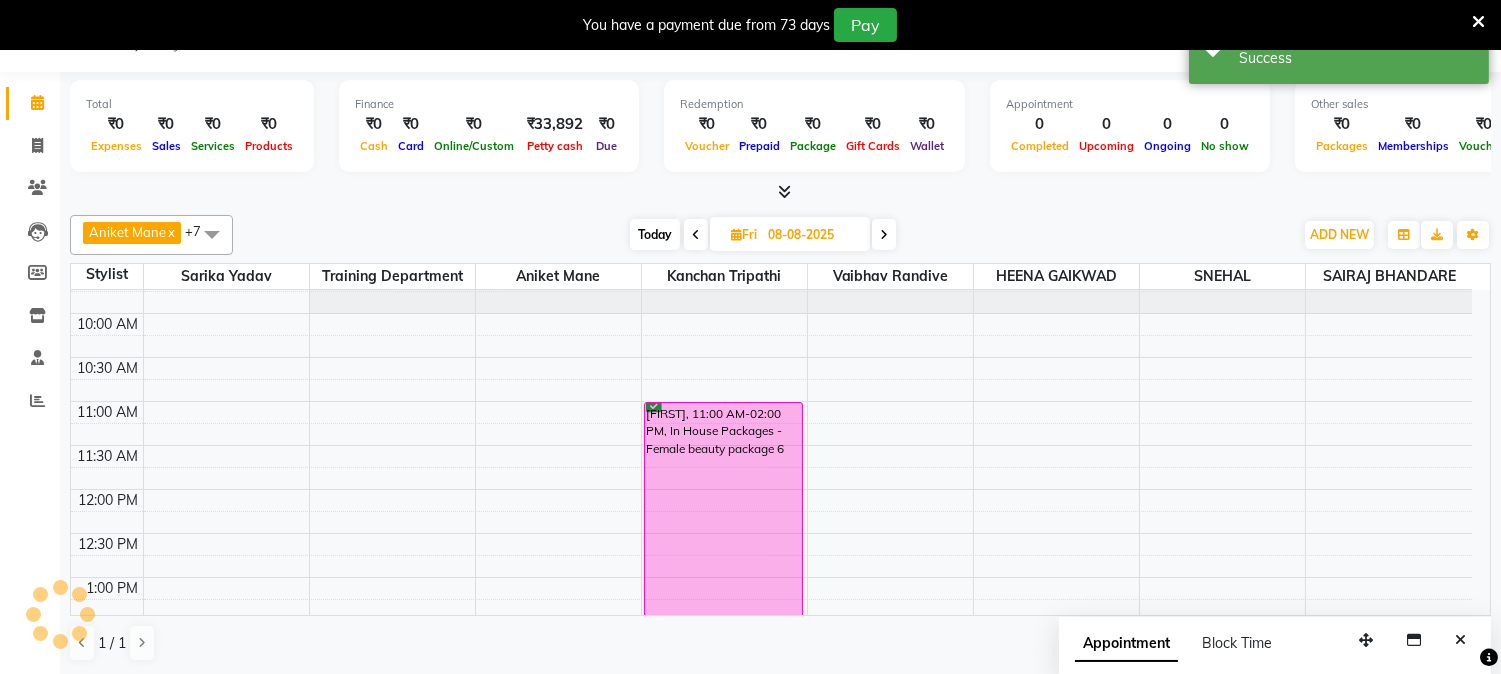 scroll, scrollTop: 0, scrollLeft: 0, axis: both 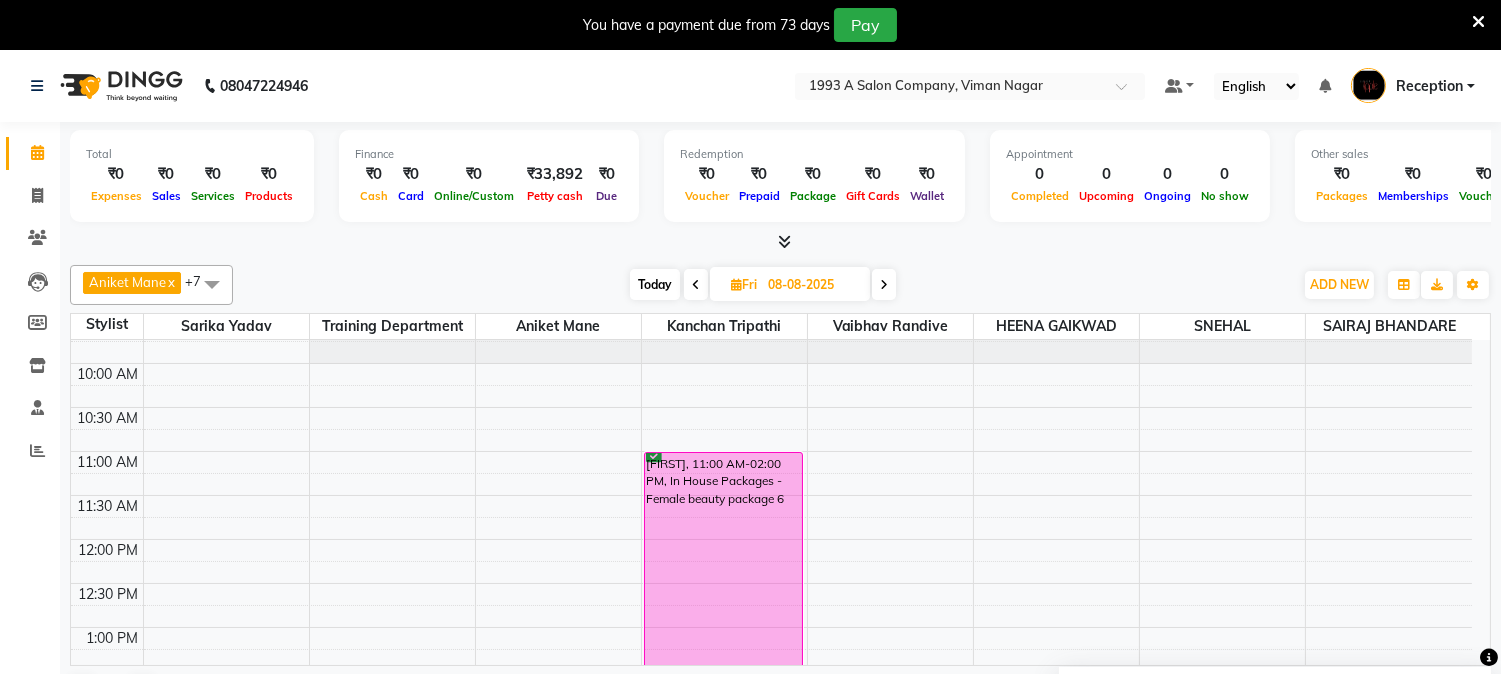click at bounding box center [736, 284] 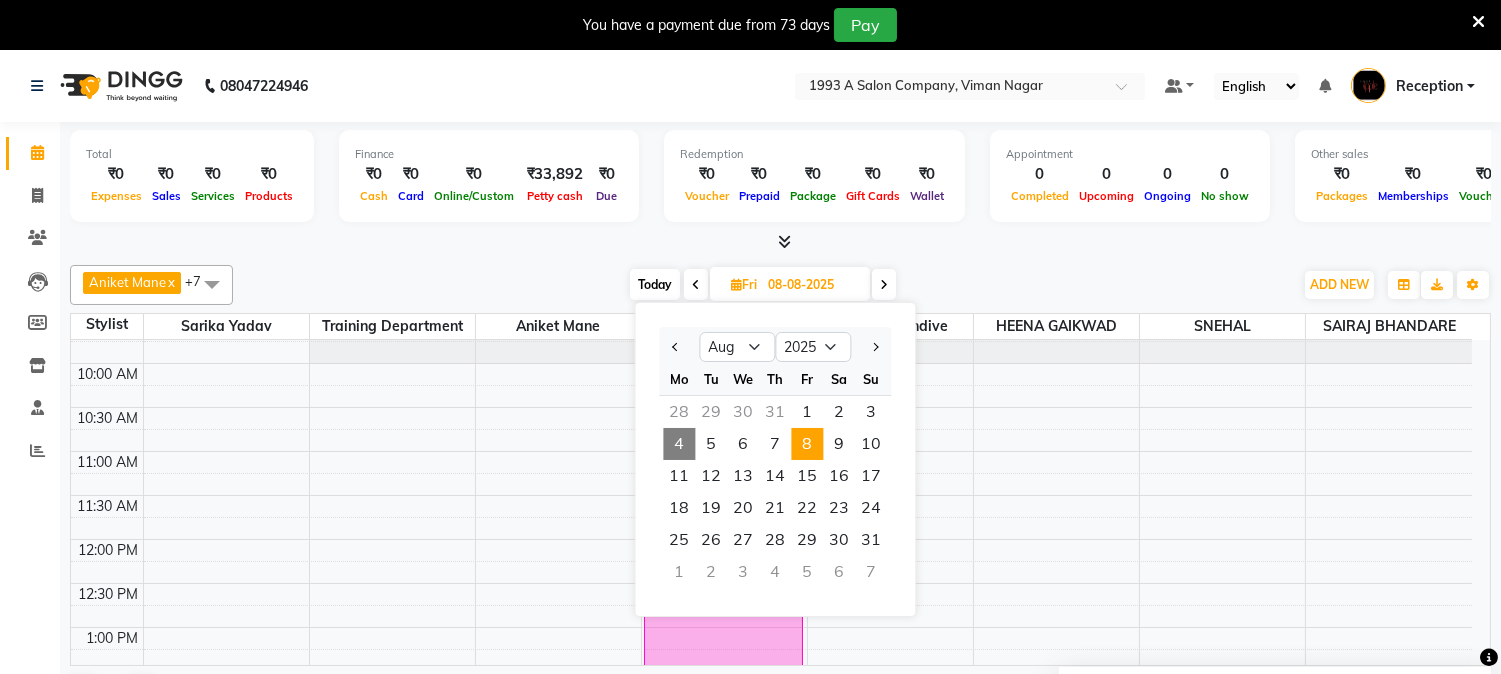 click on "4" at bounding box center (679, 444) 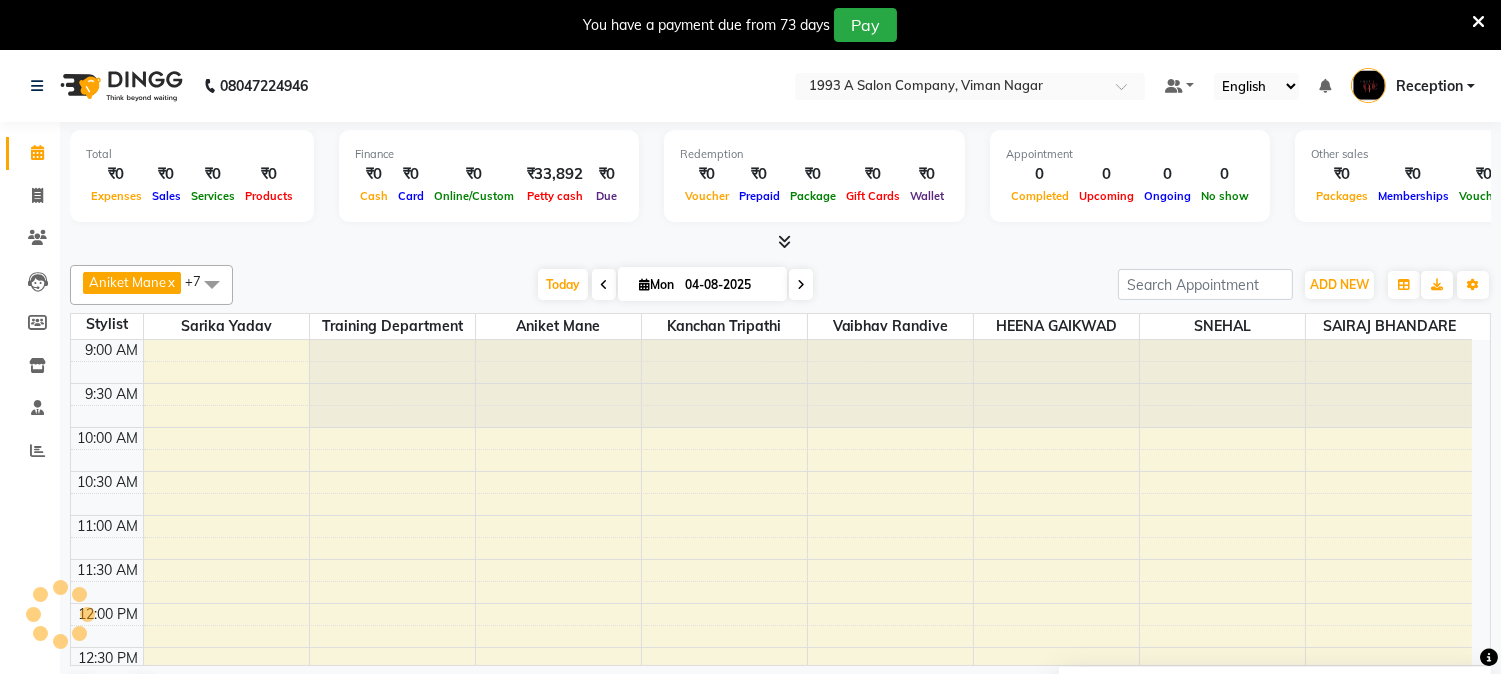 scroll, scrollTop: 620, scrollLeft: 0, axis: vertical 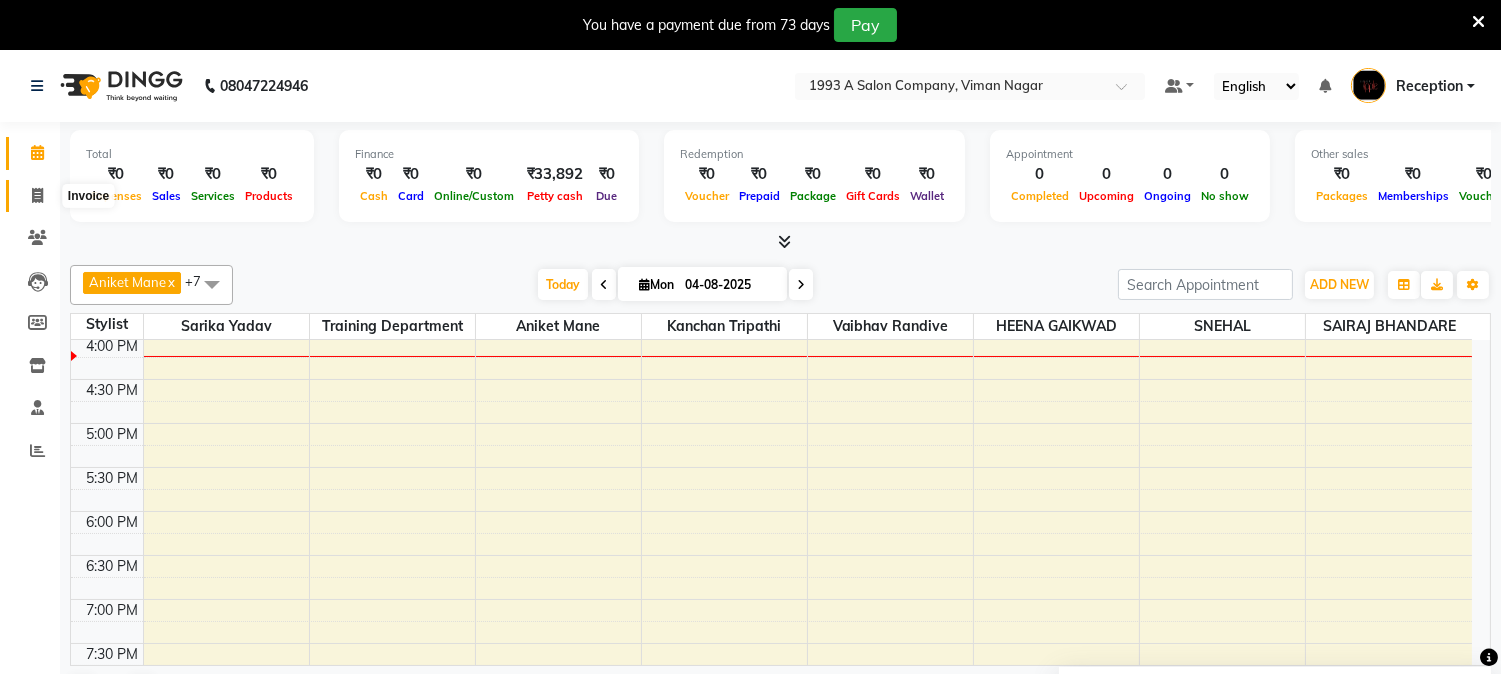 click 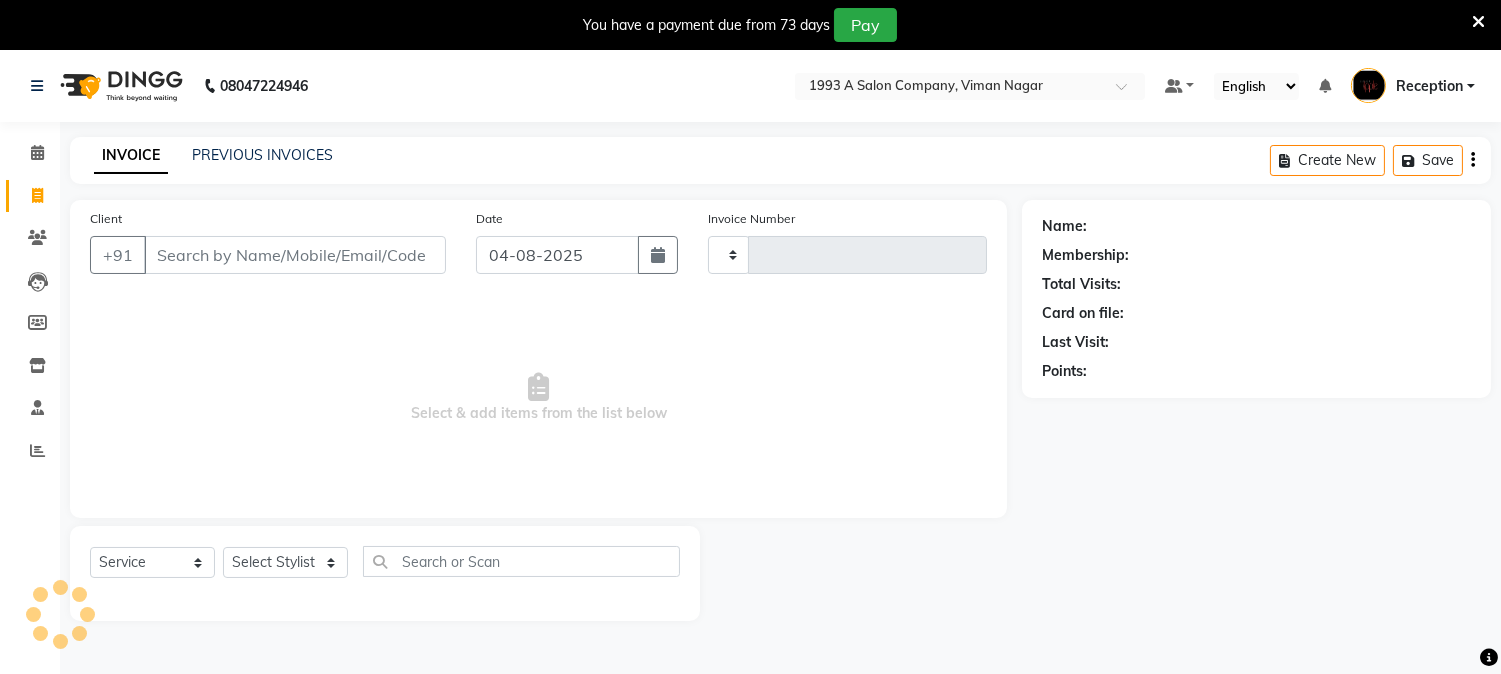 type on "1478" 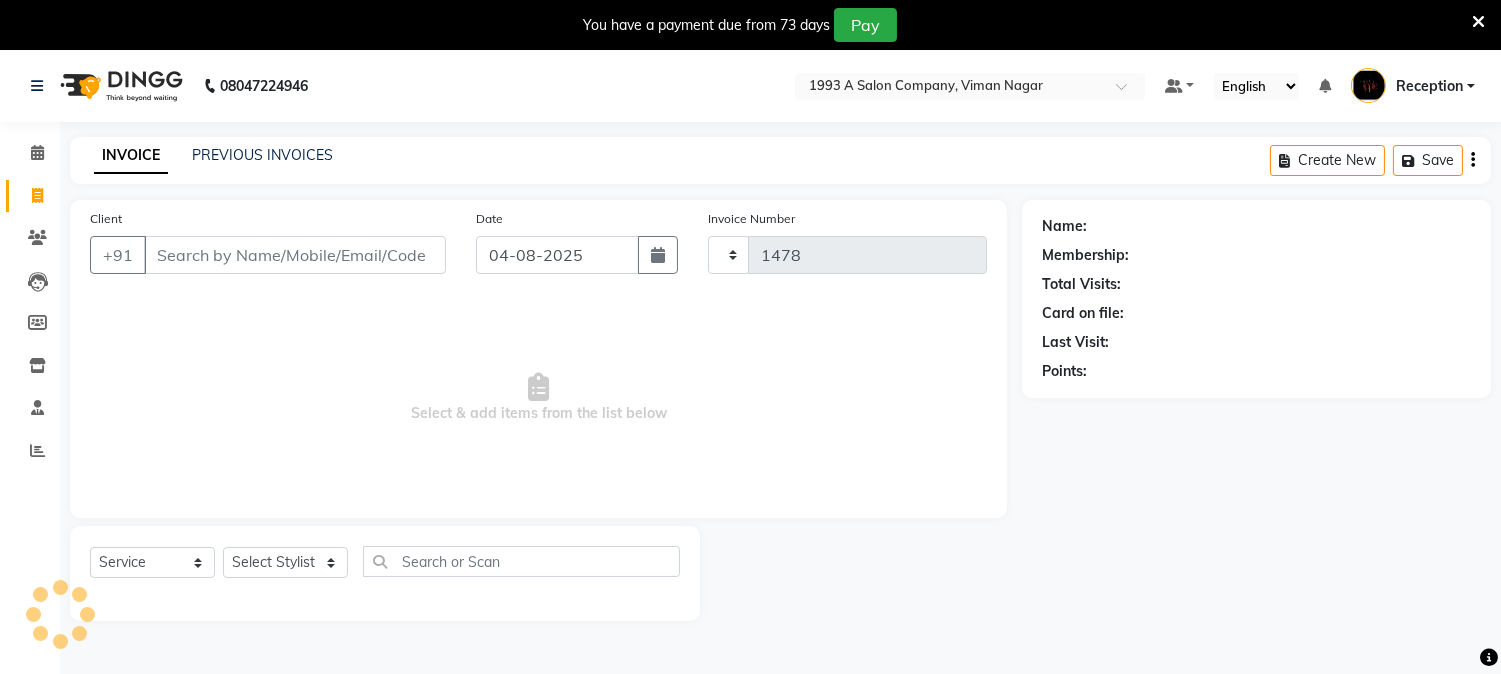 select on "144" 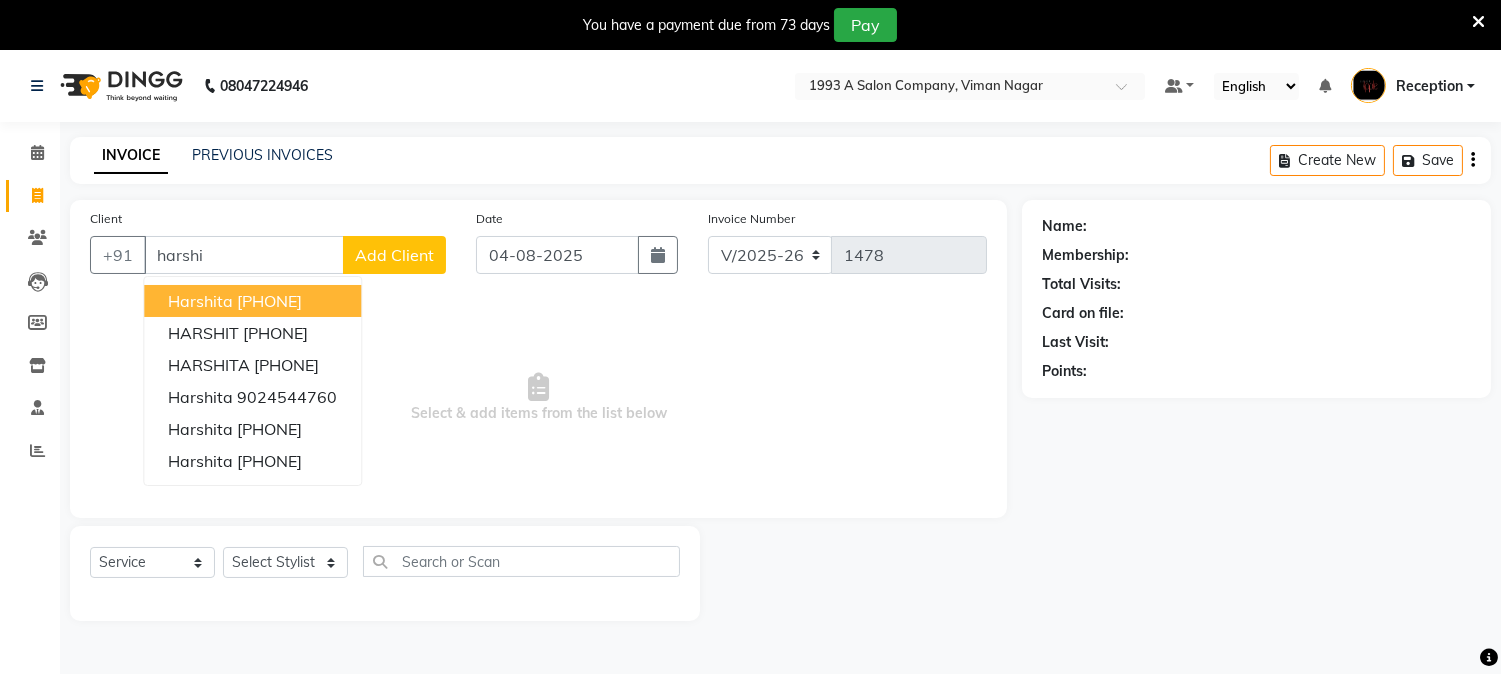 click on "Harshita" at bounding box center [200, 301] 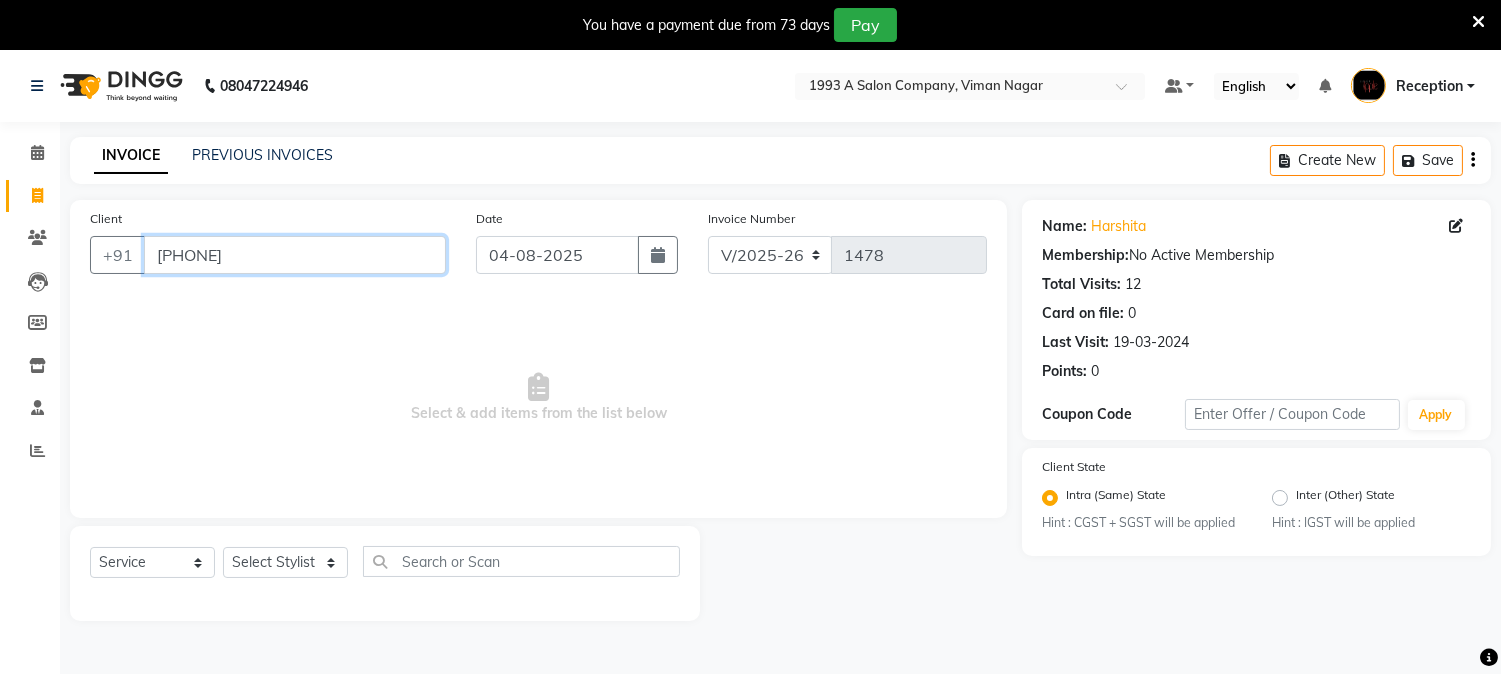 click on "9329411482" at bounding box center (295, 255) 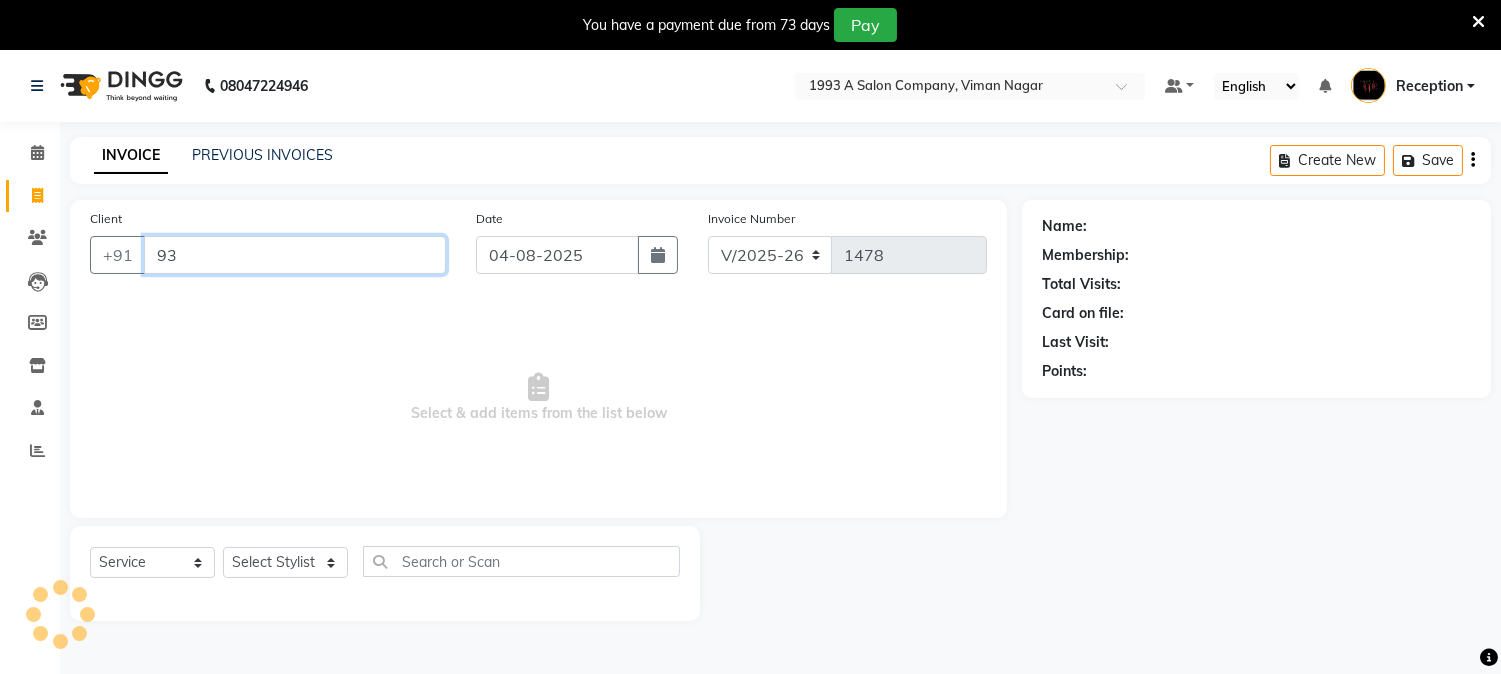 type on "9" 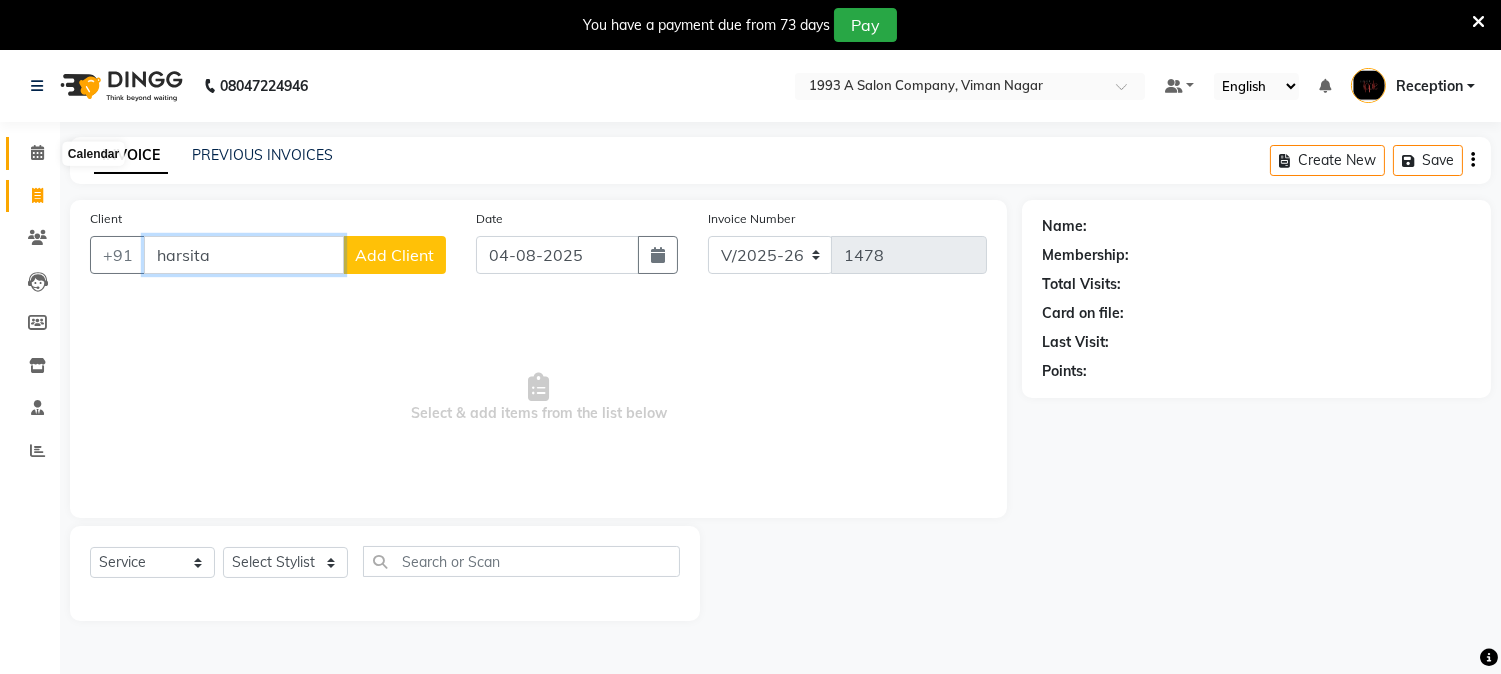type on "harsita" 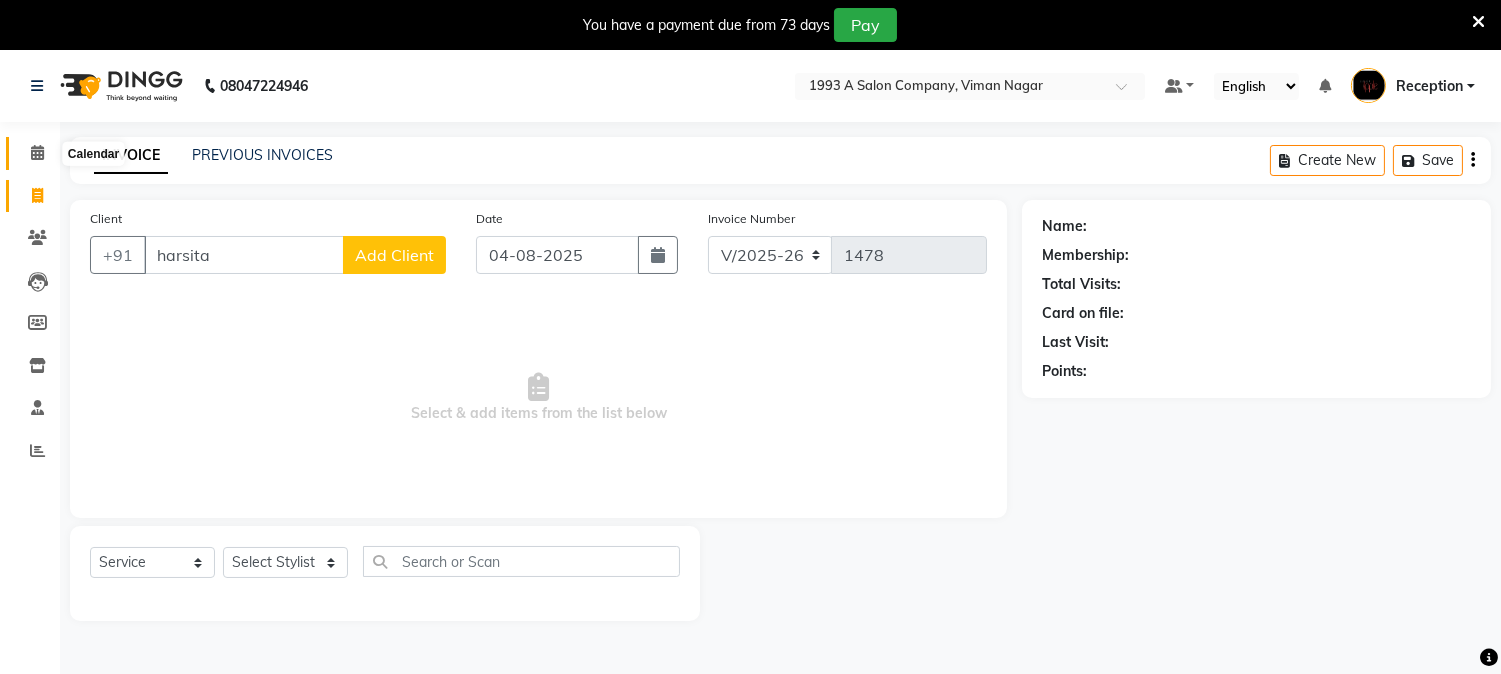 click 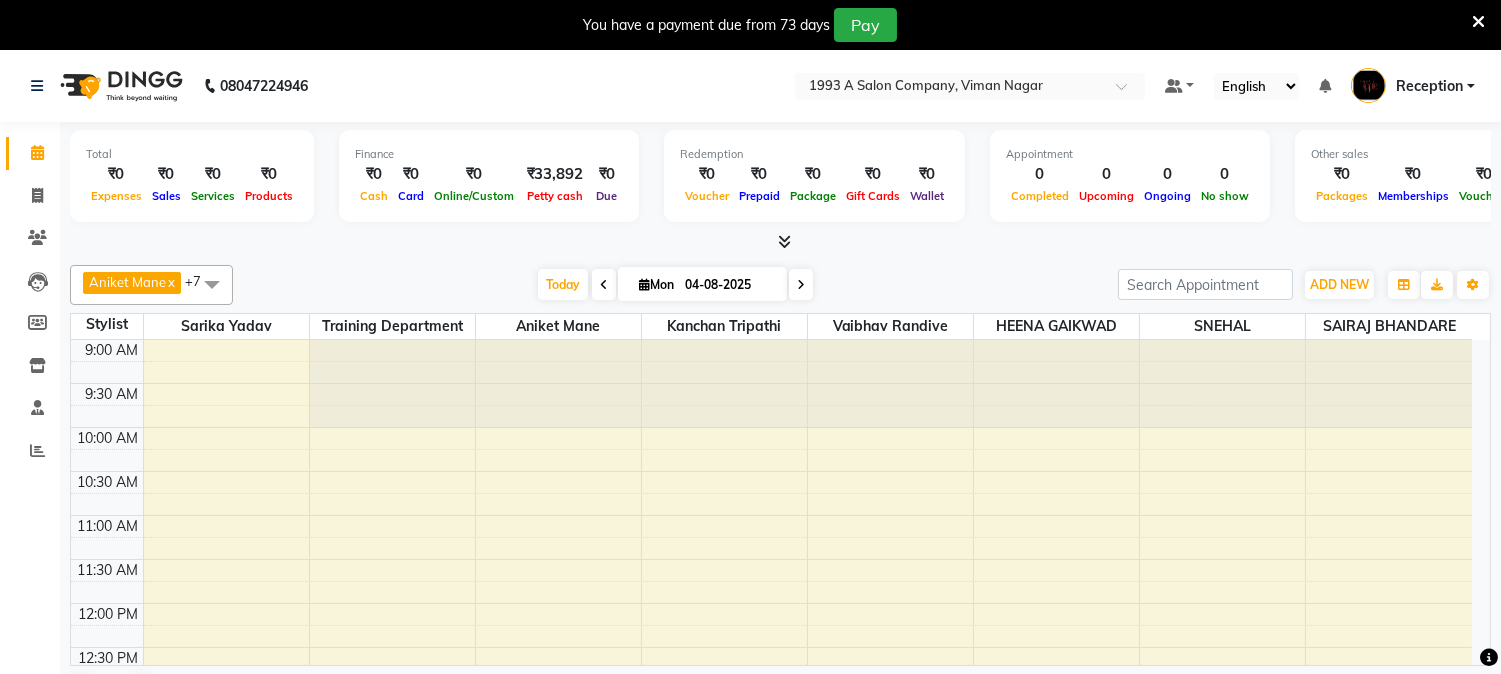 click at bounding box center [644, 284] 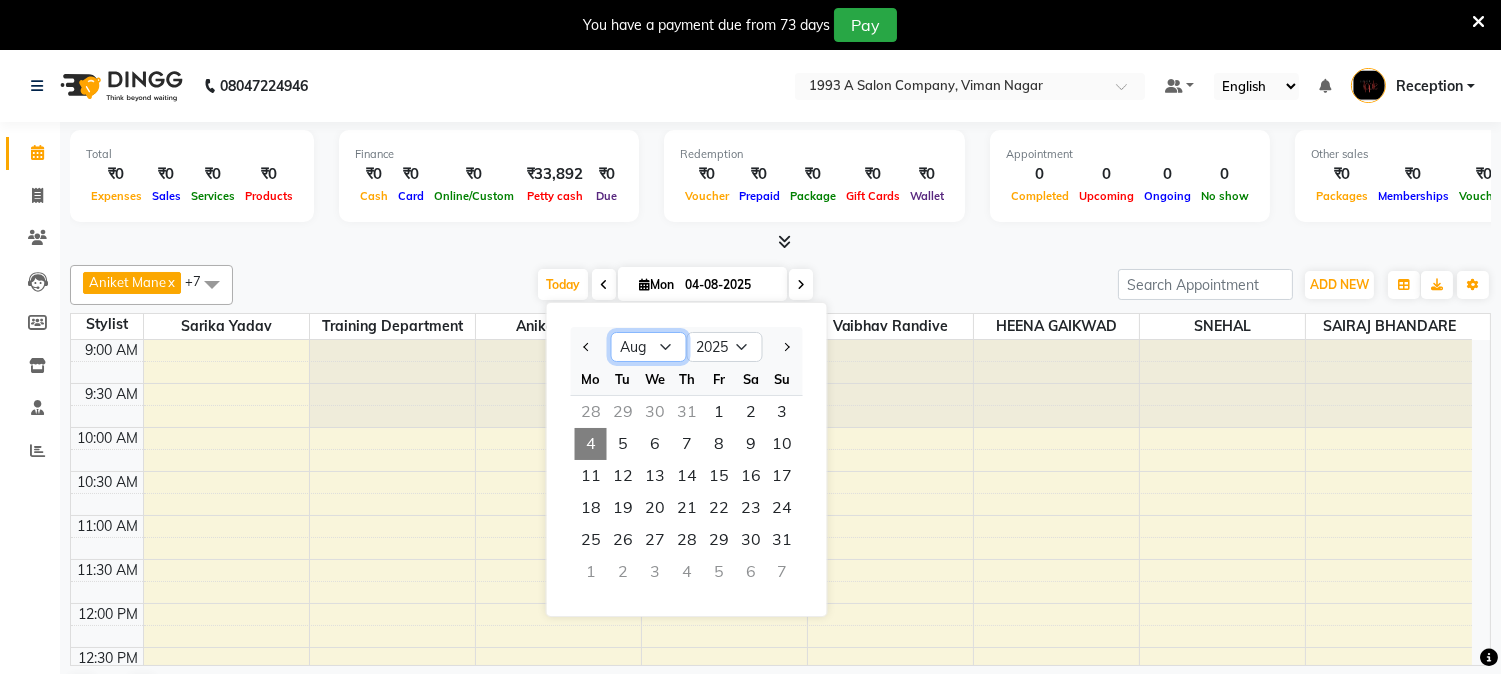 click on "Jan Feb Mar Apr May Jun Jul Aug Sep Oct Nov Dec" at bounding box center [649, 347] 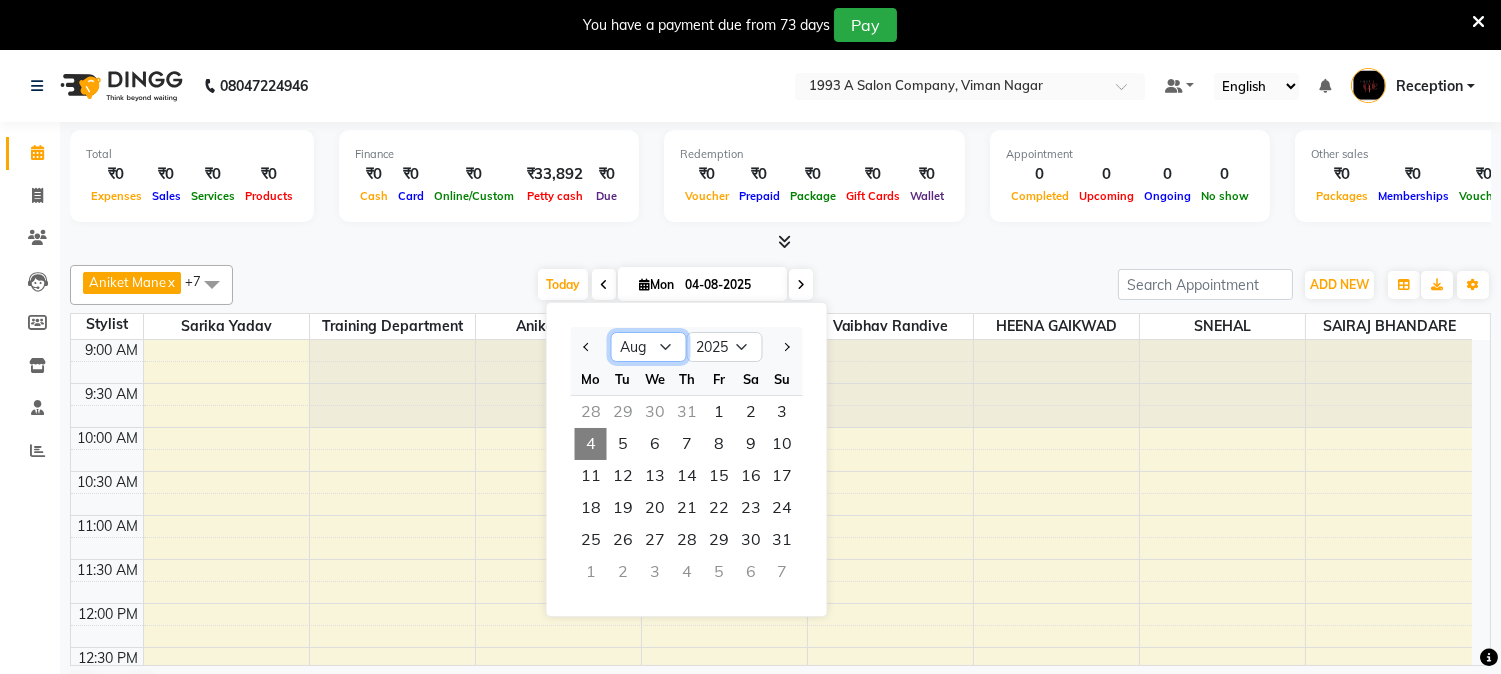 select on "7" 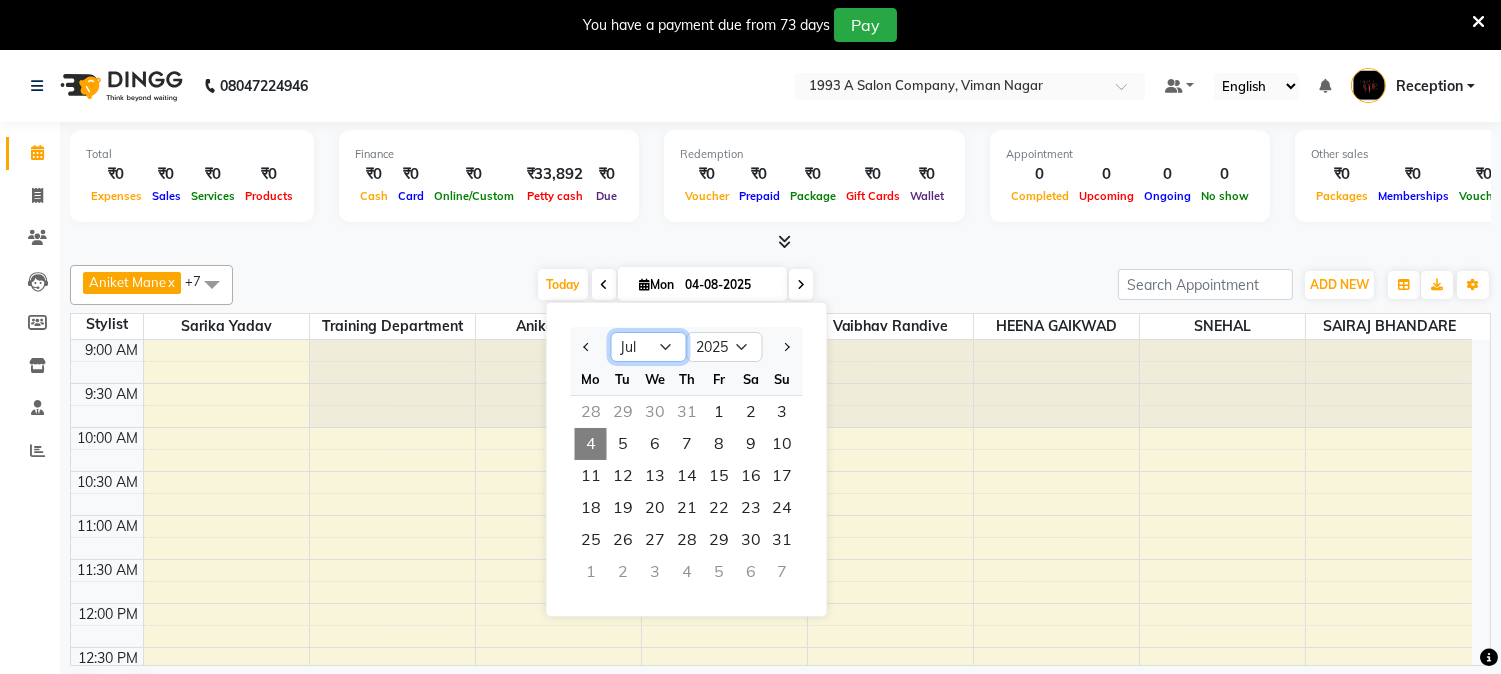 click on "Jan Feb Mar Apr May Jun Jul Aug Sep Oct Nov Dec" at bounding box center (649, 347) 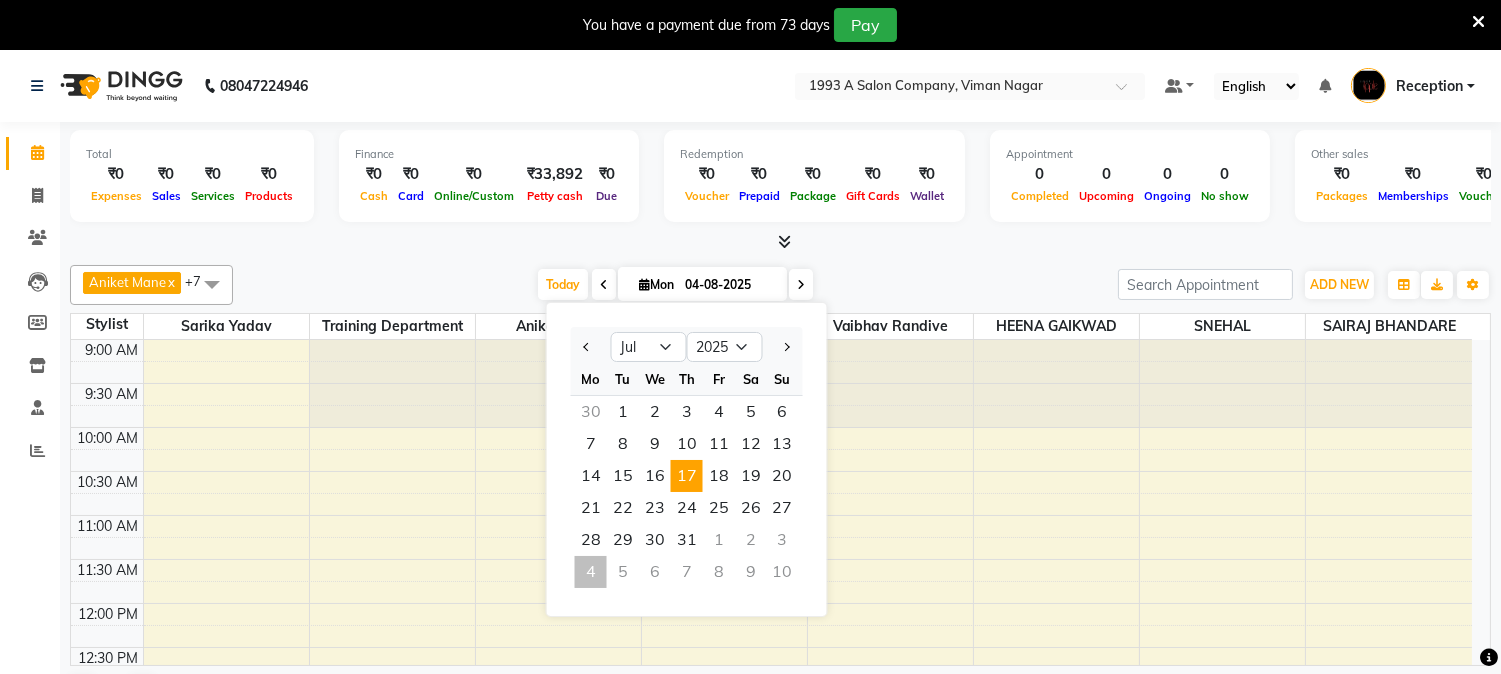 click on "17" at bounding box center (687, 476) 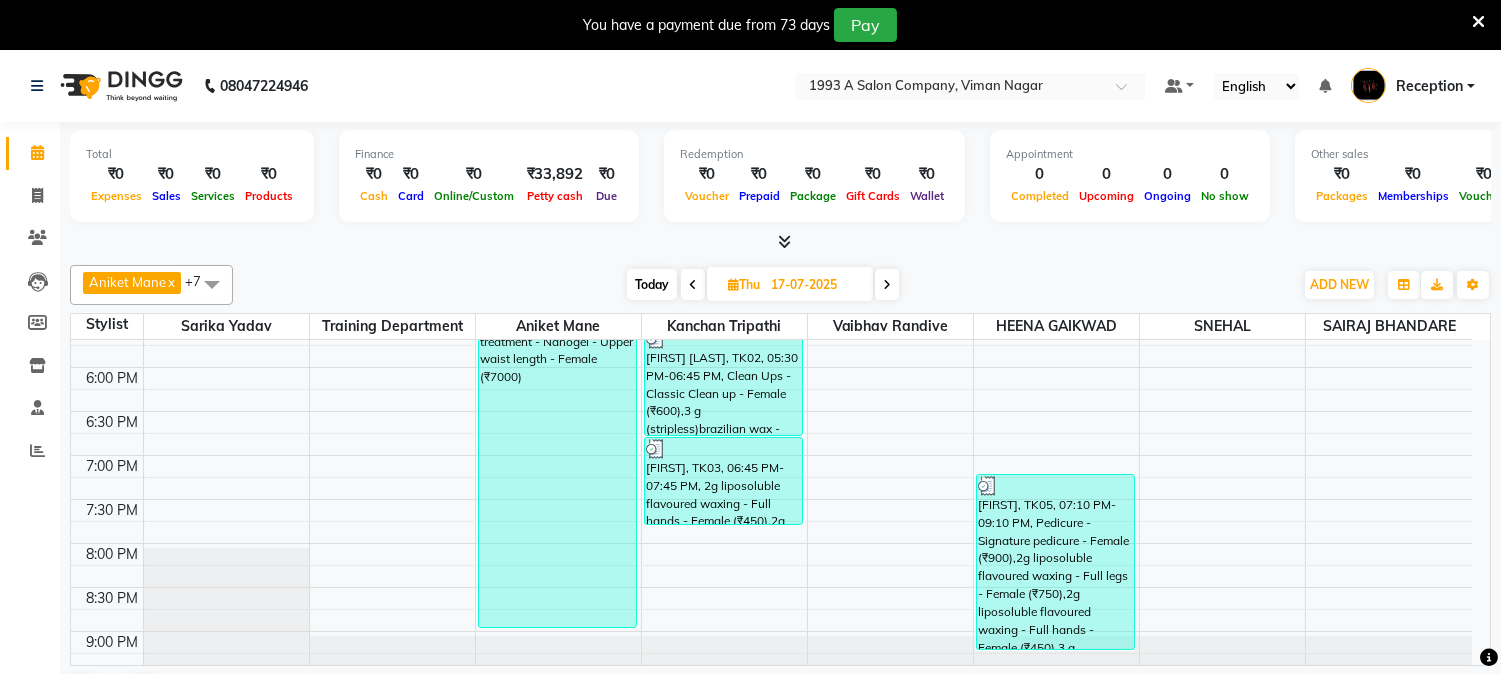scroll, scrollTop: 822, scrollLeft: 0, axis: vertical 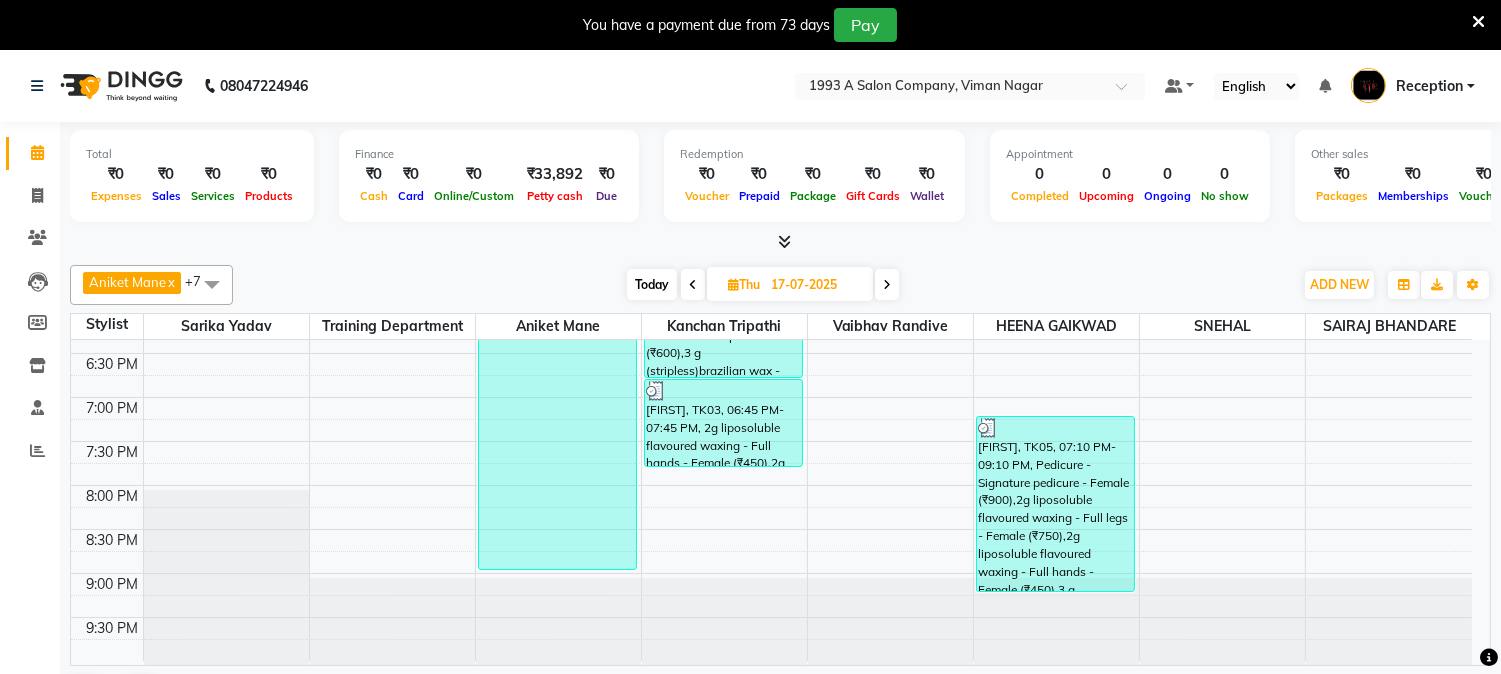 click at bounding box center (887, 285) 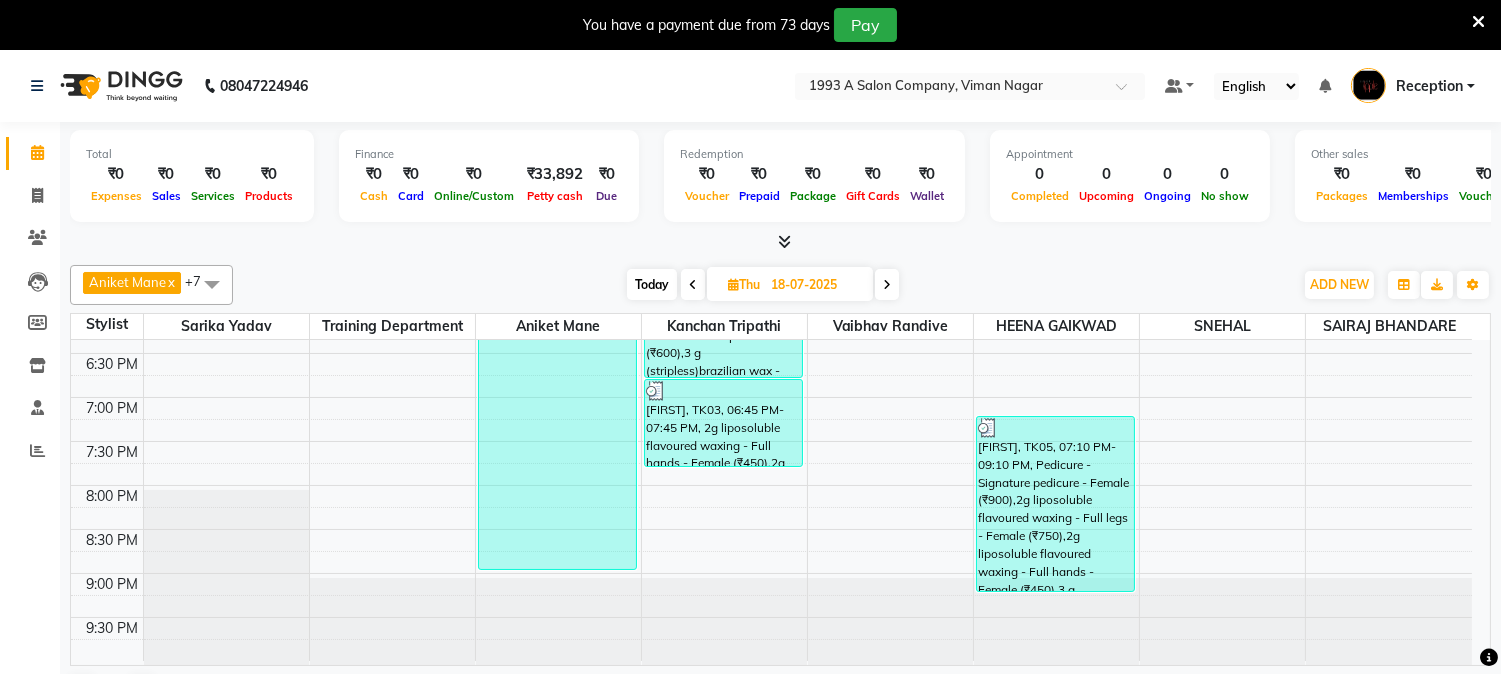 scroll, scrollTop: 620, scrollLeft: 0, axis: vertical 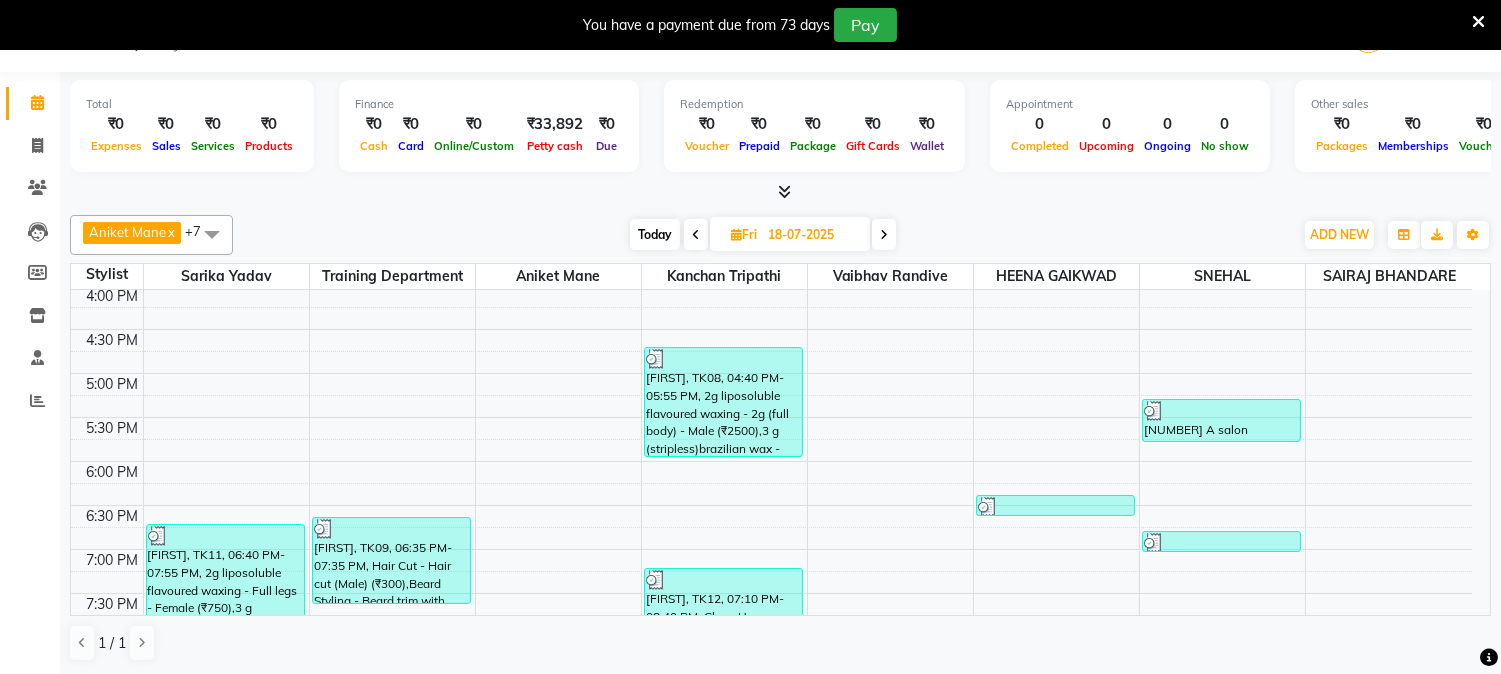 click at bounding box center [884, 234] 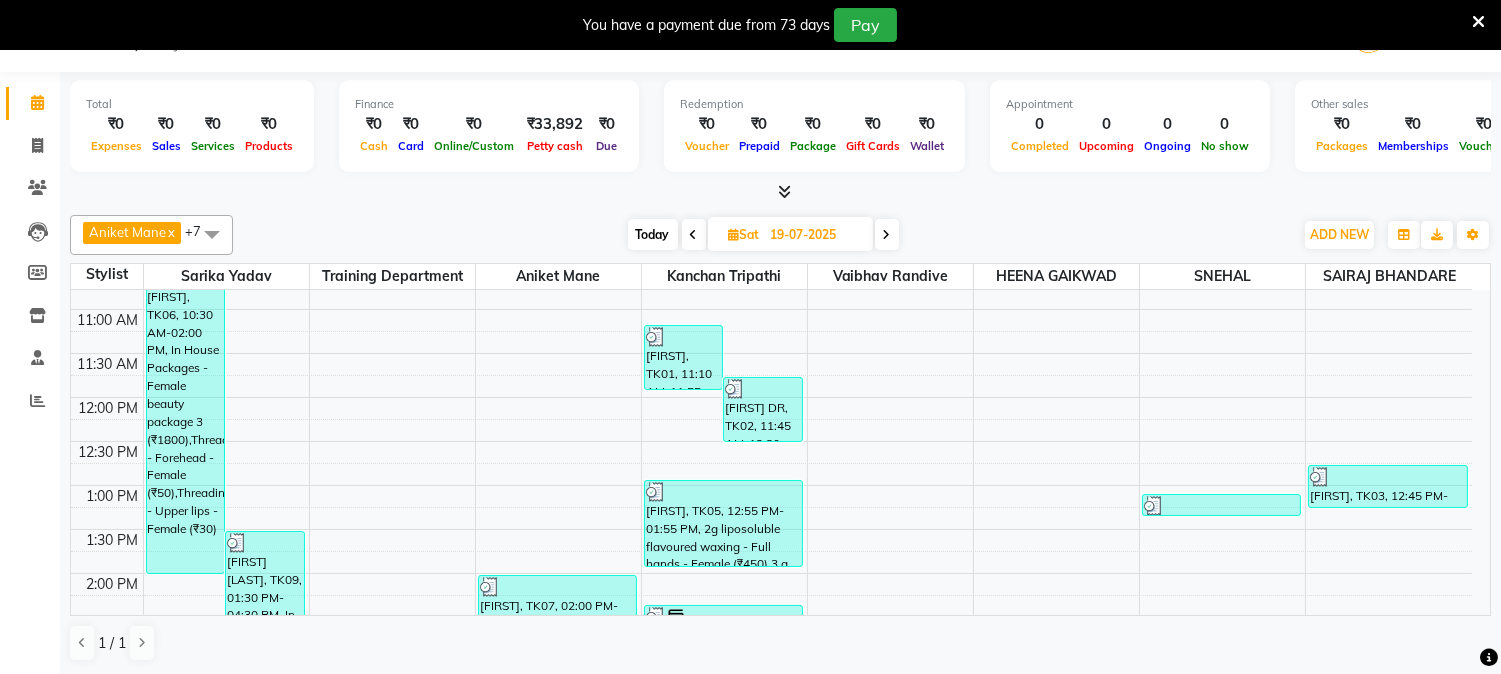 scroll, scrollTop: 155, scrollLeft: 0, axis: vertical 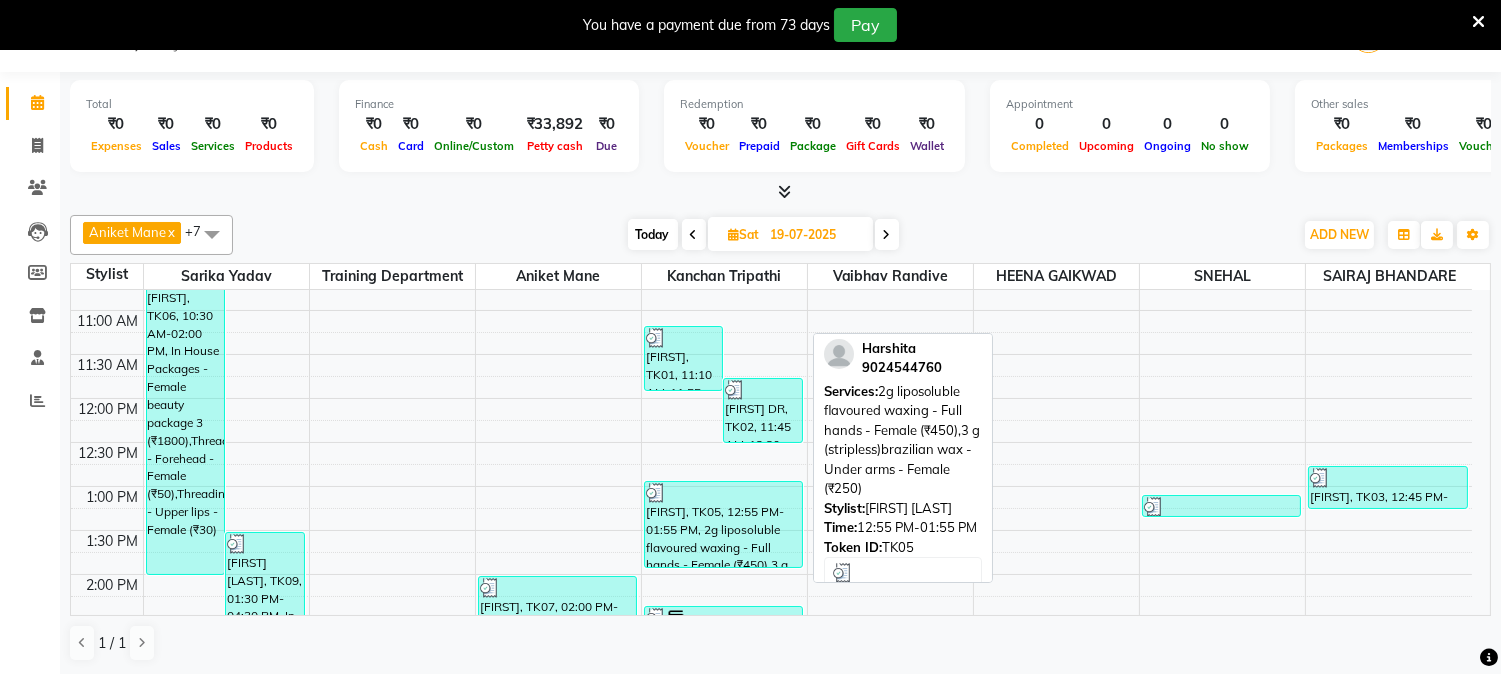 click on "Harshita, TK05, 12:55 PM-01:55 PM, 2g liposoluble flavoured waxing - Full hands - Female (₹450),3 g (stripless) brazilian wax - Under arms - Female (₹250)" at bounding box center (723, 524) 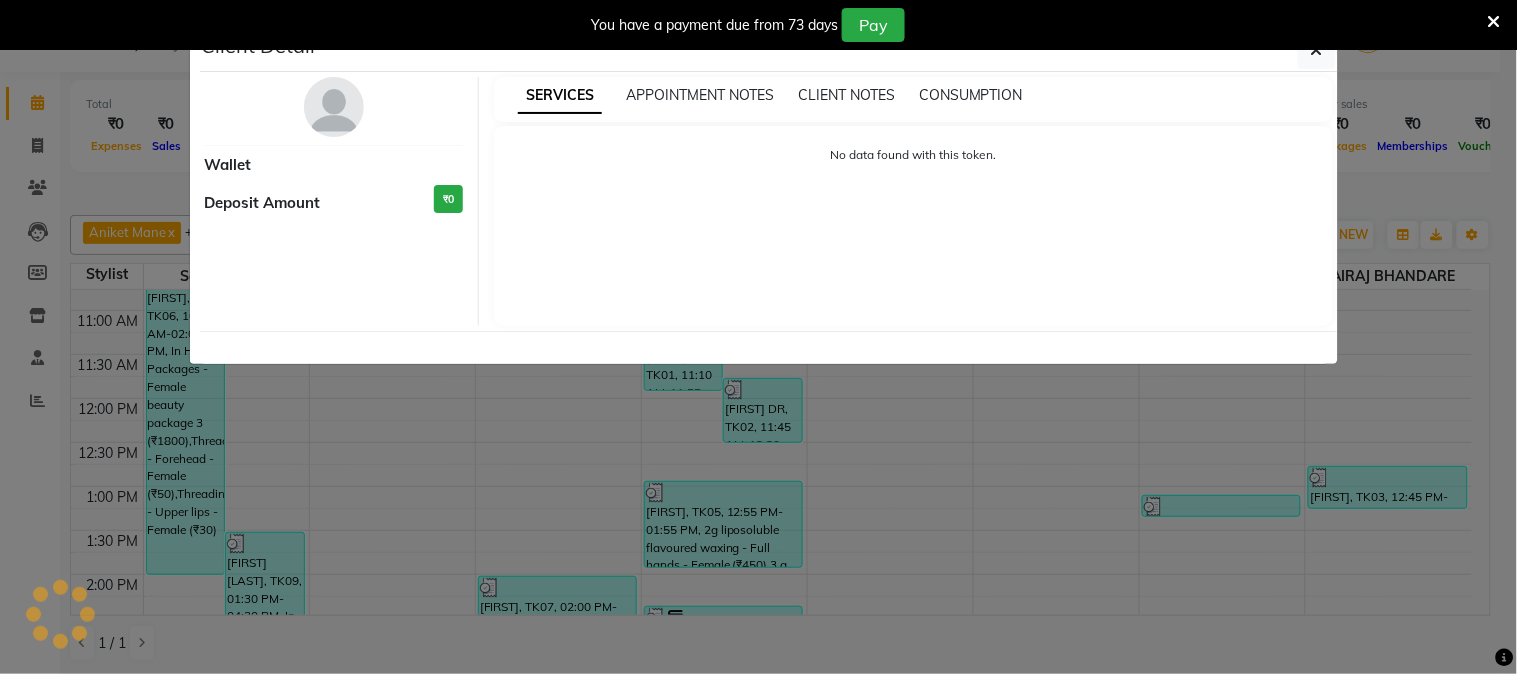 select on "3" 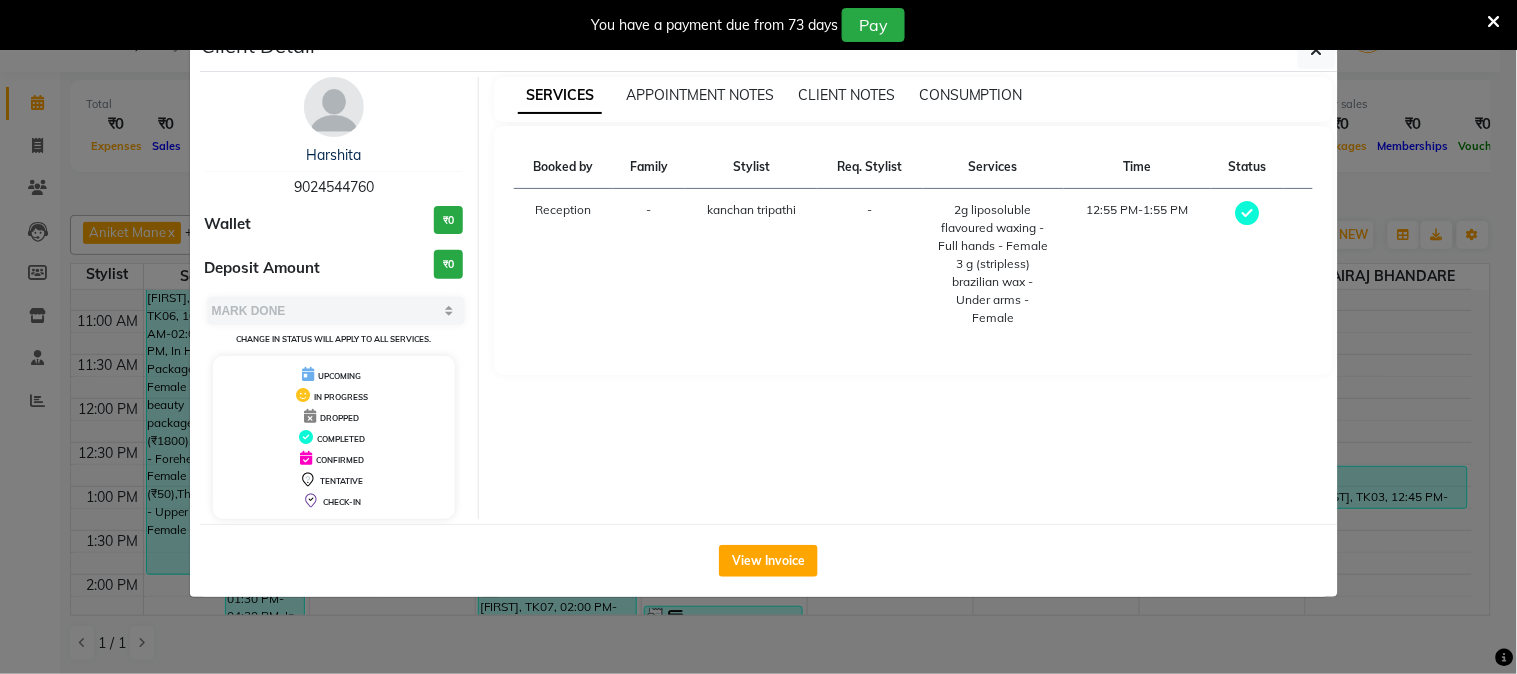 click on "You have a payment due from 73 days   Pay" at bounding box center (758, 25) 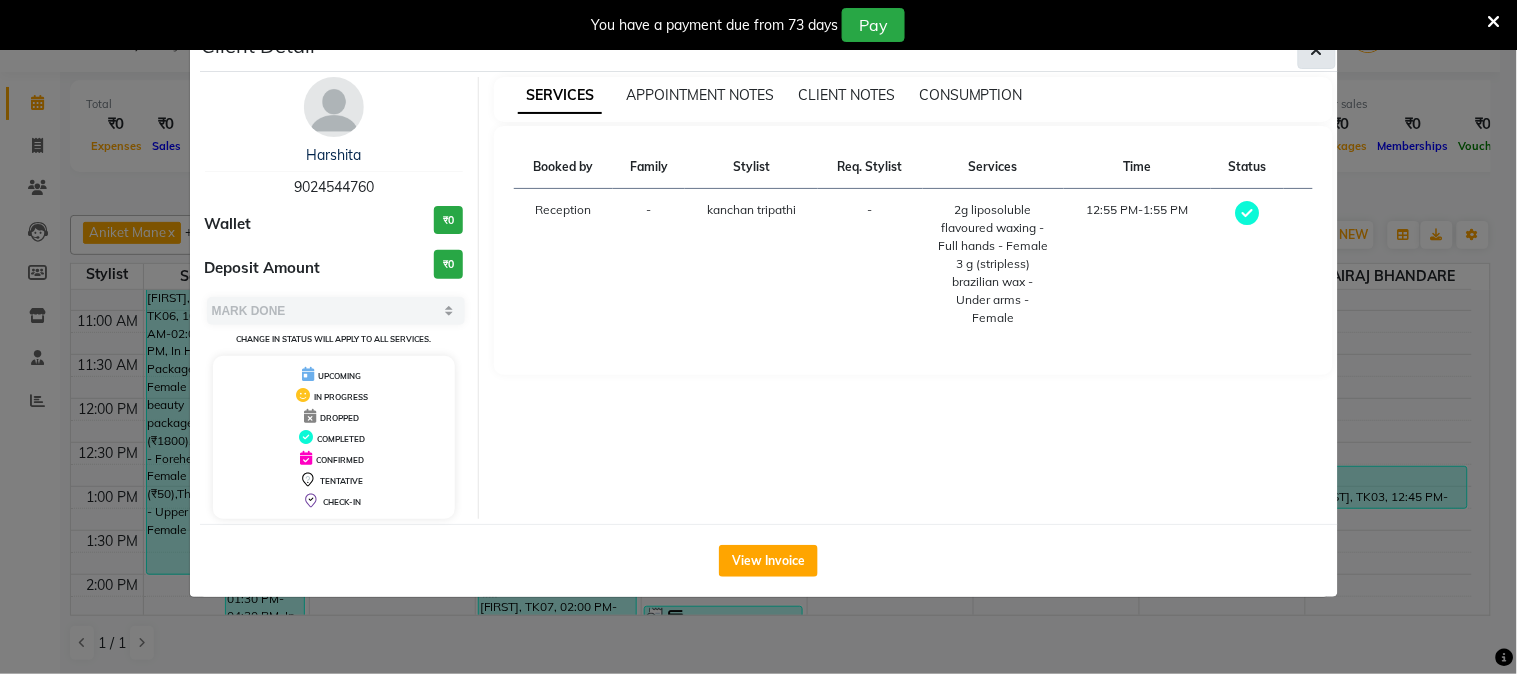 click 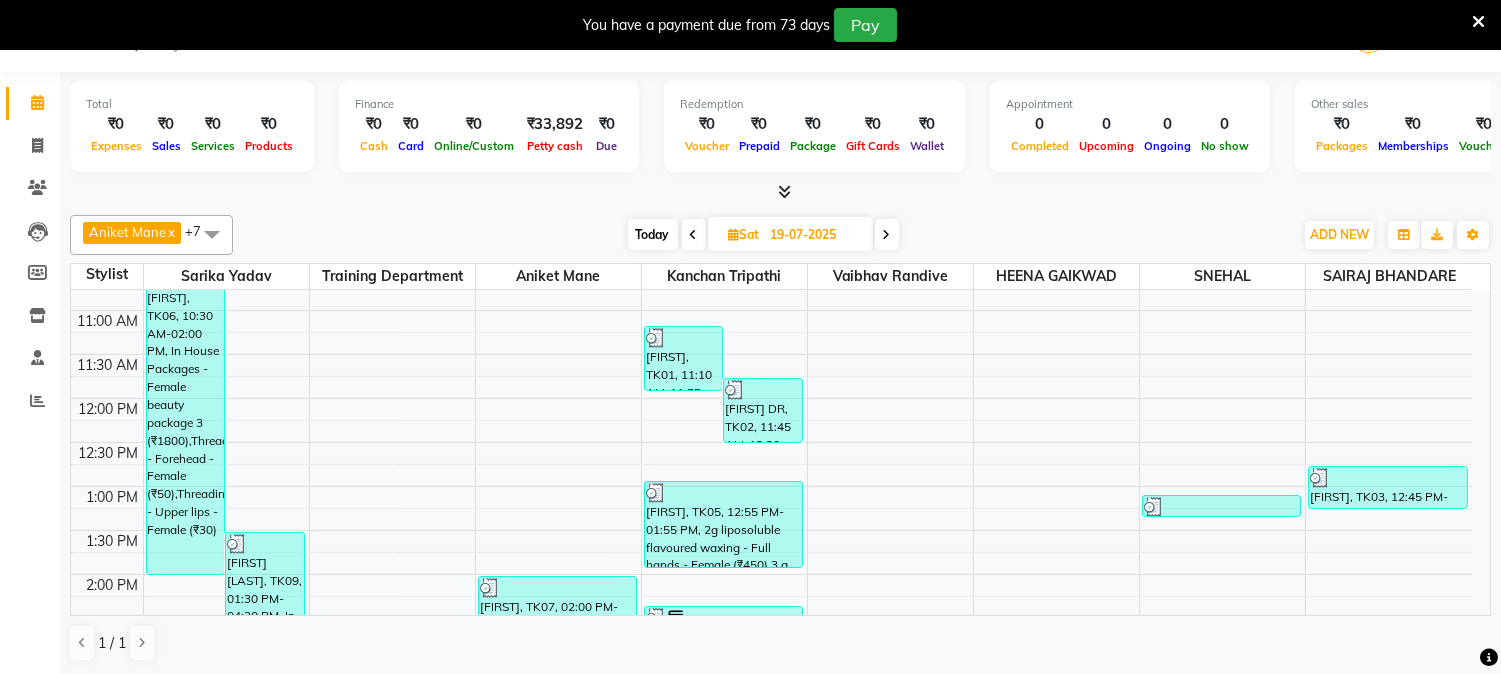 click at bounding box center [734, 234] 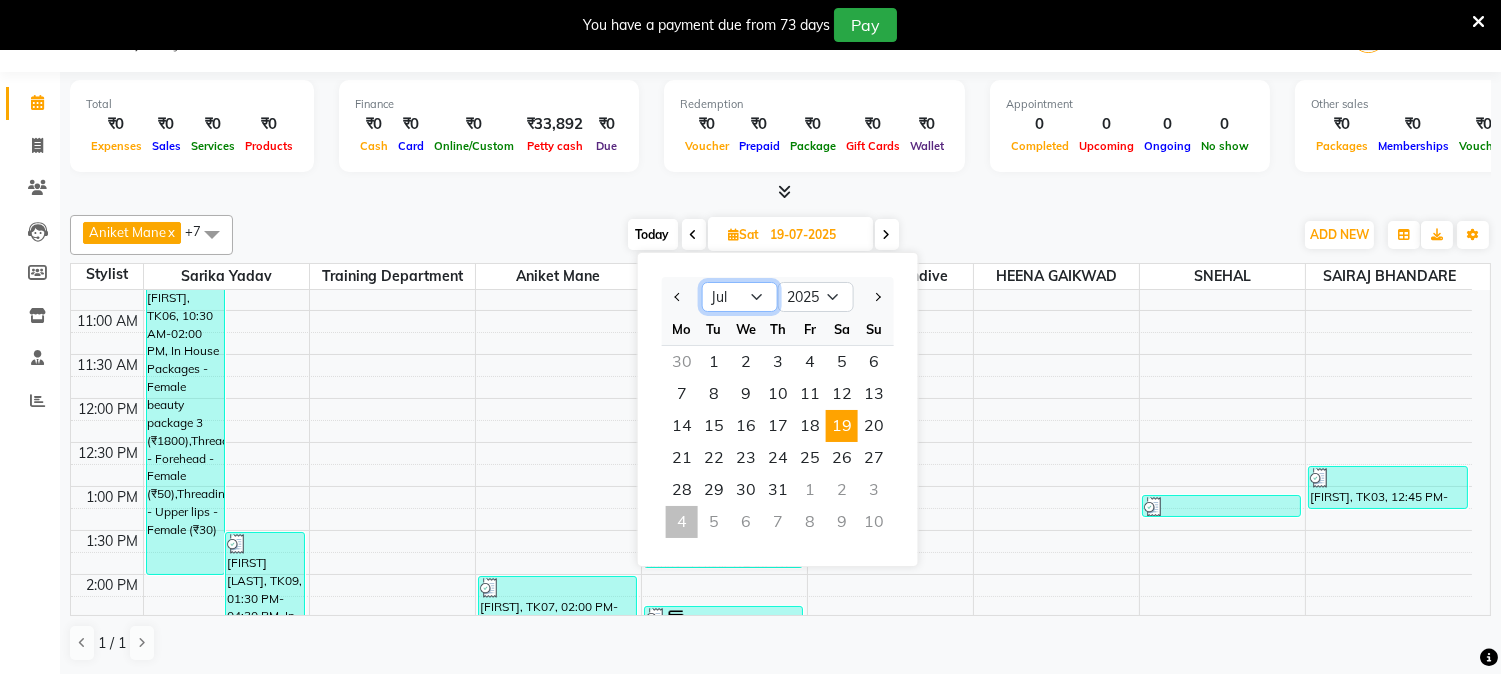 click on "Jan Feb Mar Apr May Jun Jul Aug Sep Oct Nov Dec" at bounding box center [740, 297] 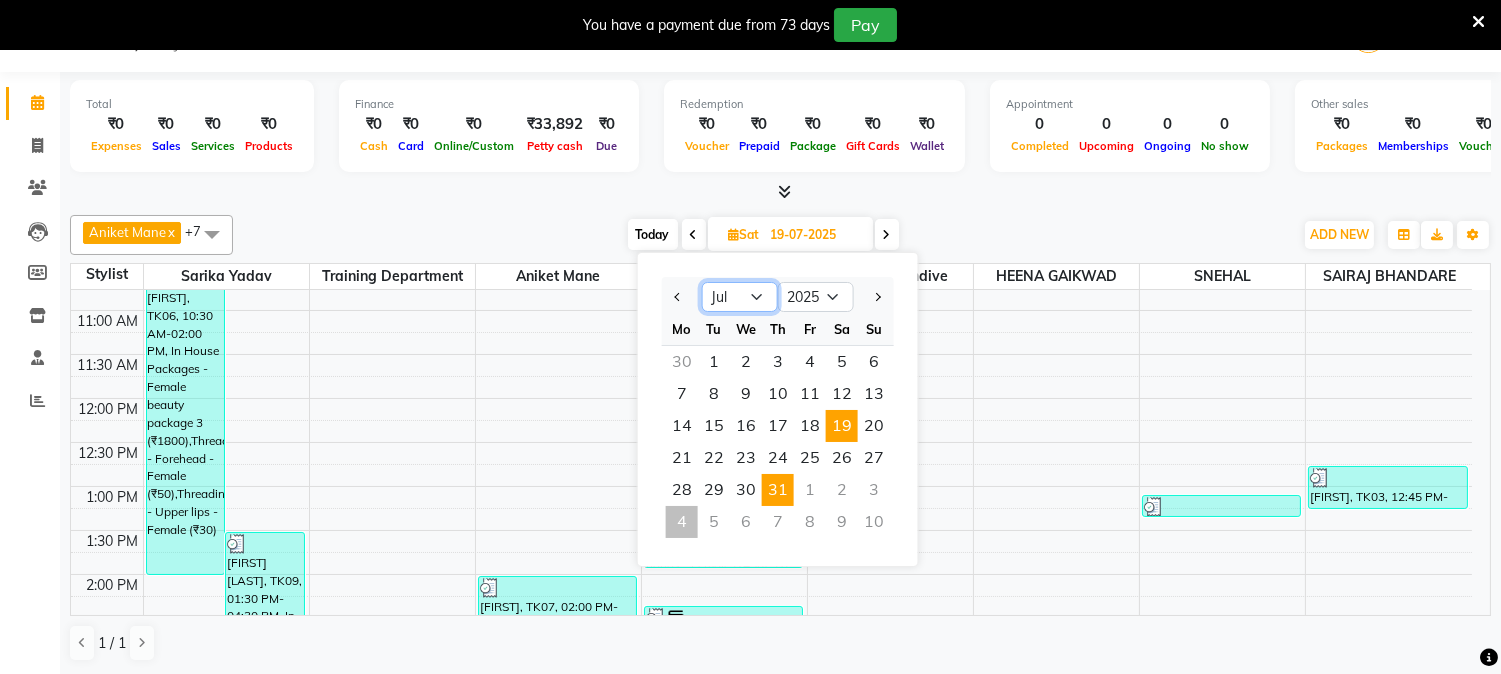 select on "8" 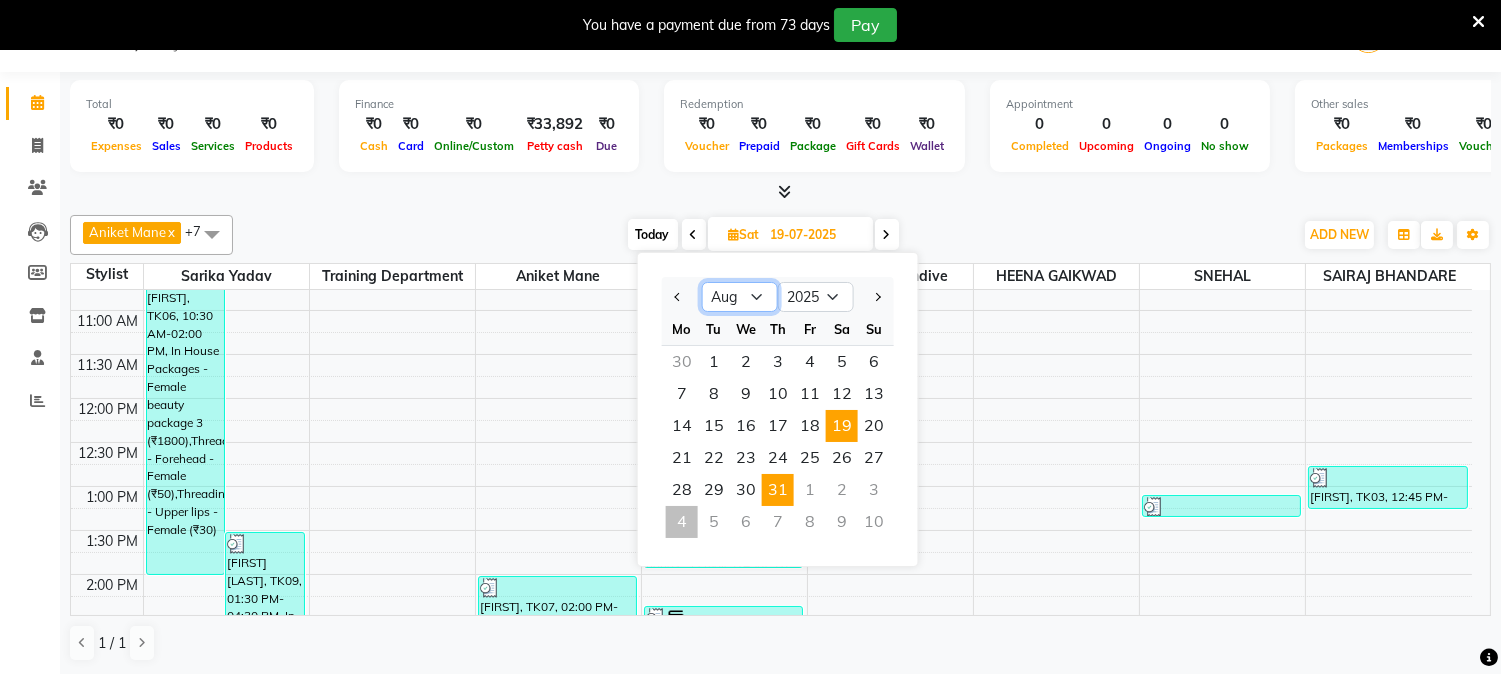 click on "Jan Feb Mar Apr May Jun Jul Aug Sep Oct Nov Dec" at bounding box center (740, 297) 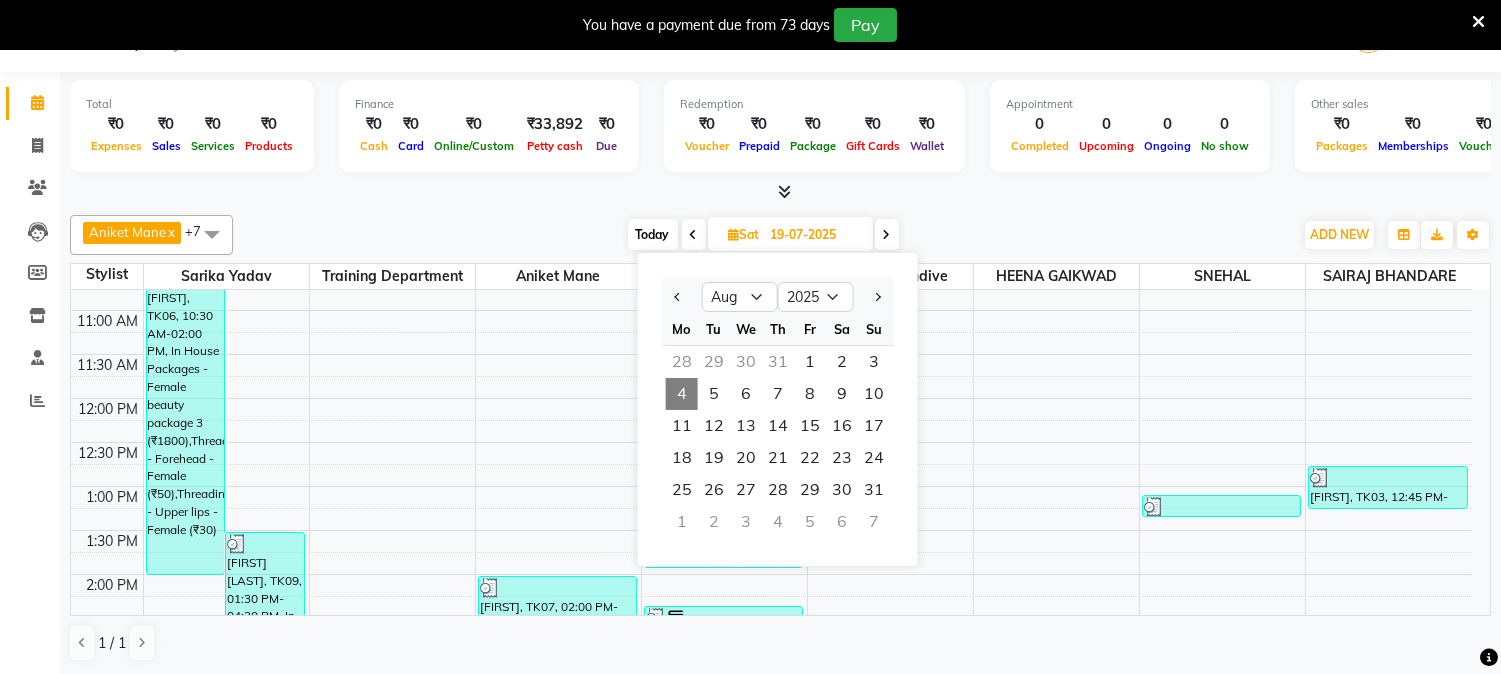click on "4" at bounding box center (682, 394) 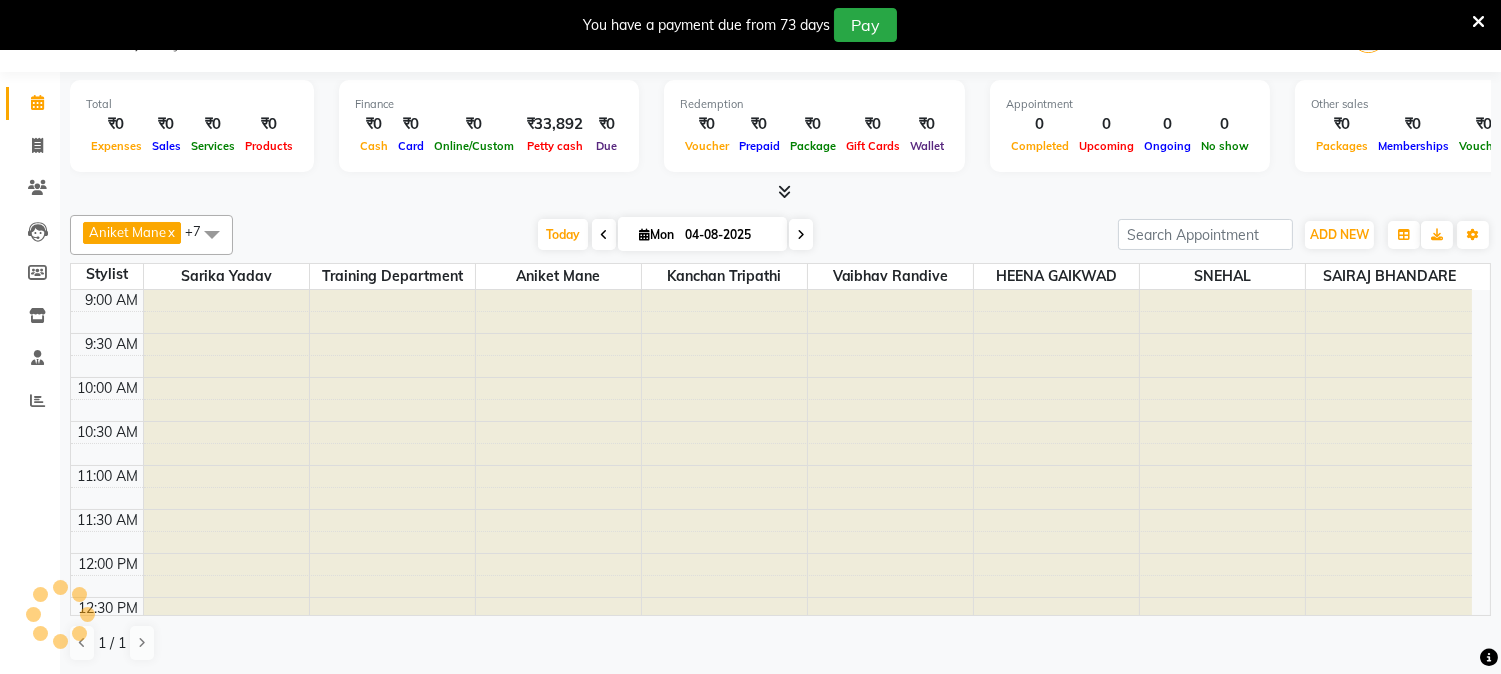 scroll, scrollTop: 620, scrollLeft: 0, axis: vertical 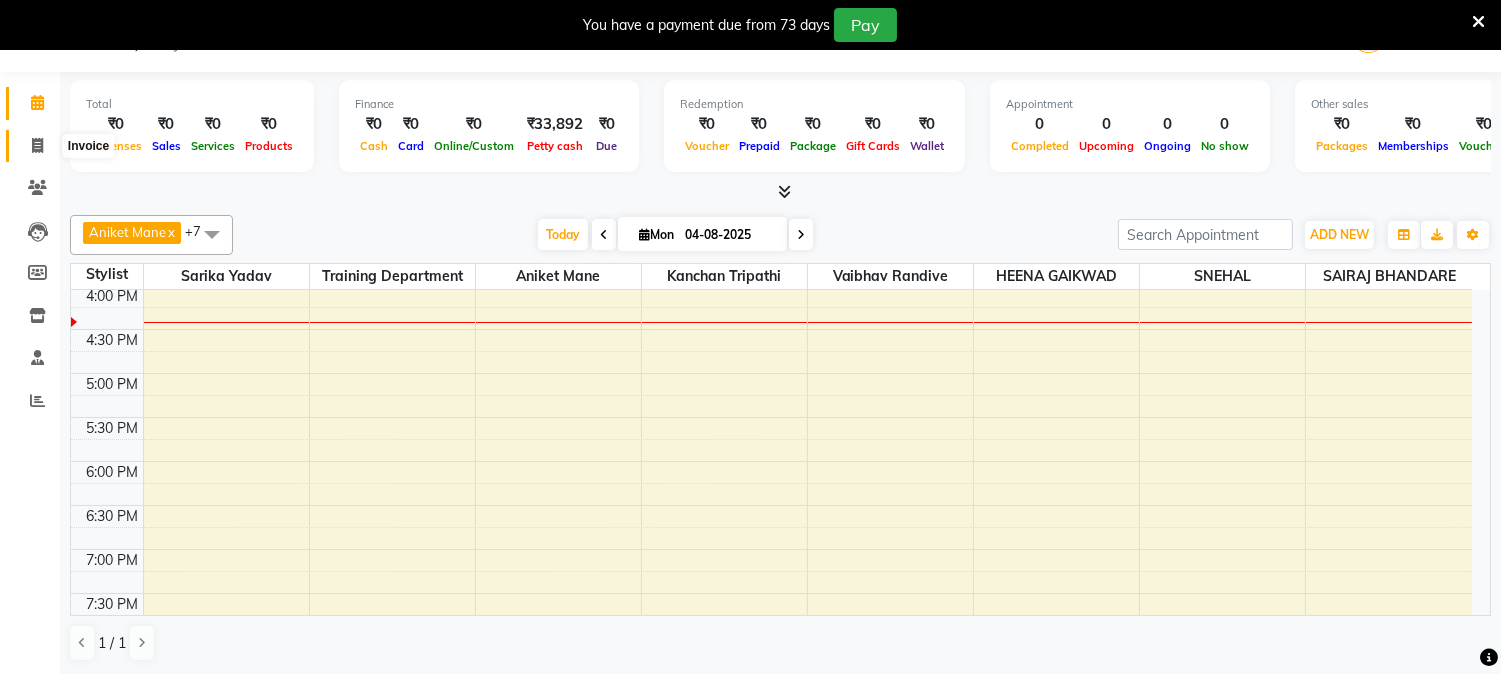 click 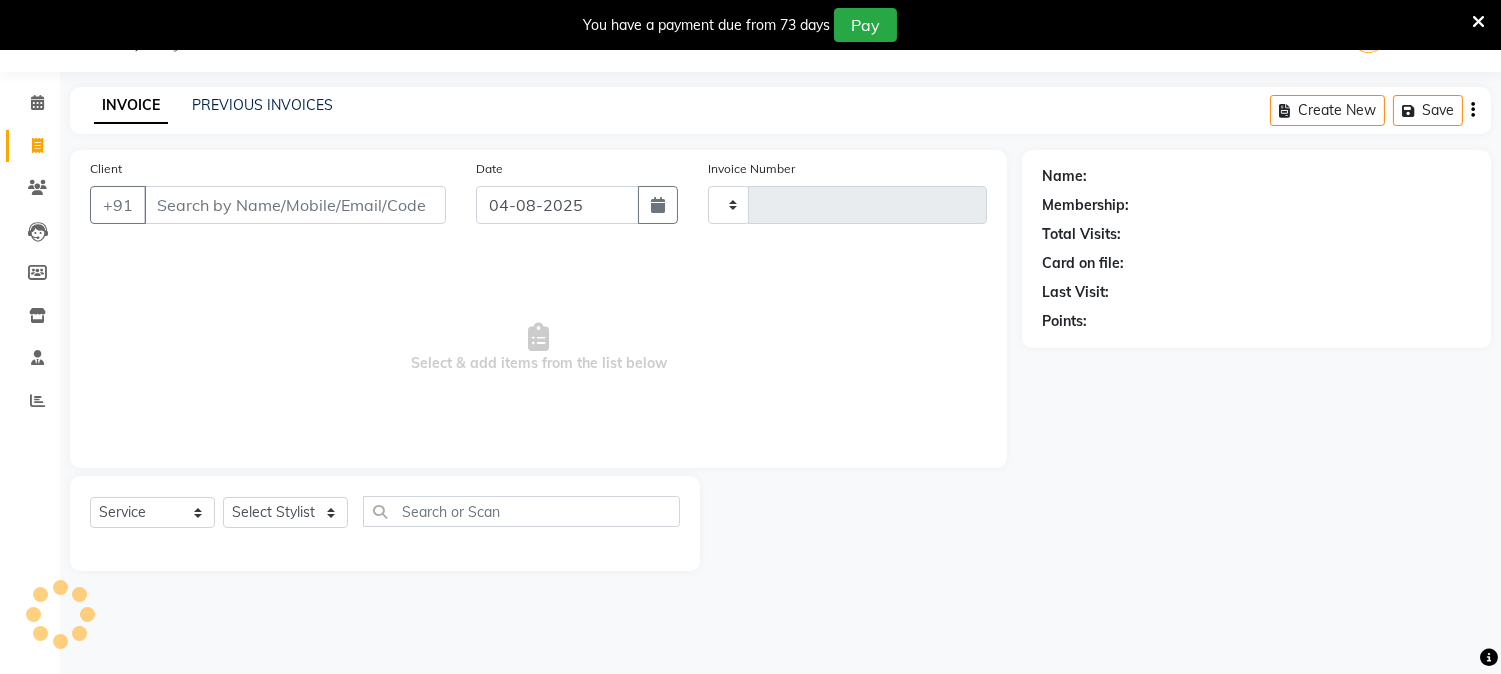 type on "1478" 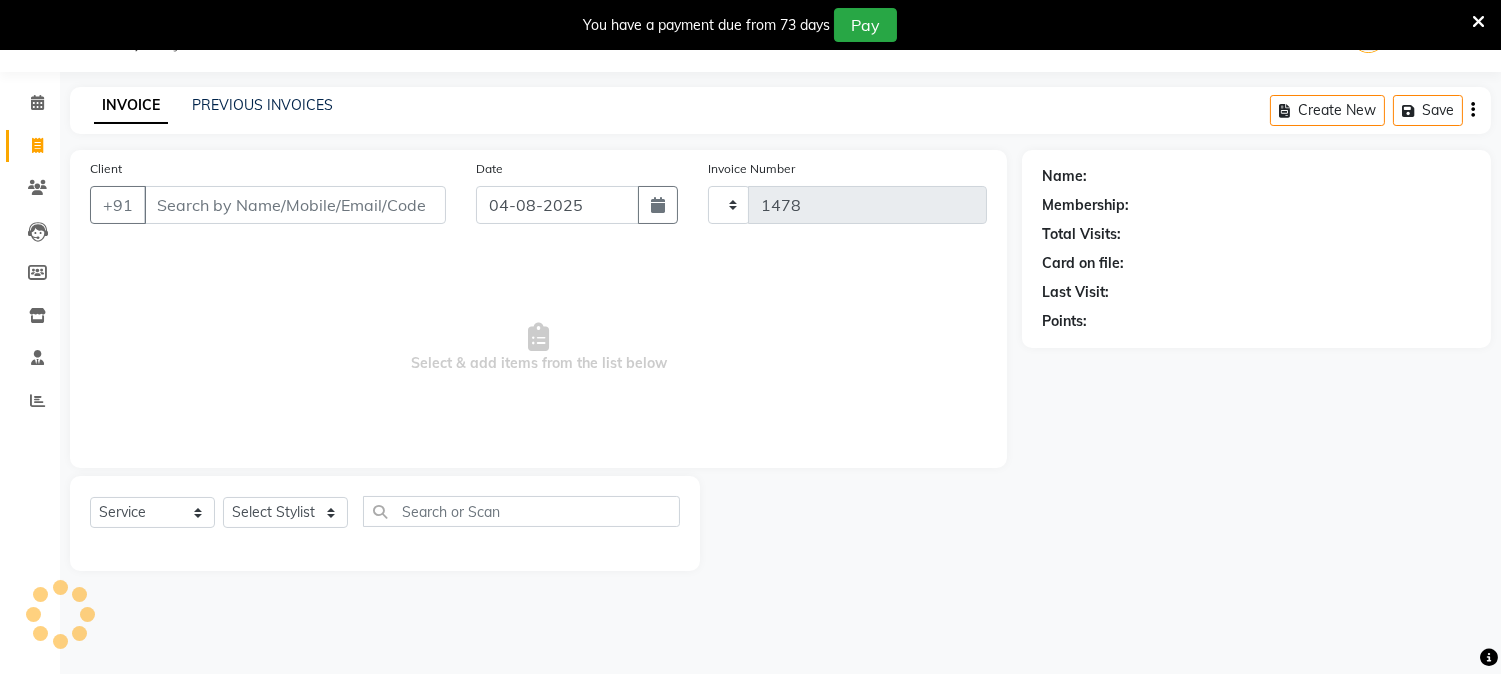 select on "144" 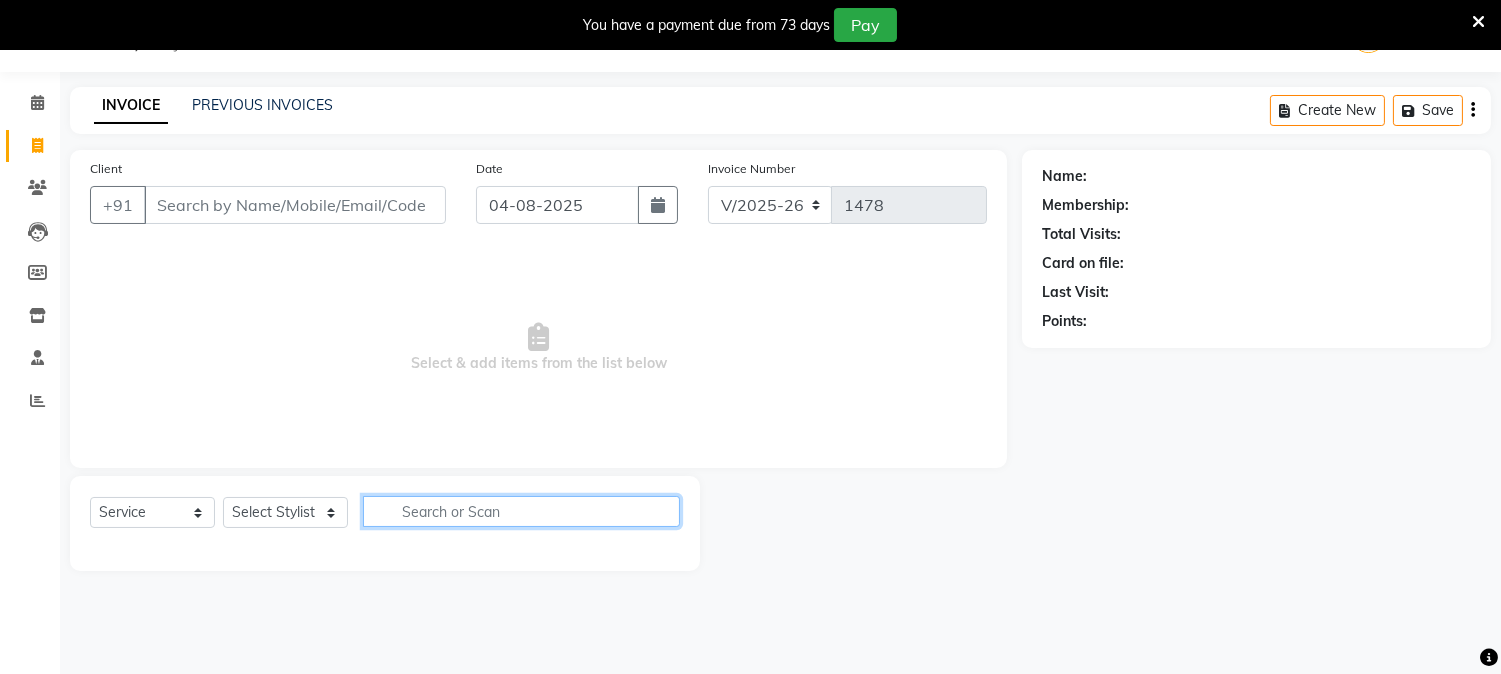 click 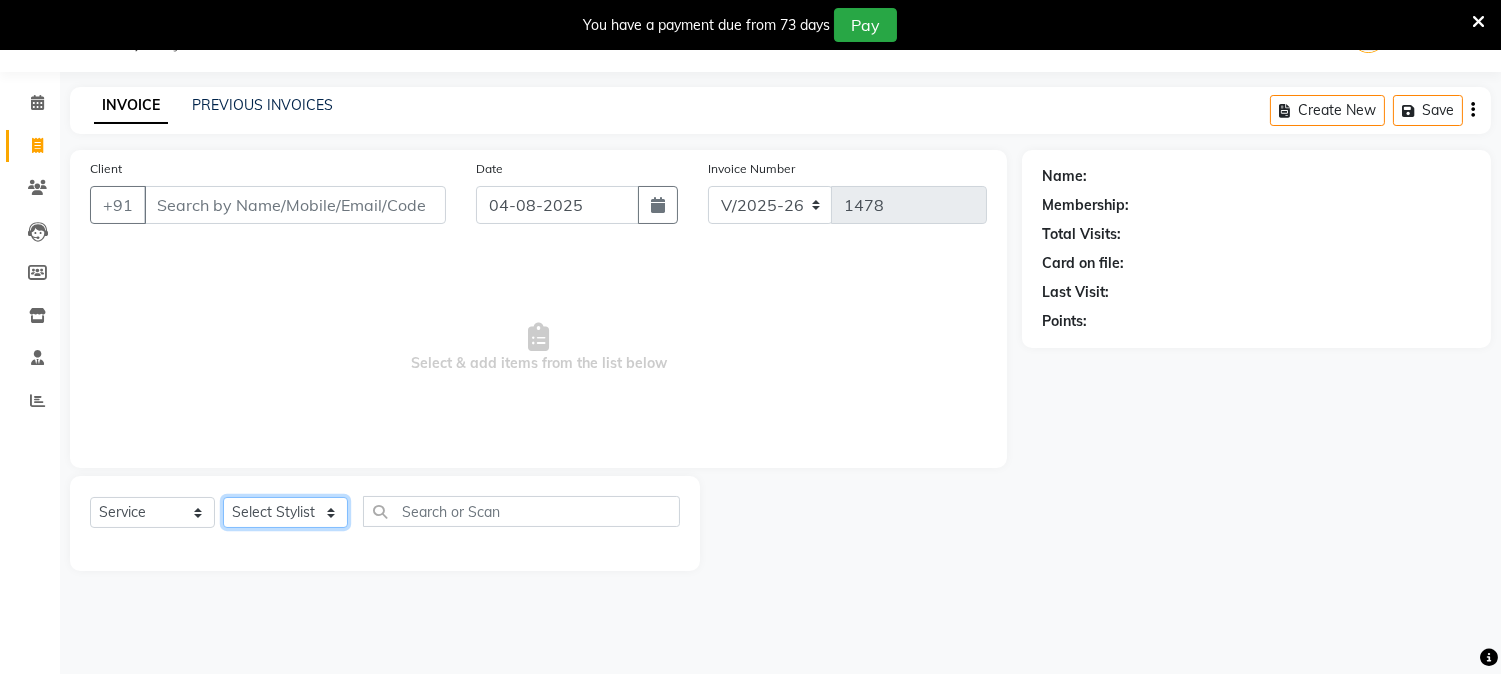 click on "Select Stylist [FIRST] [LAST] [FIRST] [LAST] [FIRST] [LAST] [FIRST] [LAST] [FIRST] [LAST] [FIRST] [LAST] [FIRST] [LAST] [FIRST] [LAST] [FIRST] [LAST]" 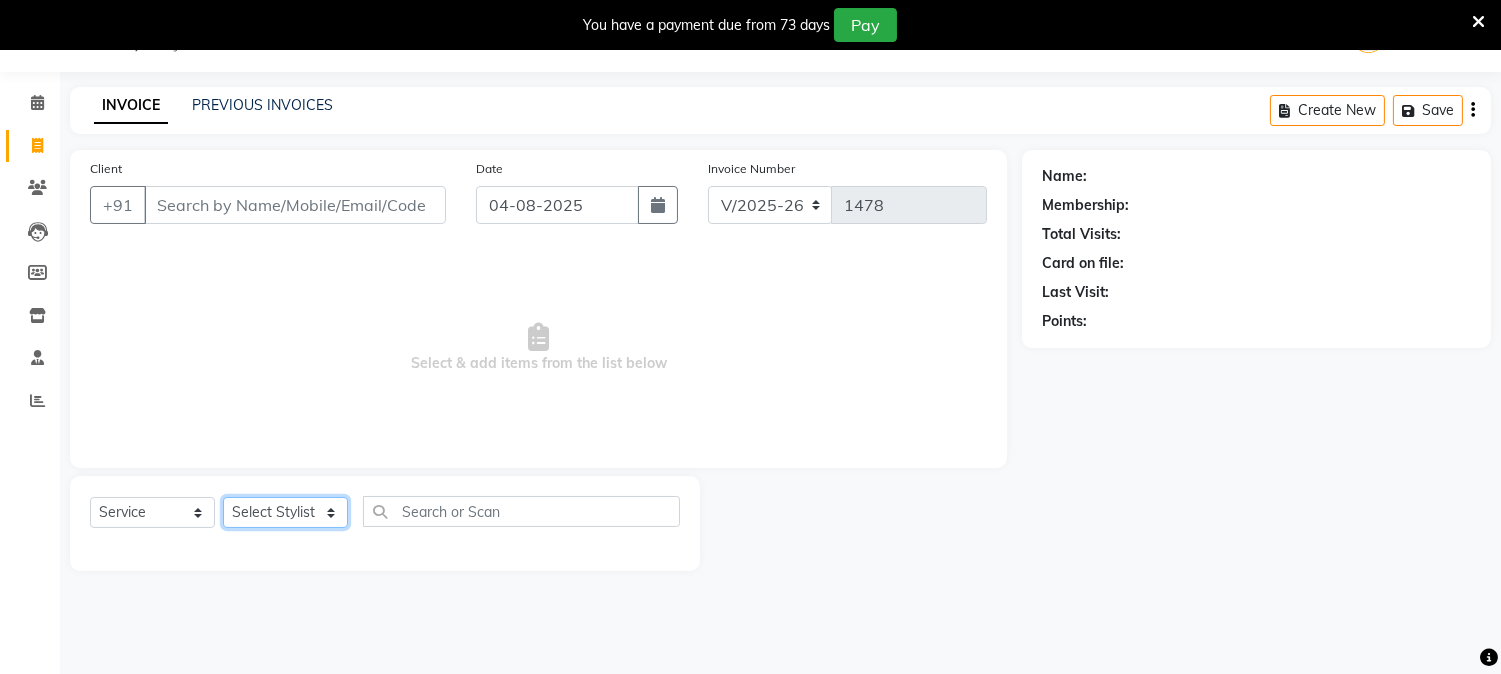 select on "14213" 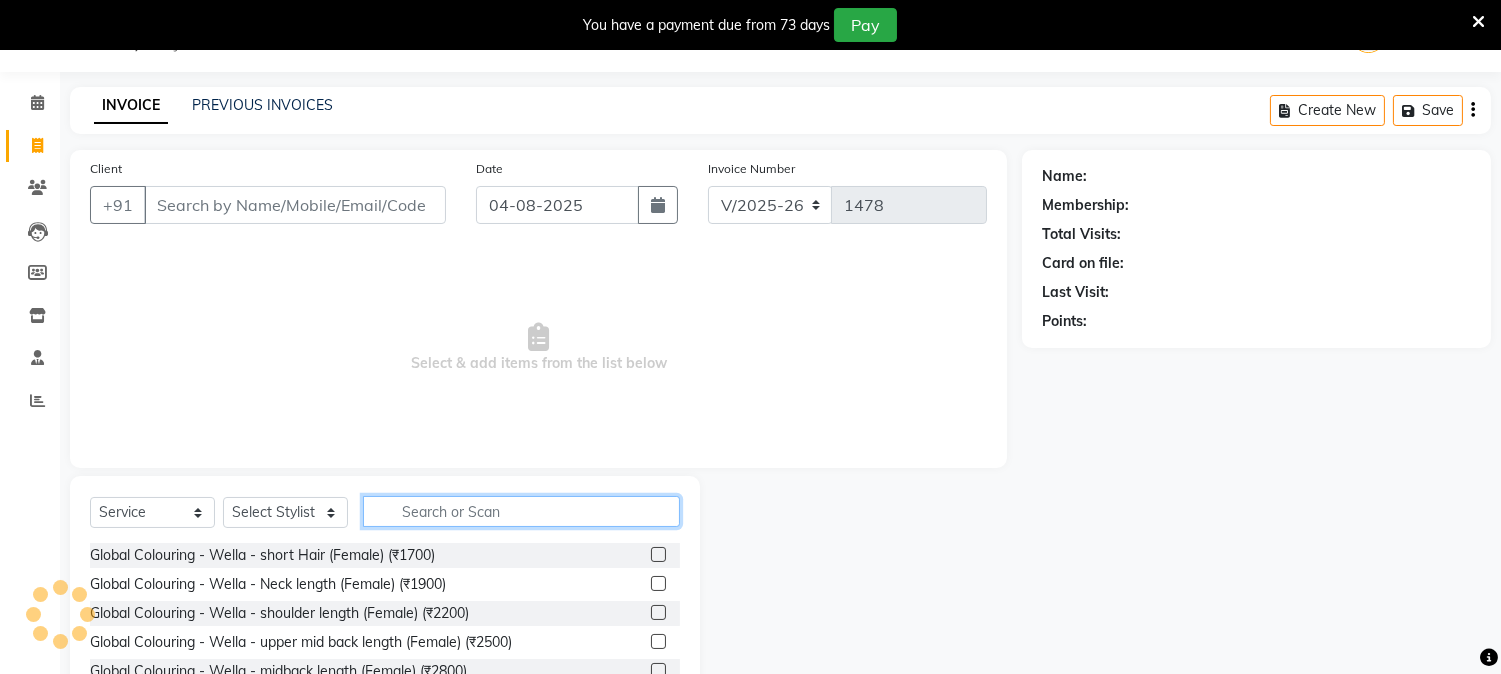 click 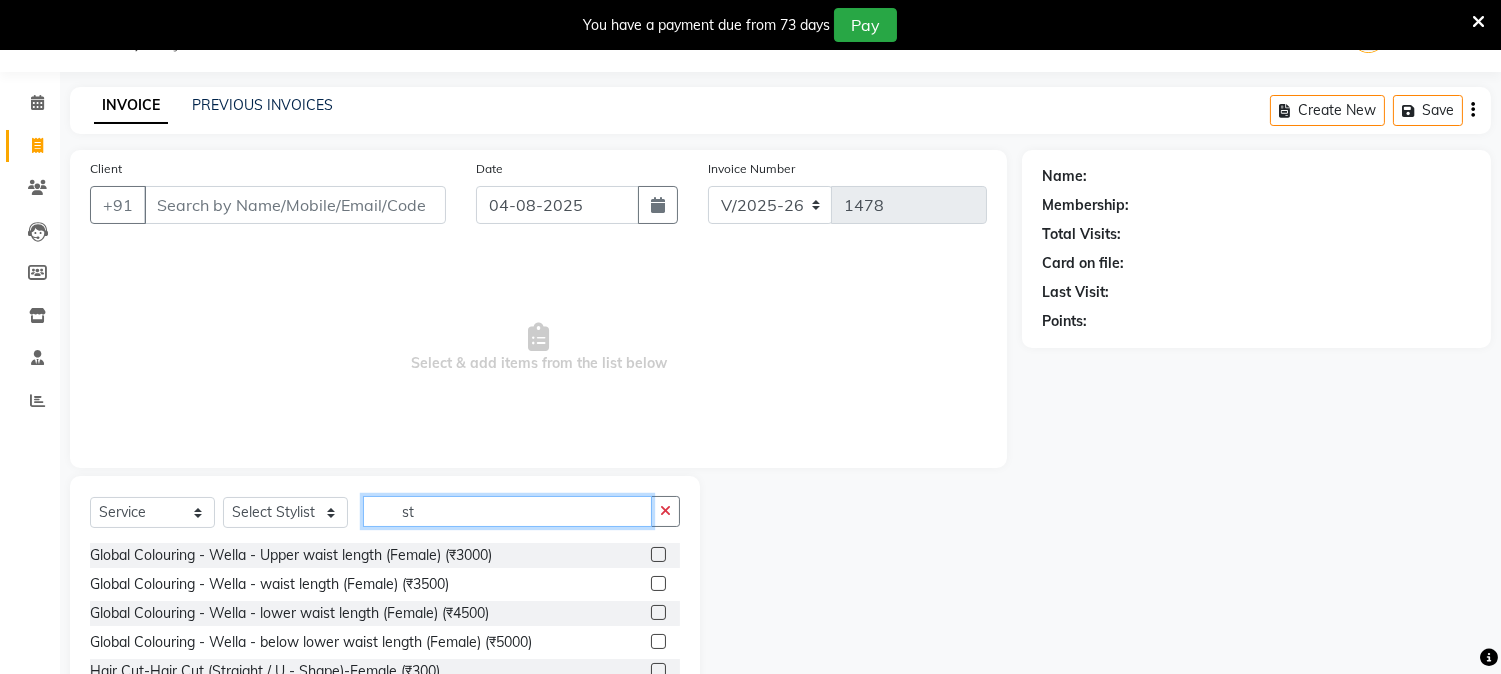 type on "s" 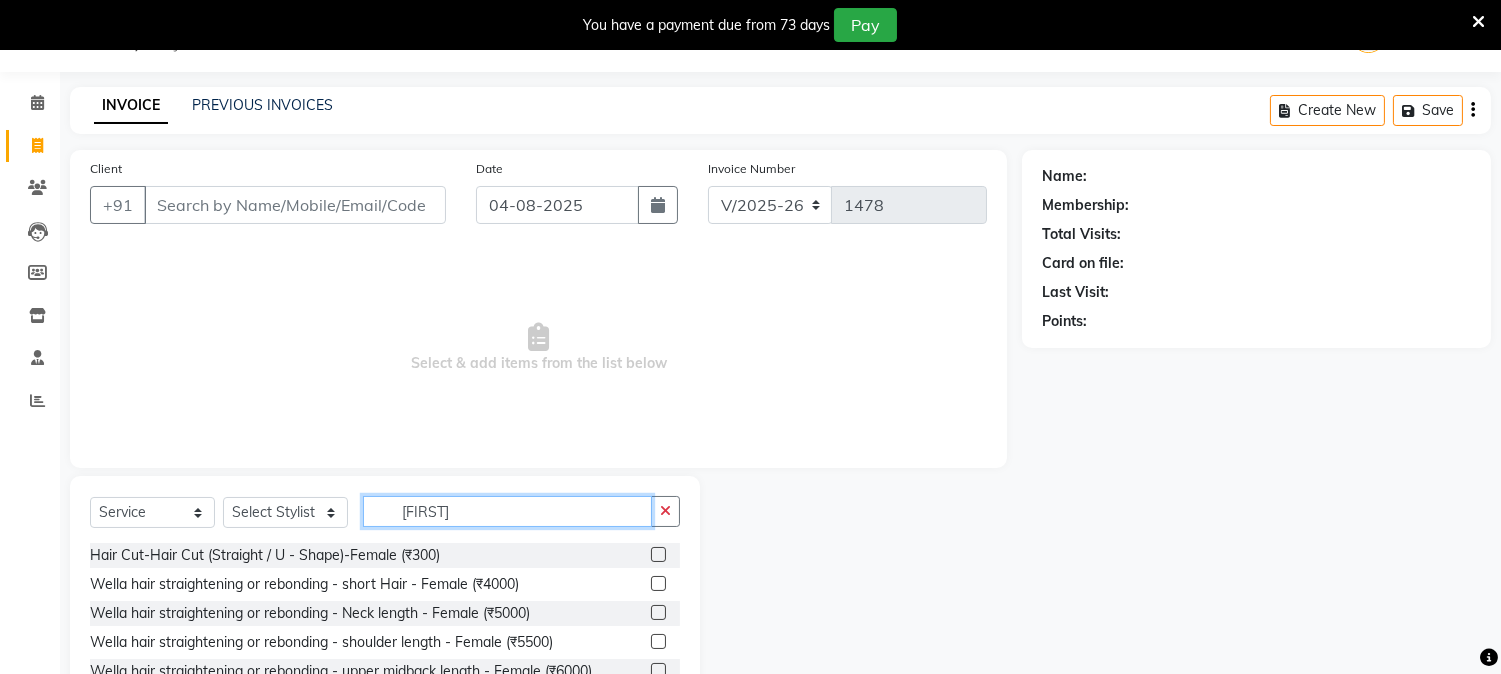 scroll, scrollTop: 161, scrollLeft: 0, axis: vertical 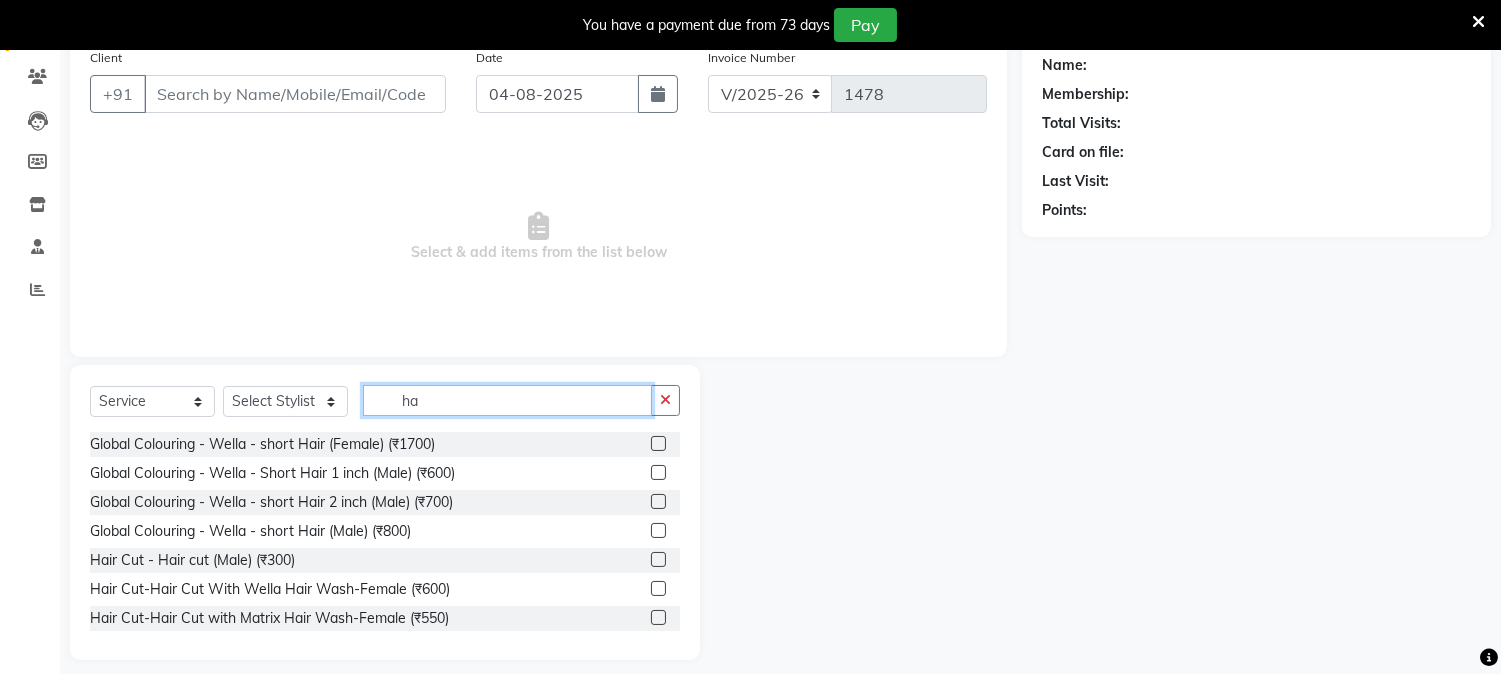 type on "h" 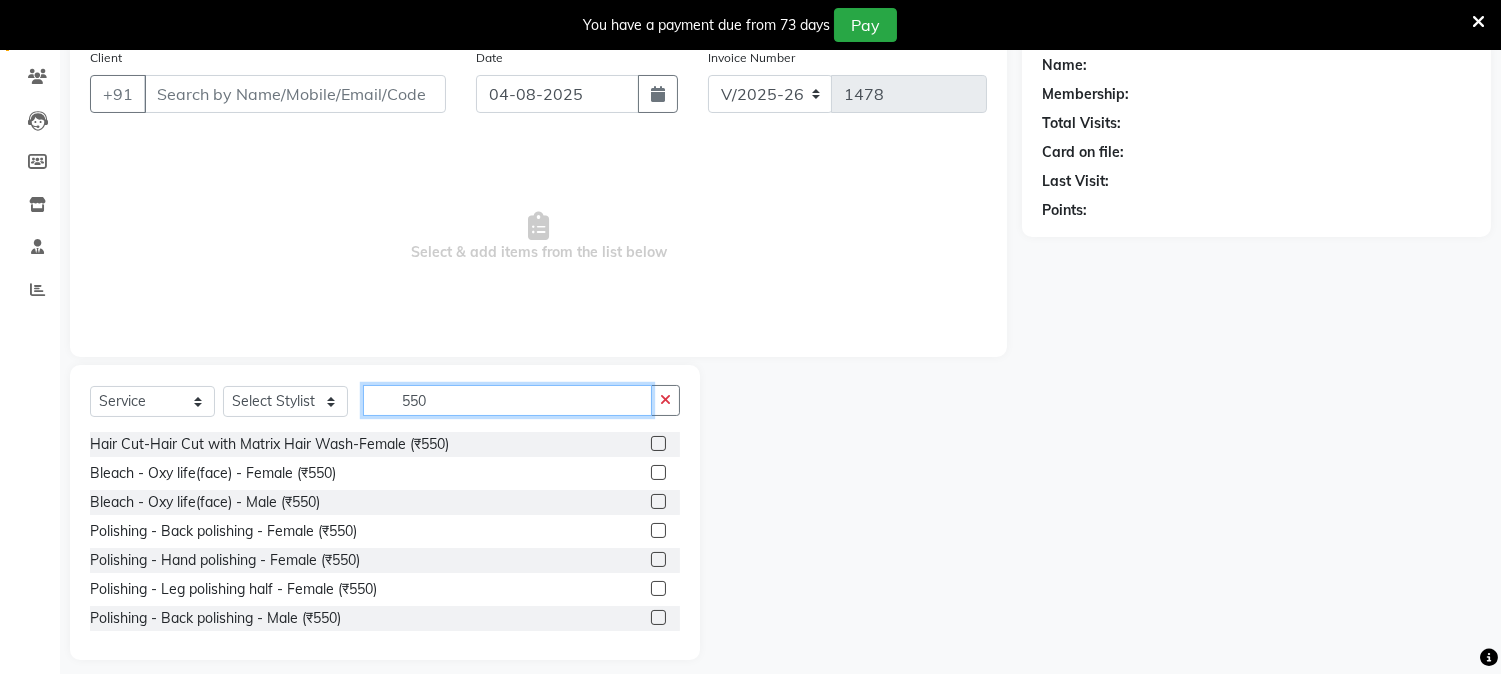 scroll, scrollTop: 111, scrollLeft: 0, axis: vertical 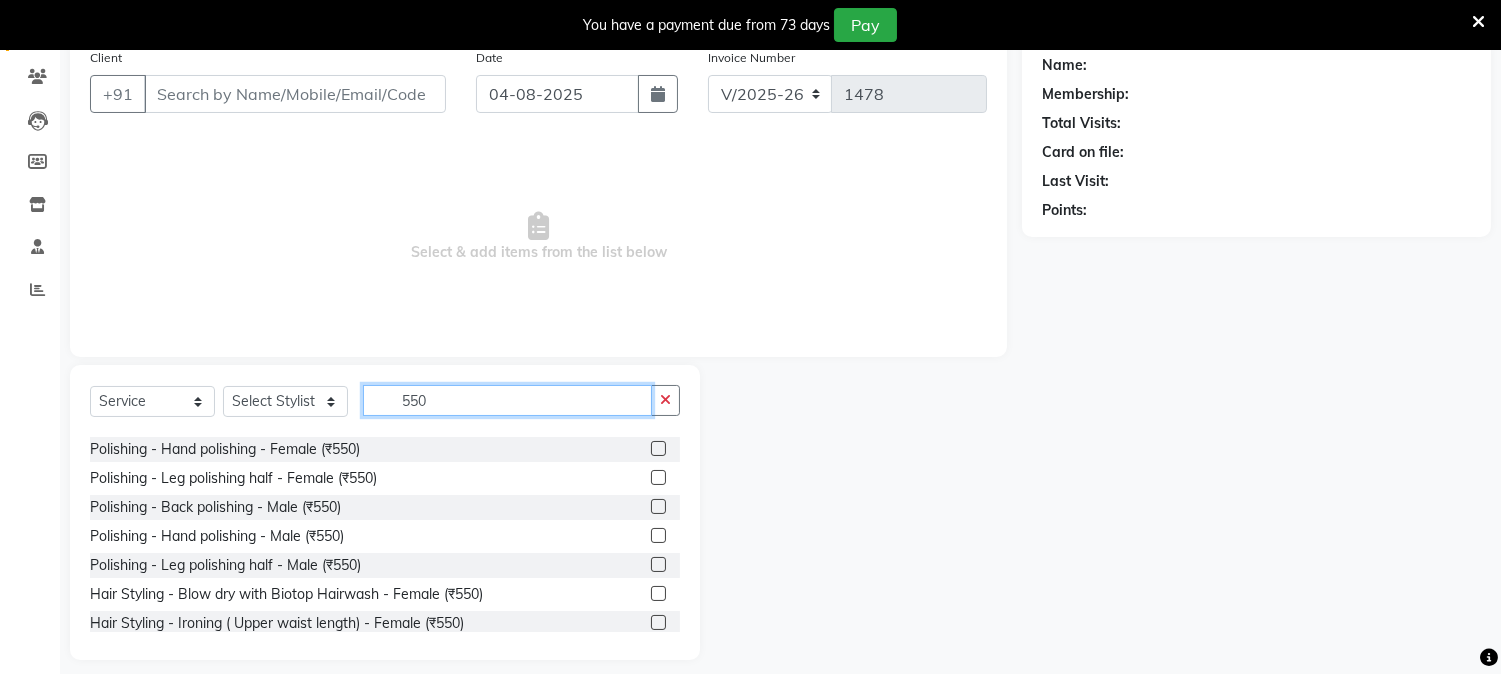 type on "550" 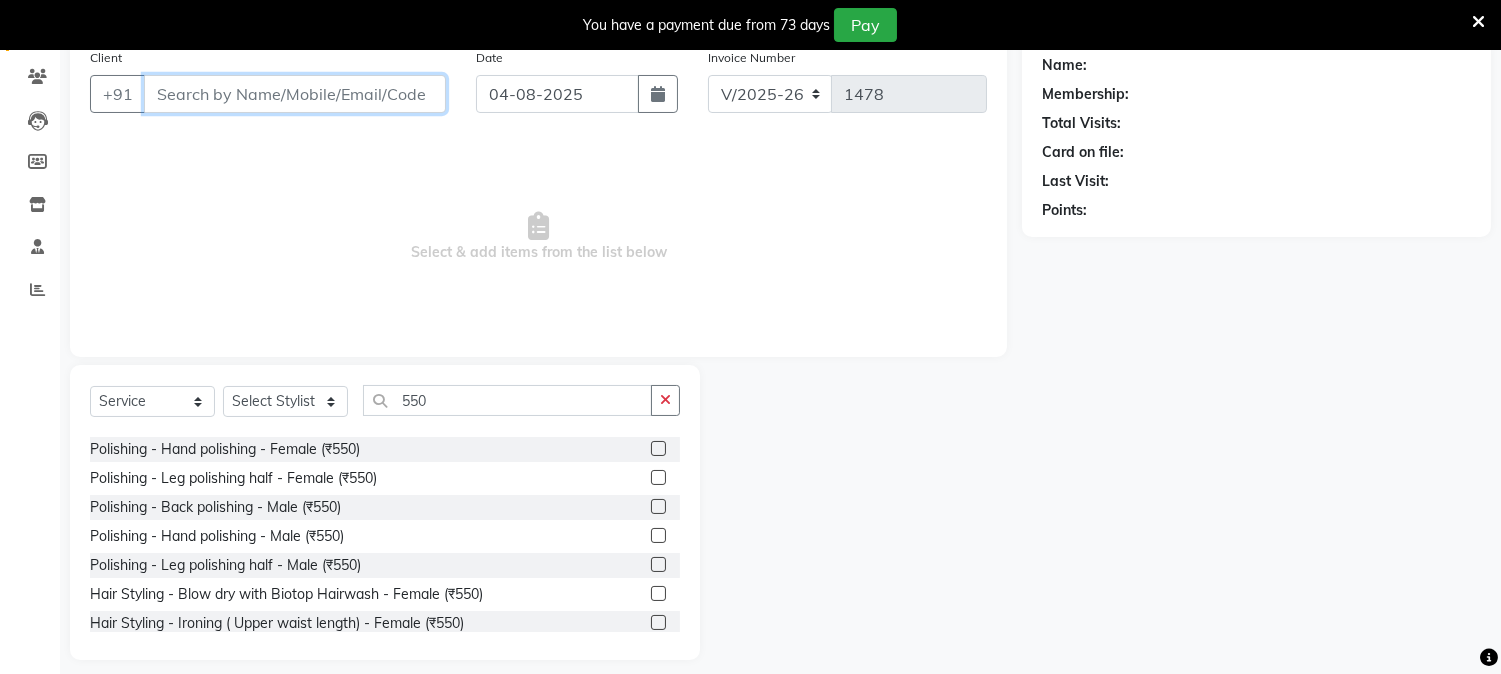 click on "Client" at bounding box center (295, 94) 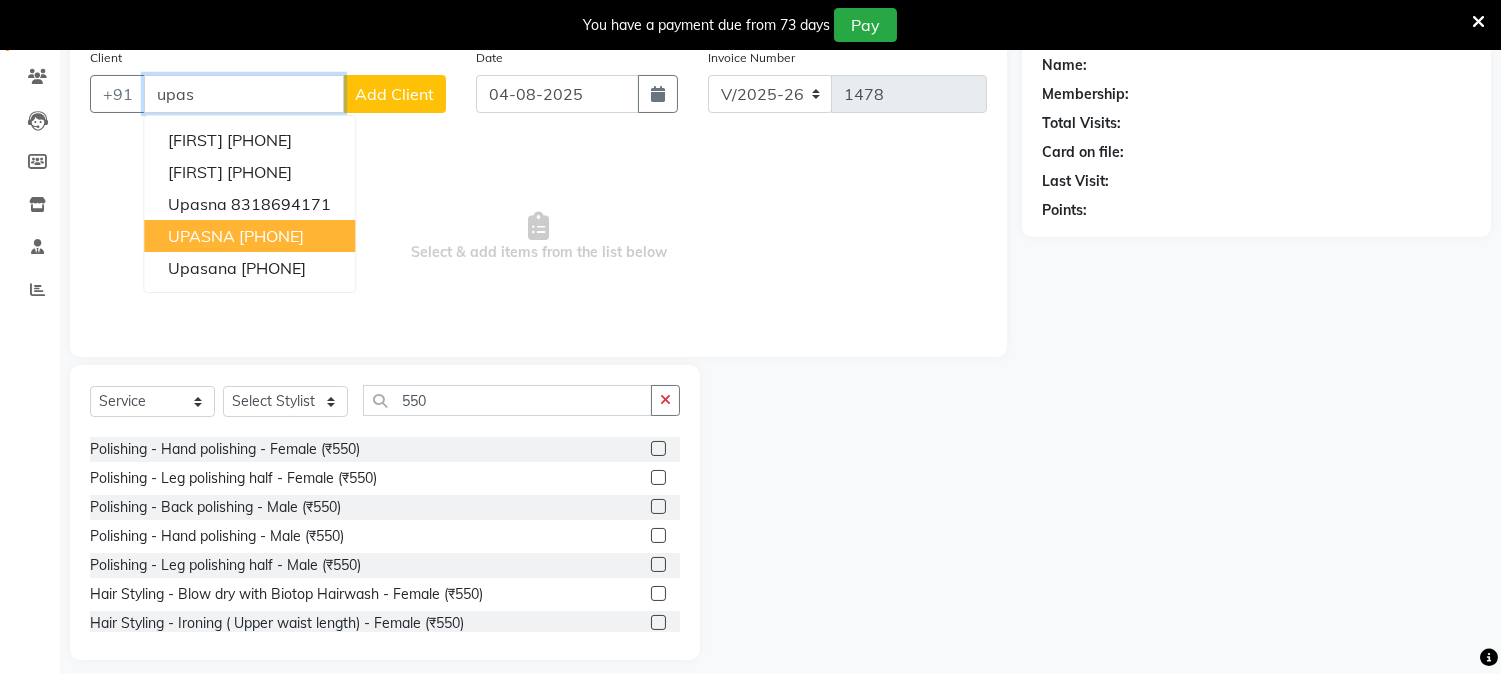 click on "8698714721" at bounding box center [271, 236] 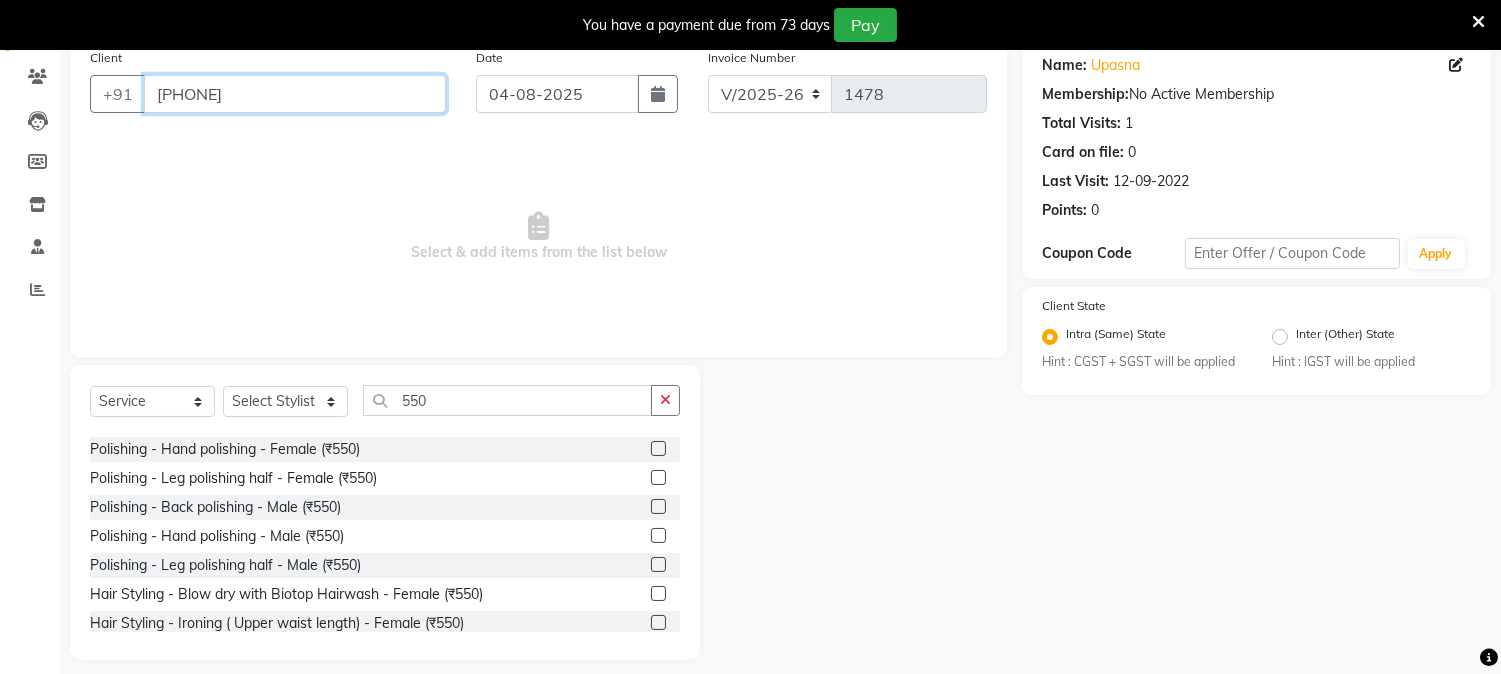 click on "8698714721" at bounding box center [295, 94] 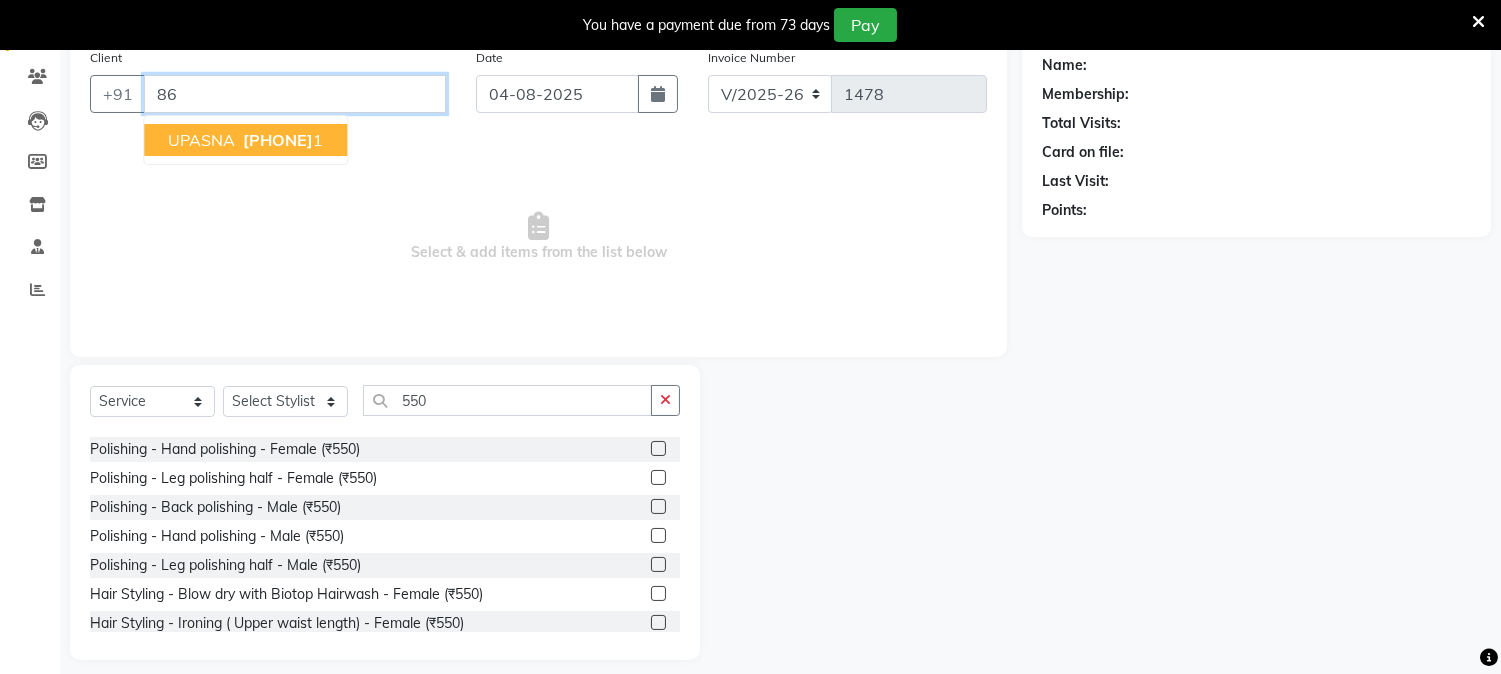 type on "8" 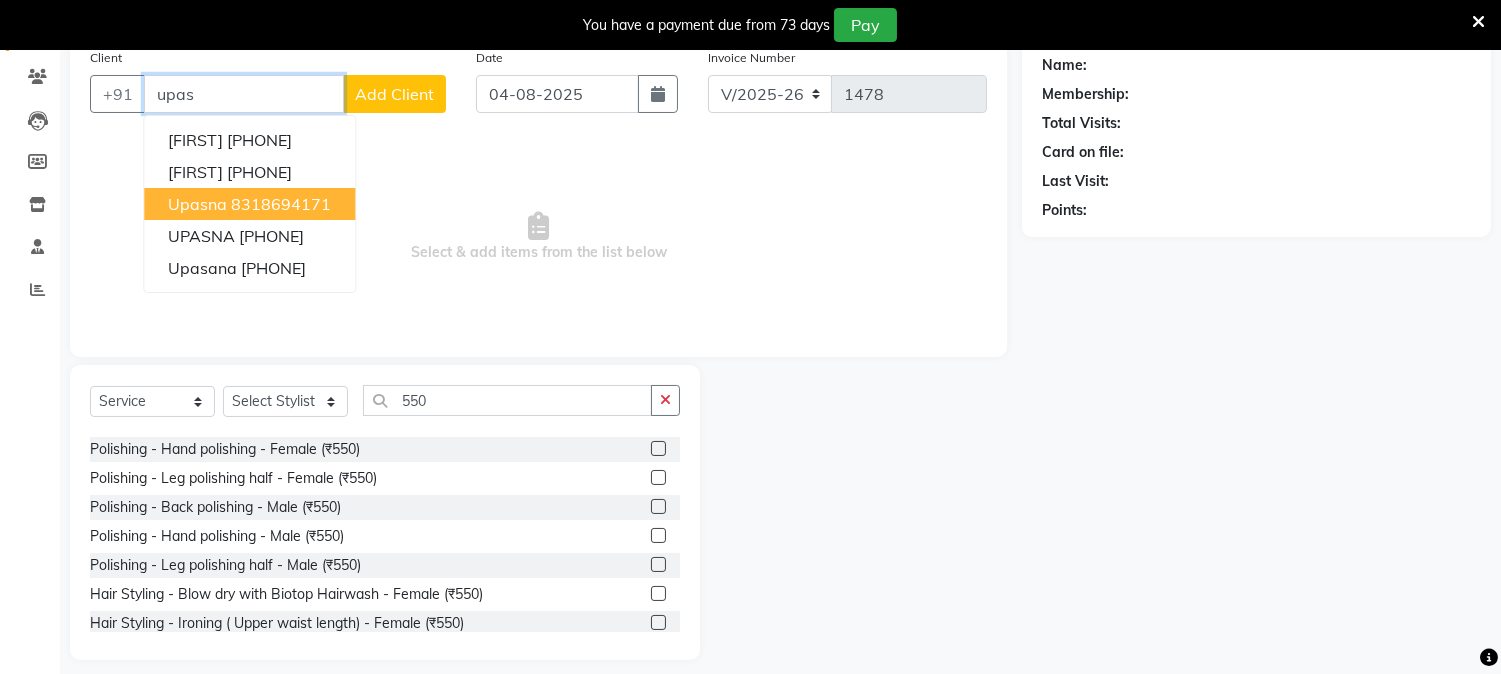 click on "8318694171" at bounding box center [281, 204] 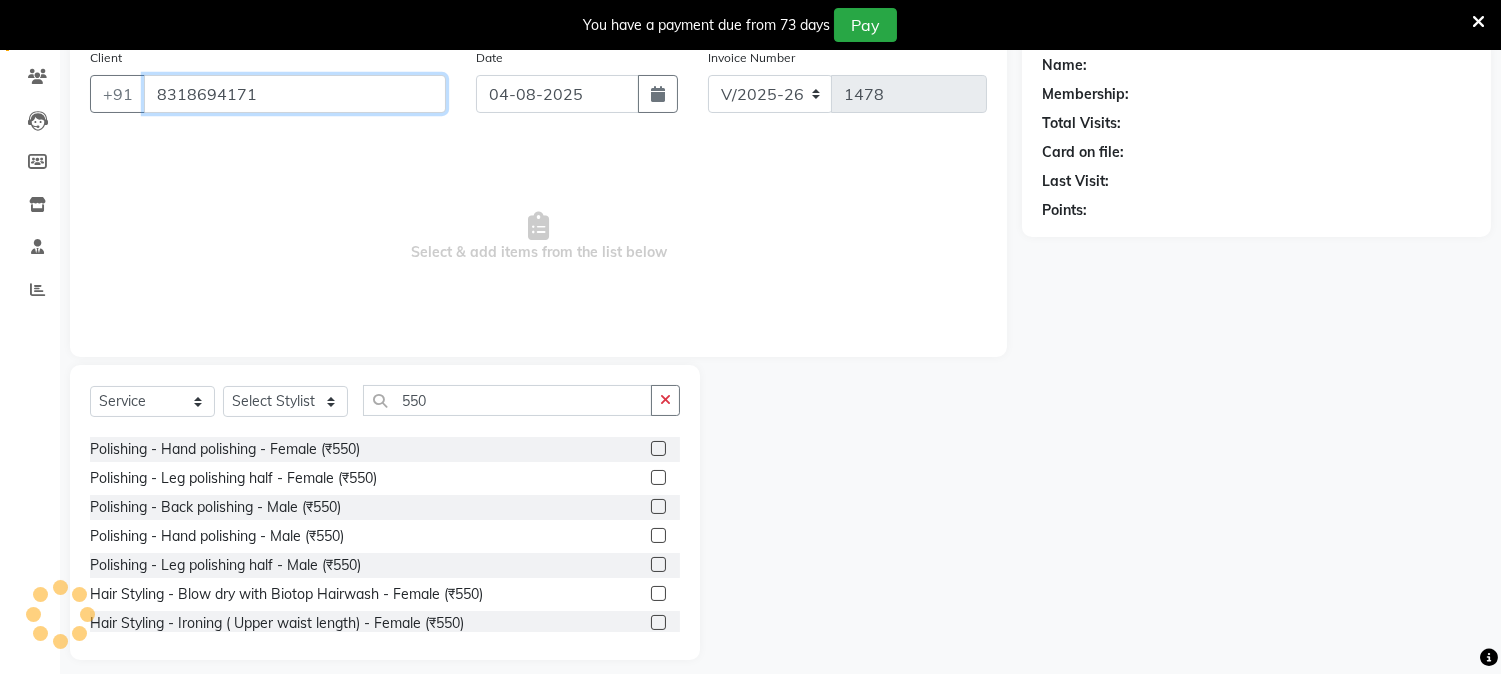 type on "8318694171" 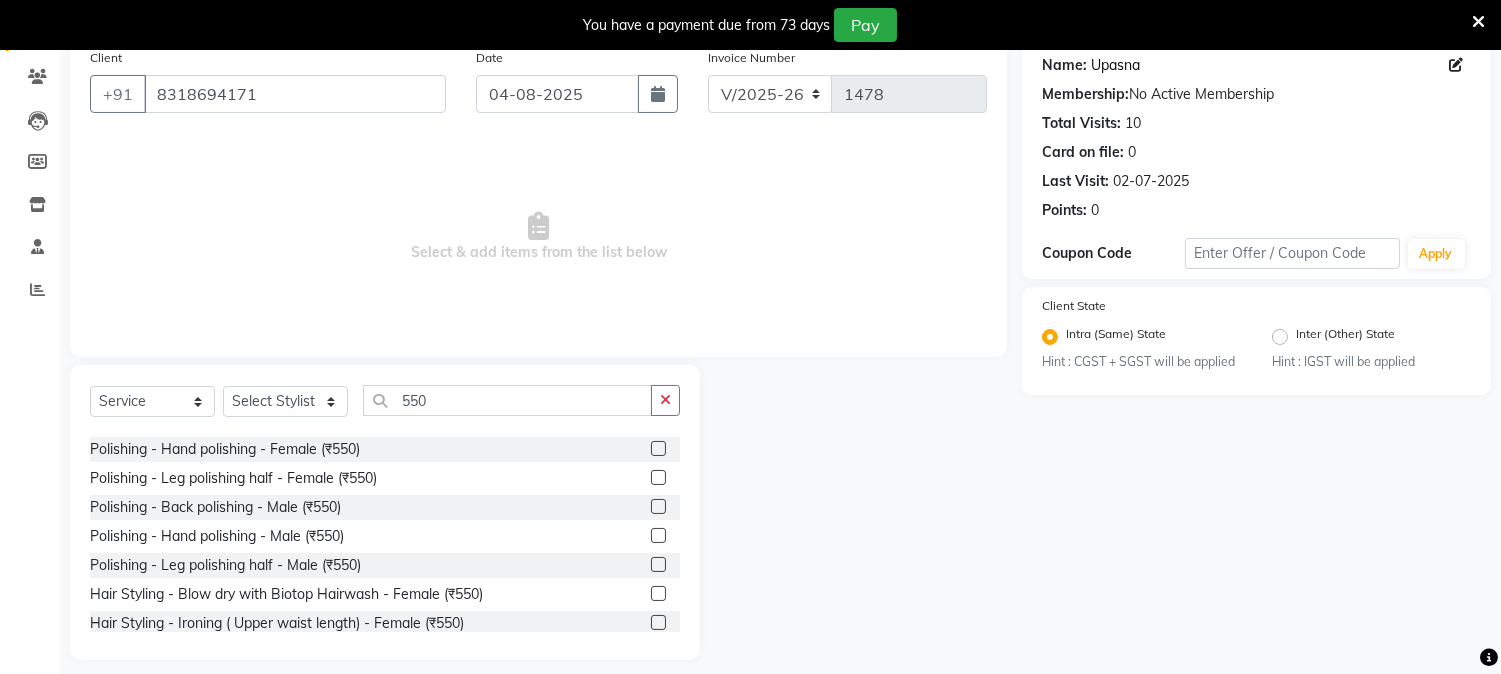 click on "Upasna" 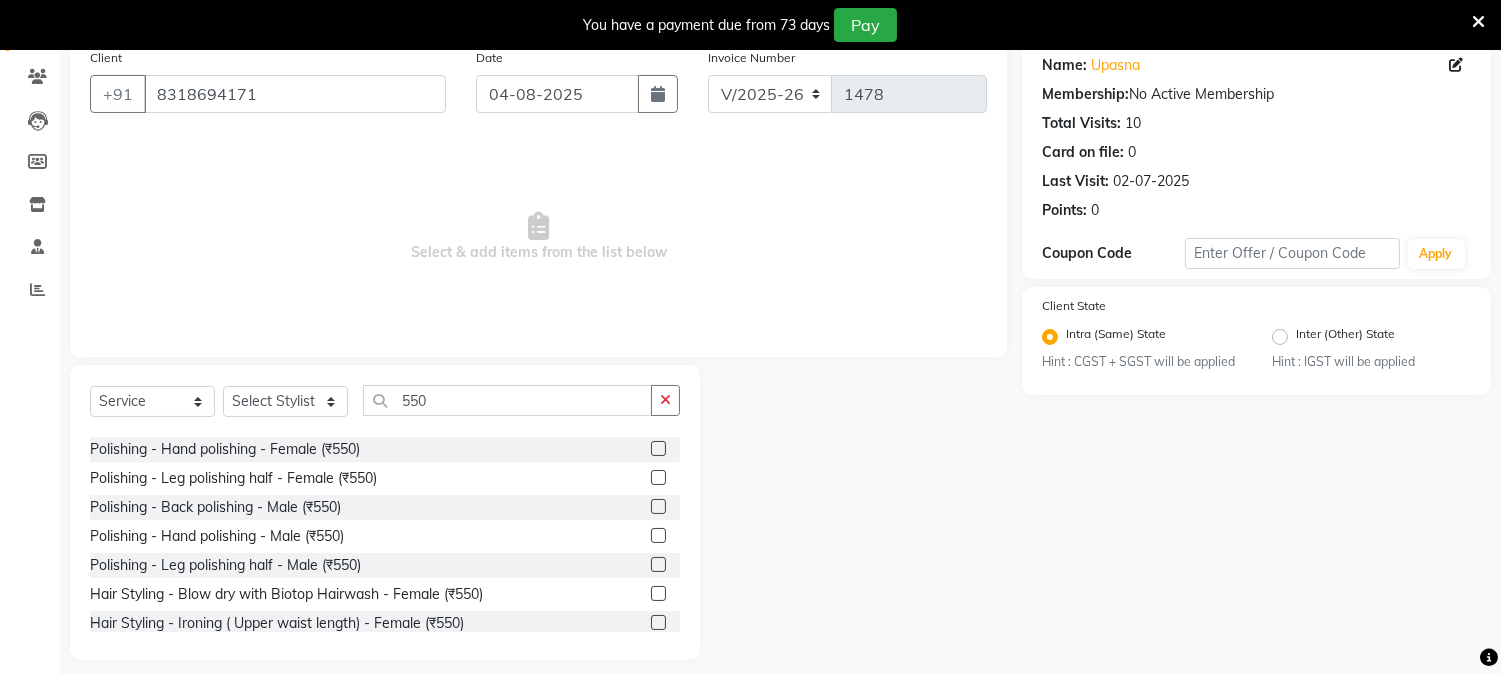scroll, scrollTop: 0, scrollLeft: 0, axis: both 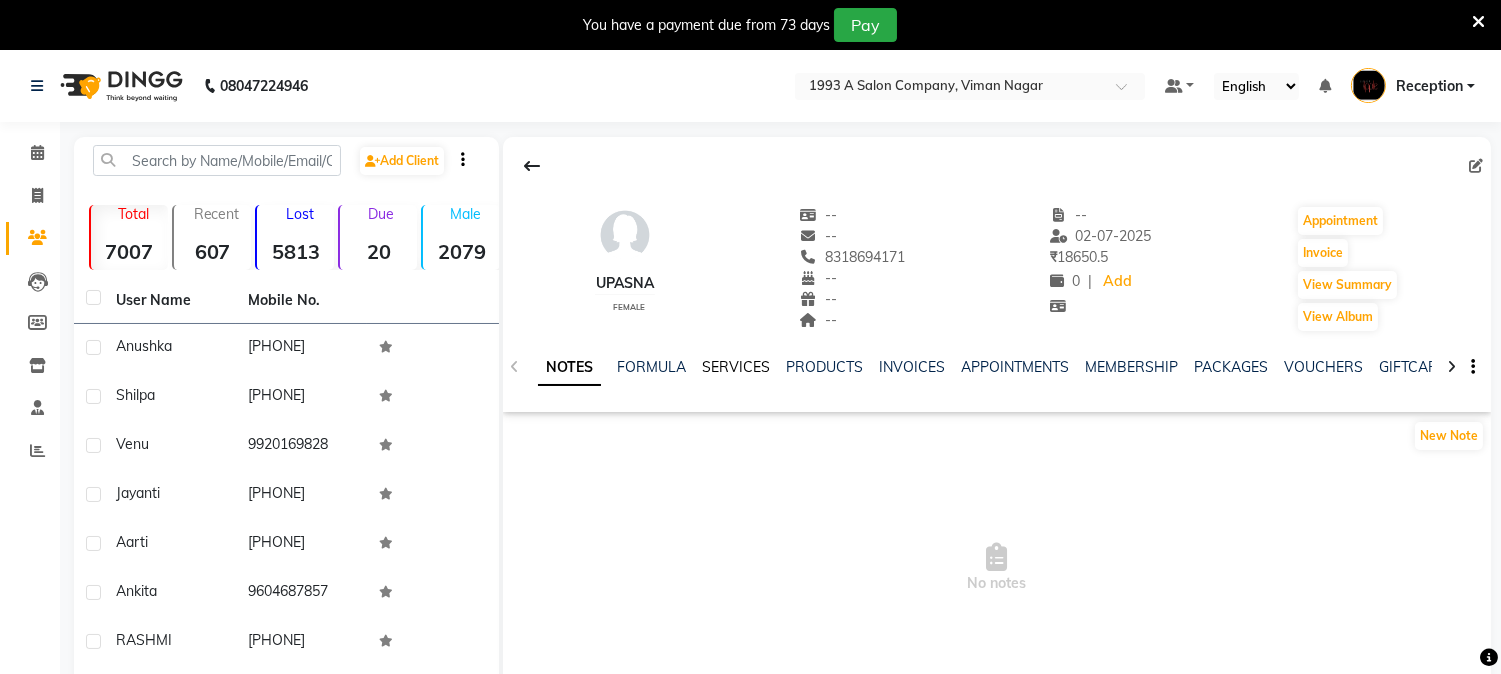 click on "SERVICES" 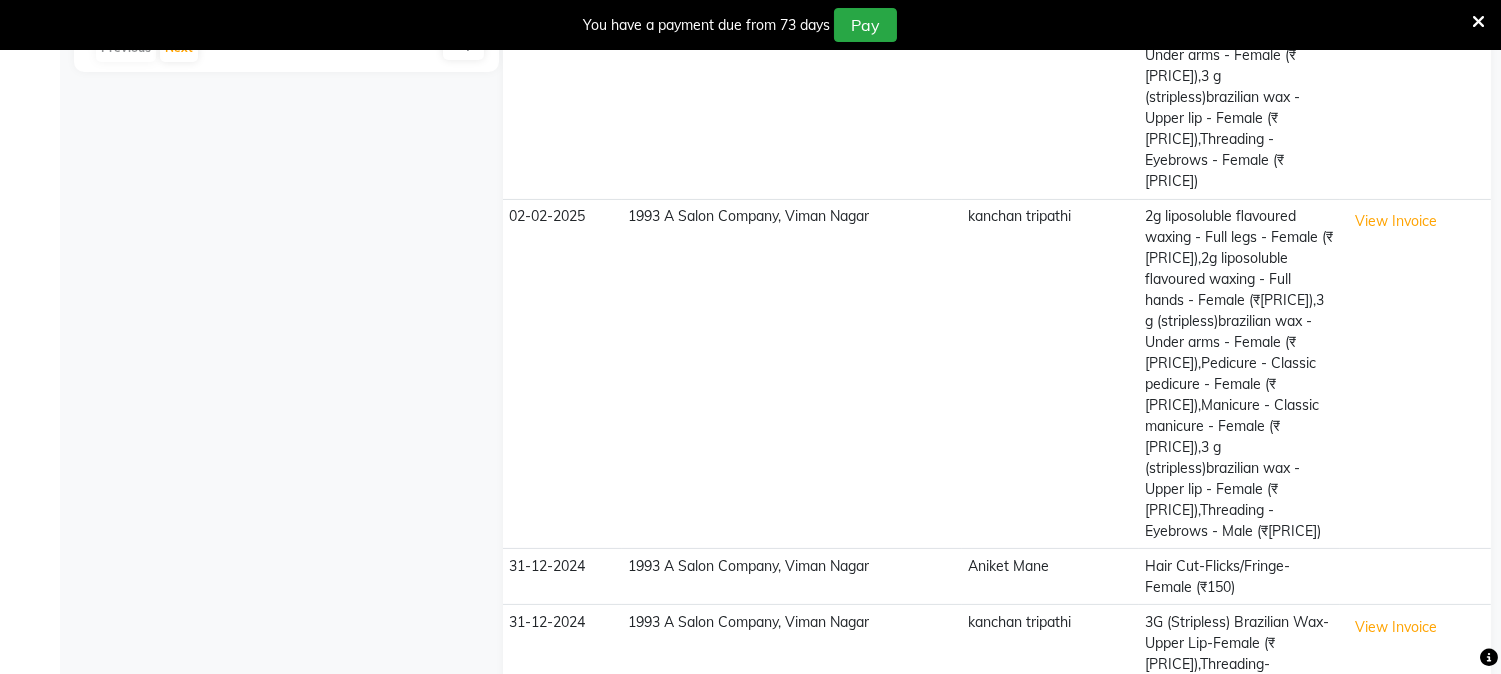 scroll, scrollTop: 850, scrollLeft: 0, axis: vertical 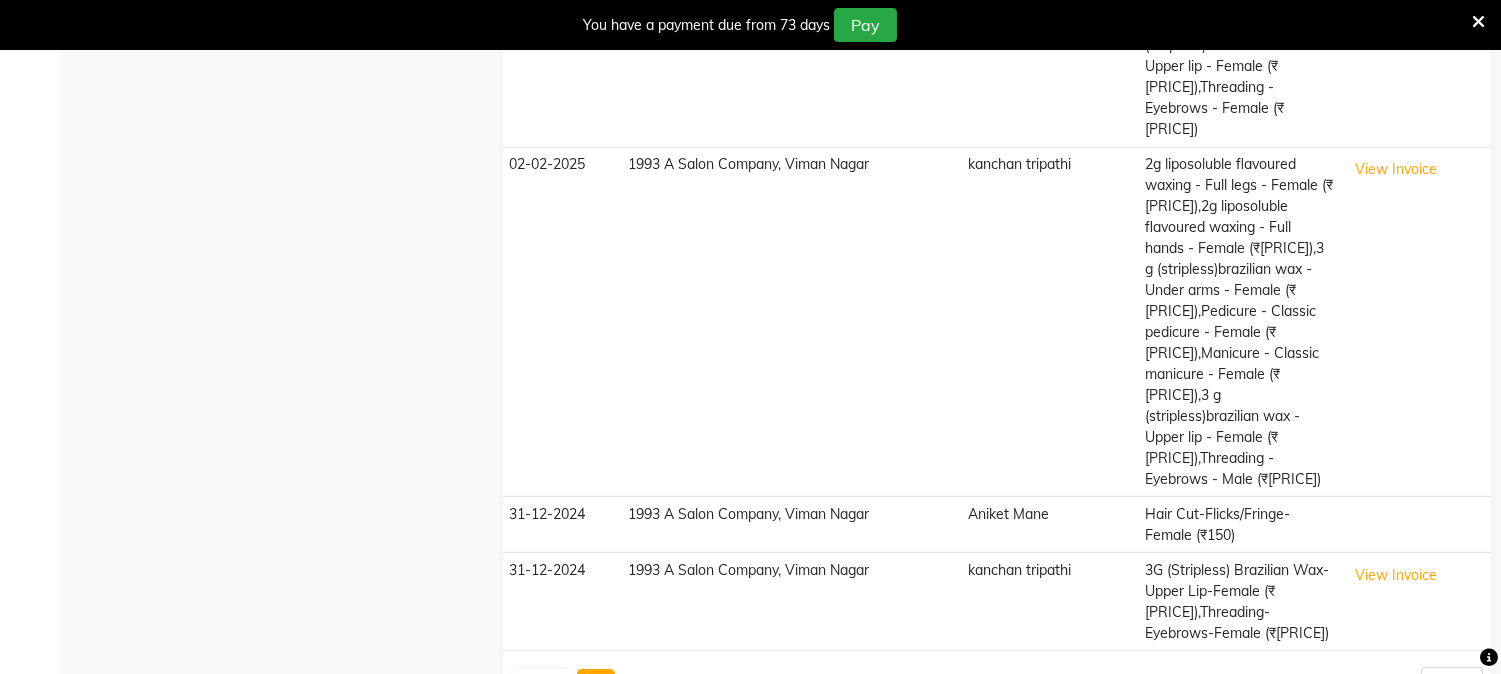 click on "Next" 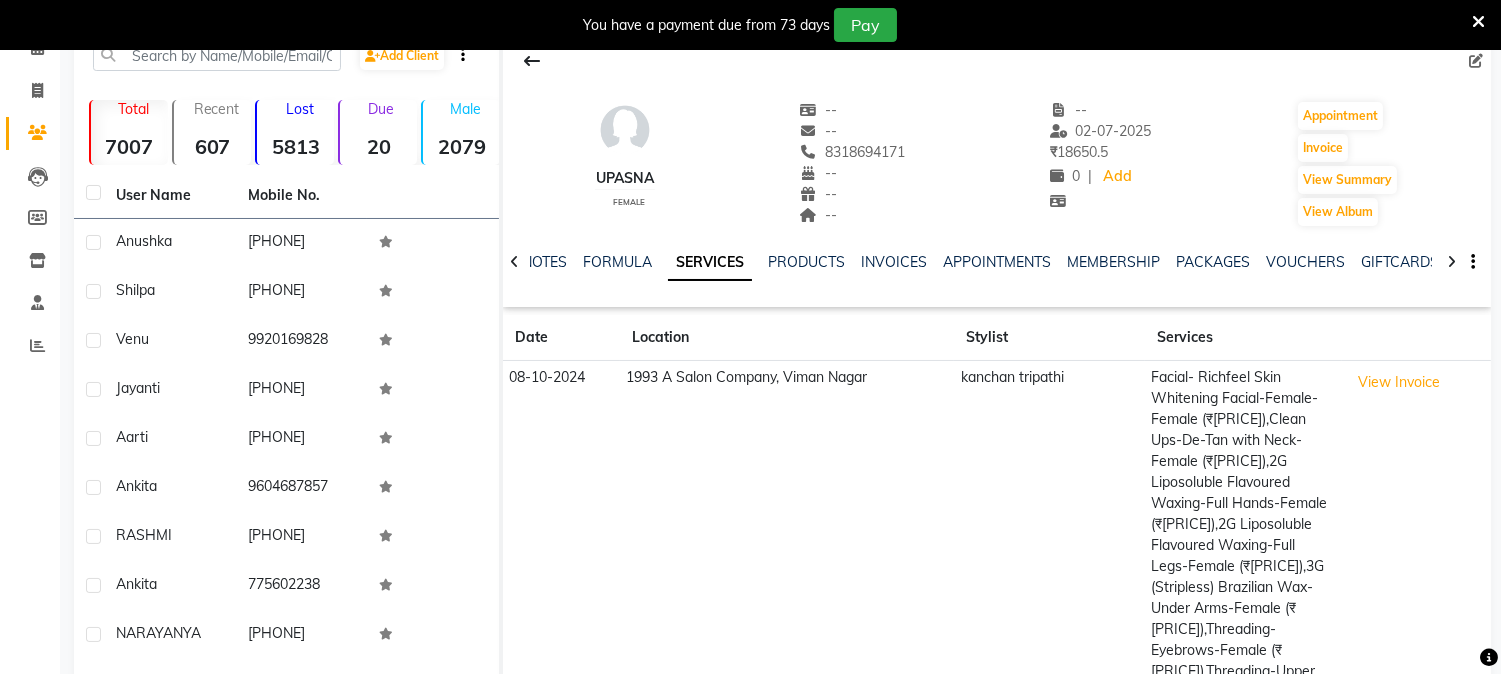 scroll, scrollTop: 0, scrollLeft: 0, axis: both 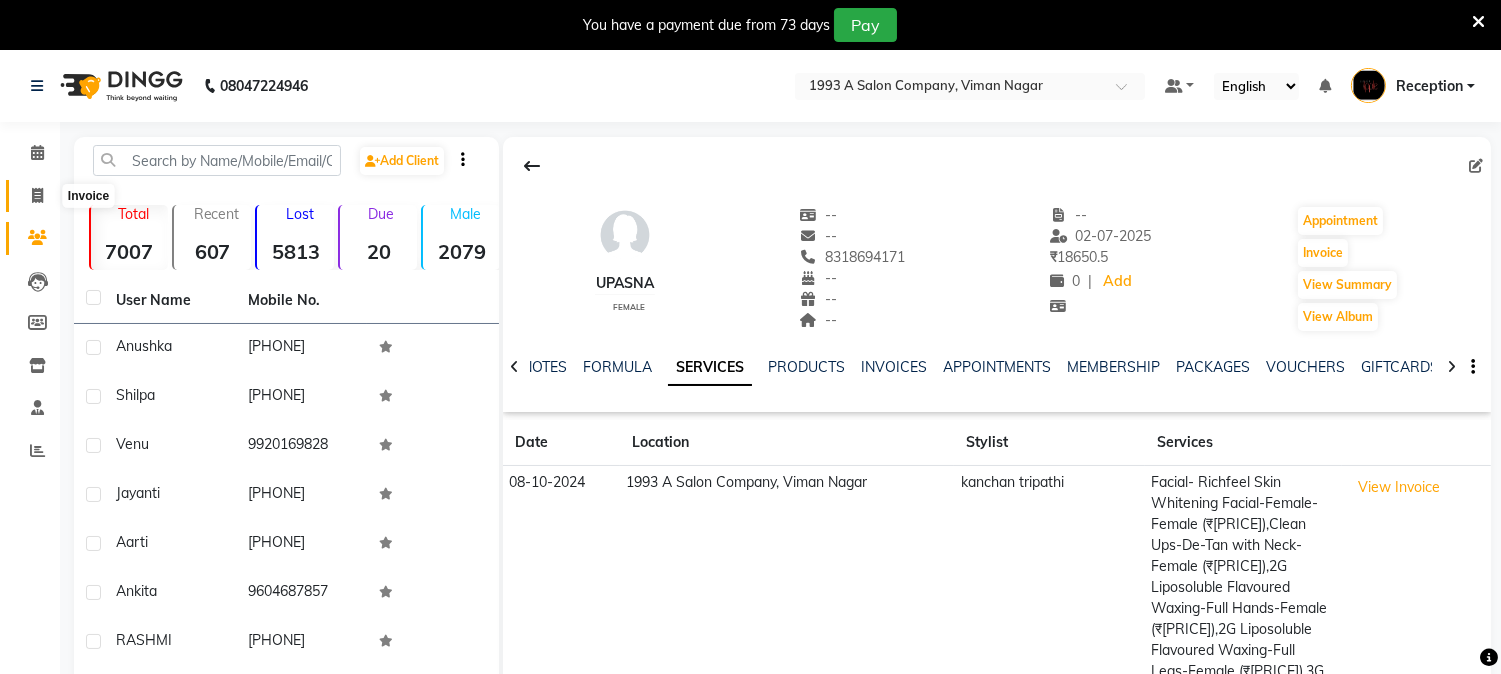 click 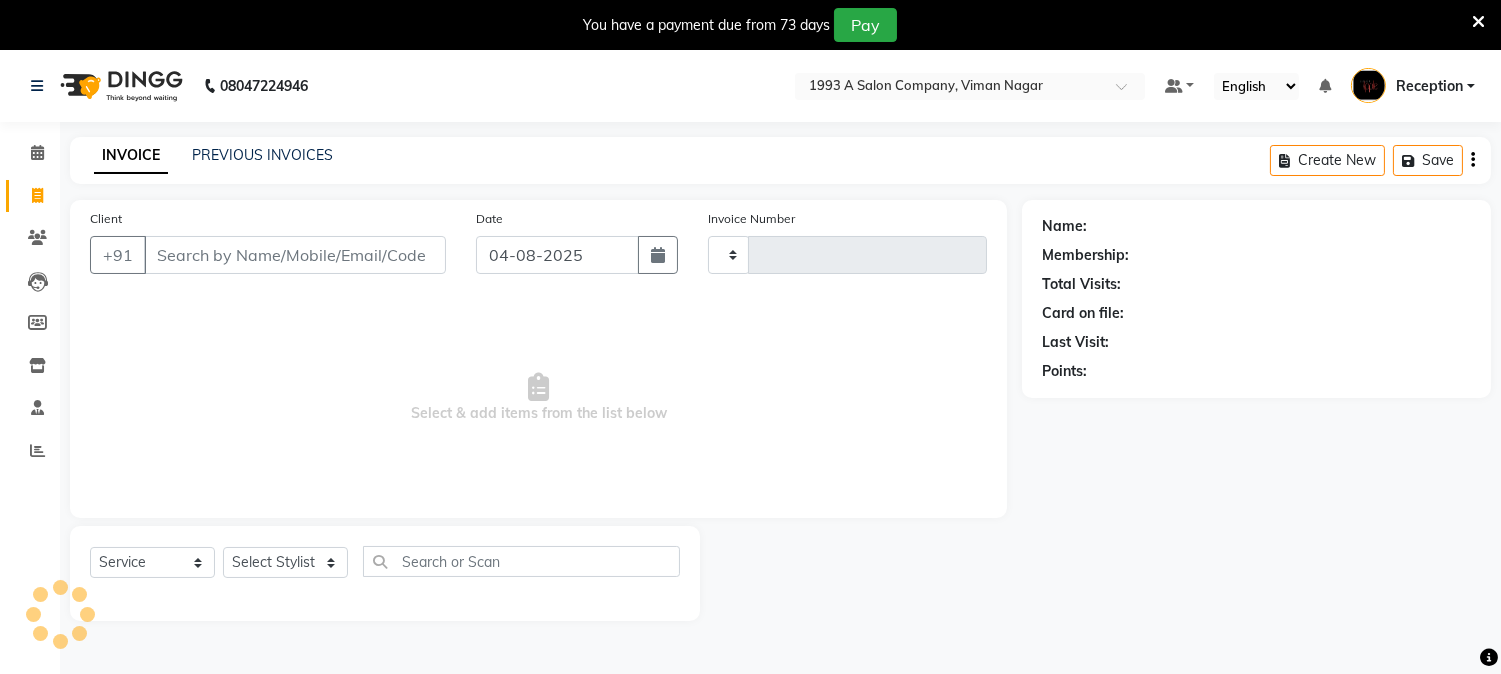 scroll, scrollTop: 50, scrollLeft: 0, axis: vertical 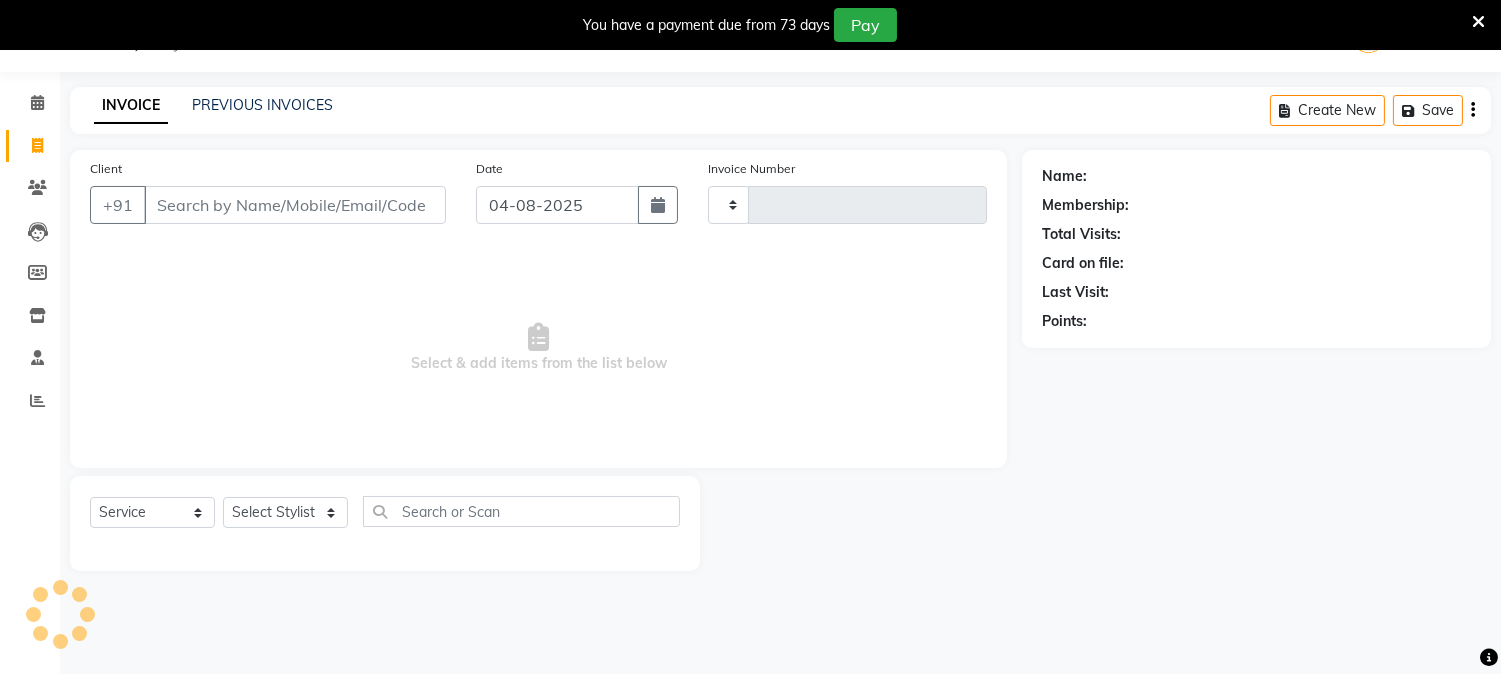 type on "1478" 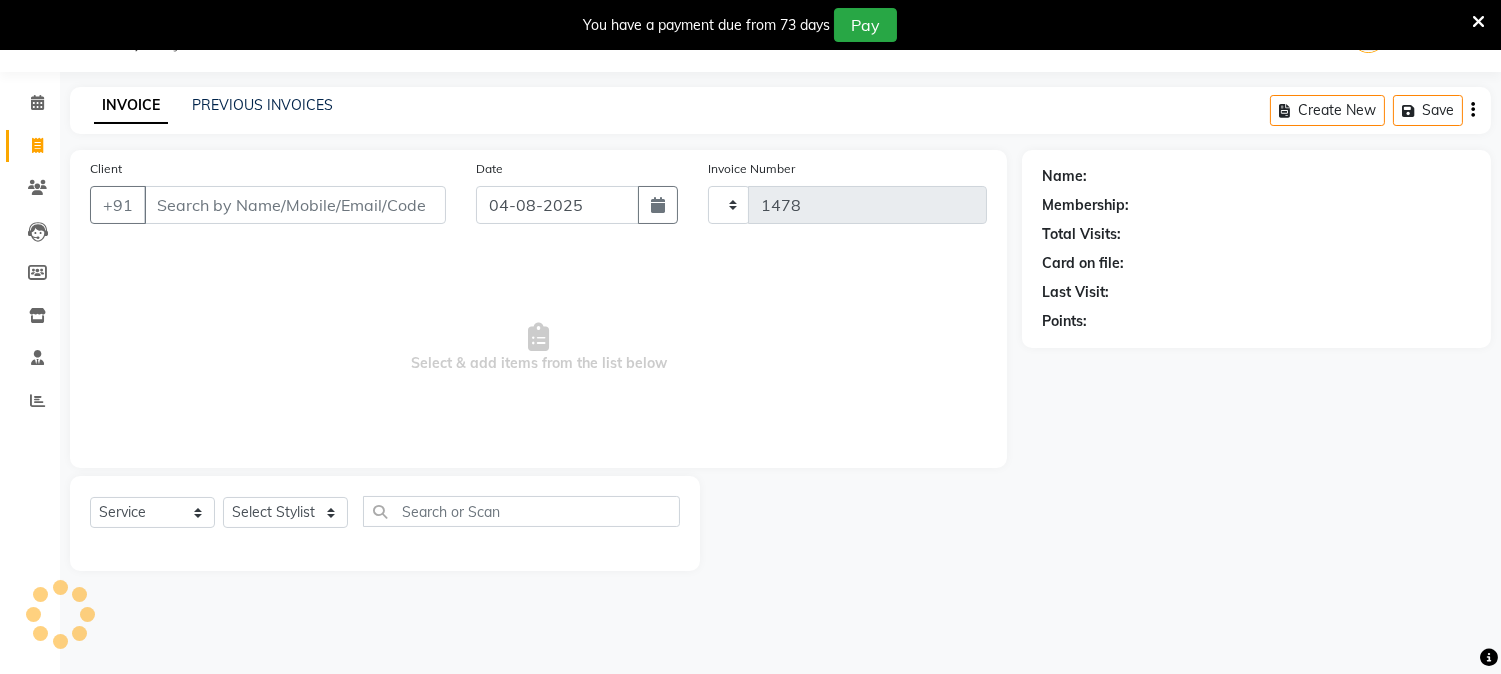 select on "144" 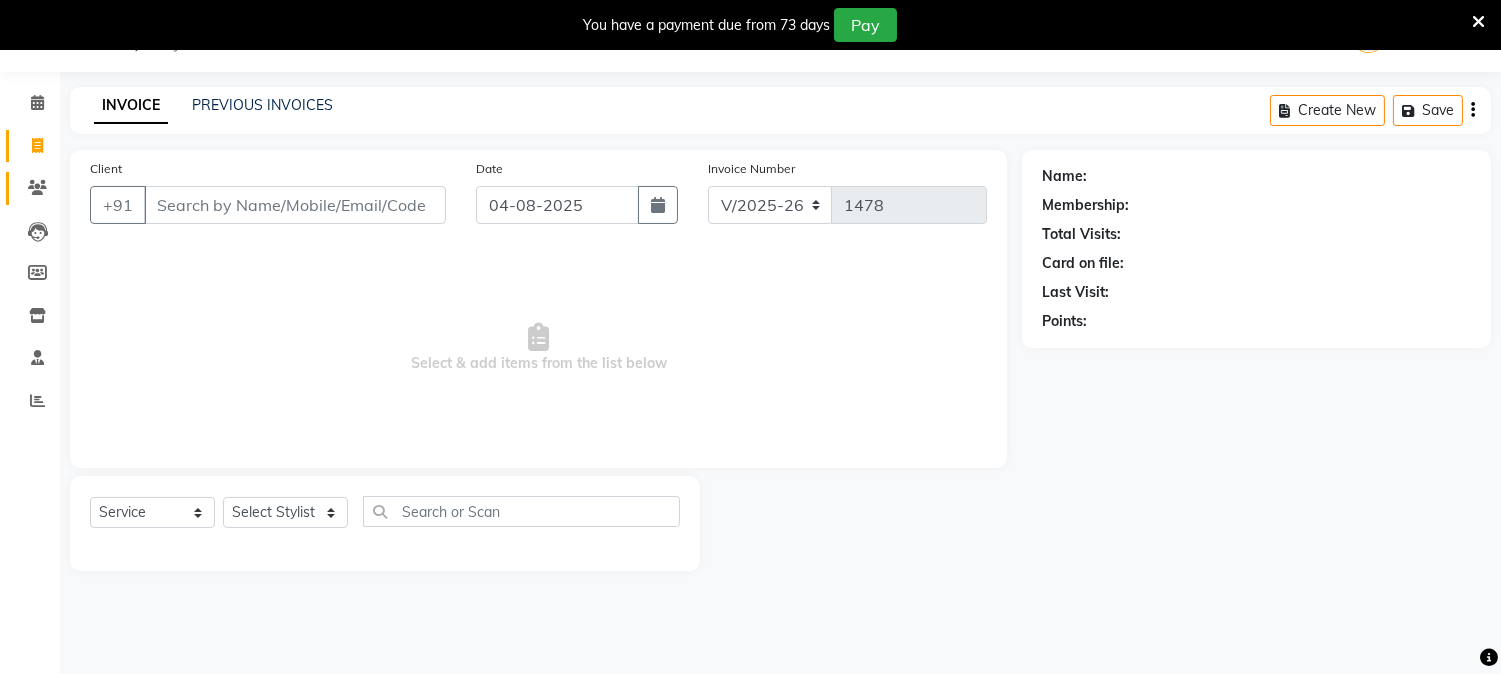 click on "Clients" 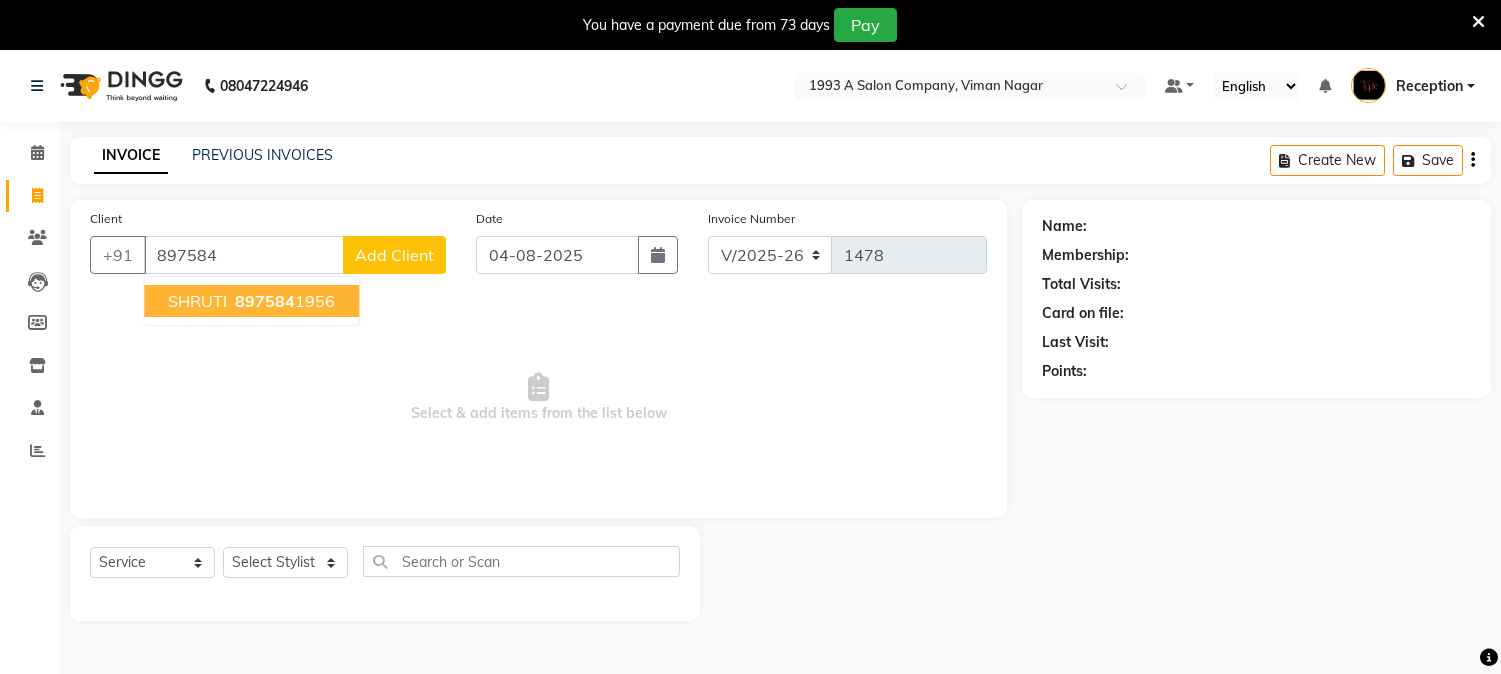 select on "144" 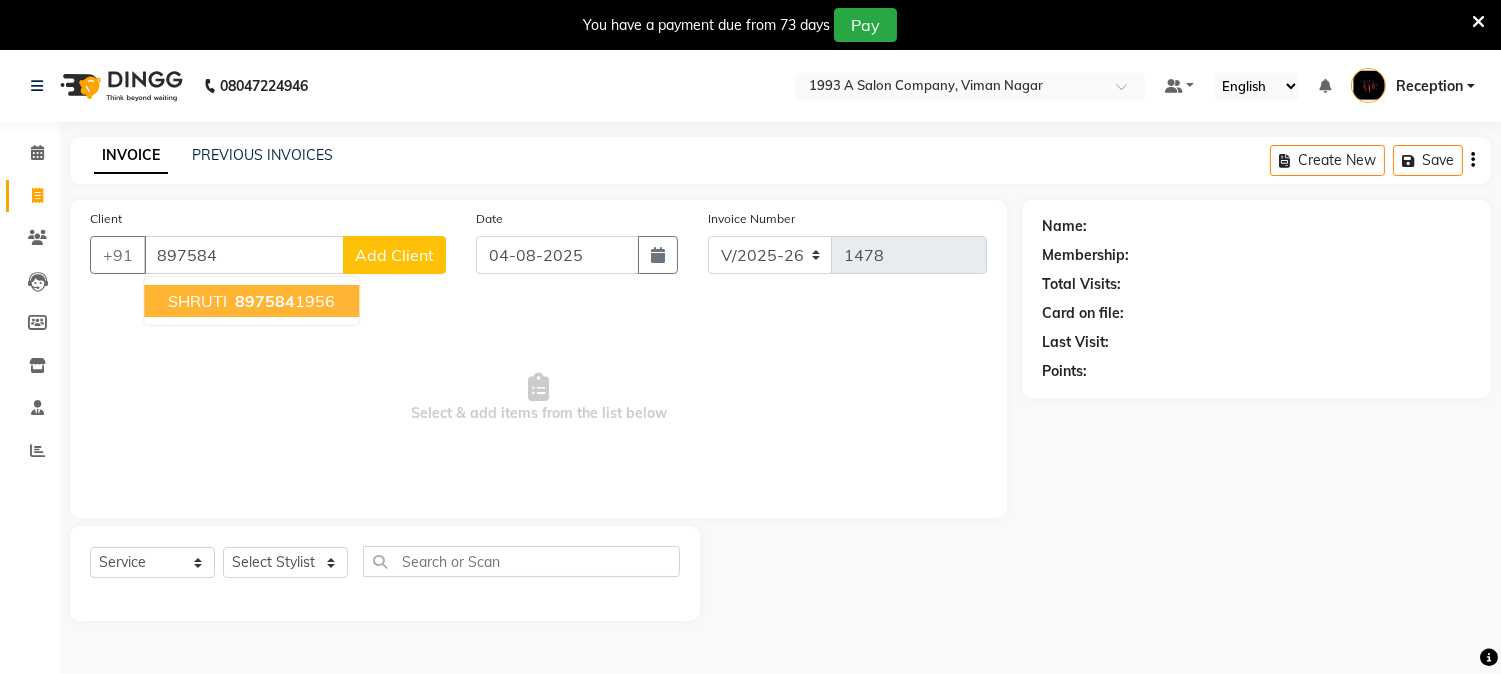 scroll, scrollTop: 0, scrollLeft: 0, axis: both 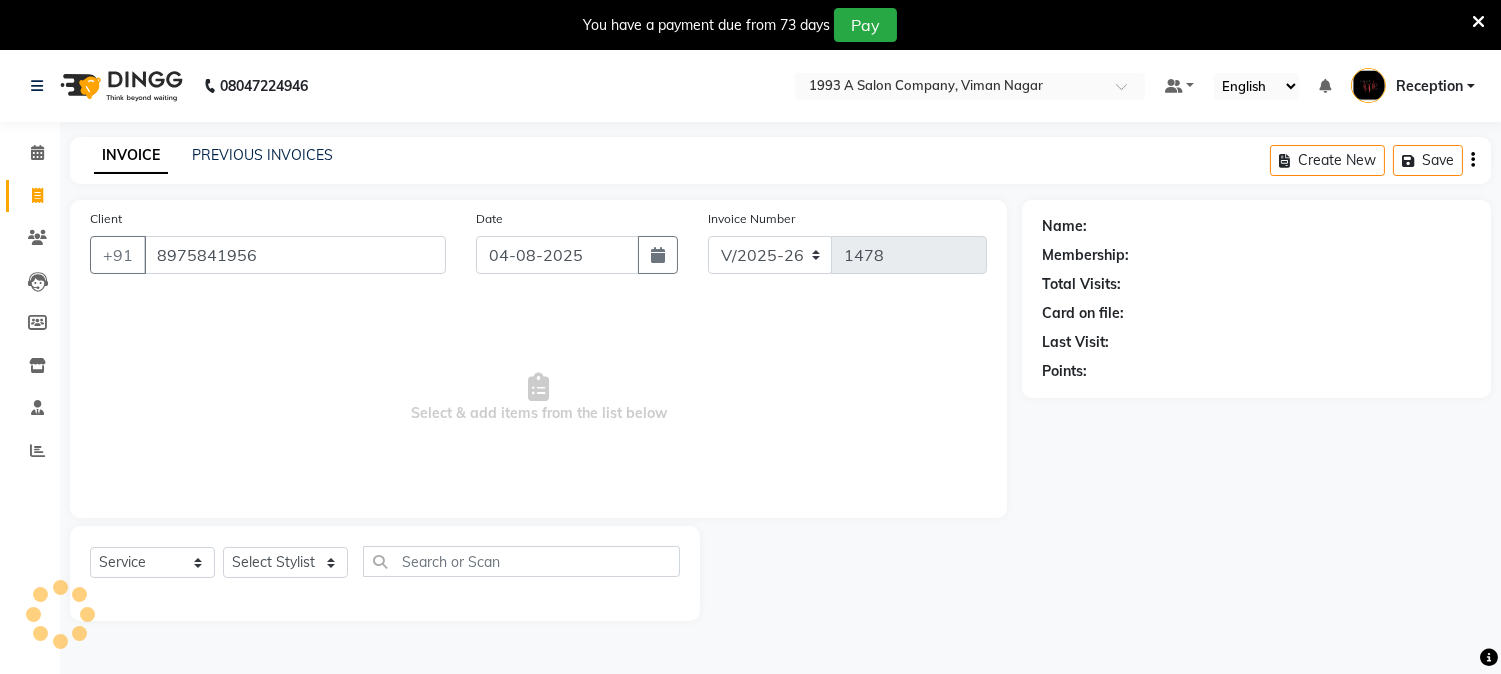 type on "8975841956" 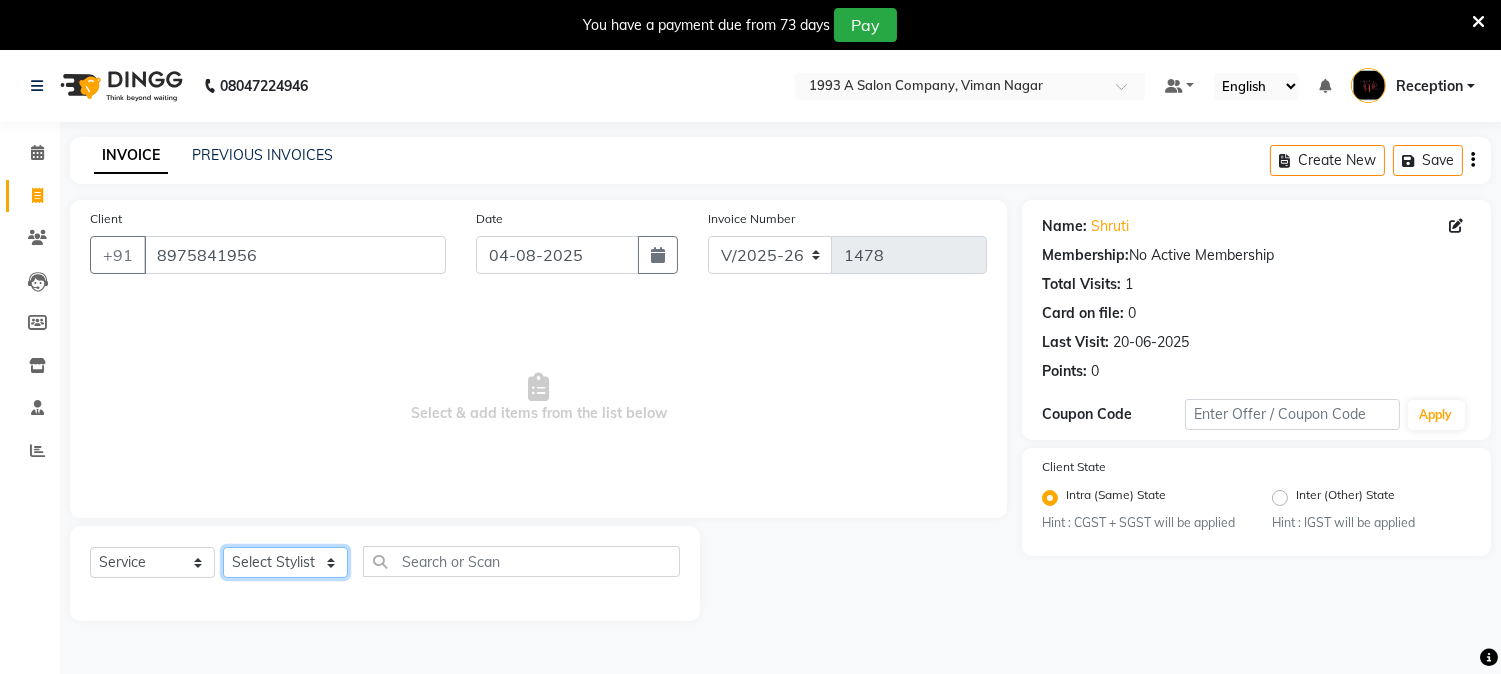 click on "Select Stylist [FIRST] [LAST] [FIRST] [LAST] [FIRST] [LAST] [FIRST] [LAST] [FIRST] [LAST] [FIRST] [LAST] [FIRST] [LAST] [FIRST] [LAST] [FIRST] [LAST]" 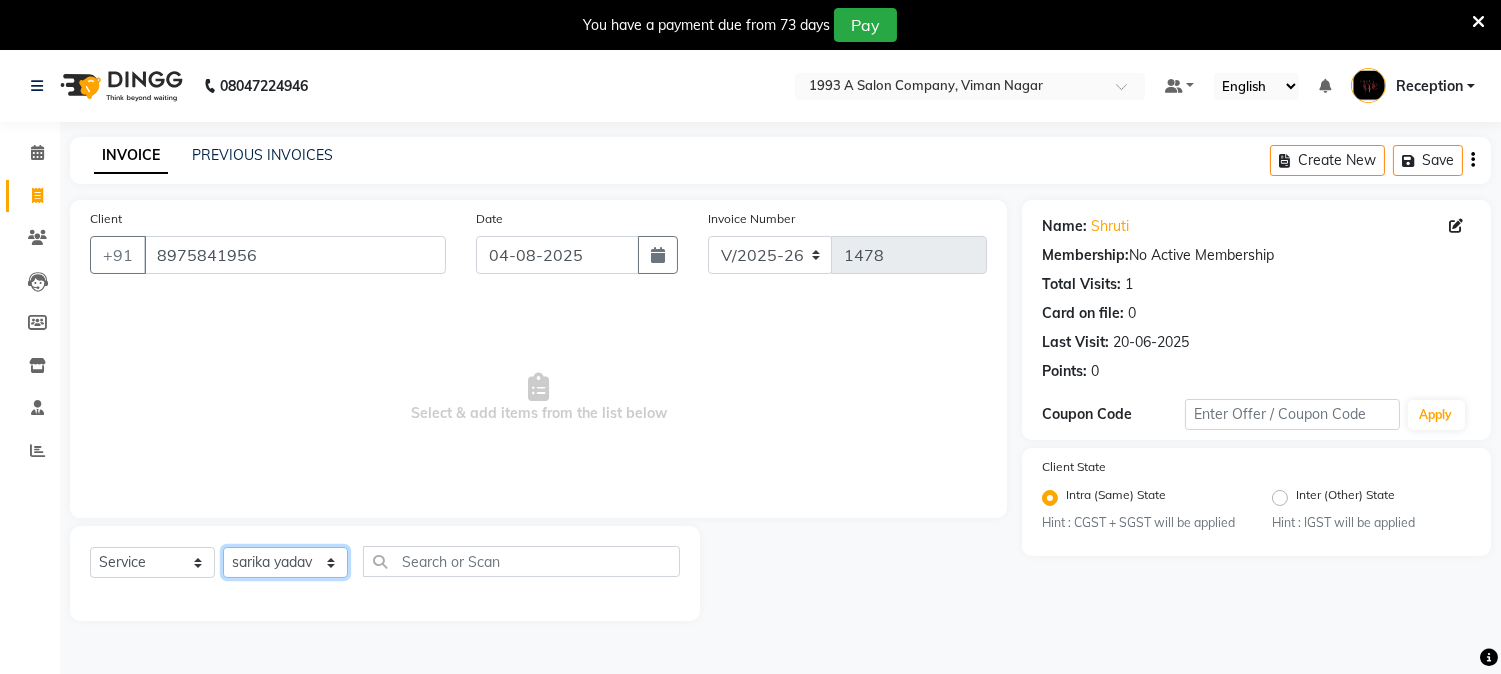 click on "Select Stylist [FIRST] [LAST] [FIRST] [LAST] [FIRST] [LAST] [FIRST] [LAST] [FIRST] [LAST] [FIRST] [LAST] [FIRST] [LAST] [FIRST] [LAST] [FIRST] [LAST]" 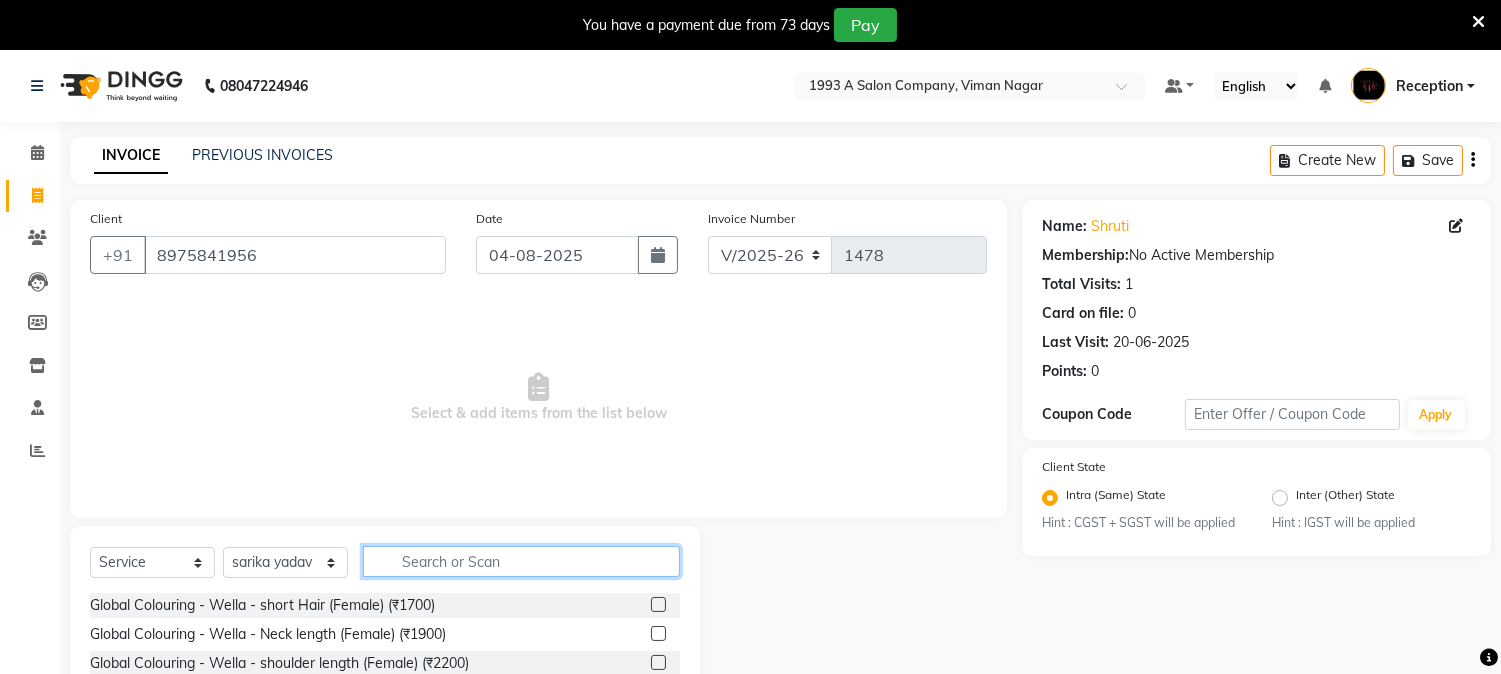 click 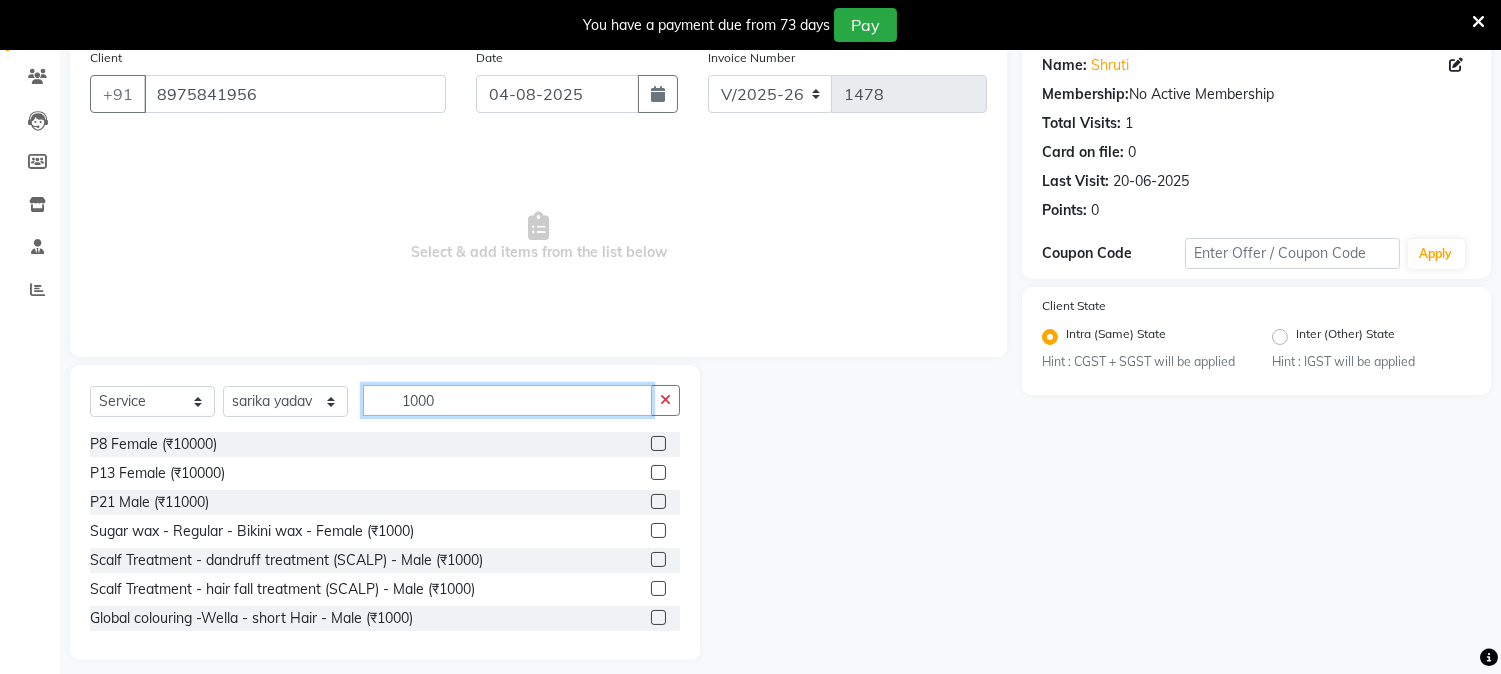 scroll, scrollTop: 176, scrollLeft: 0, axis: vertical 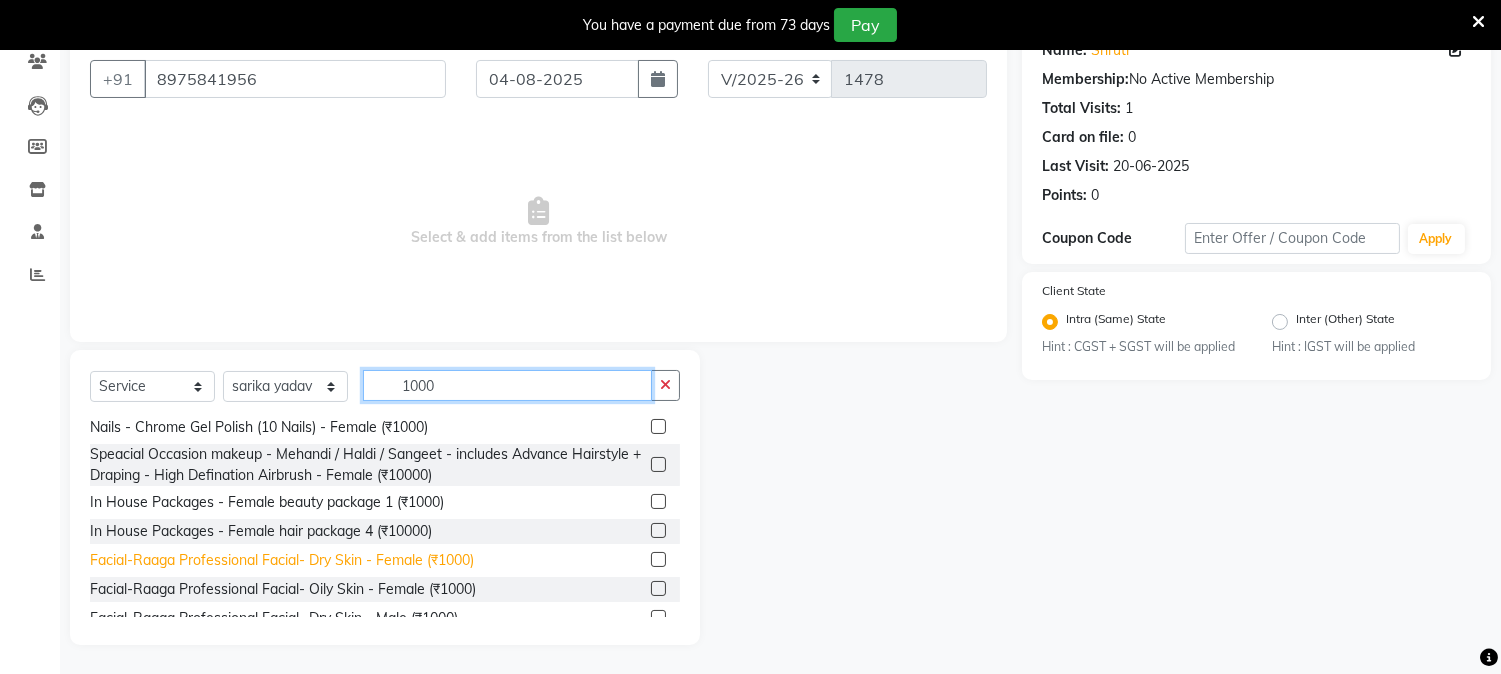 type on "1000" 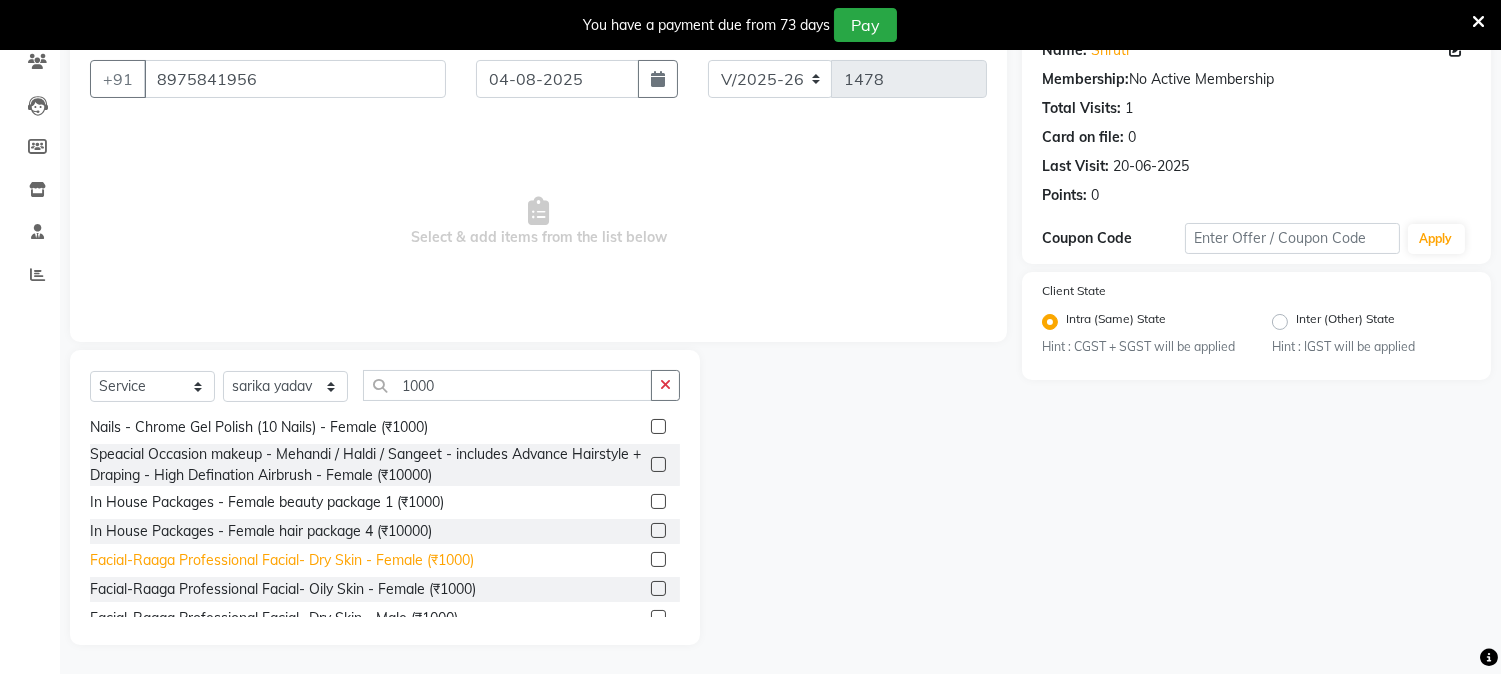 click on "Facial-Raaga Professional Facial- Dry Skin - Female (₹1000)" 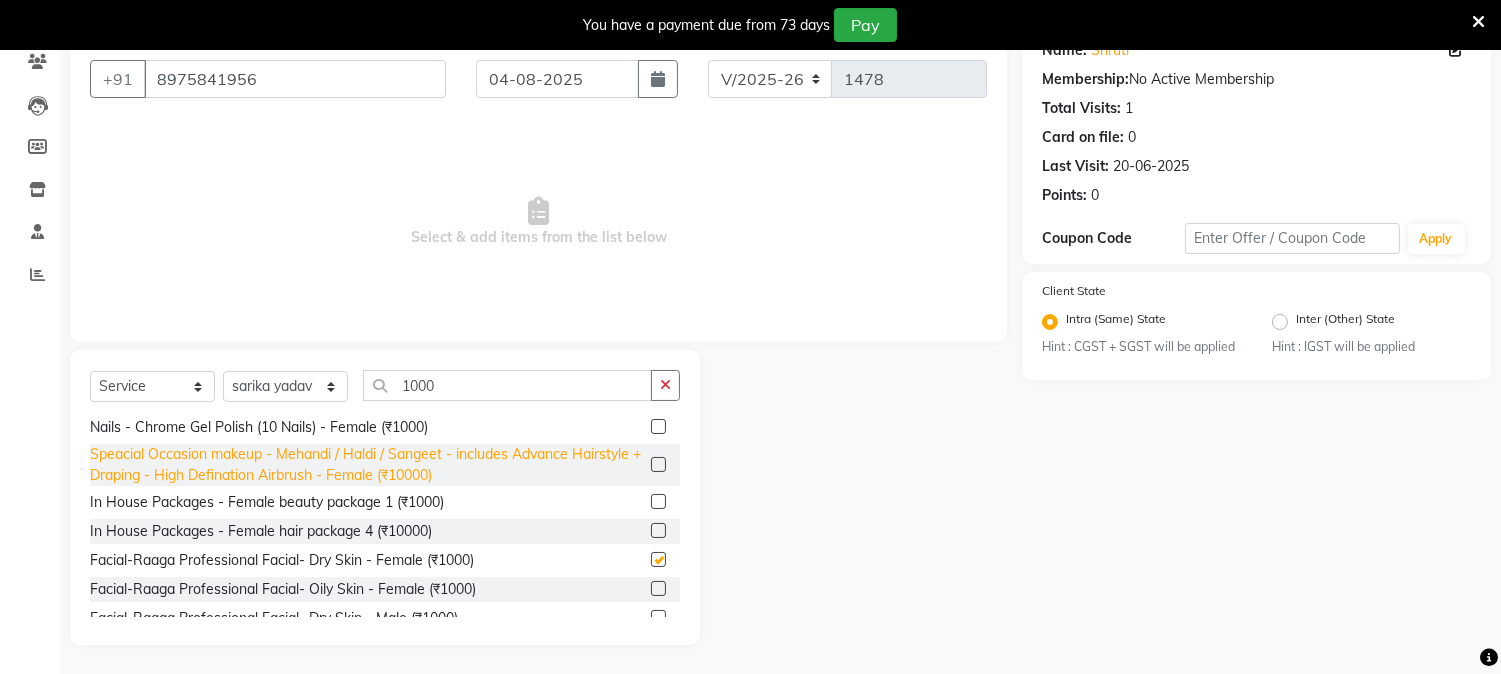 checkbox on "false" 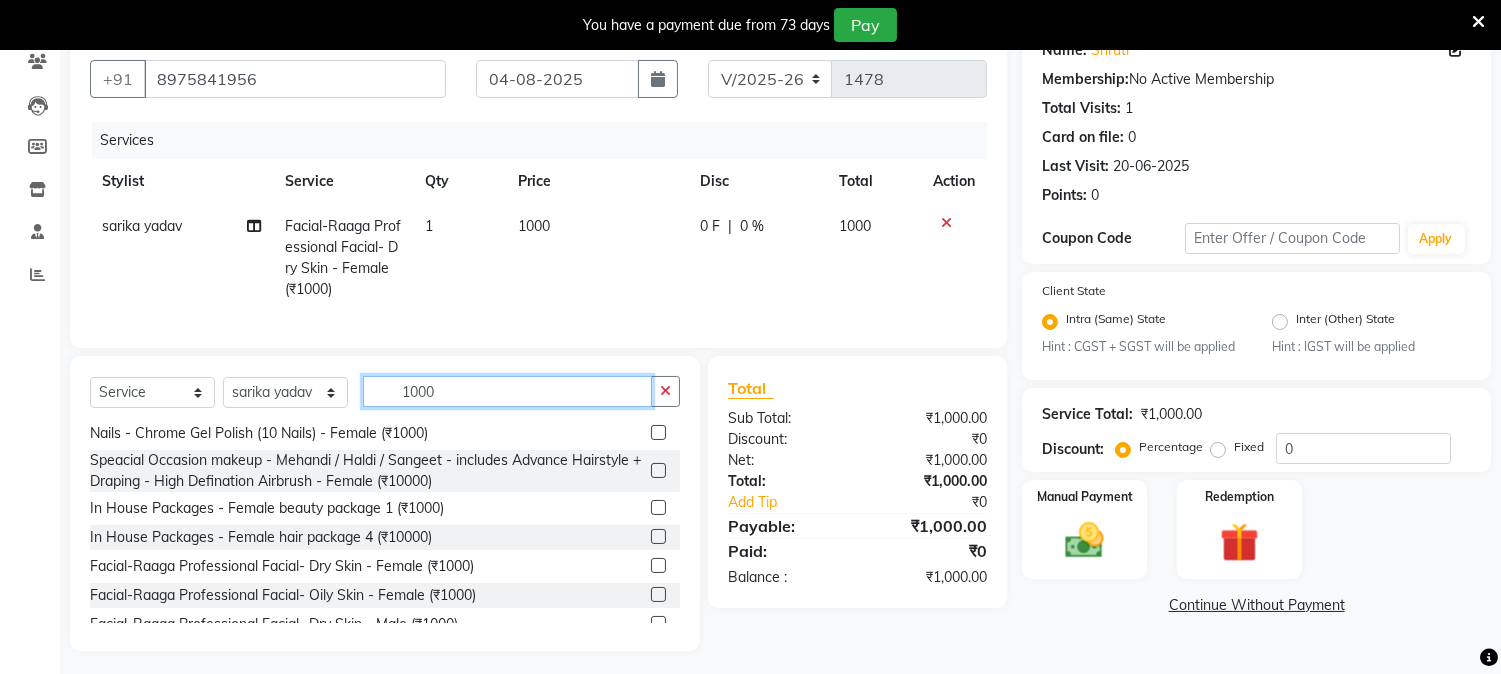 click on "1000" 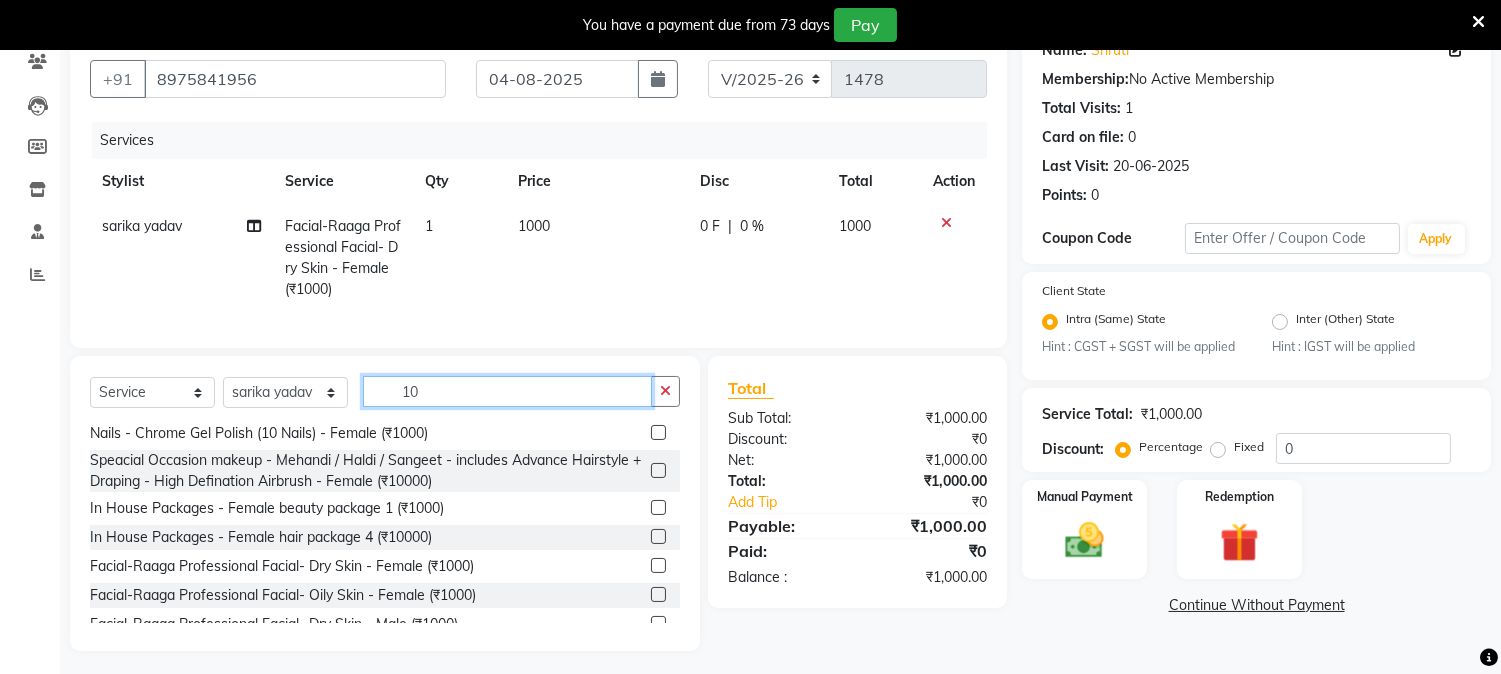 type on "1" 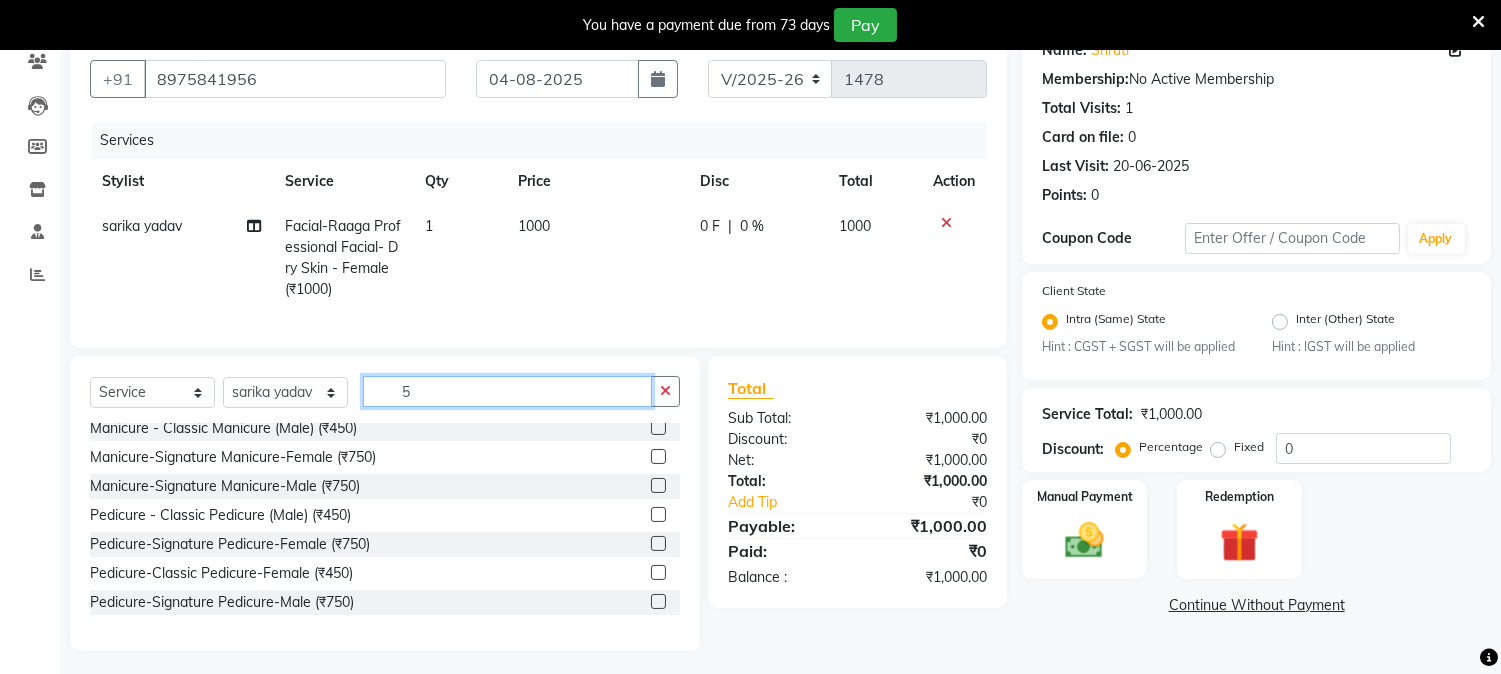 scroll, scrollTop: 94, scrollLeft: 0, axis: vertical 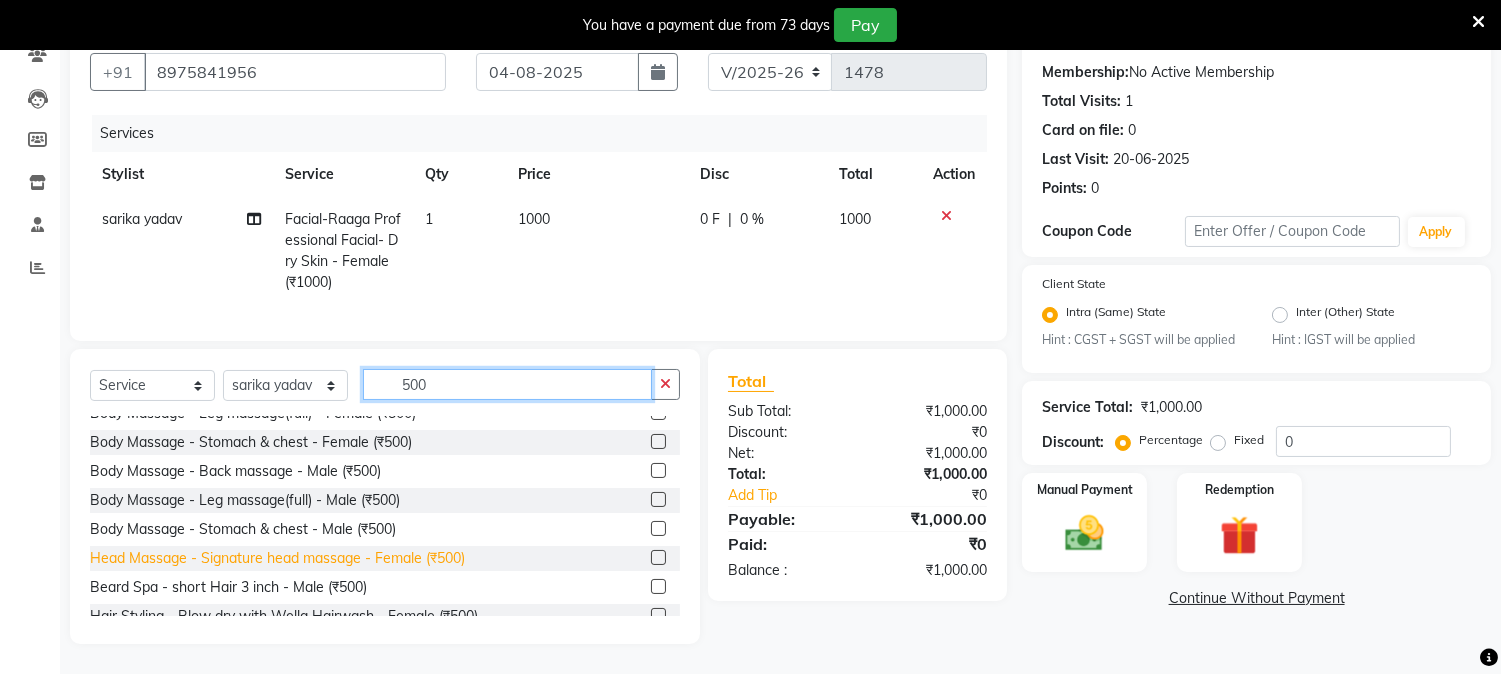 type on "500" 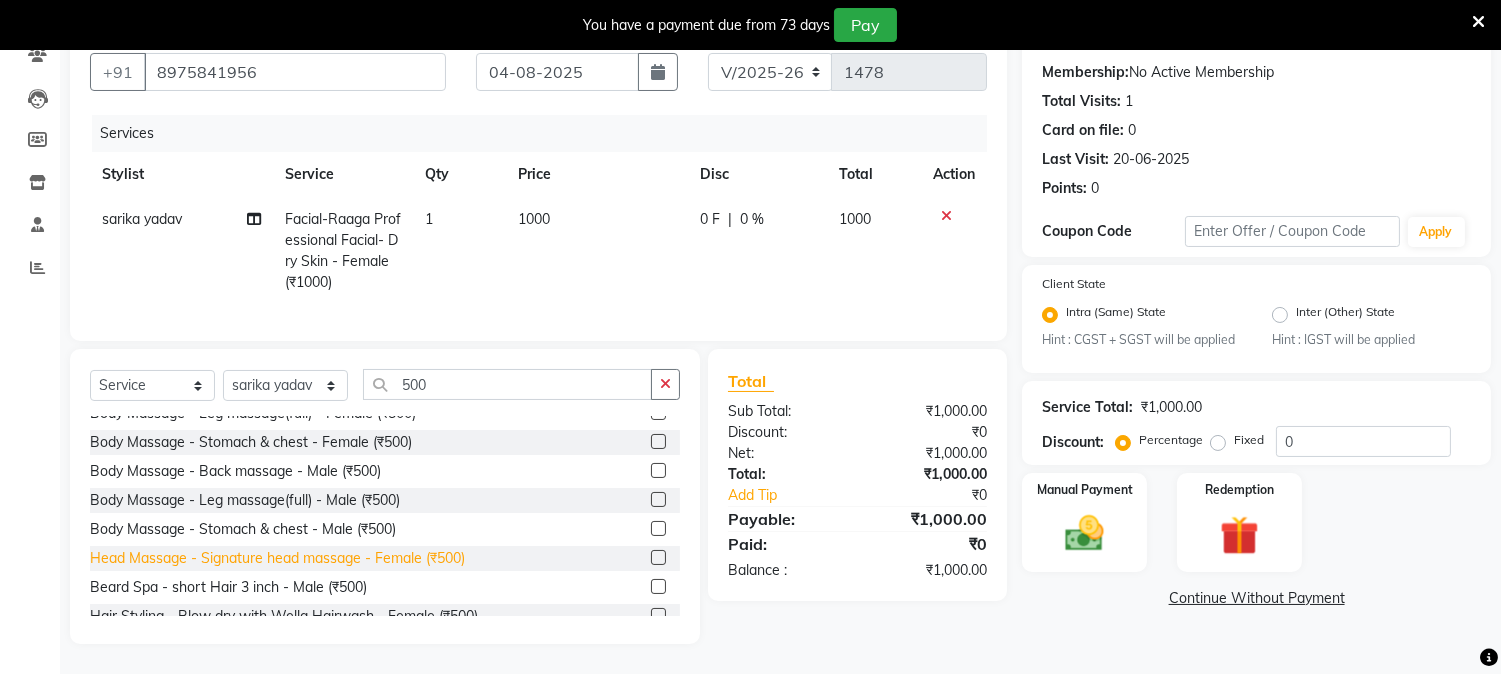 click on "Head Massage - Signature head massage - Female (₹500)" 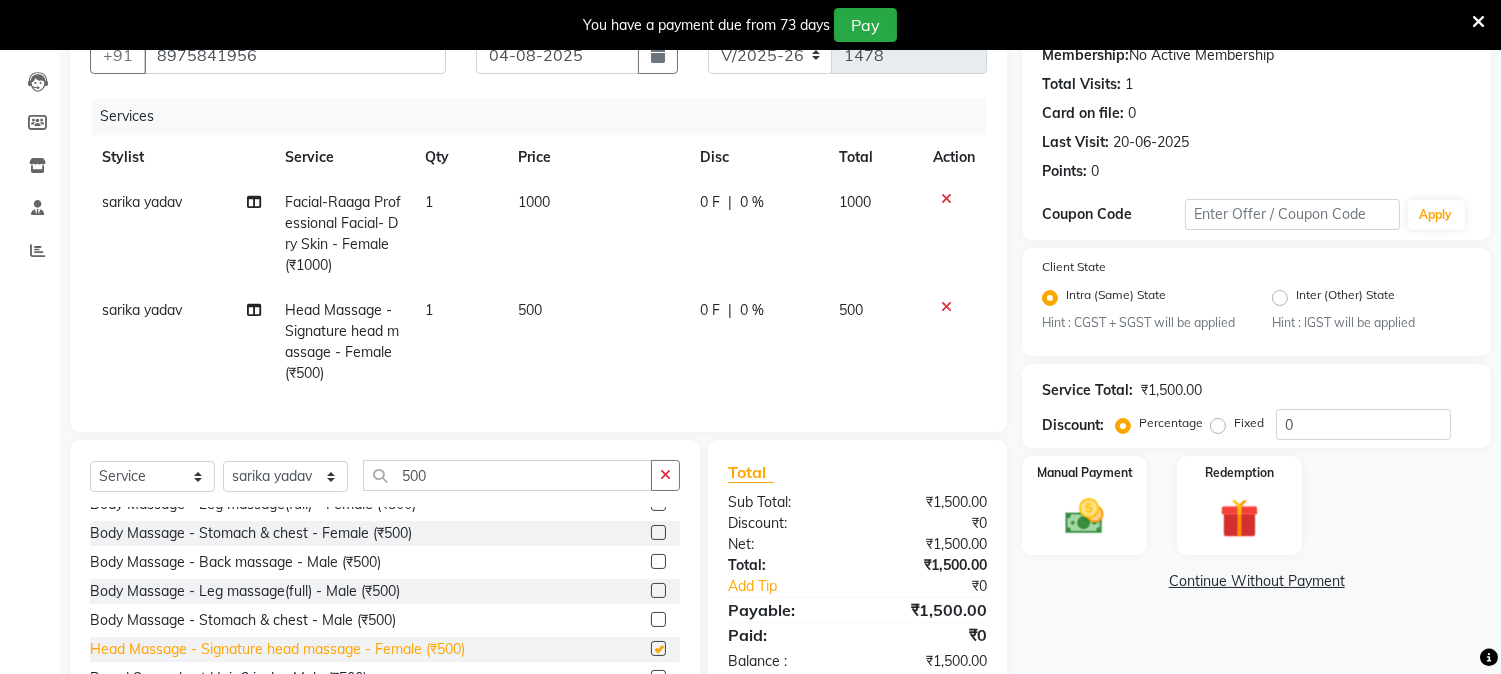 checkbox on "false" 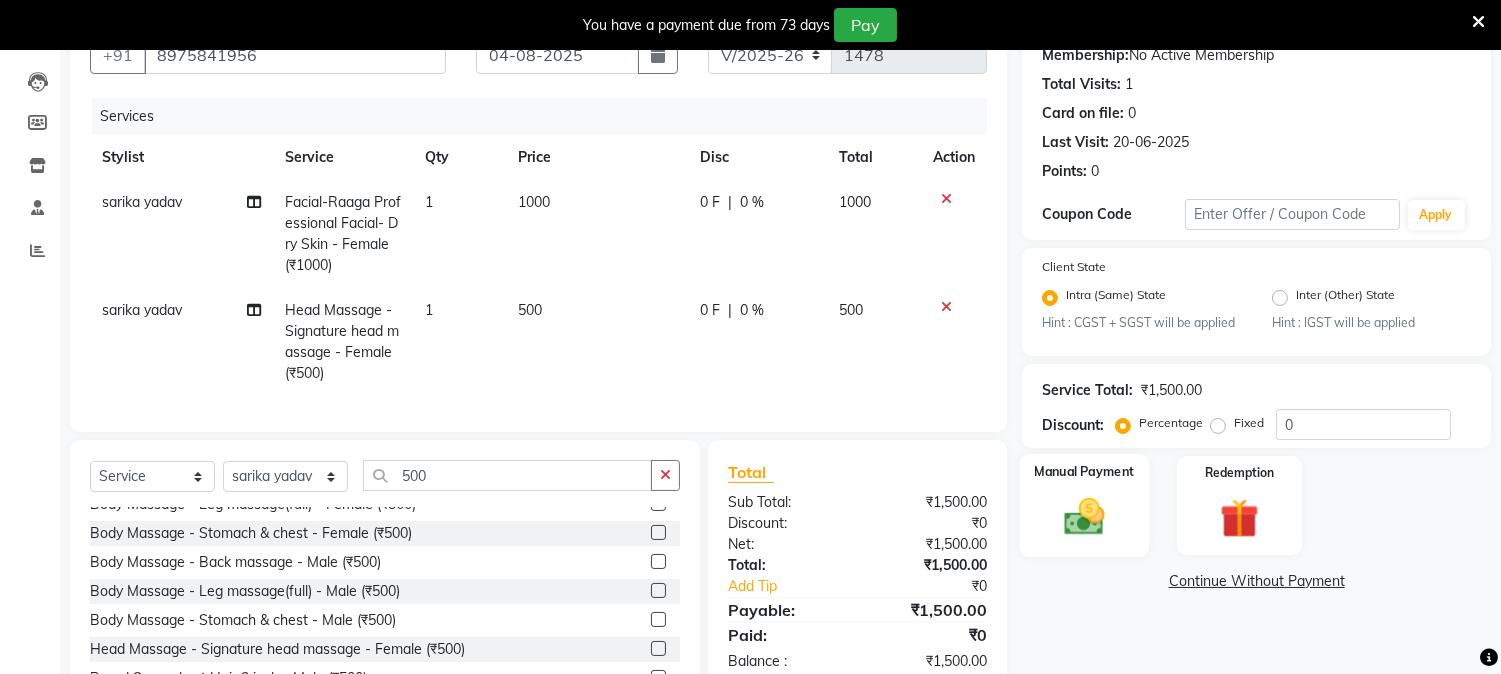 click 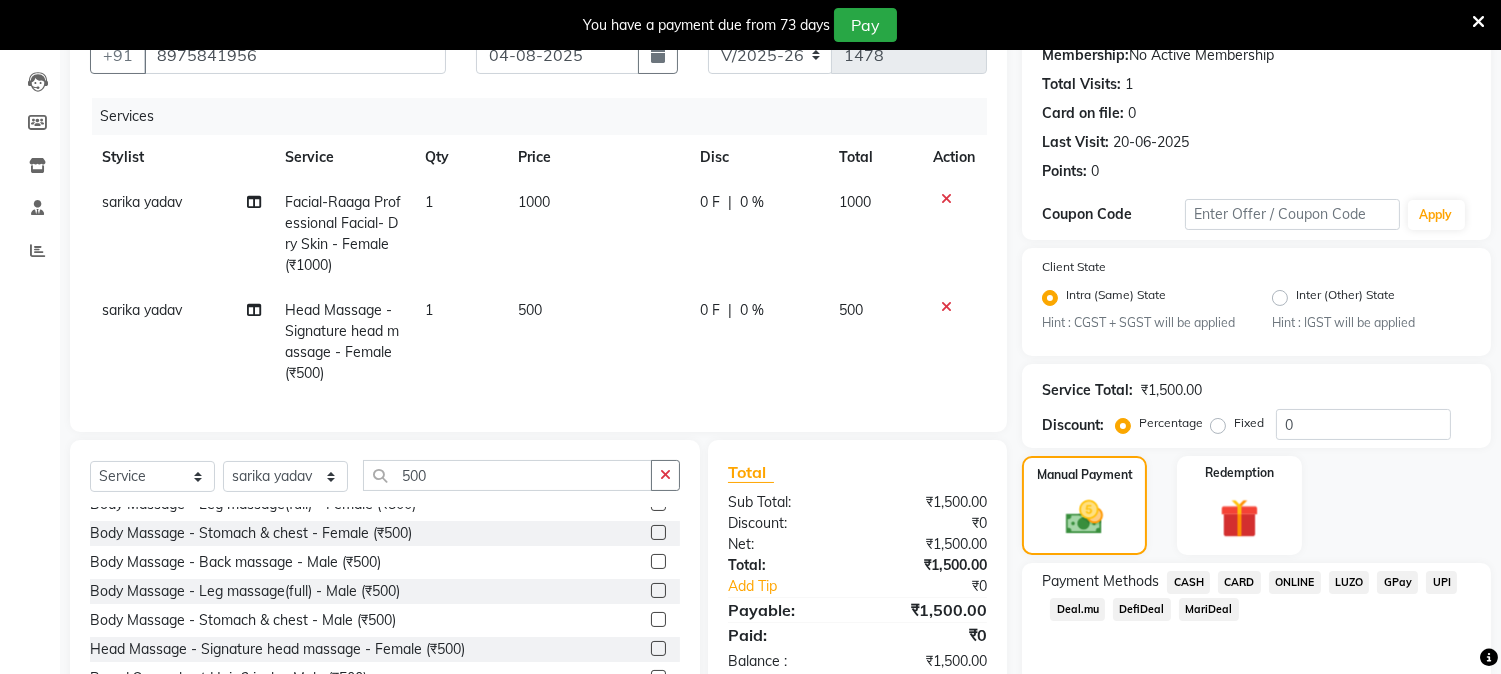 click on "ONLINE" 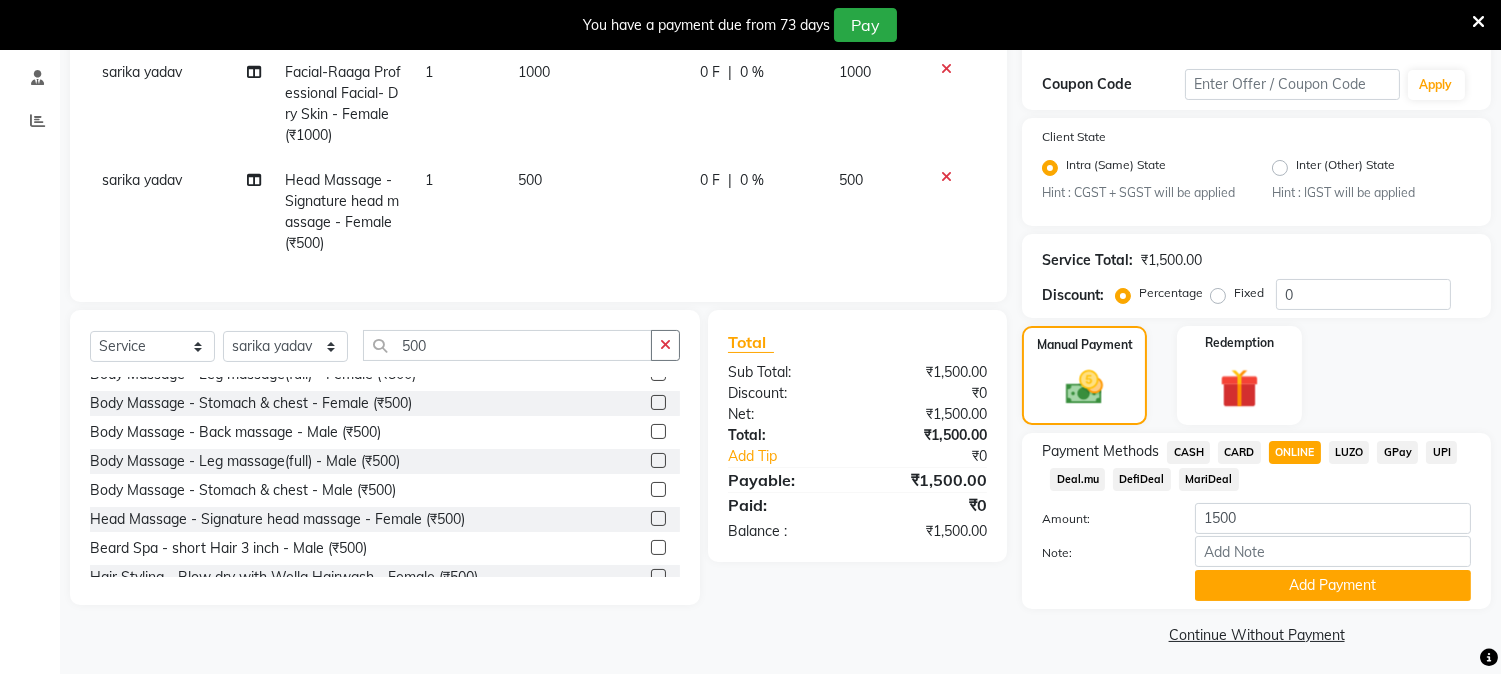 scroll, scrollTop: 336, scrollLeft: 0, axis: vertical 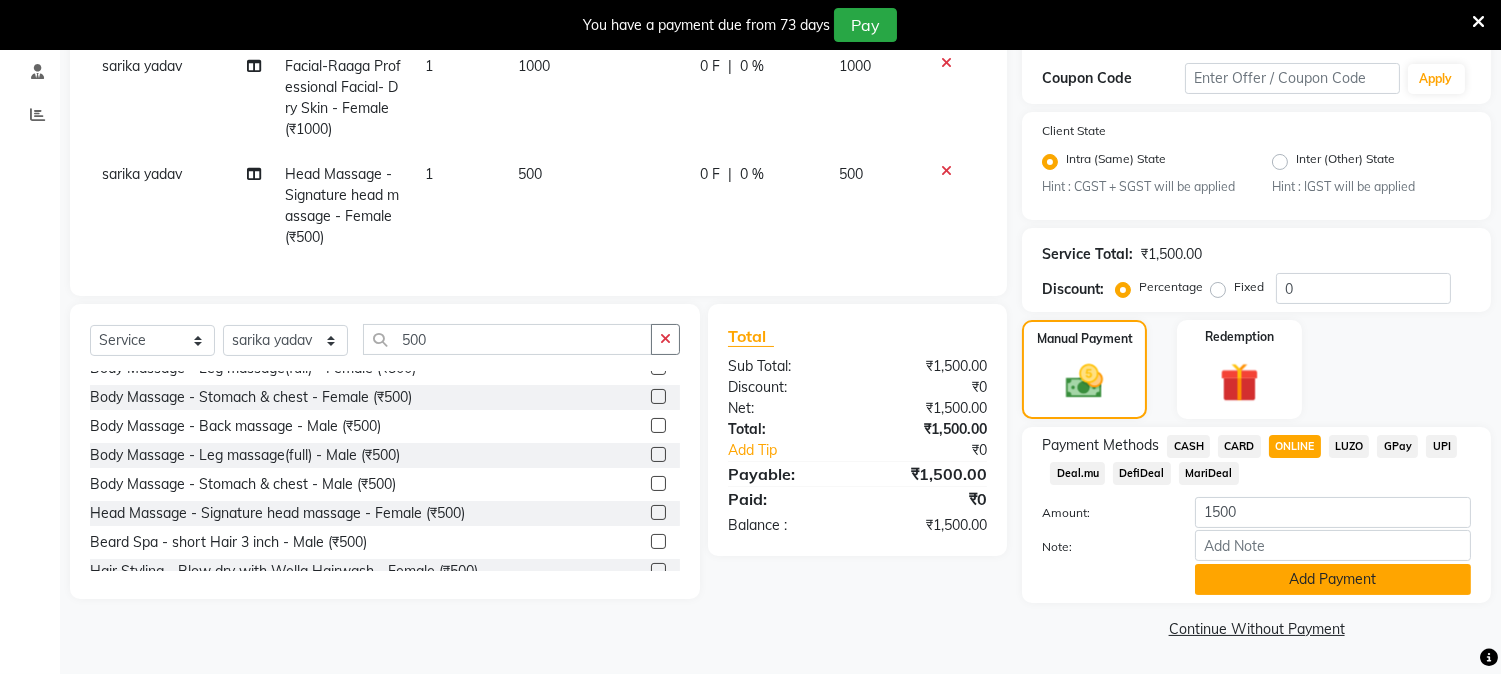 click on "Add Payment" 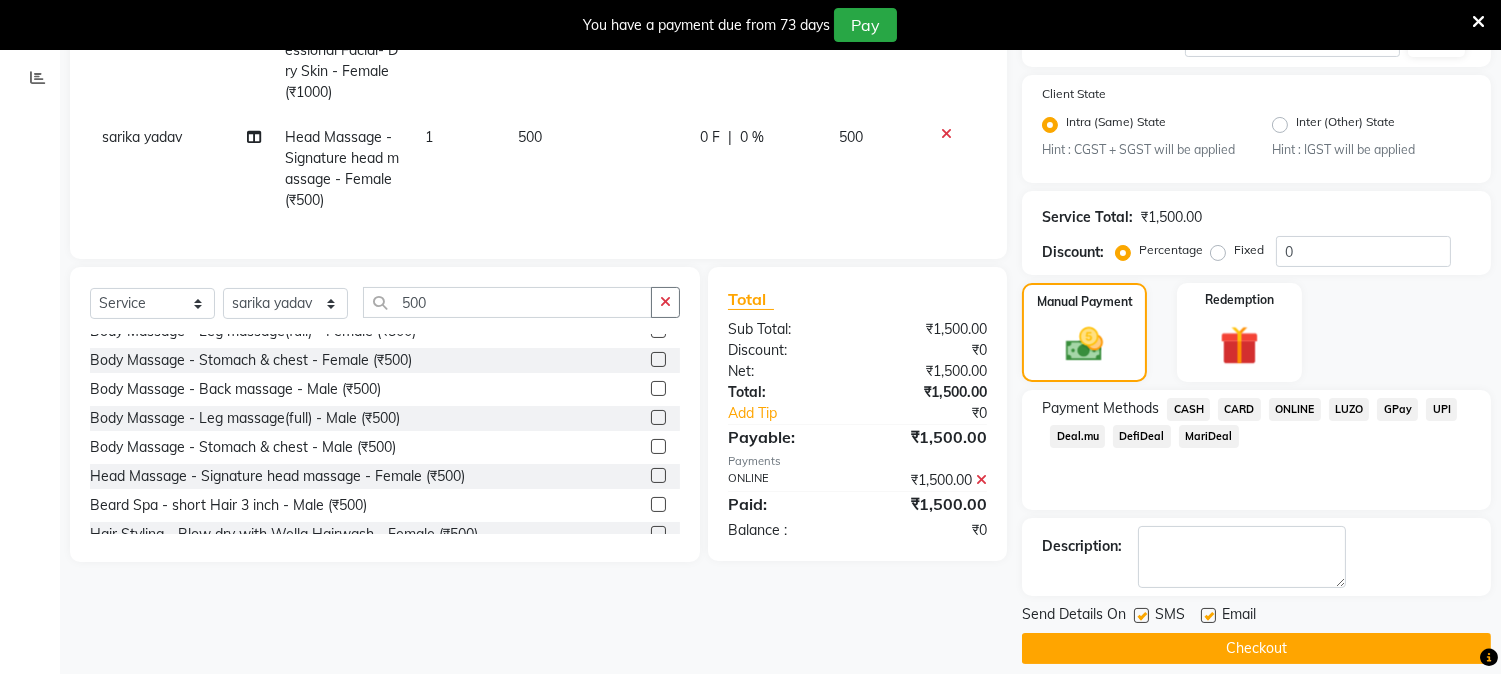 scroll, scrollTop: 393, scrollLeft: 0, axis: vertical 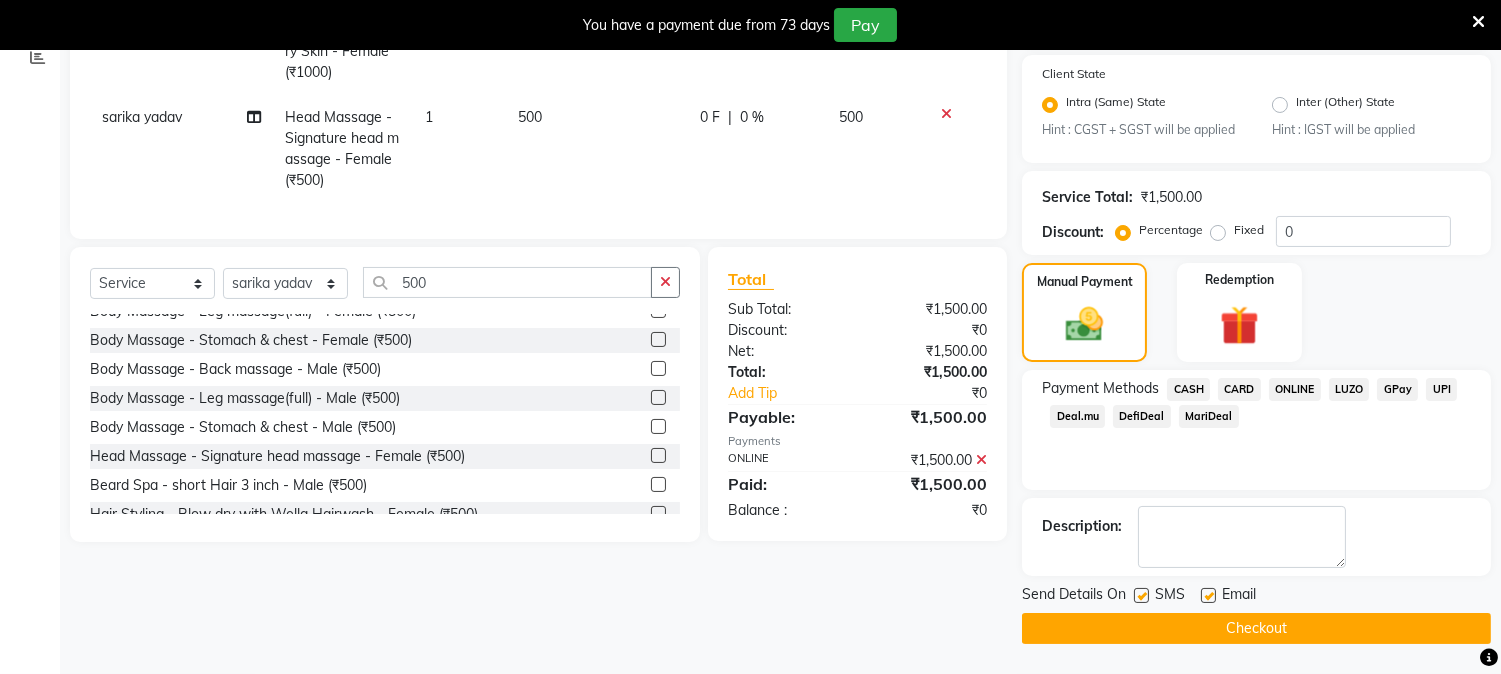 click on "Checkout" 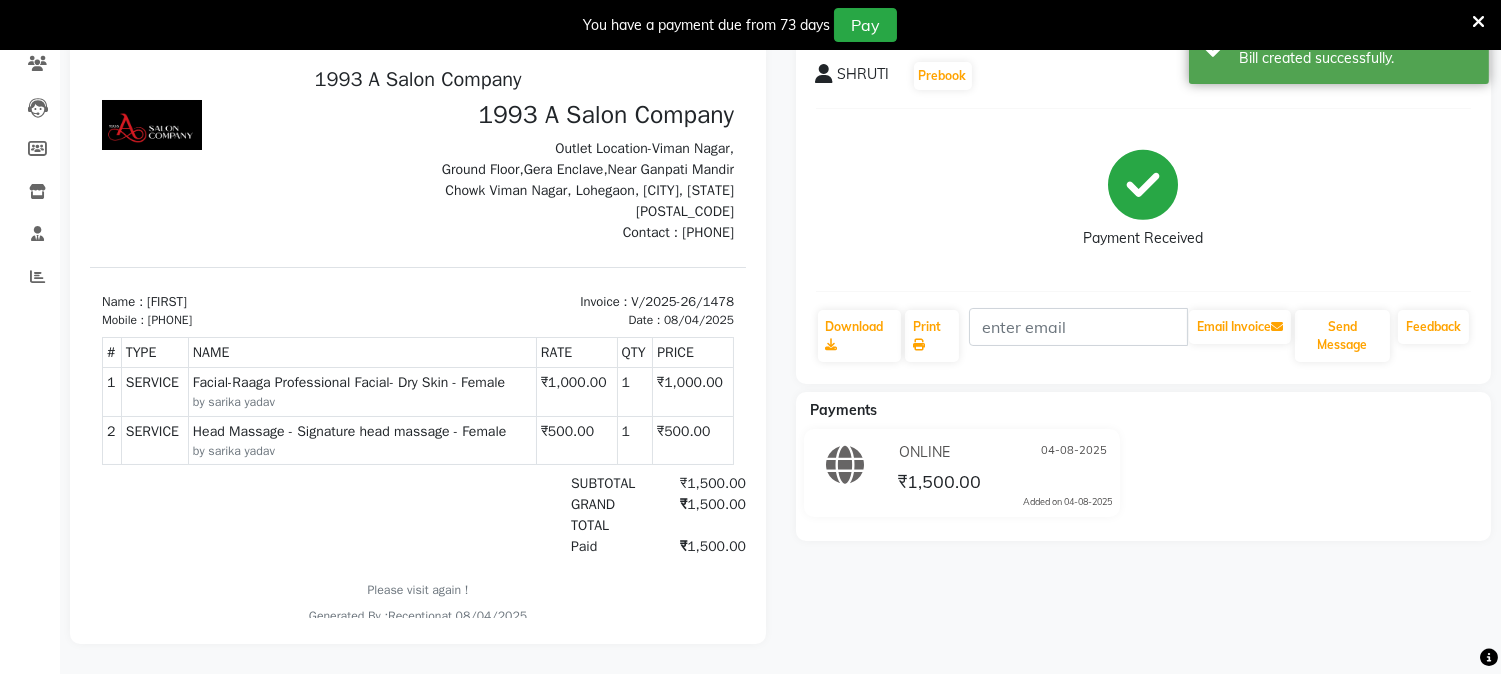 scroll, scrollTop: 0, scrollLeft: 0, axis: both 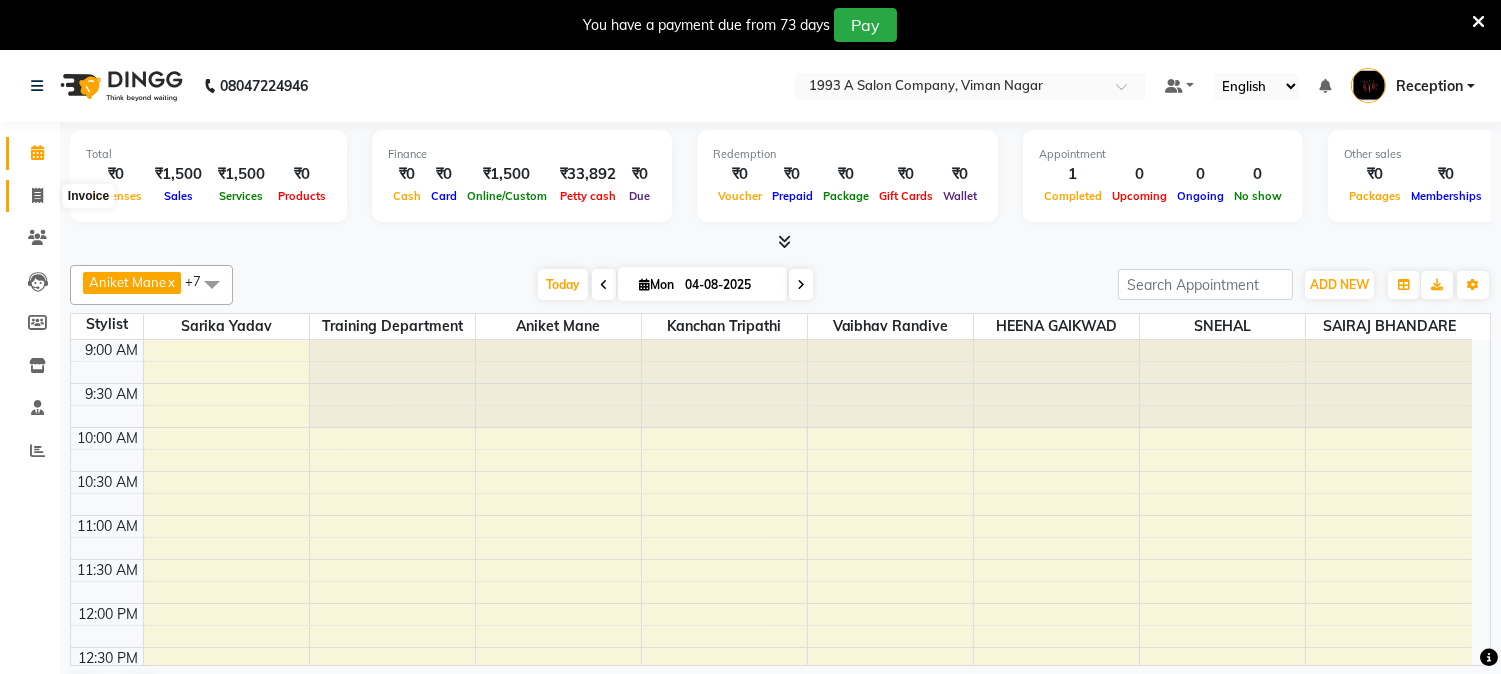 click 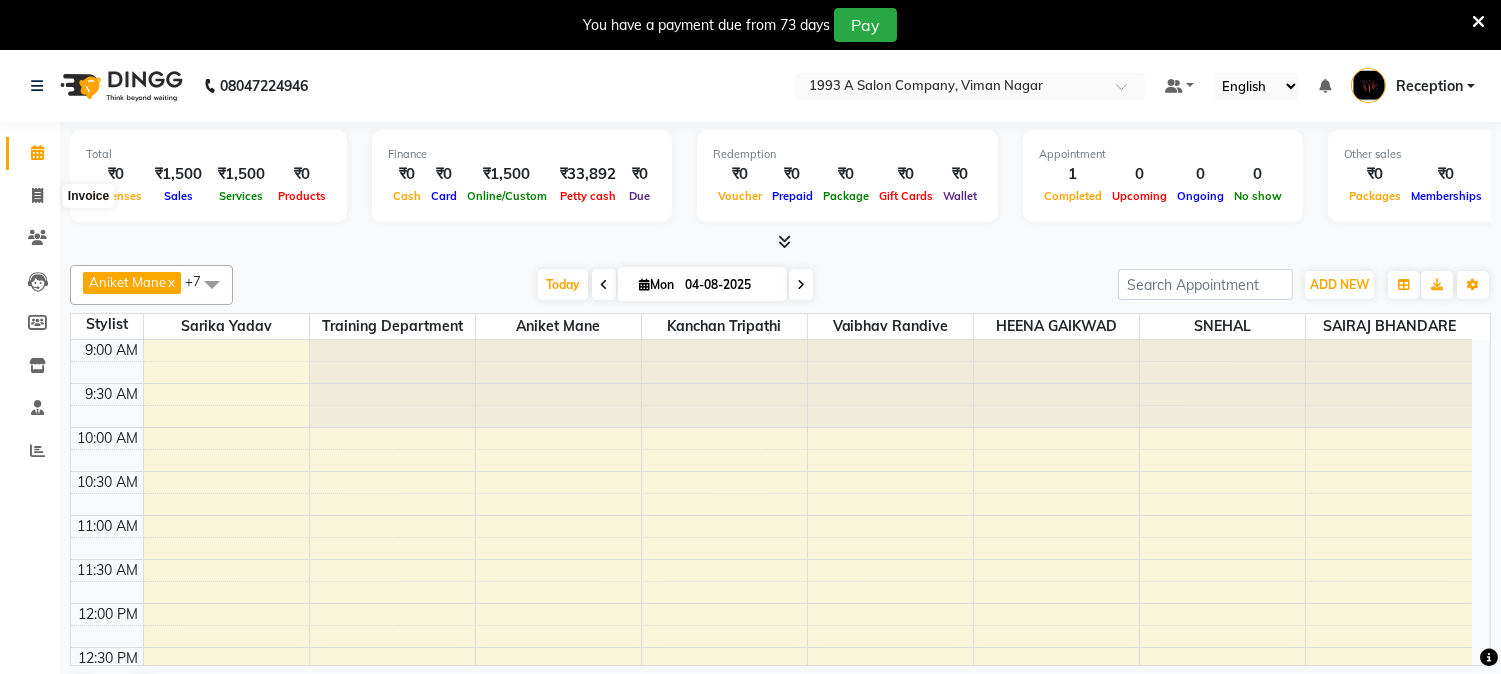 select on "service" 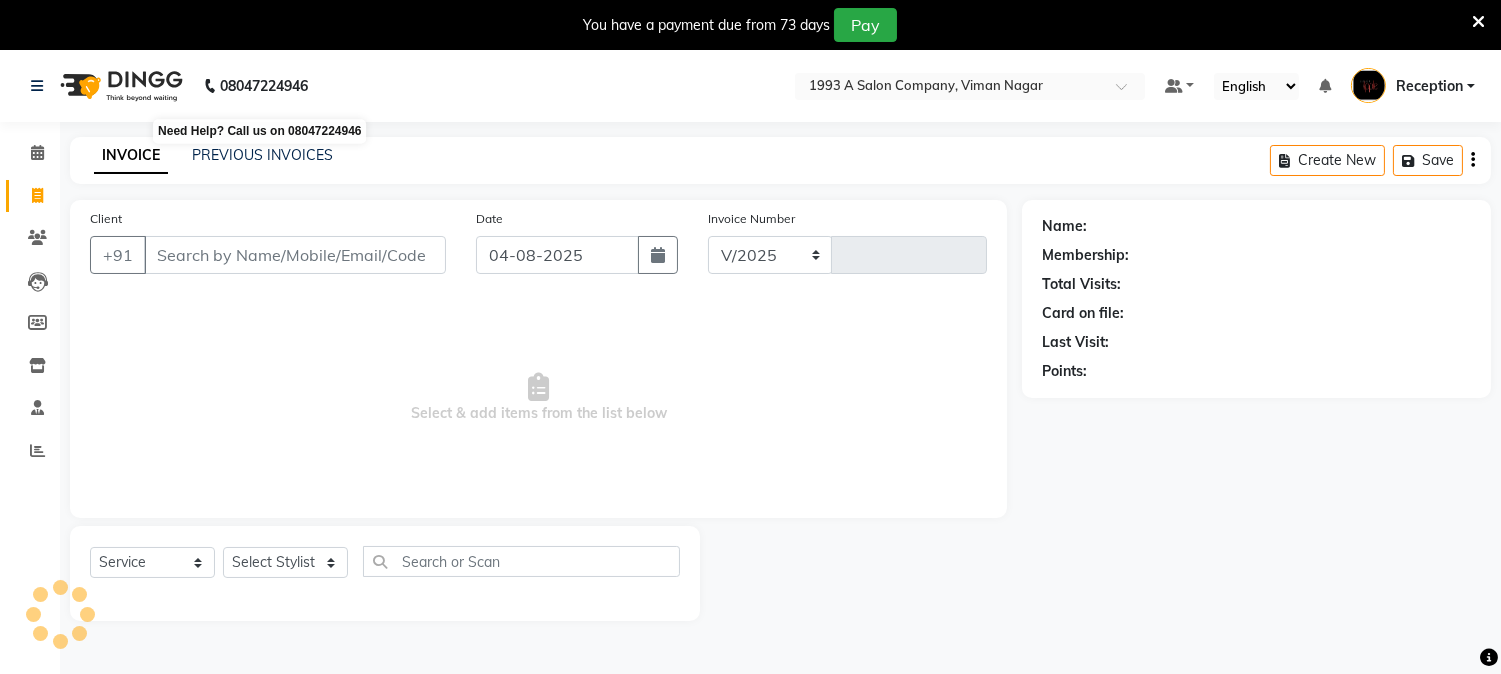 select on "144" 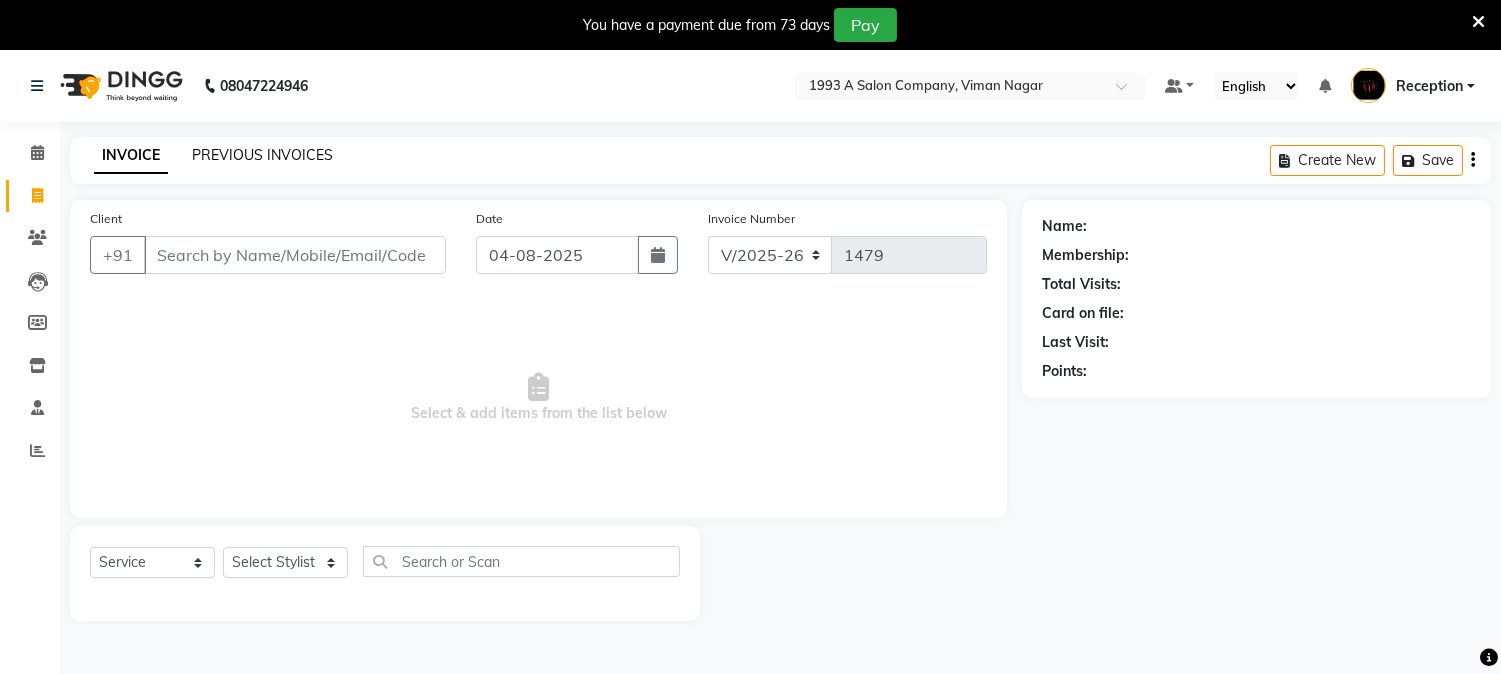click on "PREVIOUS INVOICES" 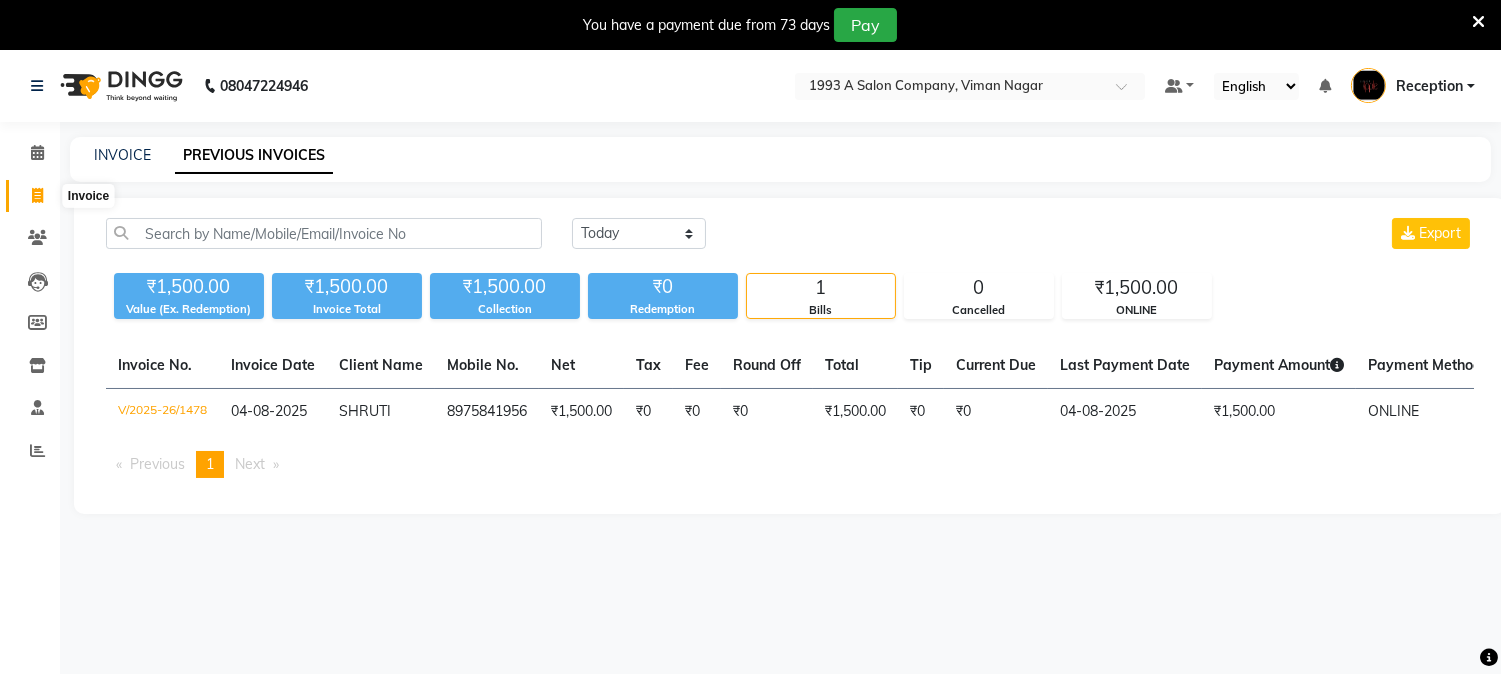 click 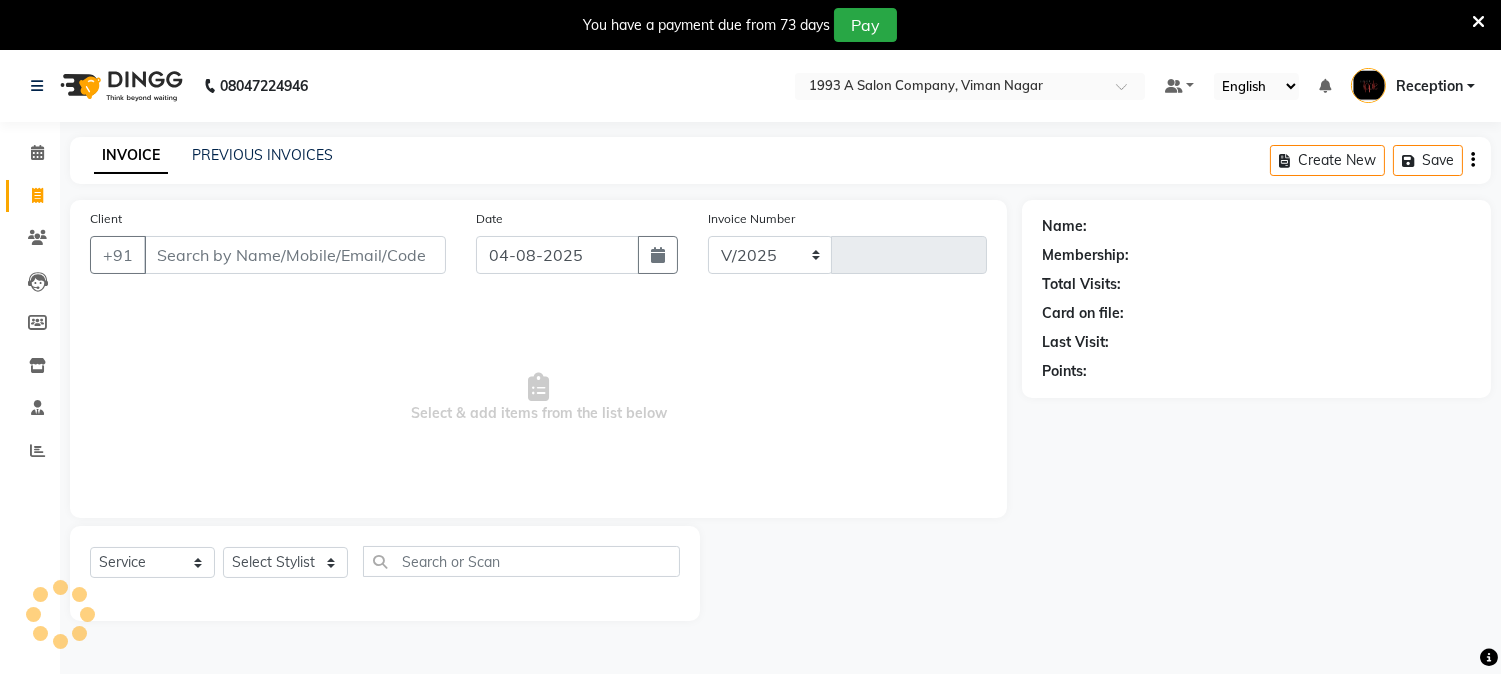 scroll, scrollTop: 50, scrollLeft: 0, axis: vertical 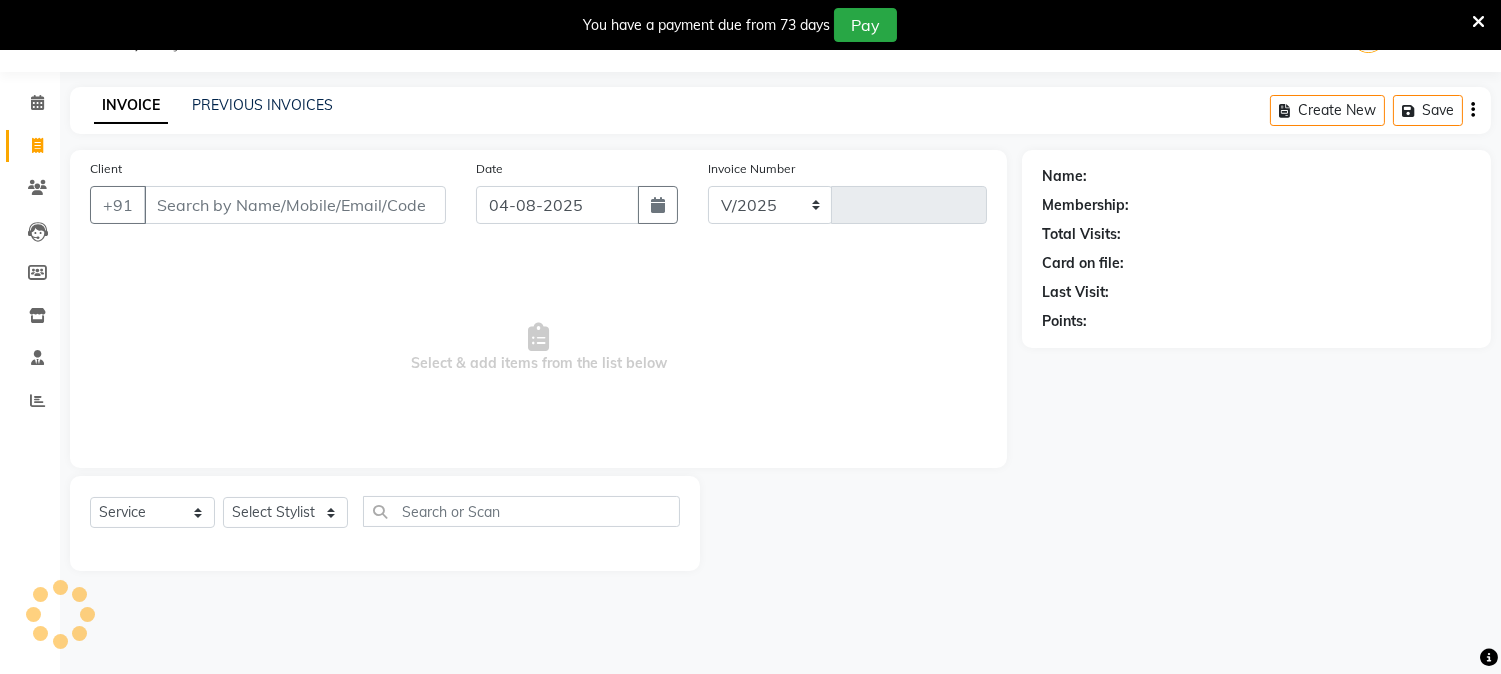 select on "144" 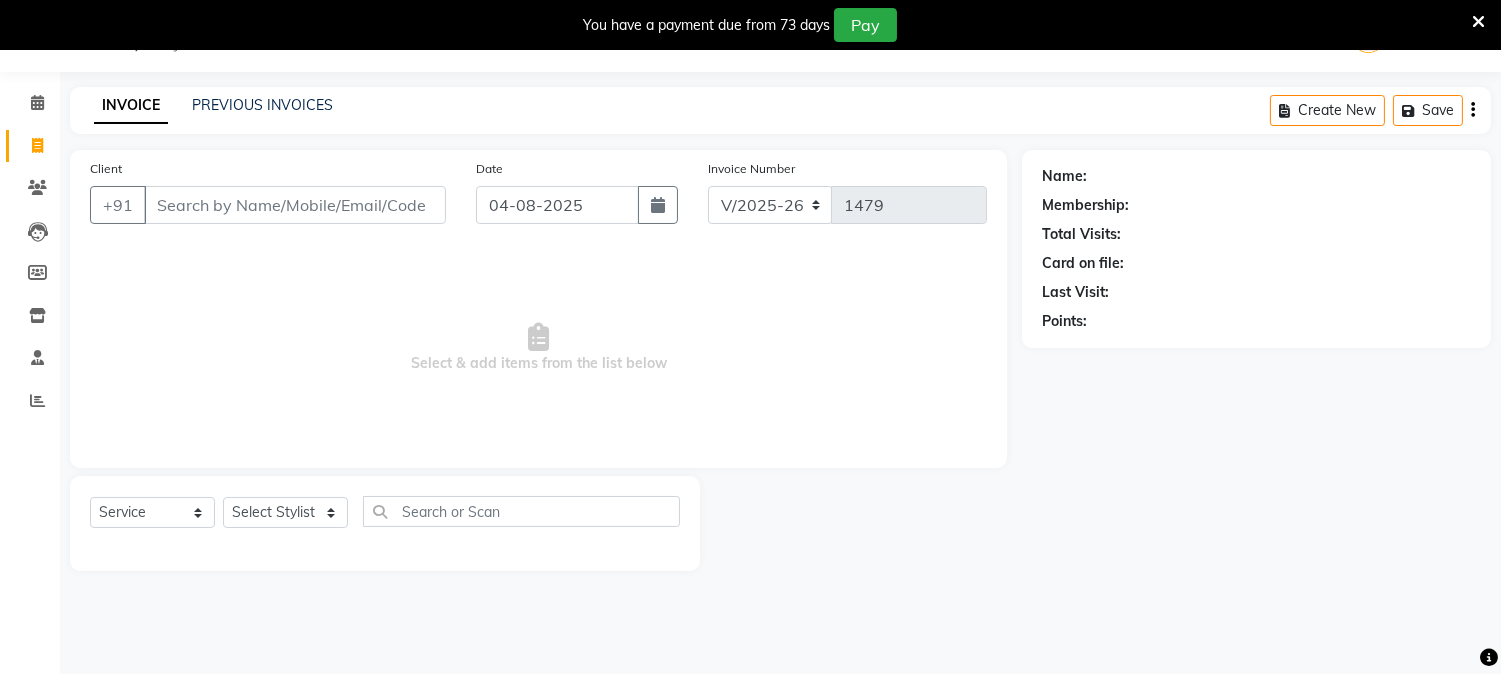 click on "Client" at bounding box center (295, 205) 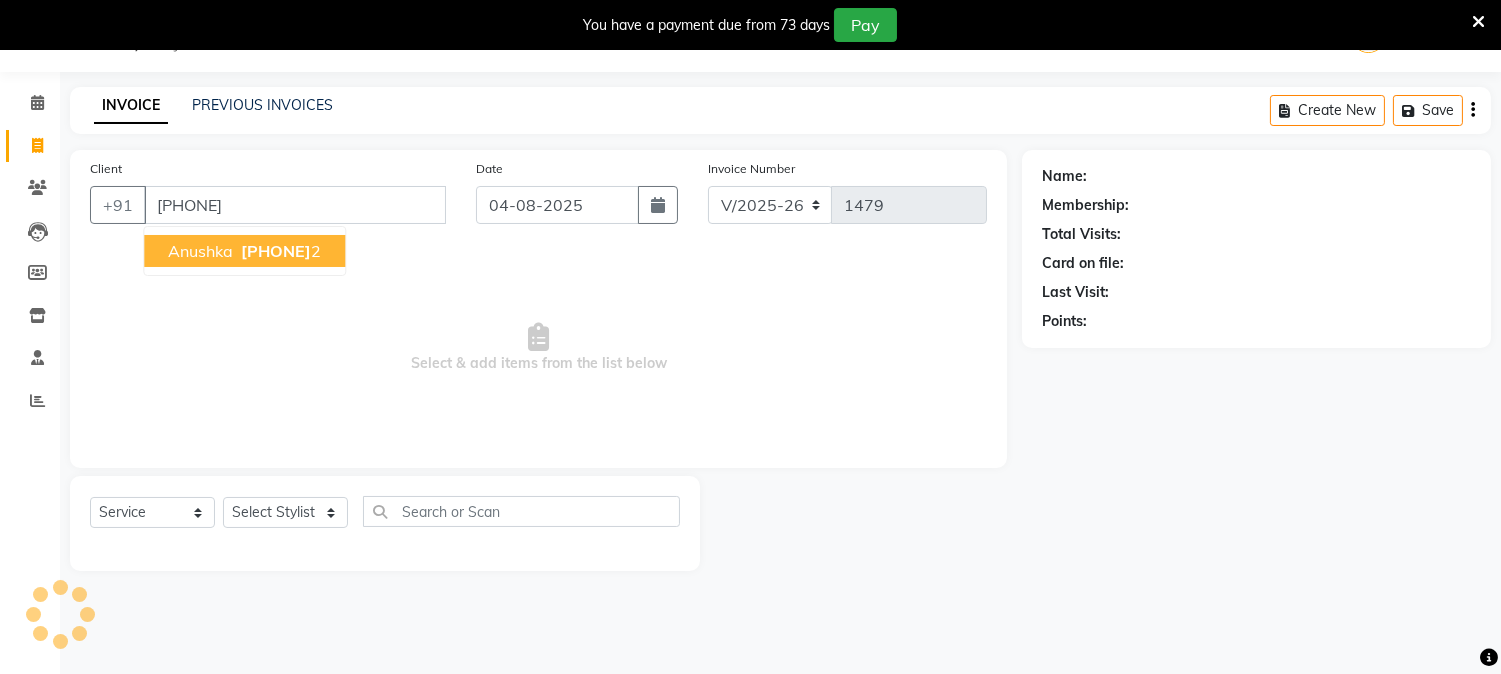 type on "[PHONE]" 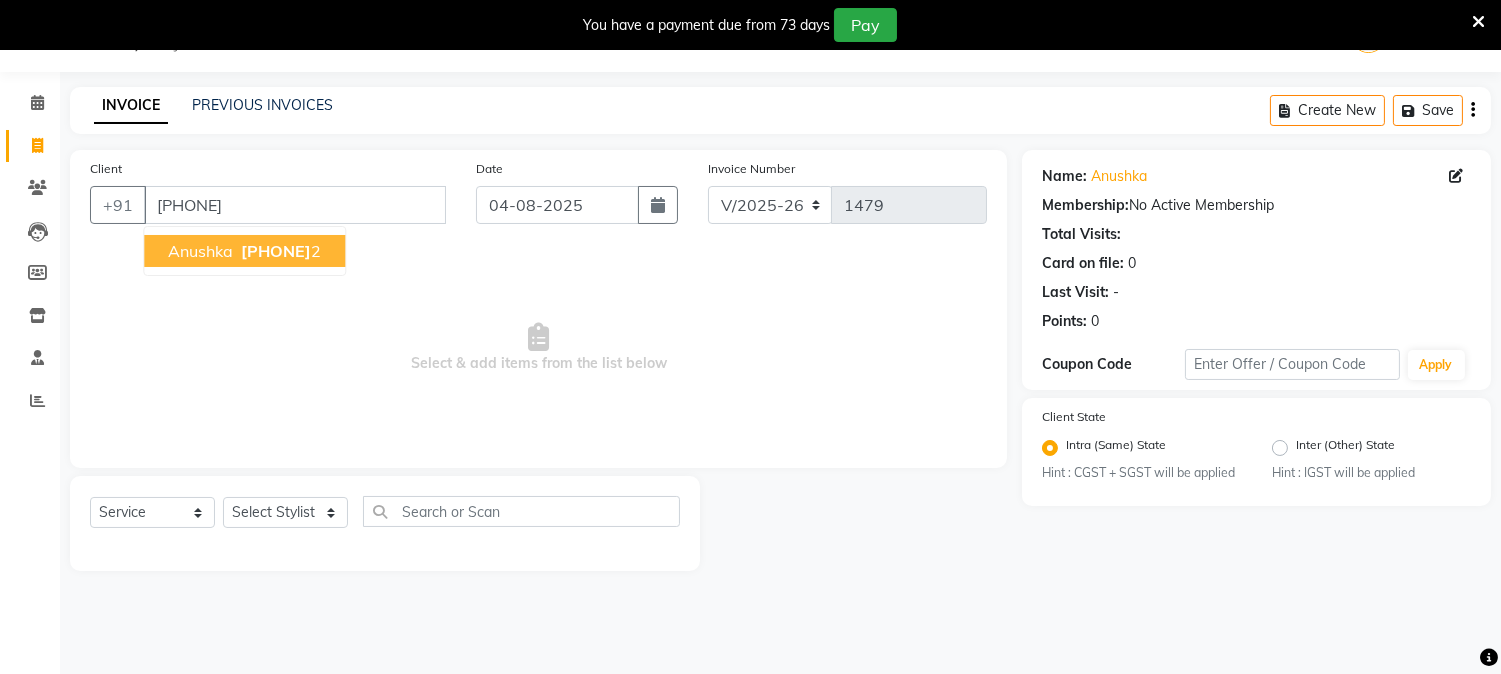 click on "[PHONE]" at bounding box center [276, 251] 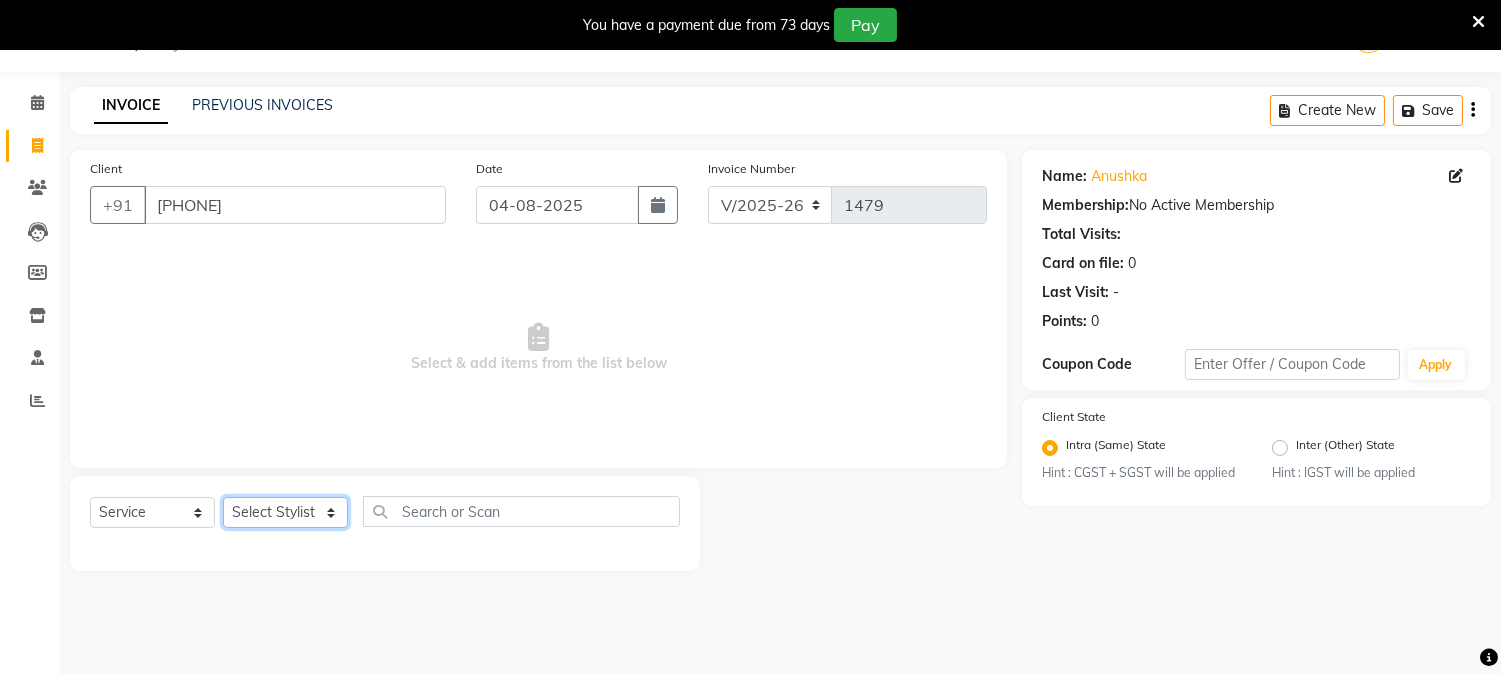 click on "Select Stylist [FIRST] [LAST] [FIRST] [LAST] [FIRST] [LAST] [FIRST] [LAST] [FIRST] [LAST] [FIRST] [LAST] [FIRST] [LAST] [FIRST] [LAST] [FIRST] [LAST]" 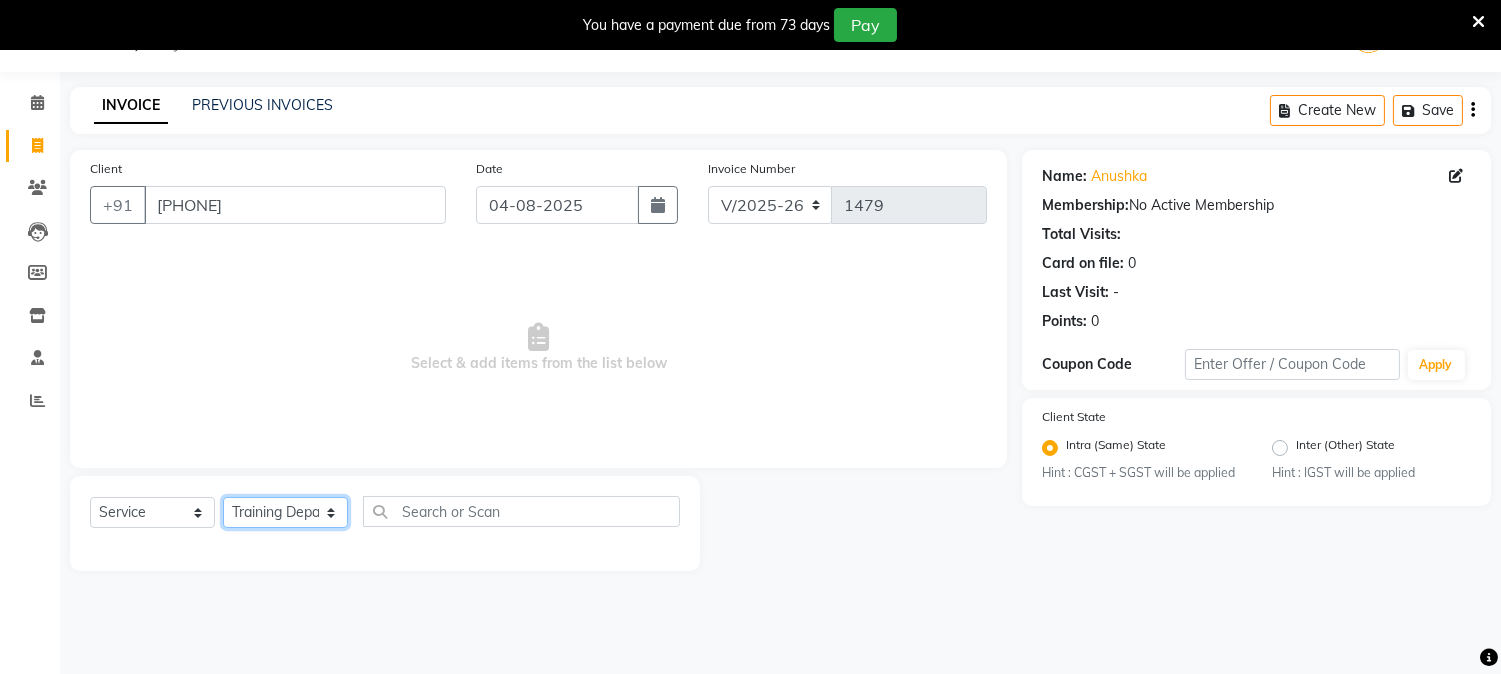 click on "Select Stylist [FIRST] [LAST] [FIRST] [LAST] [FIRST] [LAST] [FIRST] [LAST] [FIRST] [LAST] [FIRST] [LAST] [FIRST] [LAST] [FIRST] [LAST] [FIRST] [LAST]" 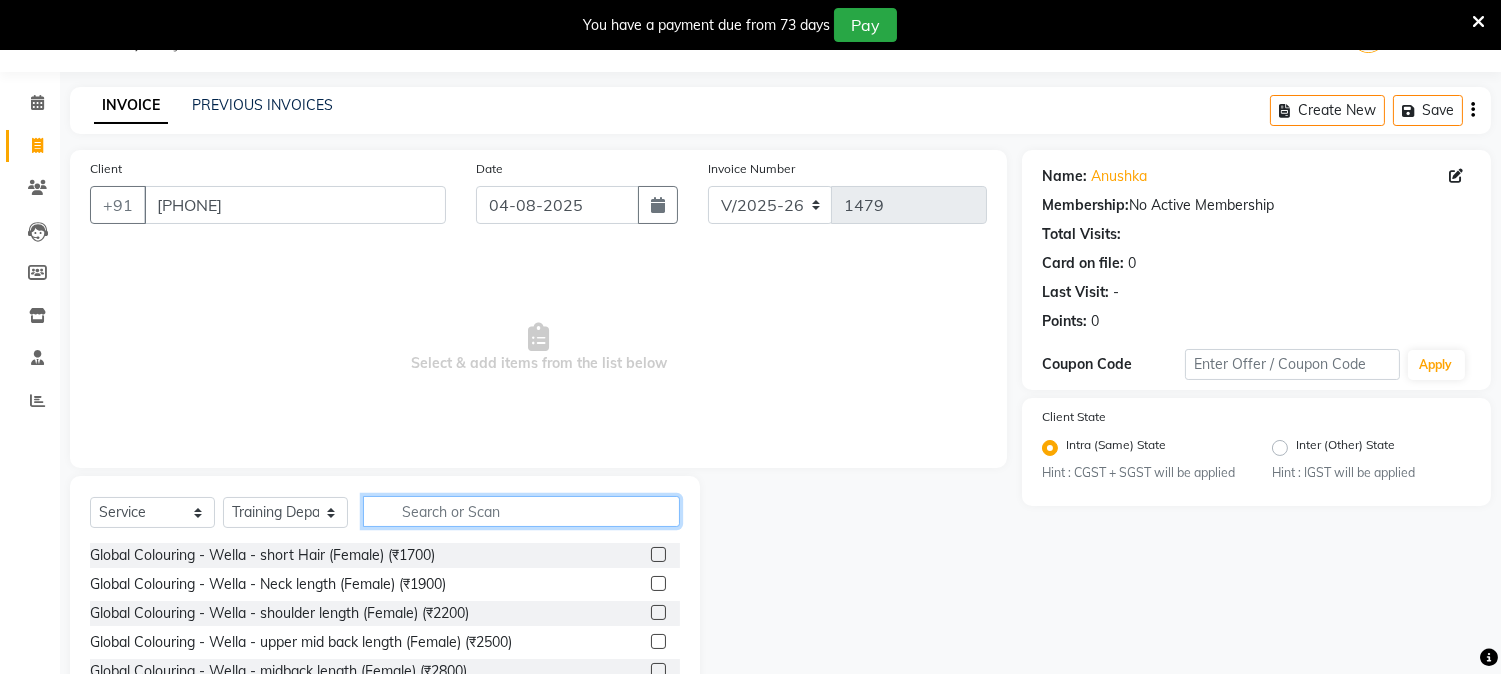 click 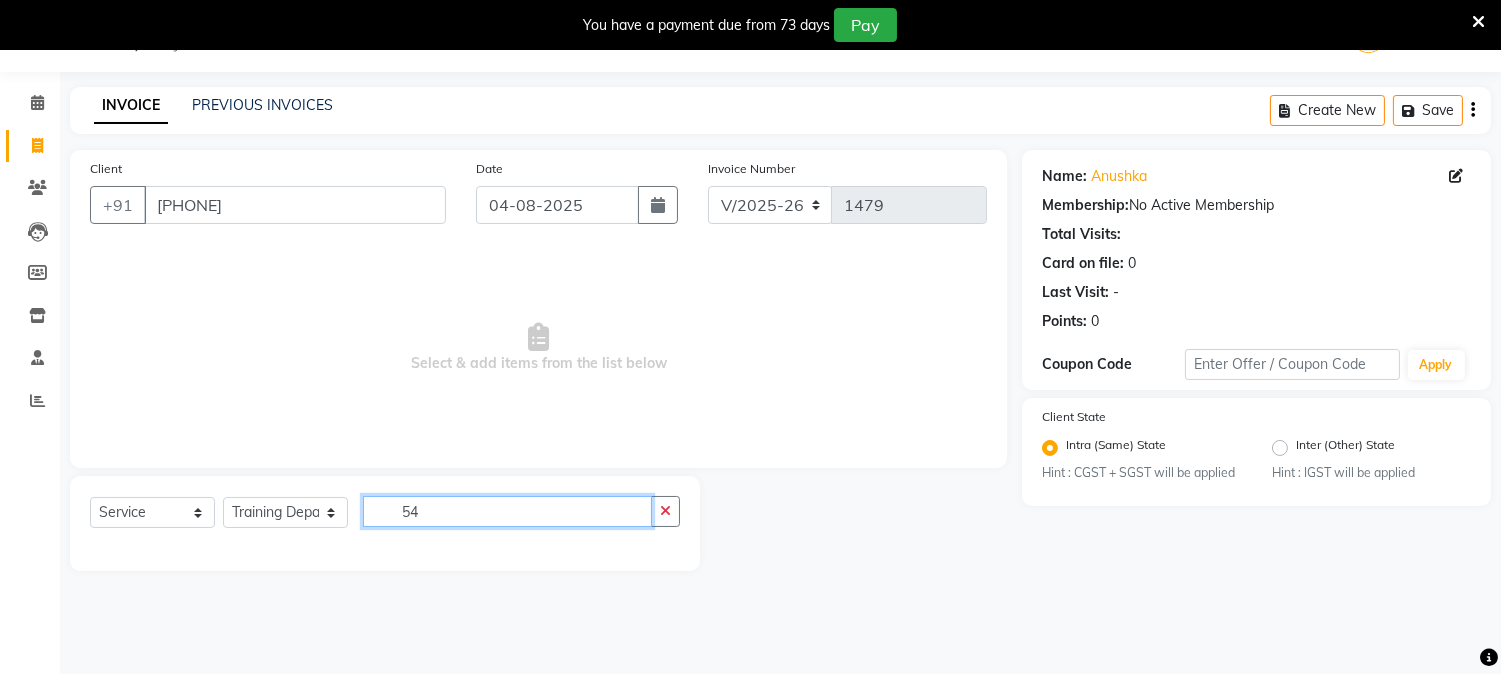 type on "5" 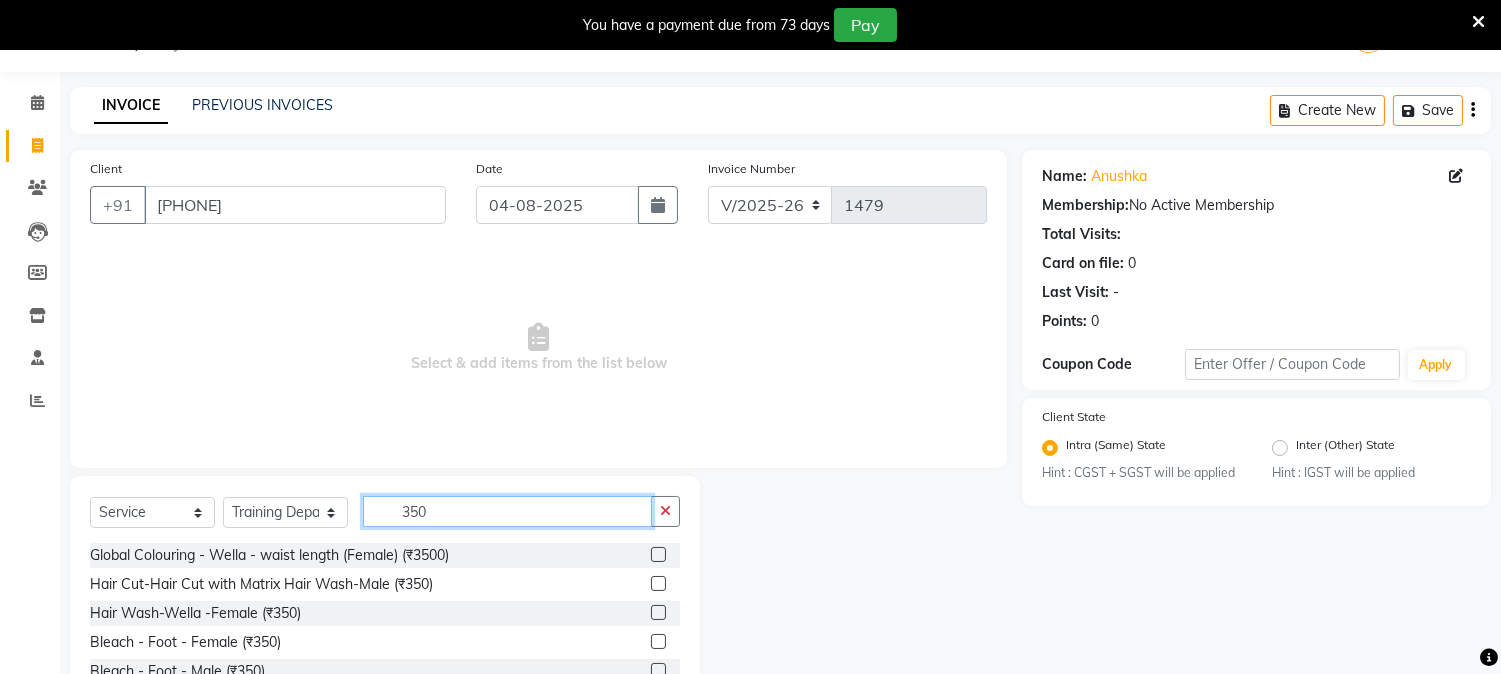 scroll, scrollTop: 161, scrollLeft: 0, axis: vertical 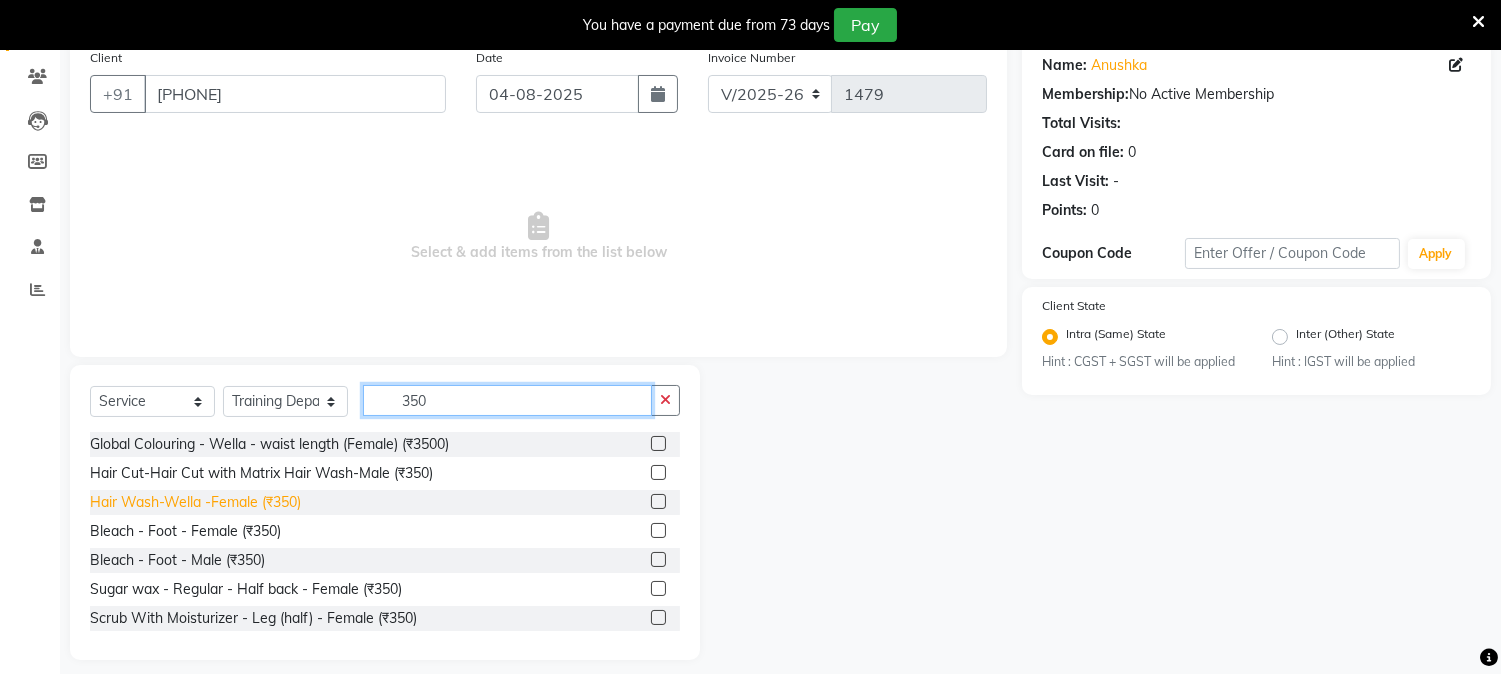type on "350" 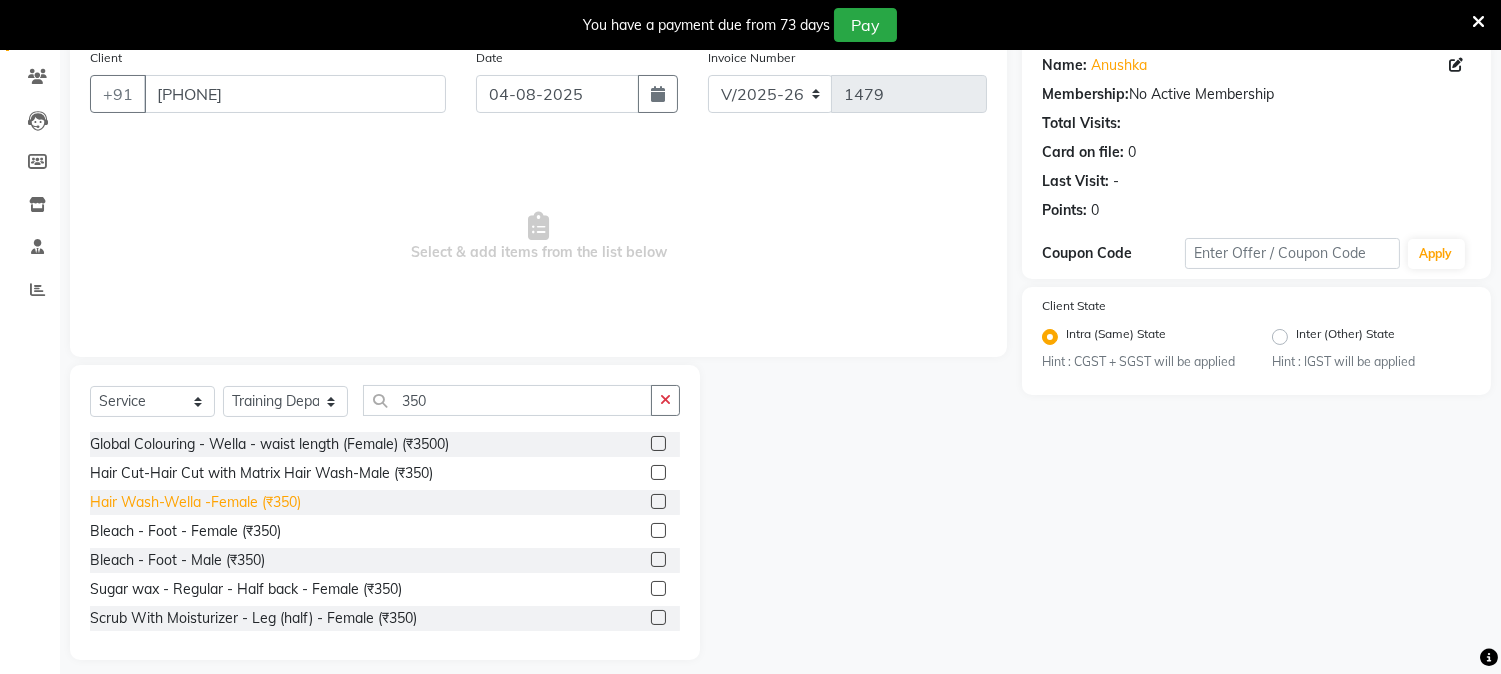 click on "Hair Wash-Wella -Female (₹350)" 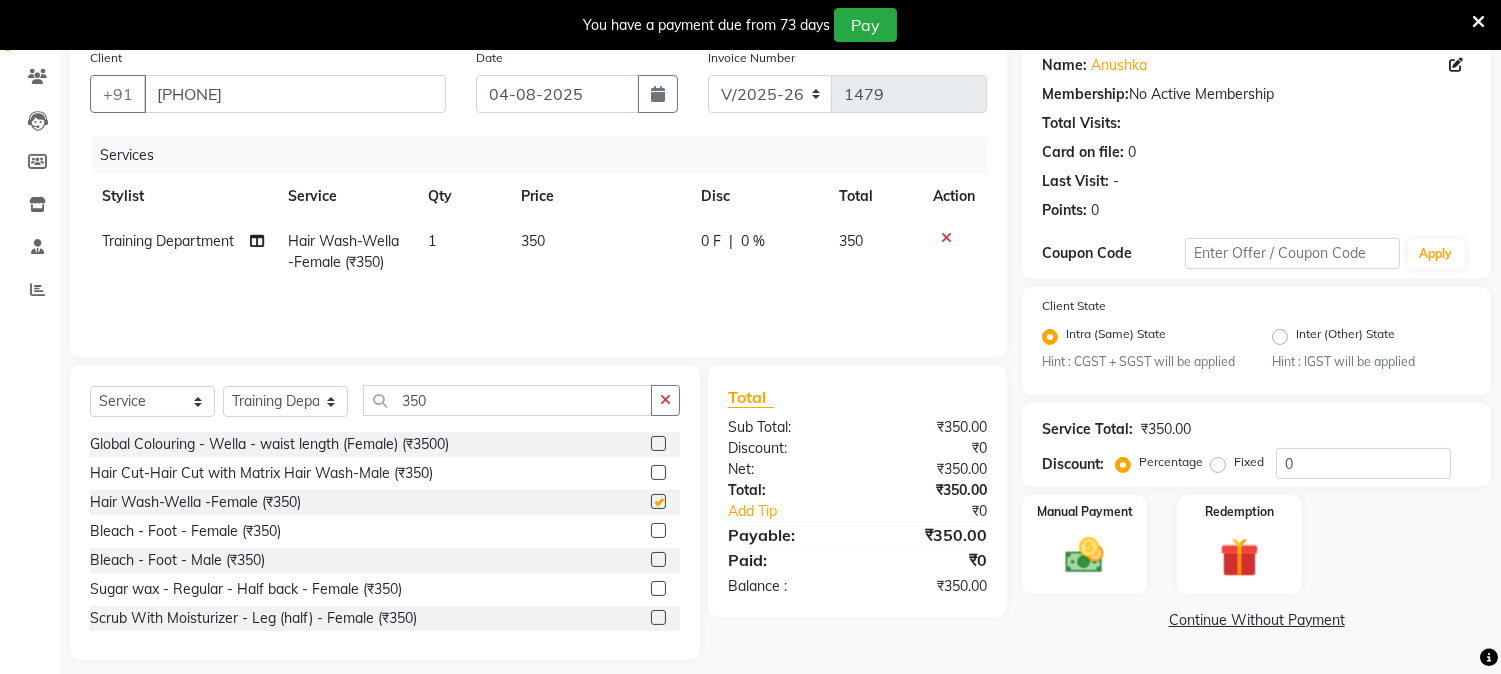 checkbox on "false" 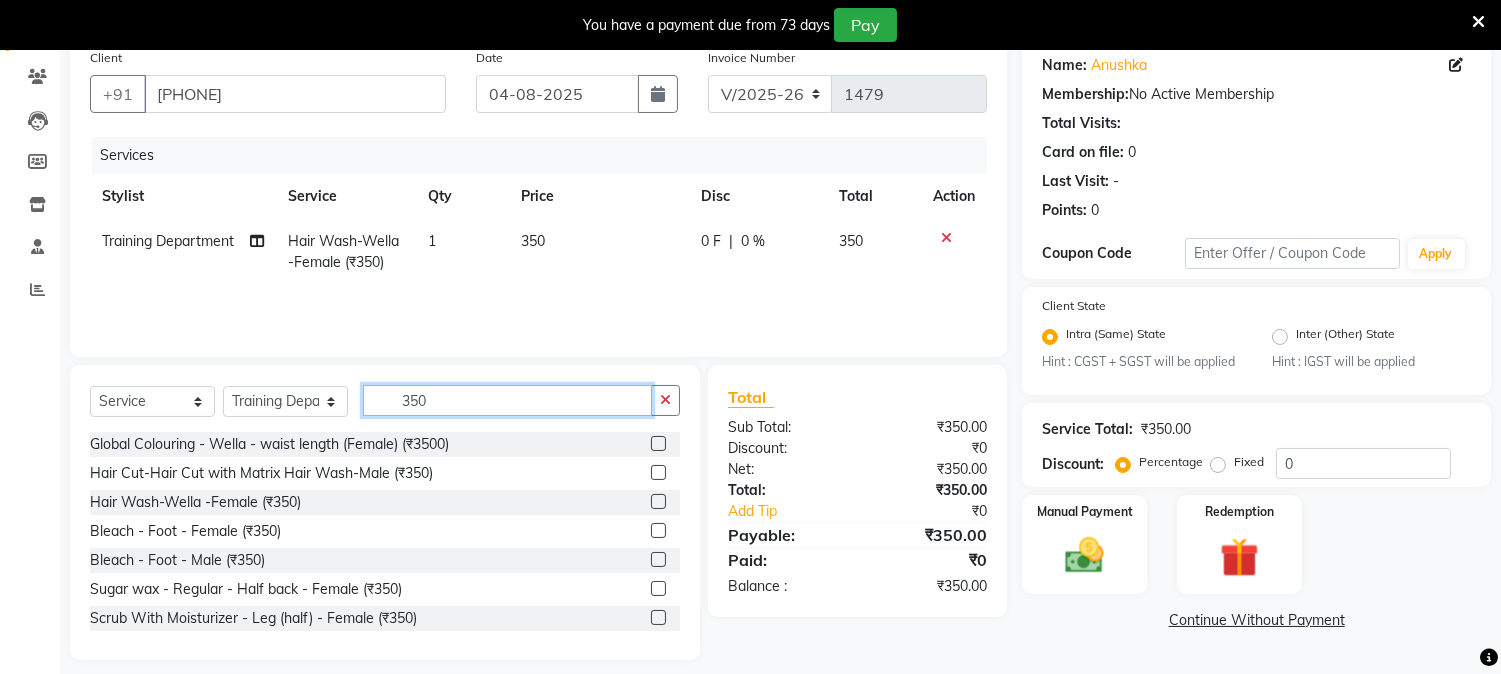 click on "350" 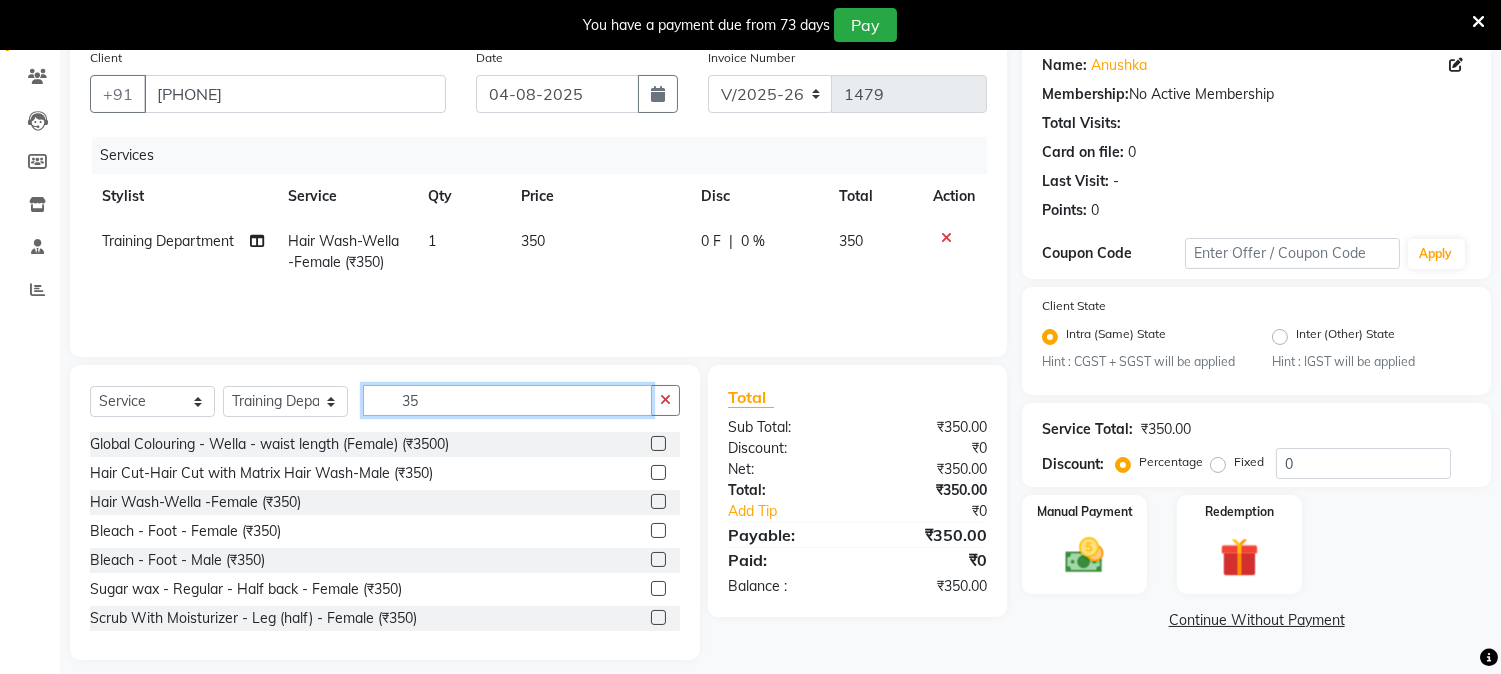 type on "3" 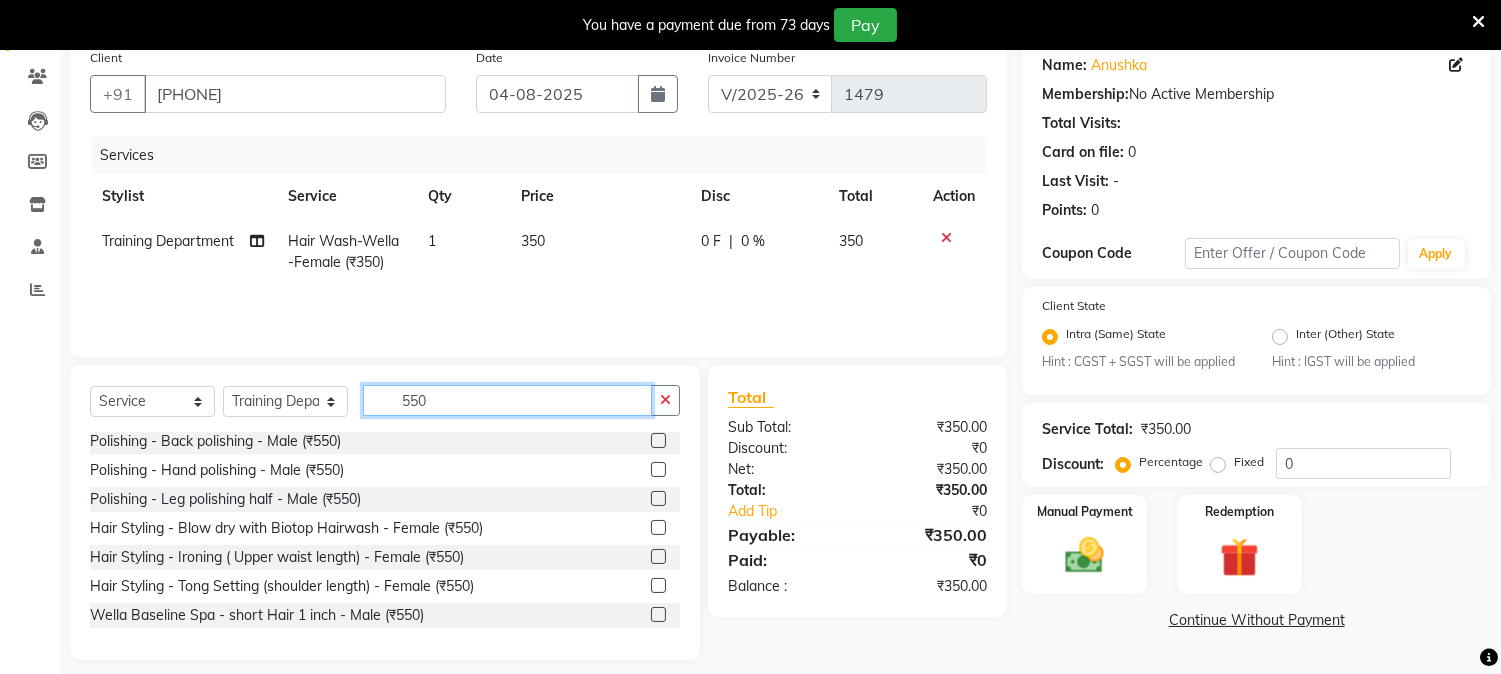 scroll, scrollTop: 222, scrollLeft: 0, axis: vertical 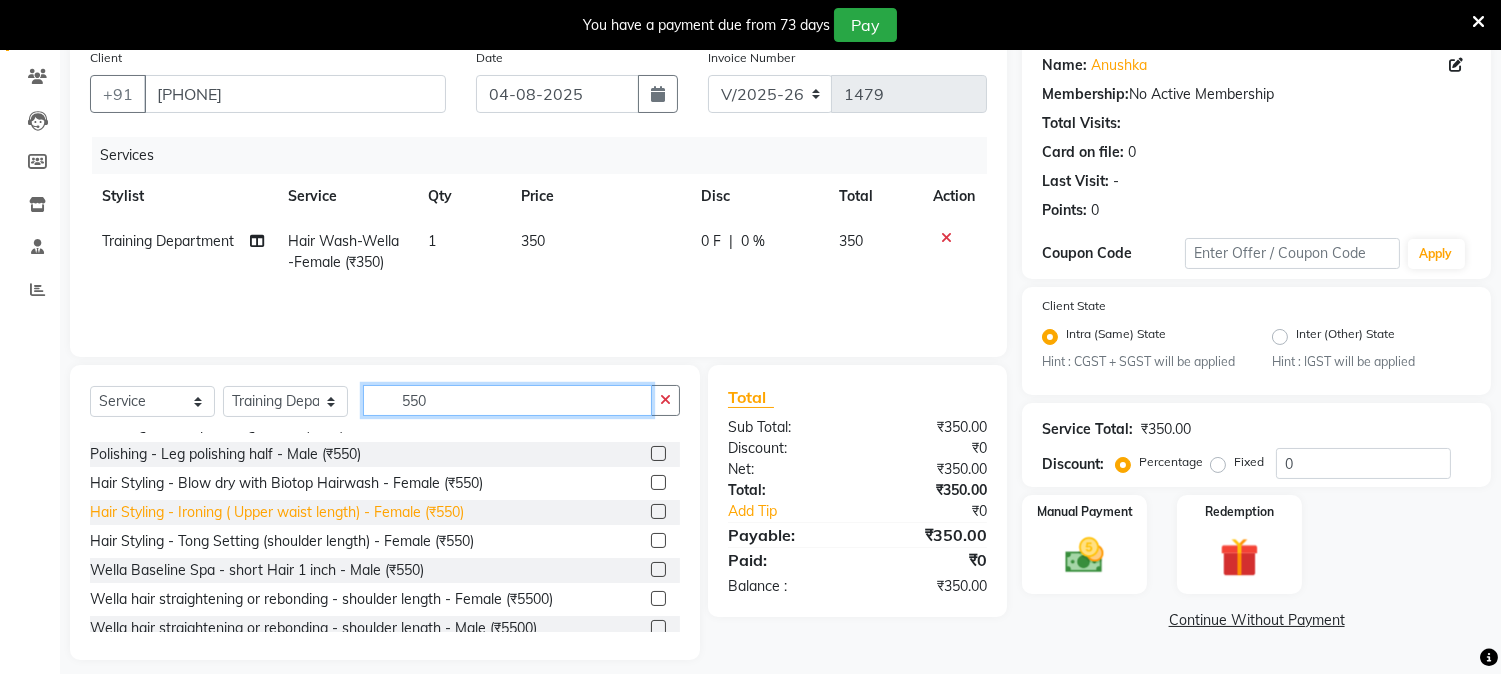 type on "550" 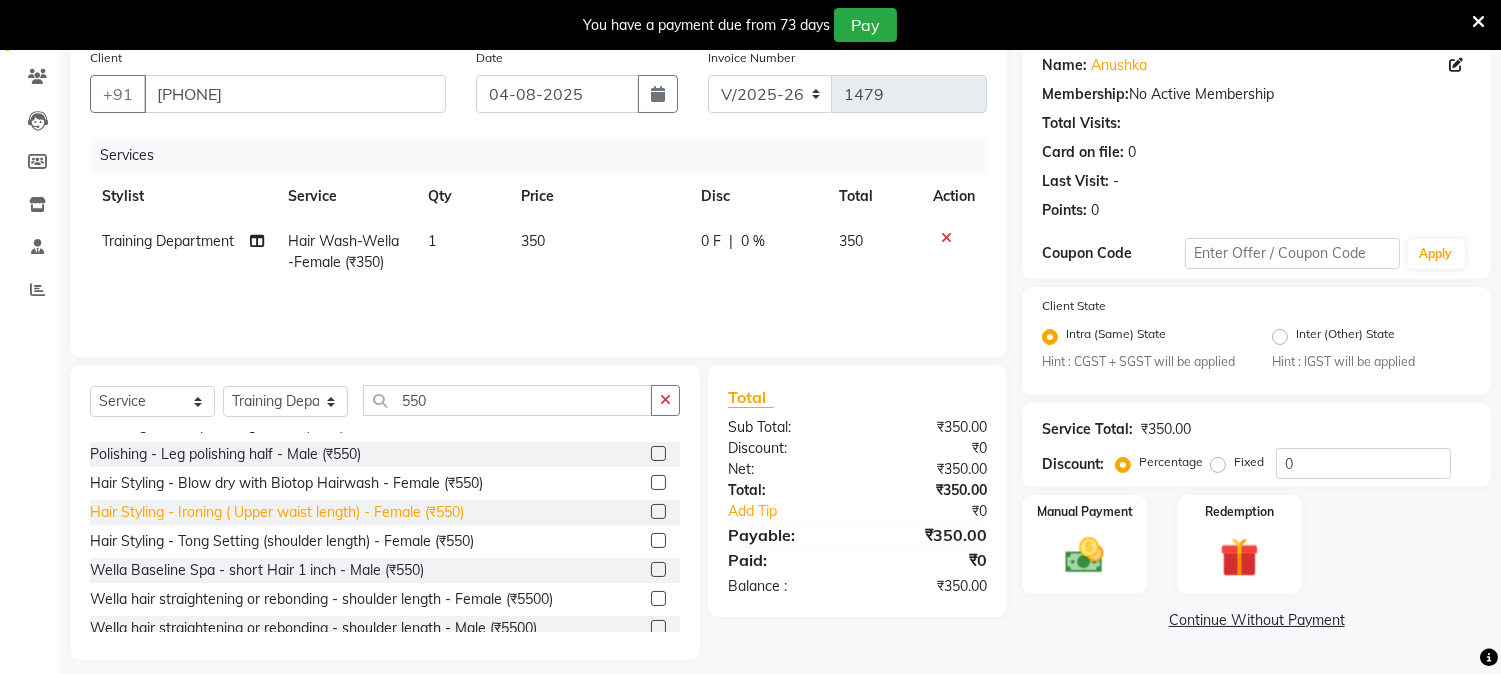 click on "Hair Styling - Ironing ( Upper waist length) - Female (₹550)" 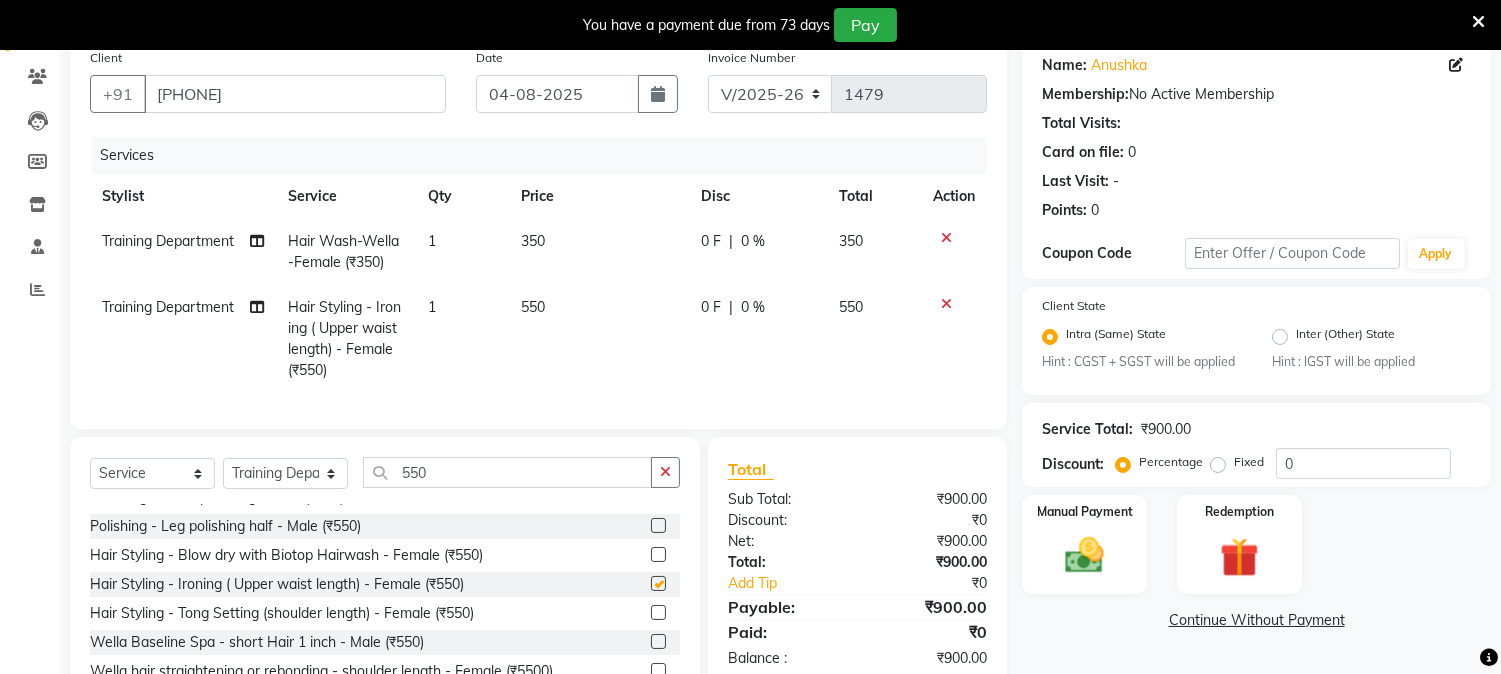 checkbox on "false" 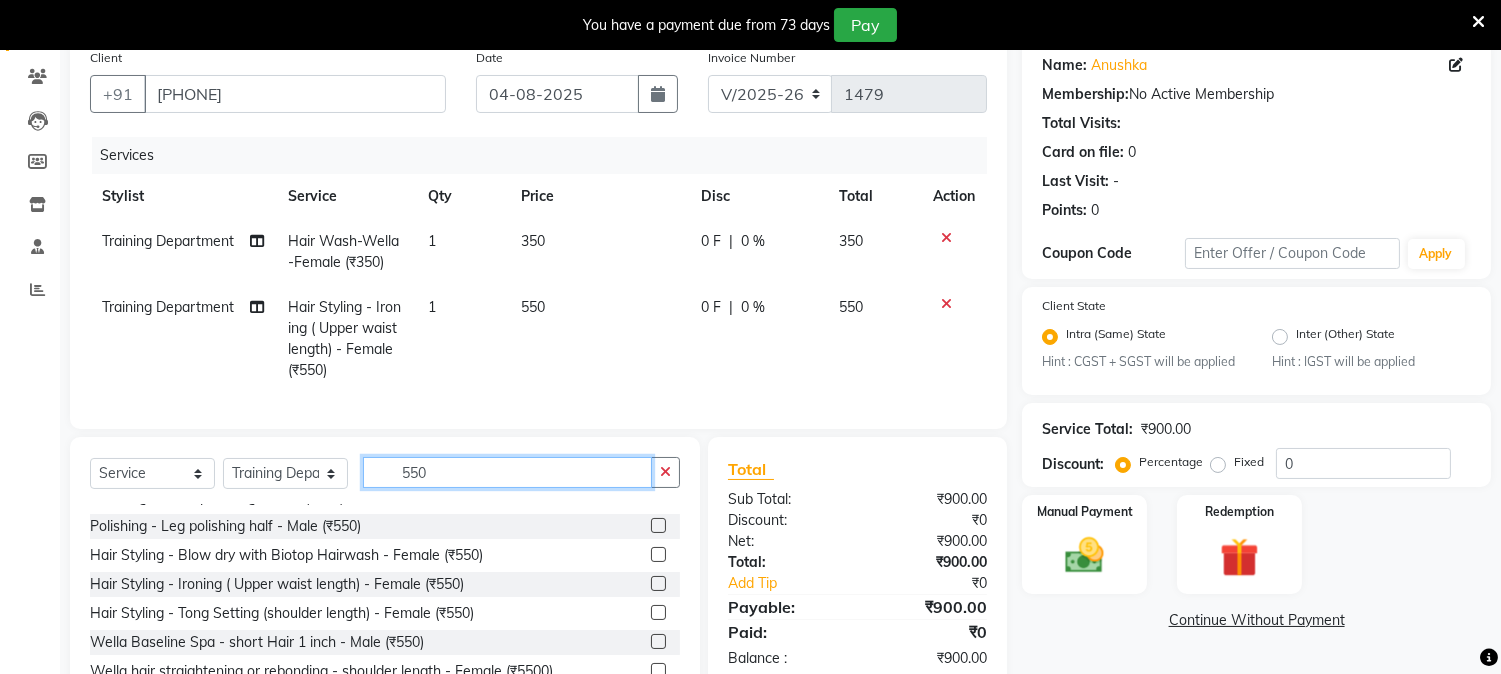 click on "550" 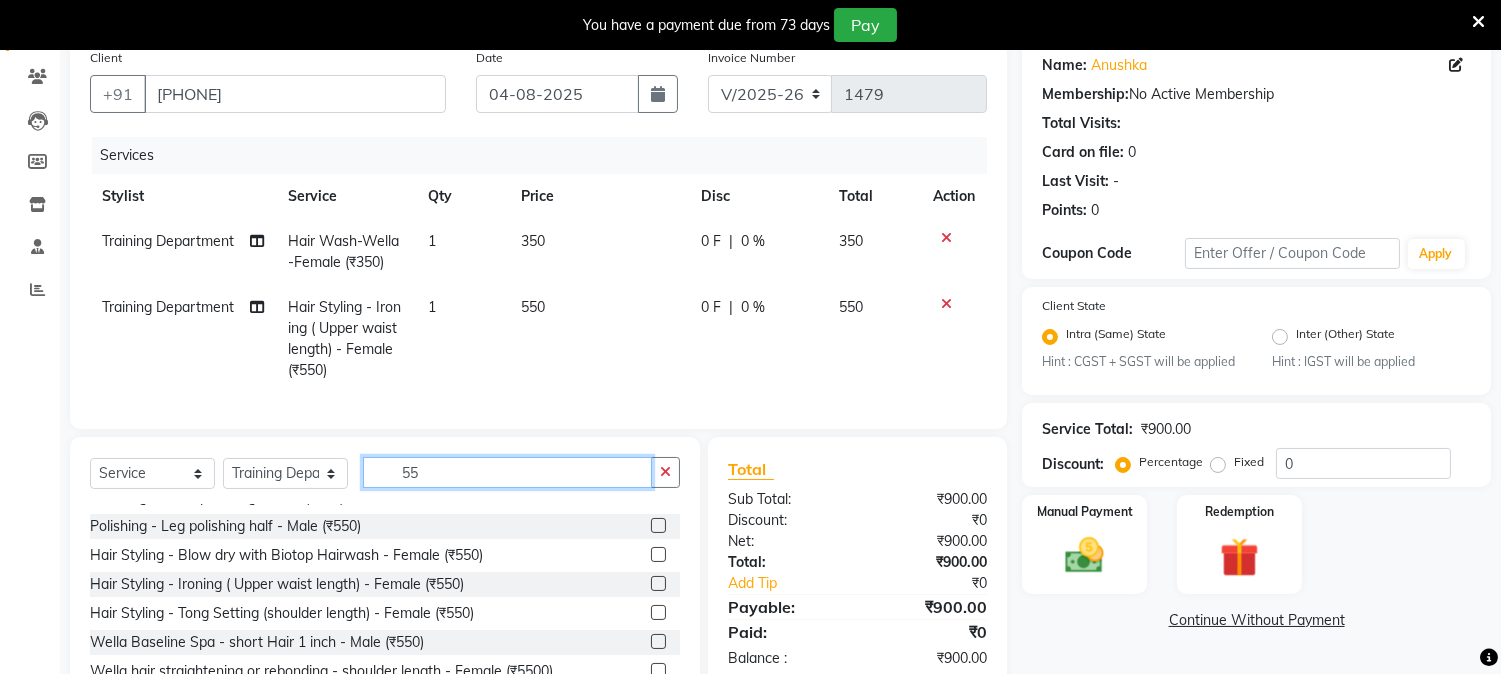 type on "5" 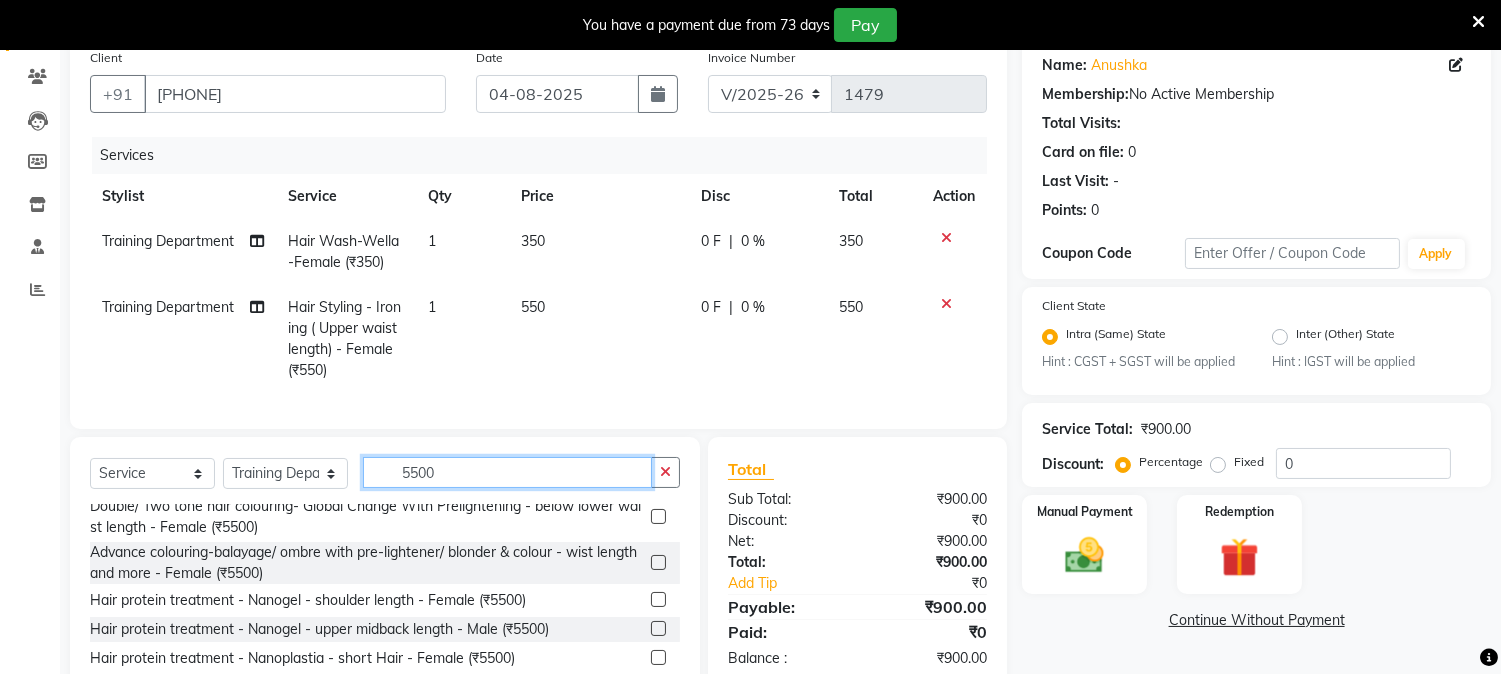 scroll, scrollTop: 0, scrollLeft: 0, axis: both 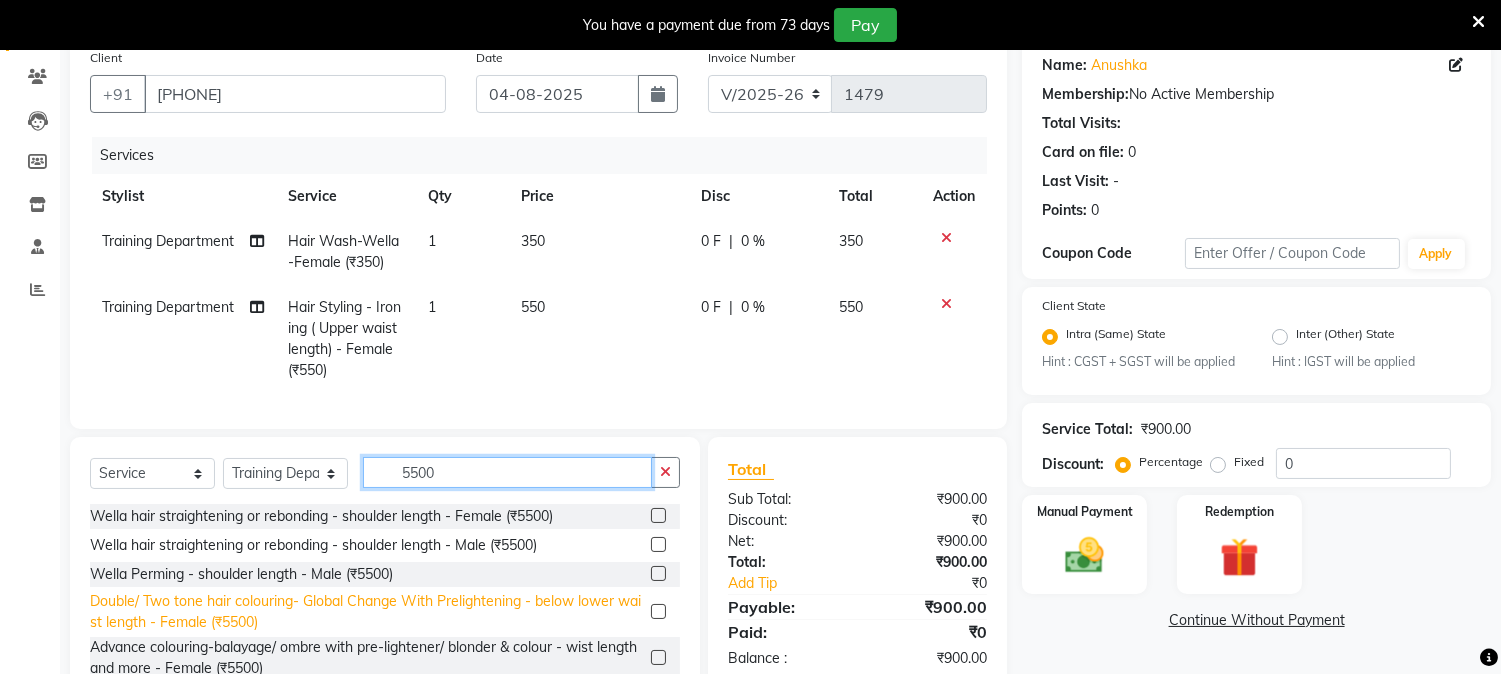 type on "5500" 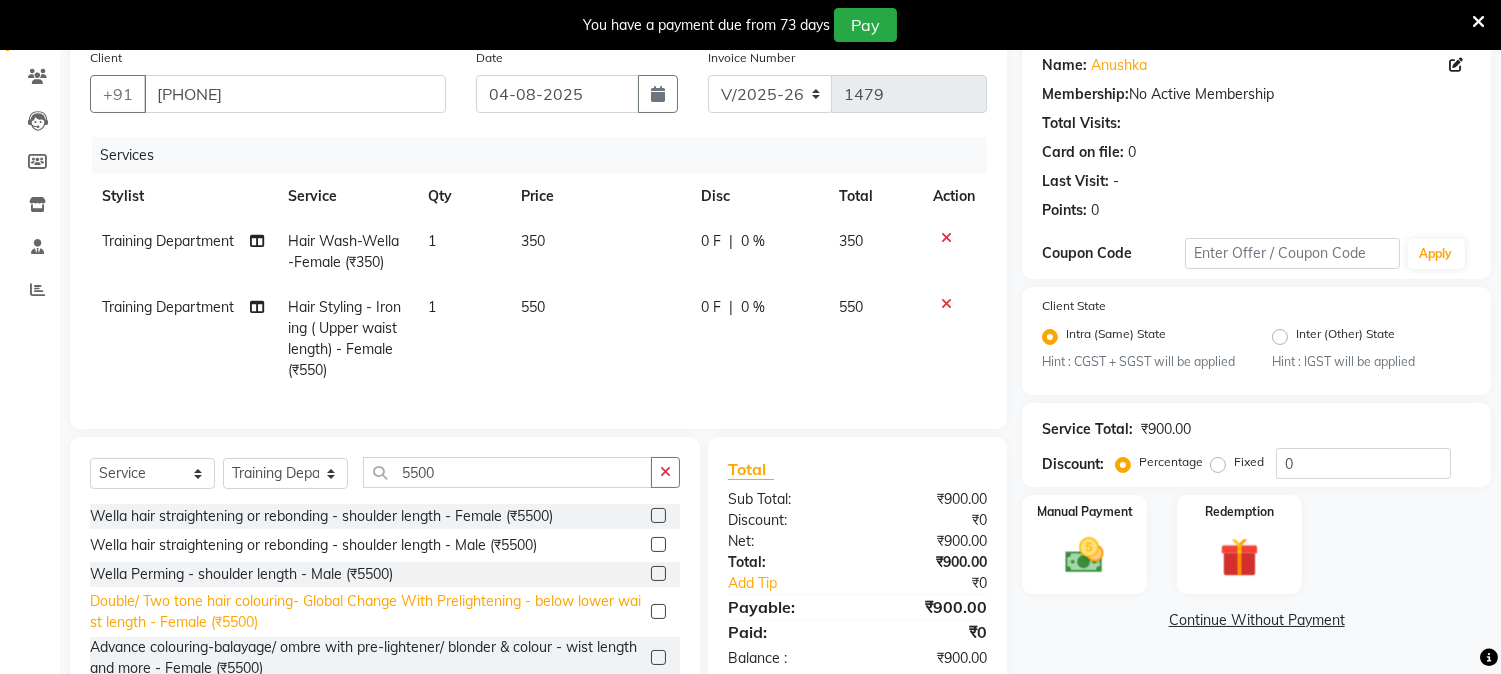 click on "Double/ Two tone hair colouring- Global Change With Prelightening - below lower waist length - Female (₹5500)" 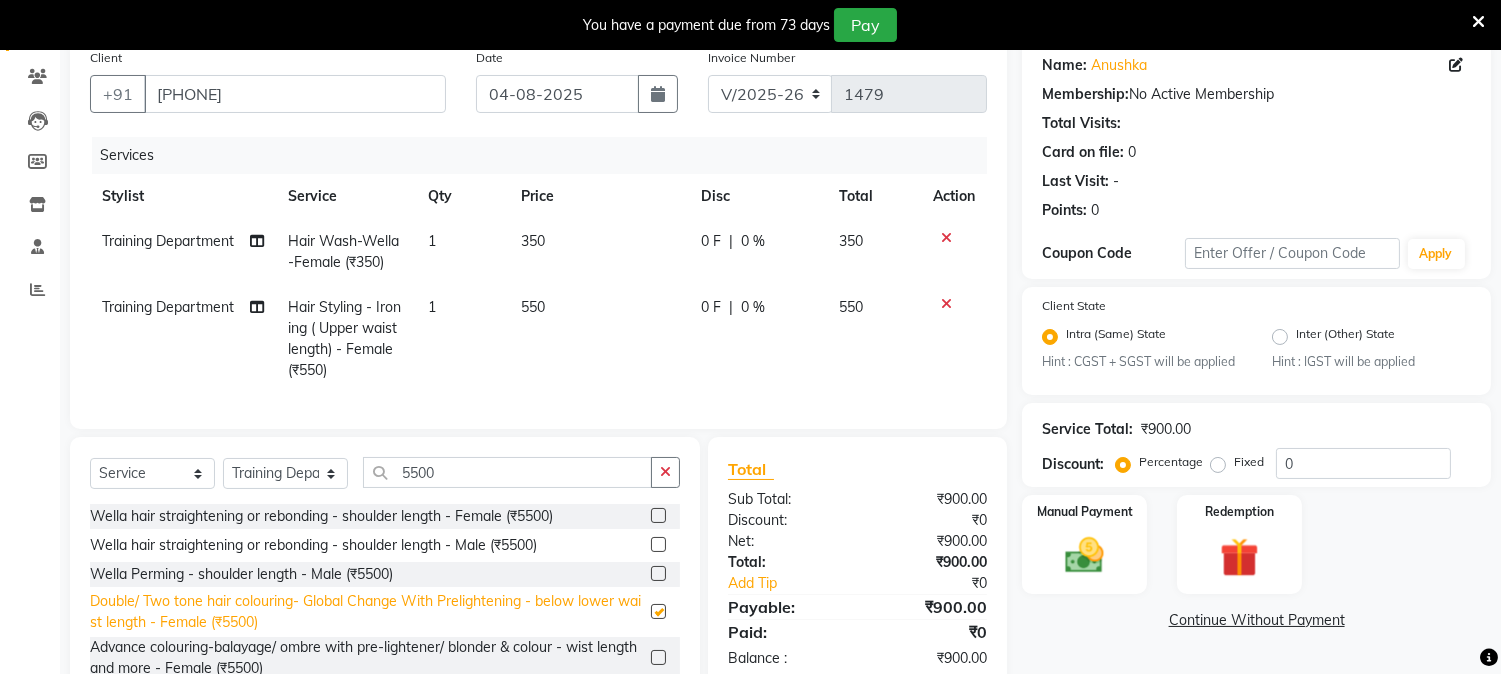 checkbox on "false" 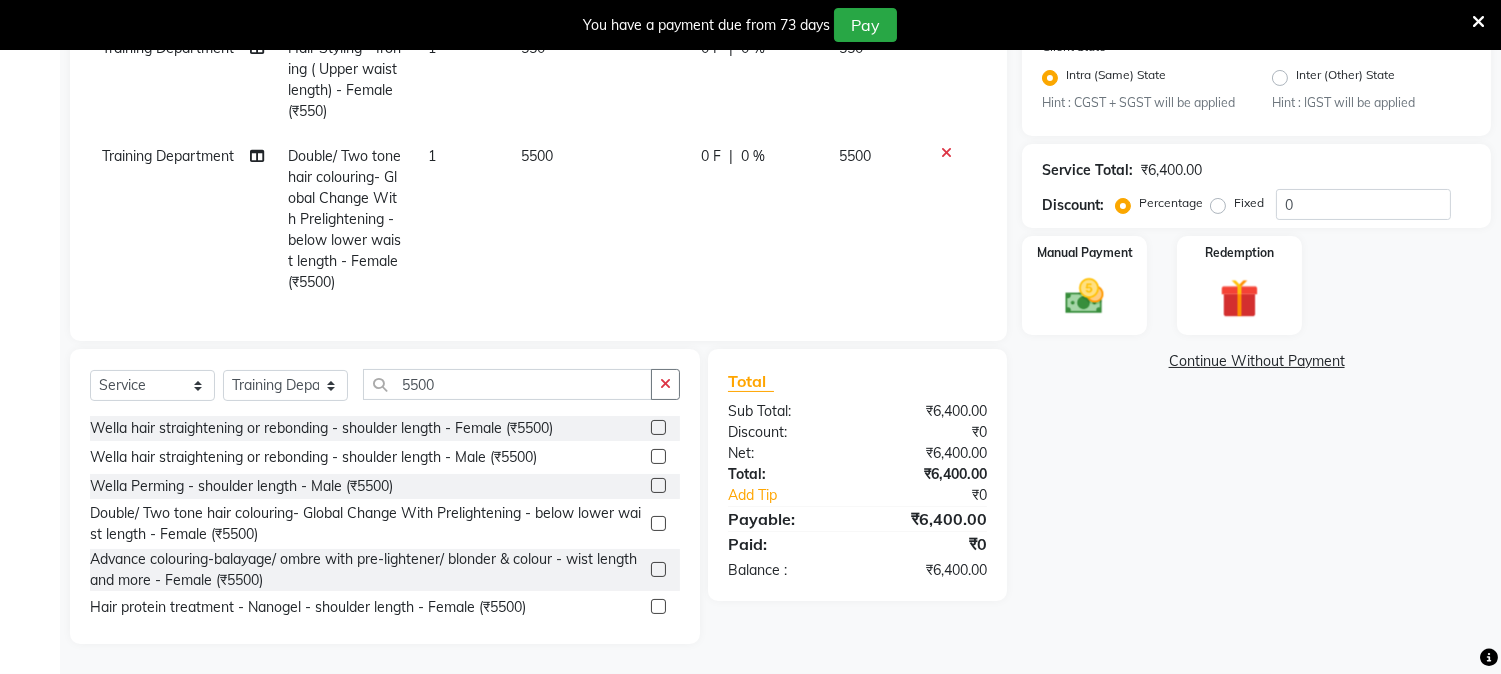 scroll, scrollTop: 436, scrollLeft: 0, axis: vertical 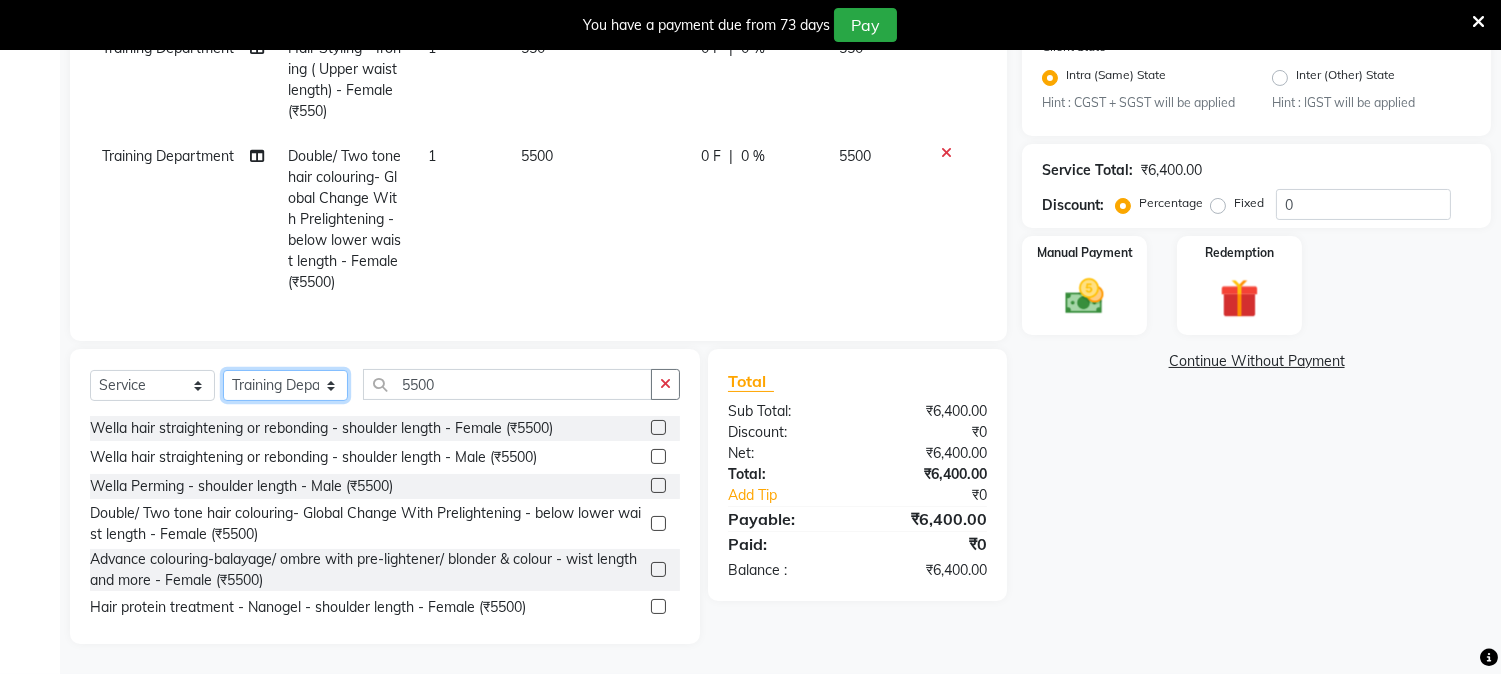 click on "Select Stylist [FIRST] [LAST] [FIRST] [LAST] [FIRST] [LAST] [FIRST] [LAST] [FIRST] [LAST] [FIRST] [LAST] [FIRST] [LAST] [FIRST] [LAST] [FIRST] [LAST]" 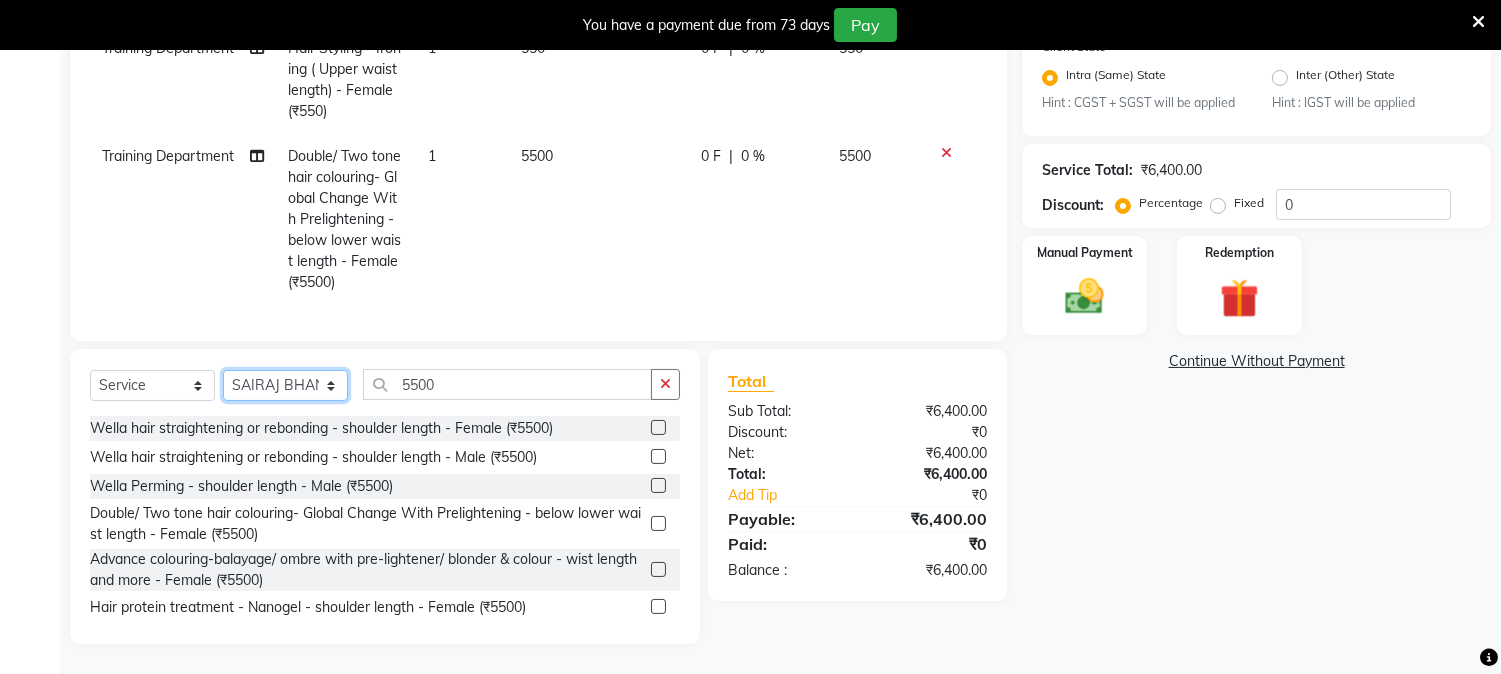 click on "Select Stylist [FIRST] [LAST] [FIRST] [LAST] [FIRST] [LAST] [FIRST] [LAST] [FIRST] [LAST] [FIRST] [LAST] [FIRST] [LAST] [FIRST] [LAST] [FIRST] [LAST]" 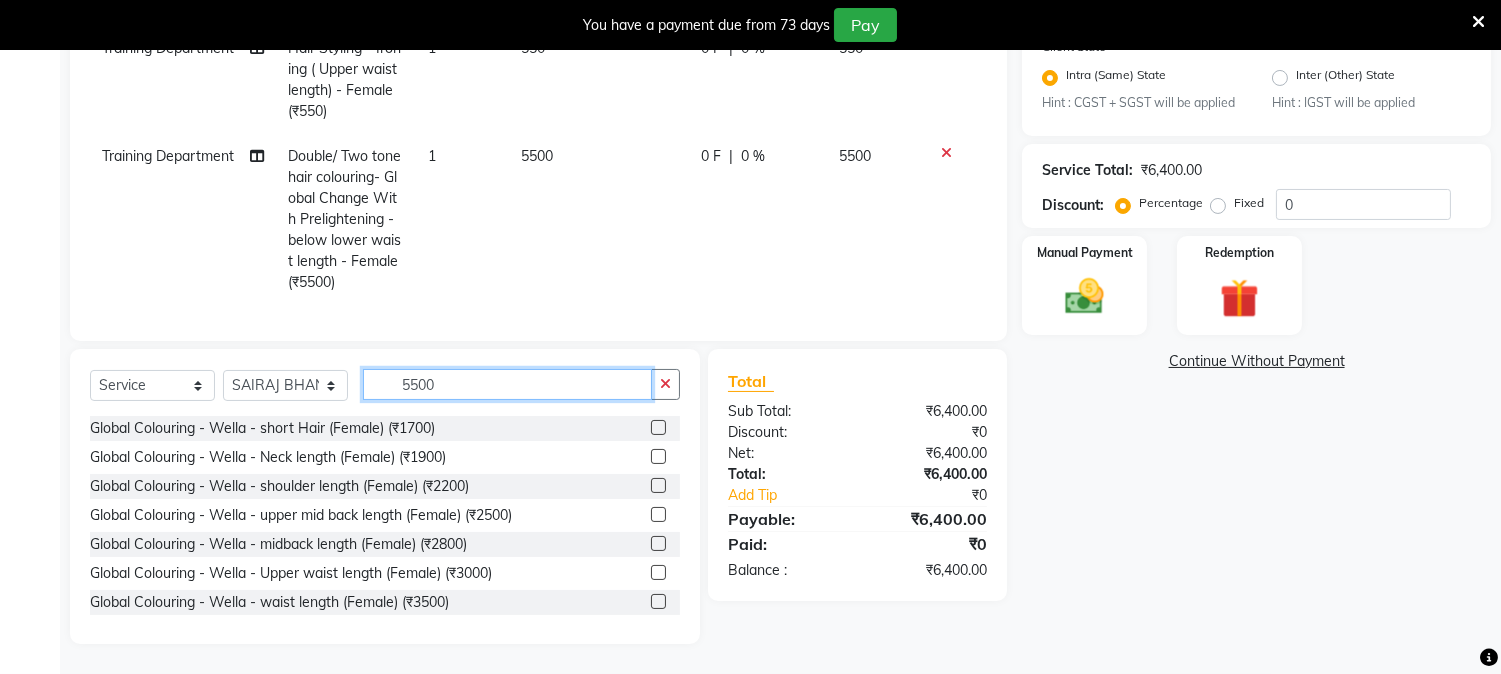click on "5500" 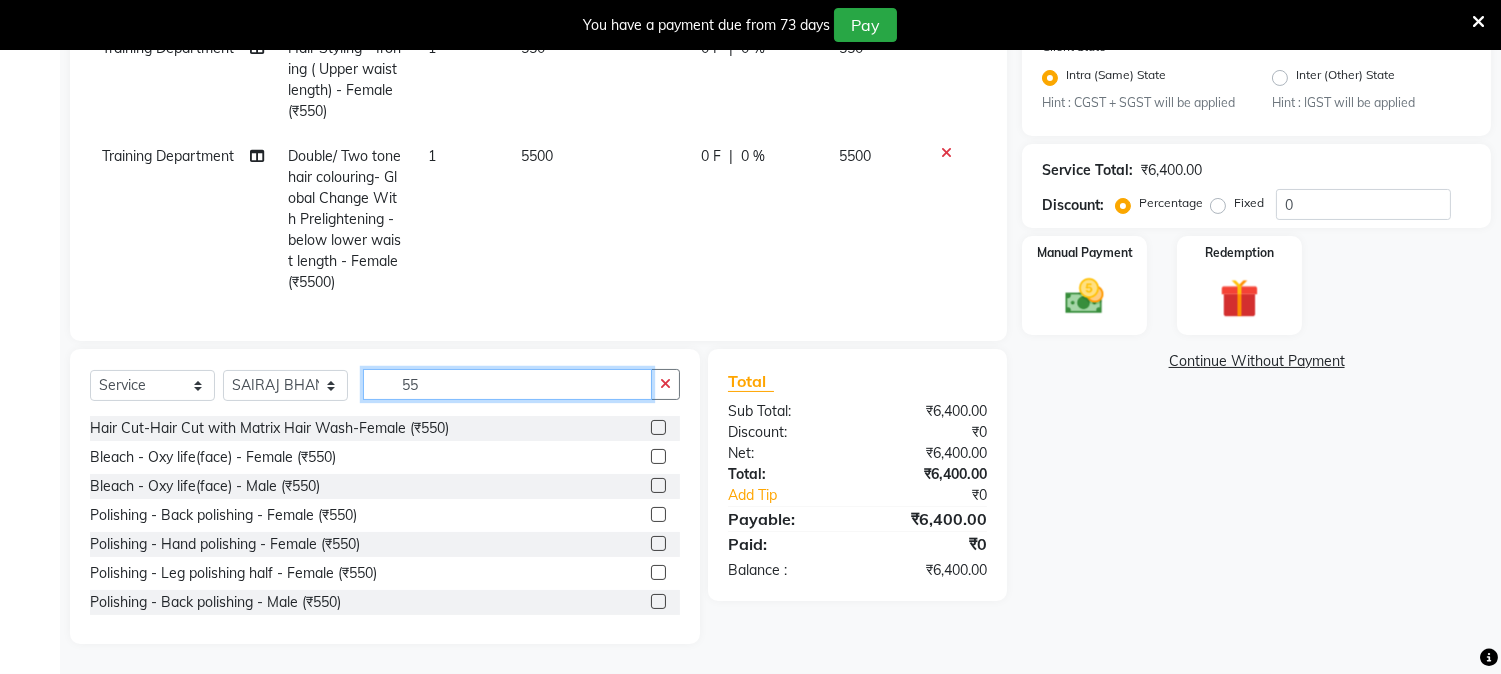 type on "5" 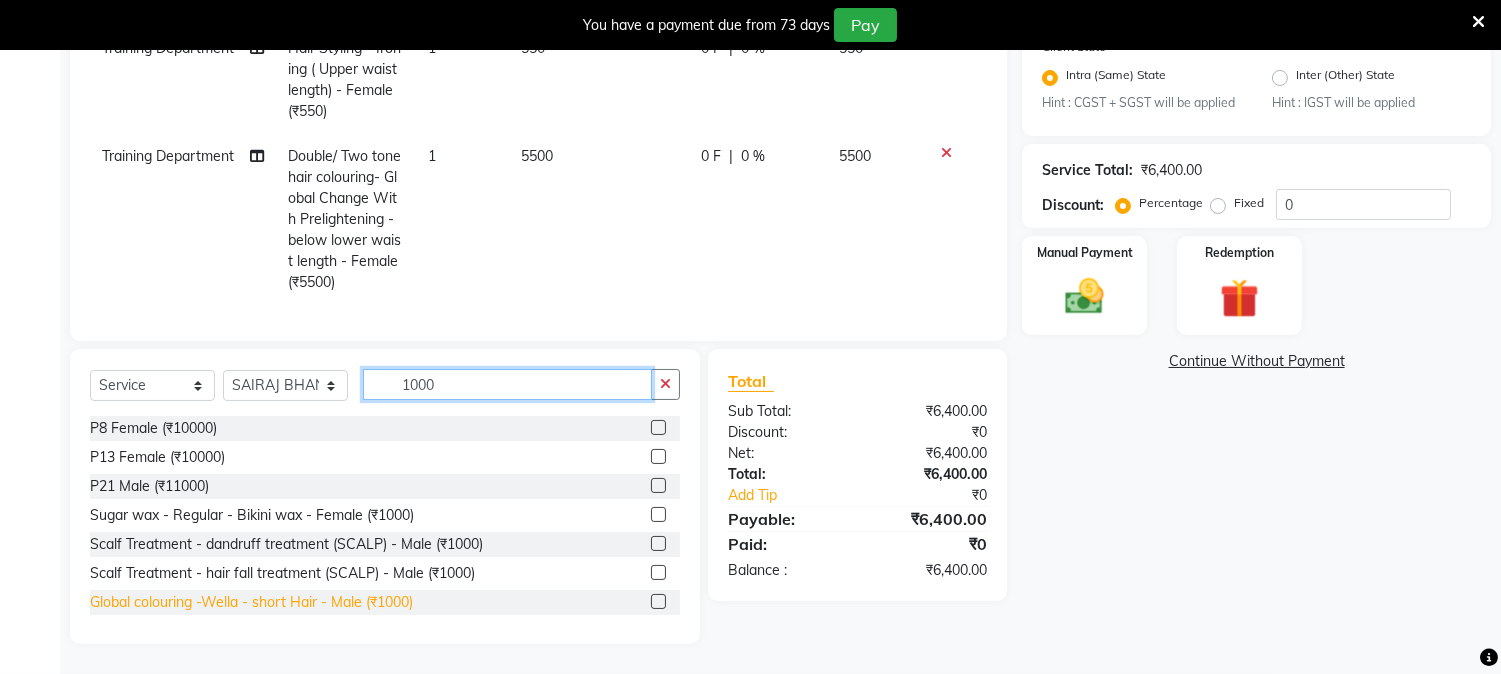 type on "1000" 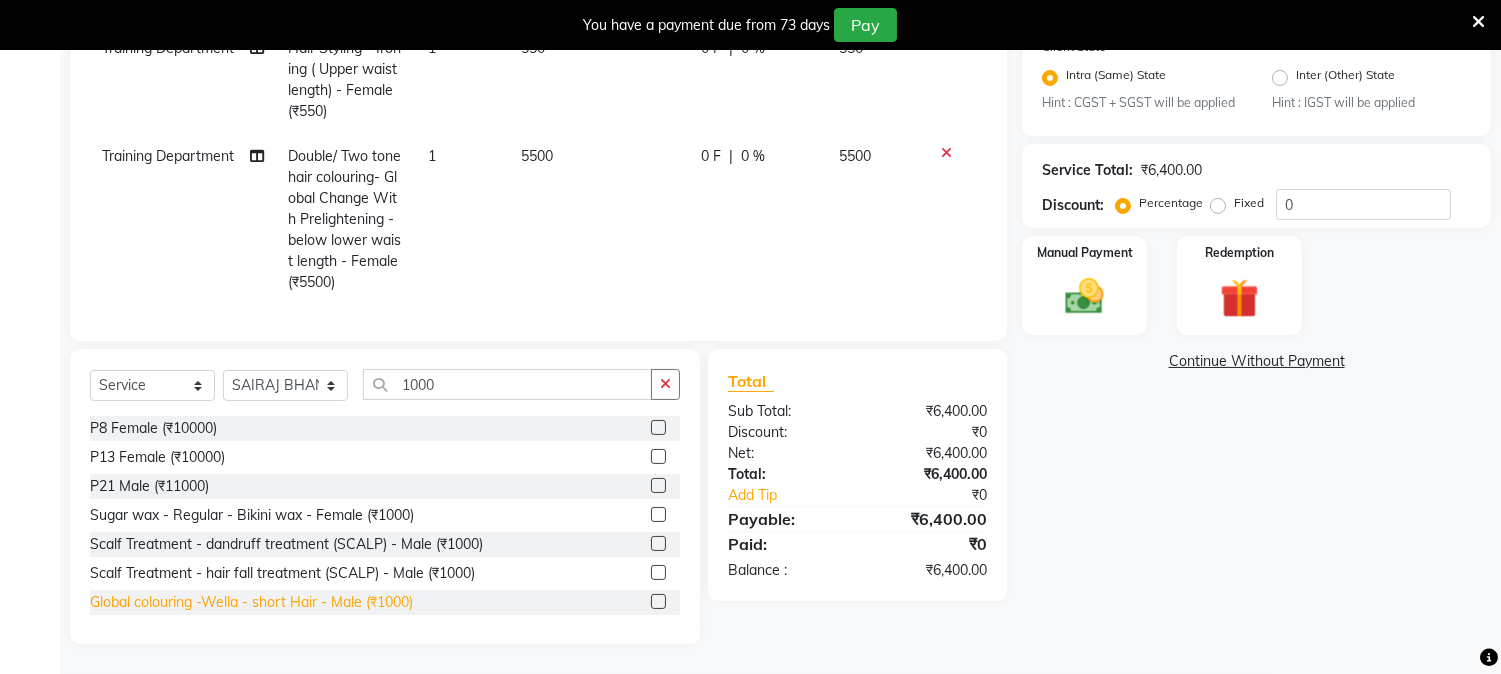click on "Global colouring -Wella - short Hair - Male (₹1000)" 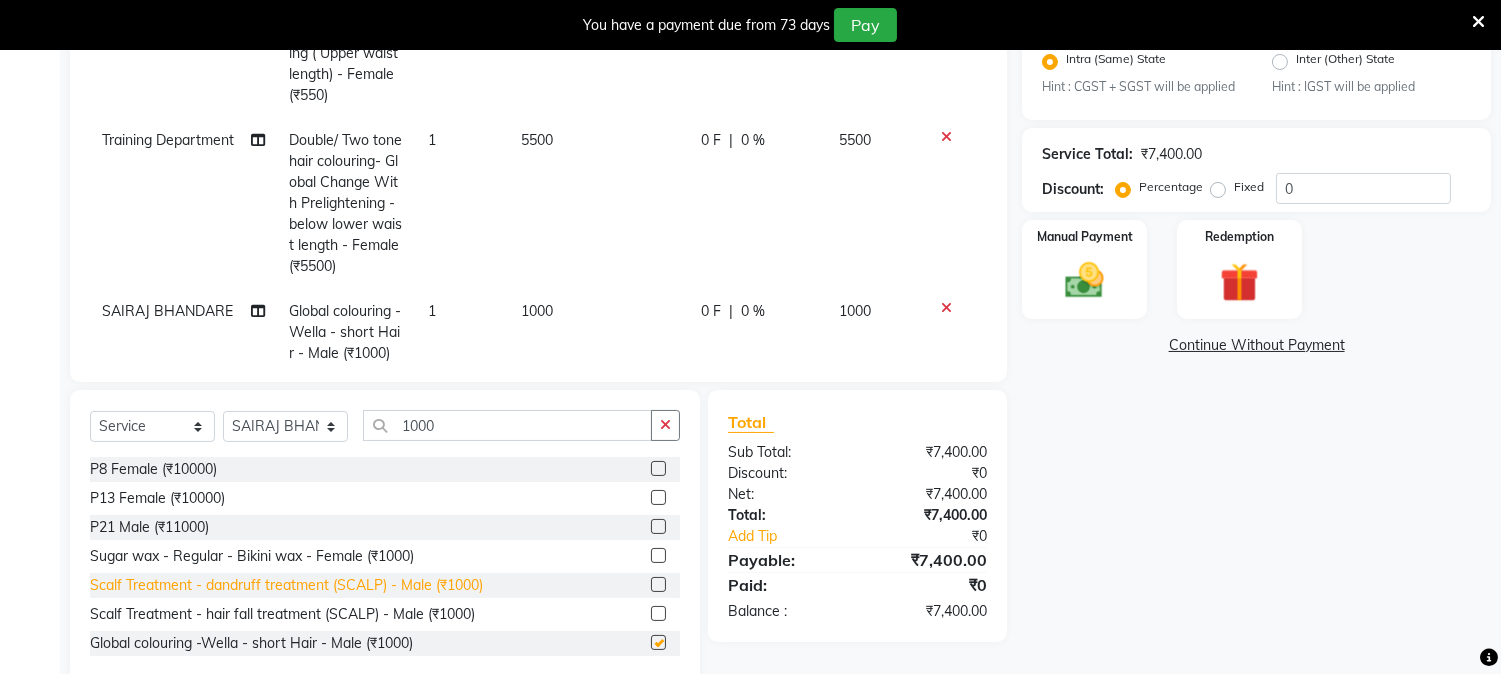 checkbox on "false" 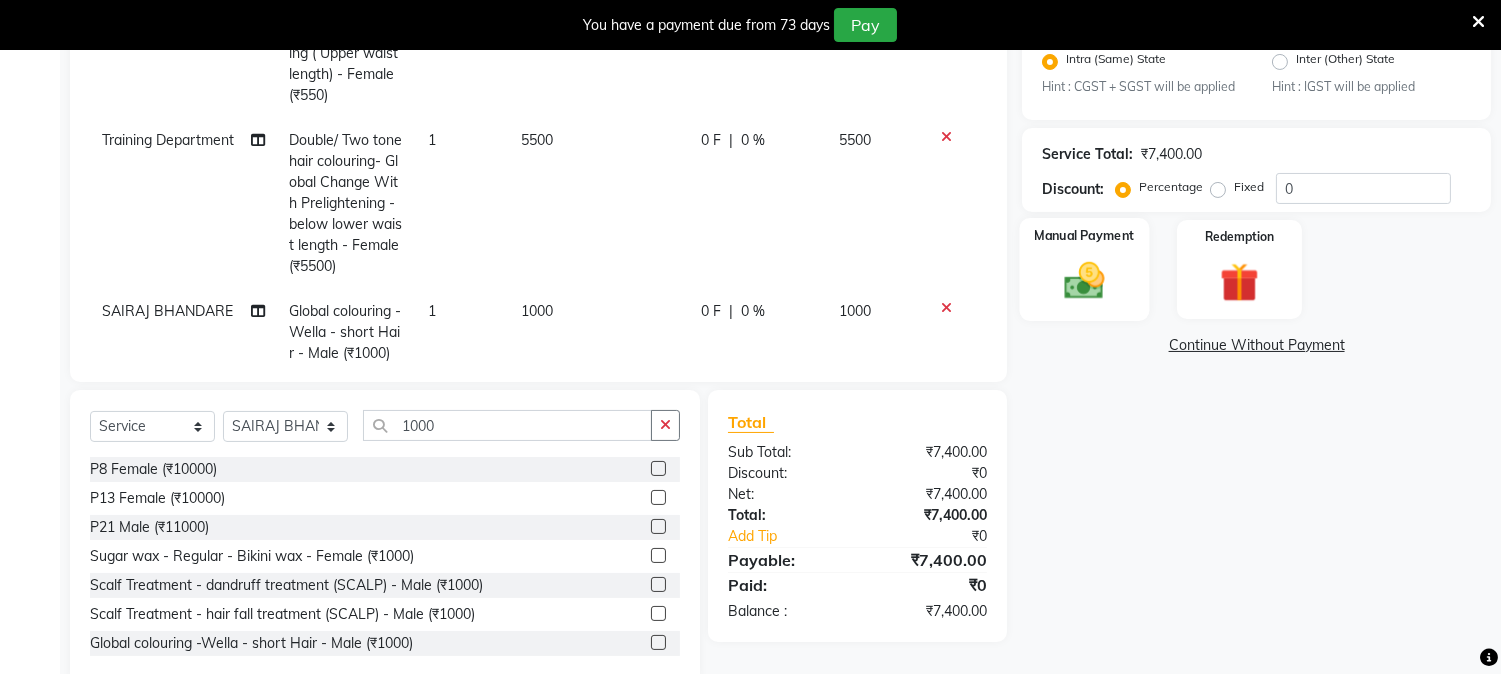 click 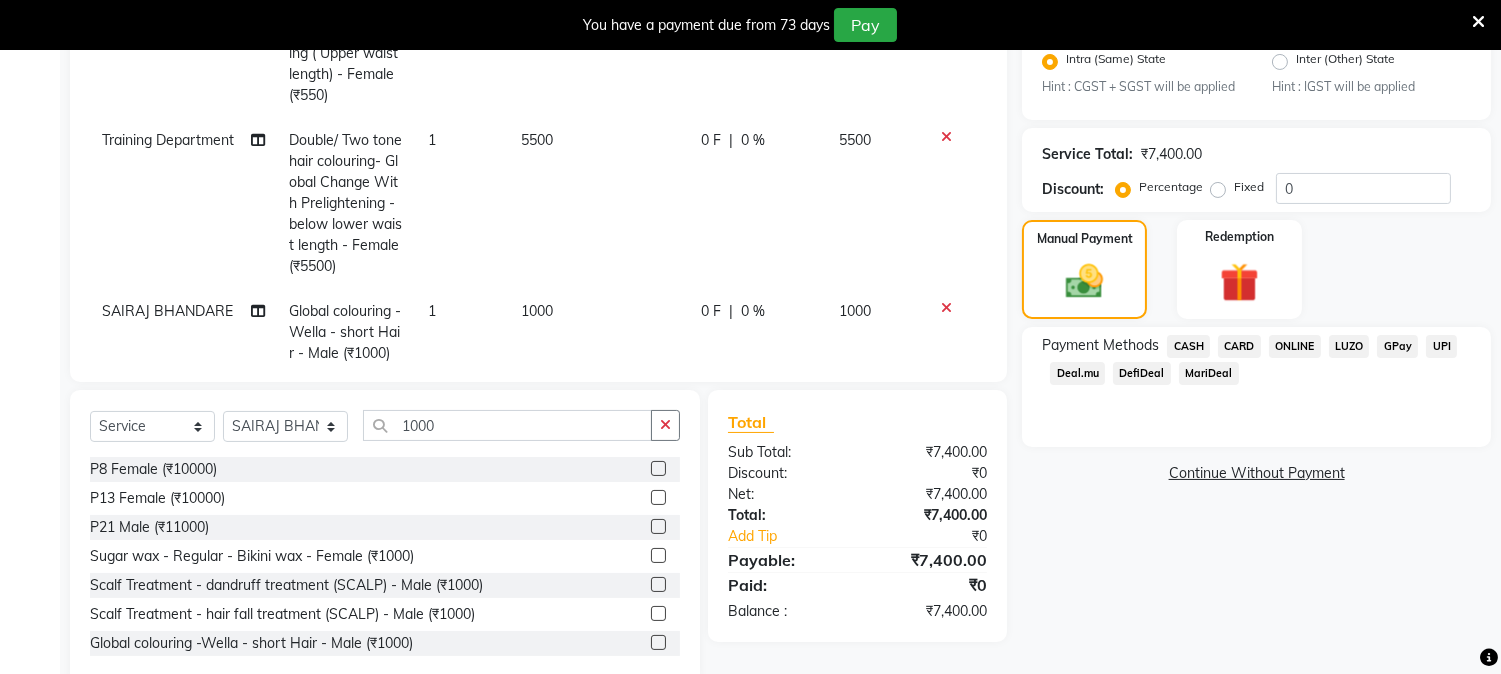 click on "ONLINE" 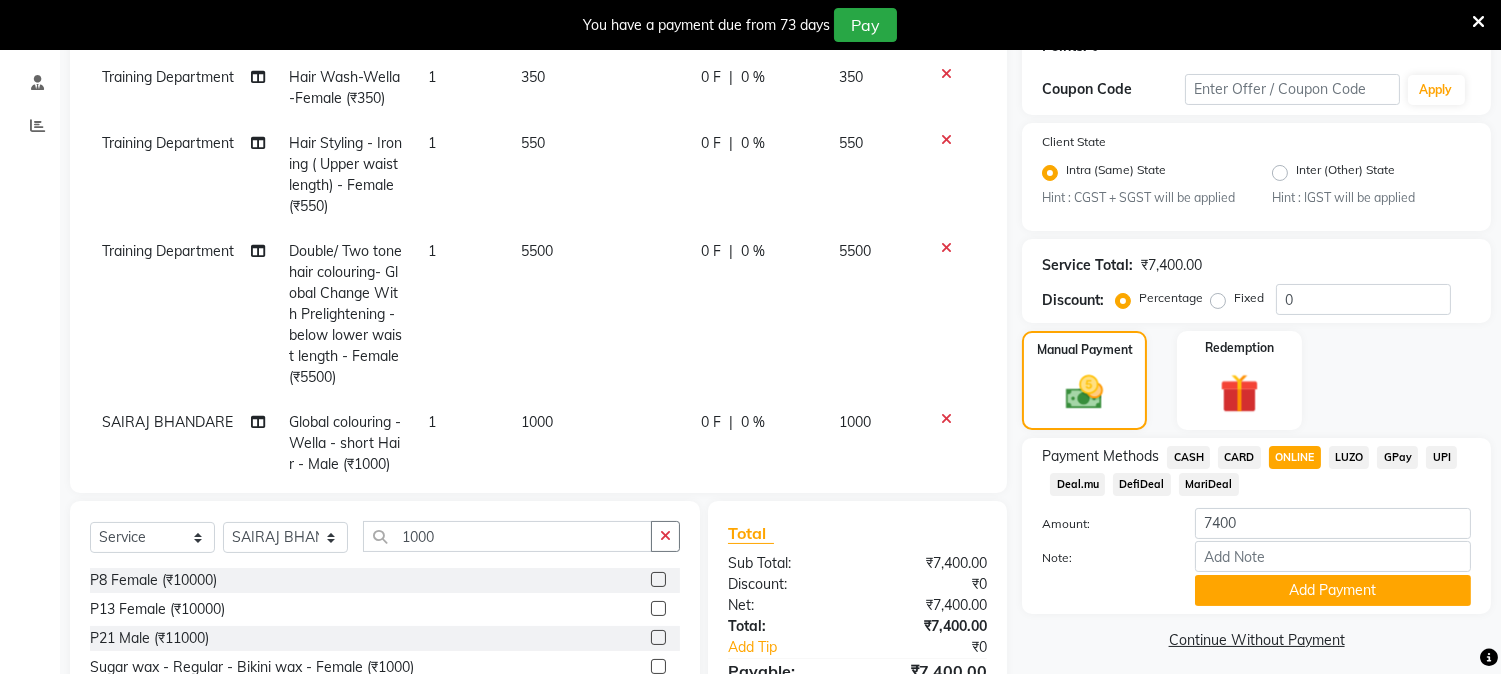 scroll, scrollTop: 214, scrollLeft: 0, axis: vertical 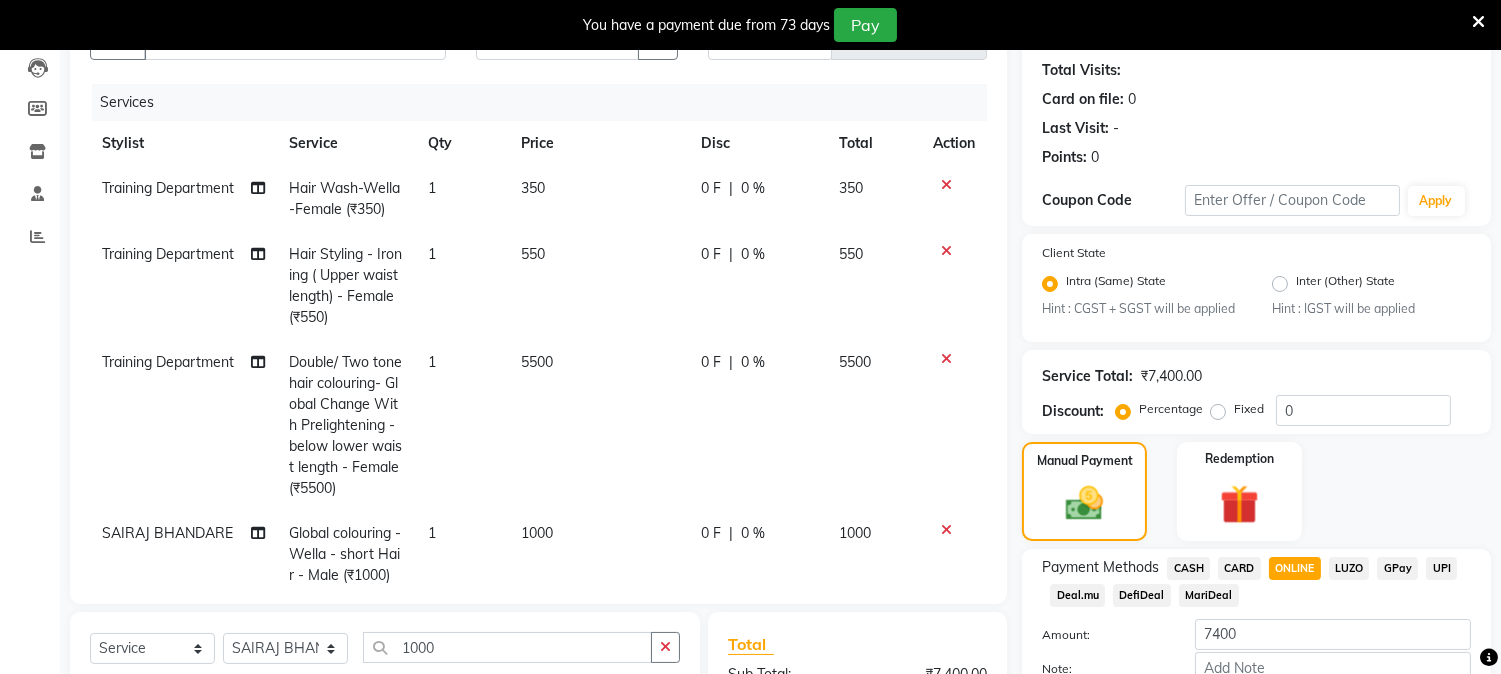 click on "0 %" 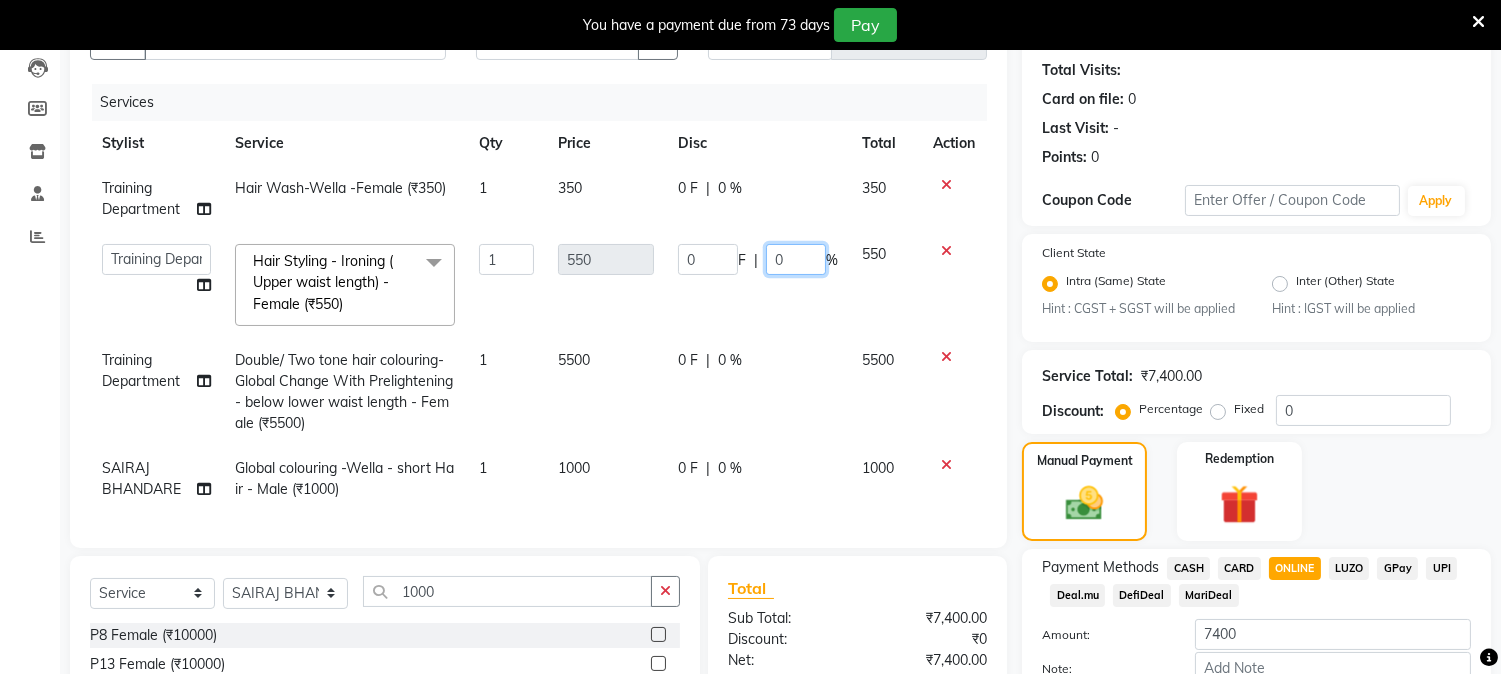 click on "0" 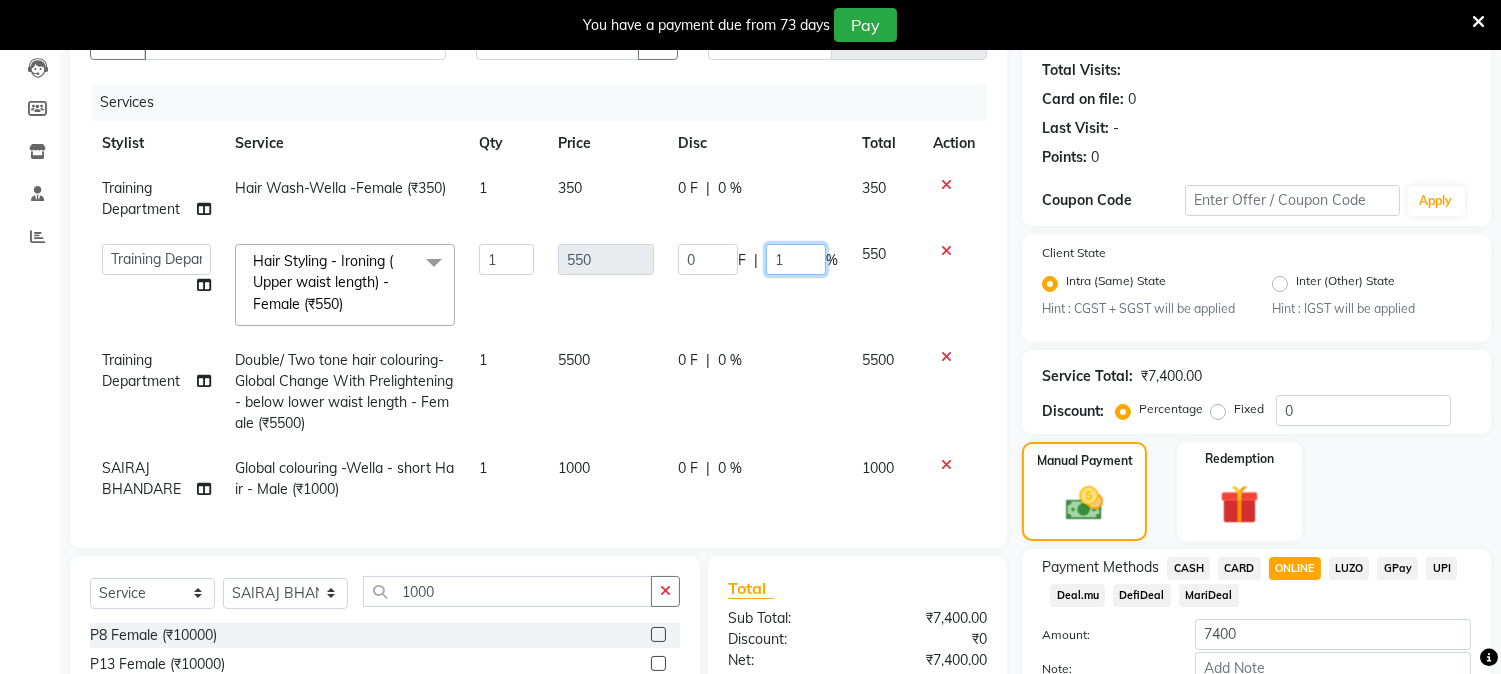 type on "10" 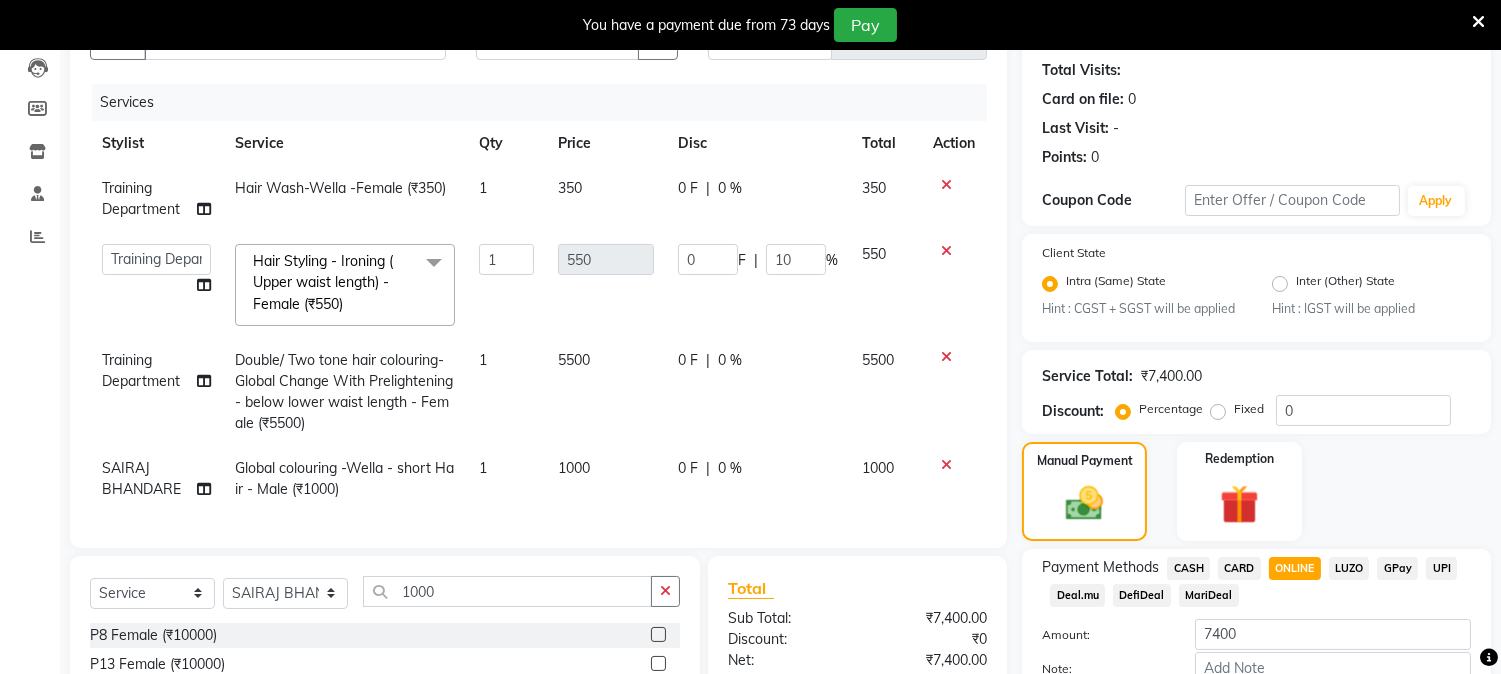 click on "Client +[COUNTRY_CODE] [PHONE] Date [DATE] Invoice Number V/2025 V/2025-26 1479 Services Stylist Service Qty Price Disc Total Action Training Department Hair Wash-Wella -Female (₹350) 1 350 0 F | 0 % 350  [FIRST] [LAST]   [FIRST] [LAST]   [FIRST] [LAST]    [FIRST]    [FIRST] [LAST]   [FIRST] [LAST]   [FIRST]   Training Department   [FIRST] [LAST]   [FIRST] [LAST]  Hair Styling - Ironing ( Upper waist length) - Female (₹550)  x Global Colouring - Wella -  short Hair (Female) (₹1700) Global Colouring - Wella - Neck length (Female) (₹1900) Global Colouring - Wella - shoulder length (Female) (₹2200) Global Colouring - Wella - upper mid back length (Female) (₹2500) Global Colouring - Wella -   midback length (Female) (₹2800) Global Colouring - Wella -  Upper waist length (Female) (₹3000) Global Colouring - Wella -  waist length (Female) (₹3500) Global Colouring - Wella -  lower waist length  (Female) (₹4500) Global Colouring - Wella -  below lower waist length  (Female) (₹5000) P1 Female (₹800) 1 550" 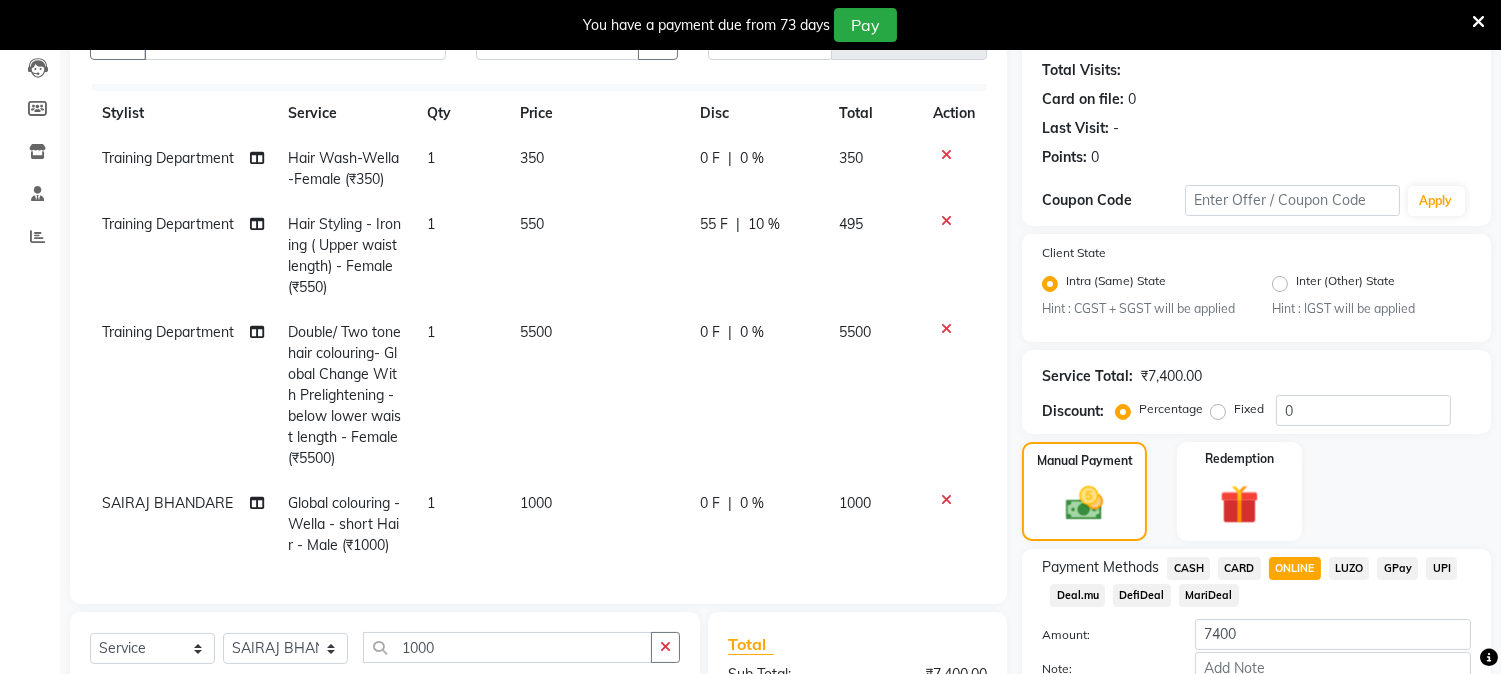 scroll, scrollTop: 67, scrollLeft: 0, axis: vertical 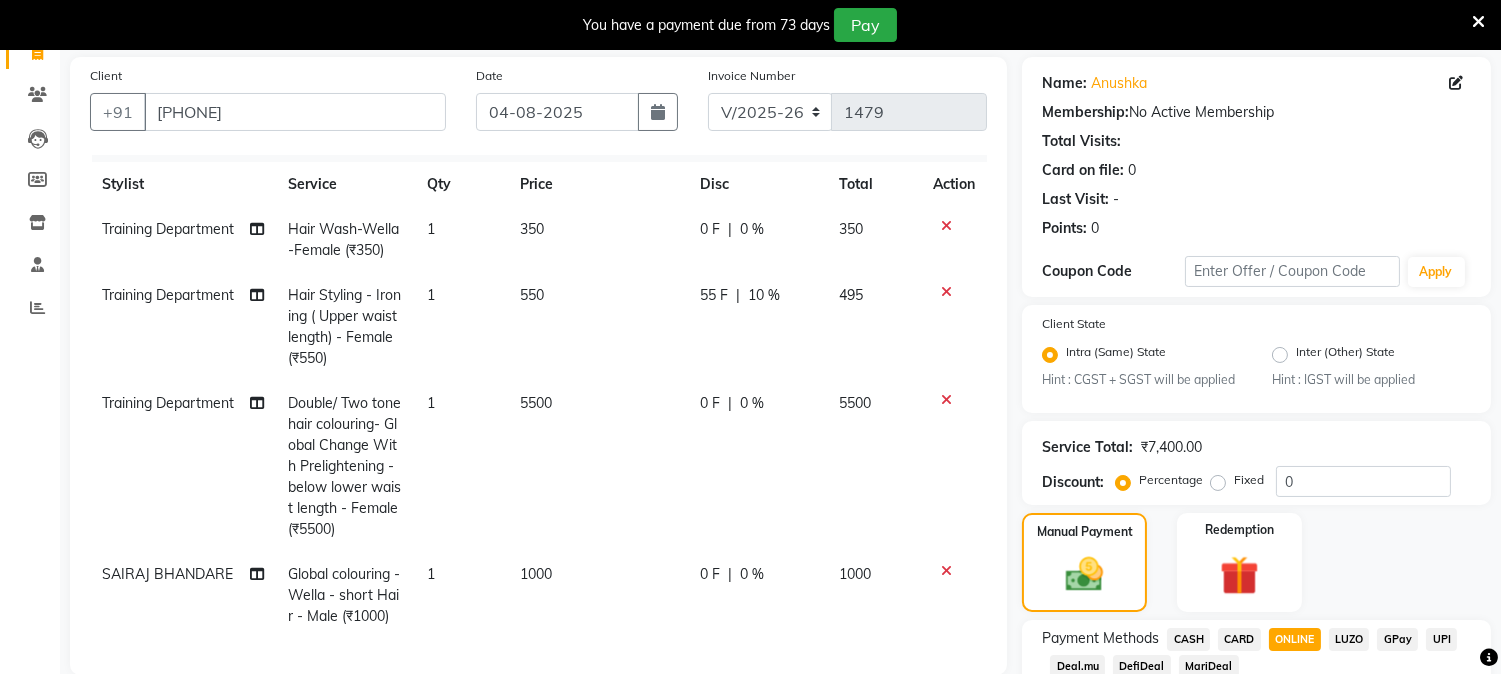 click on "10 %" 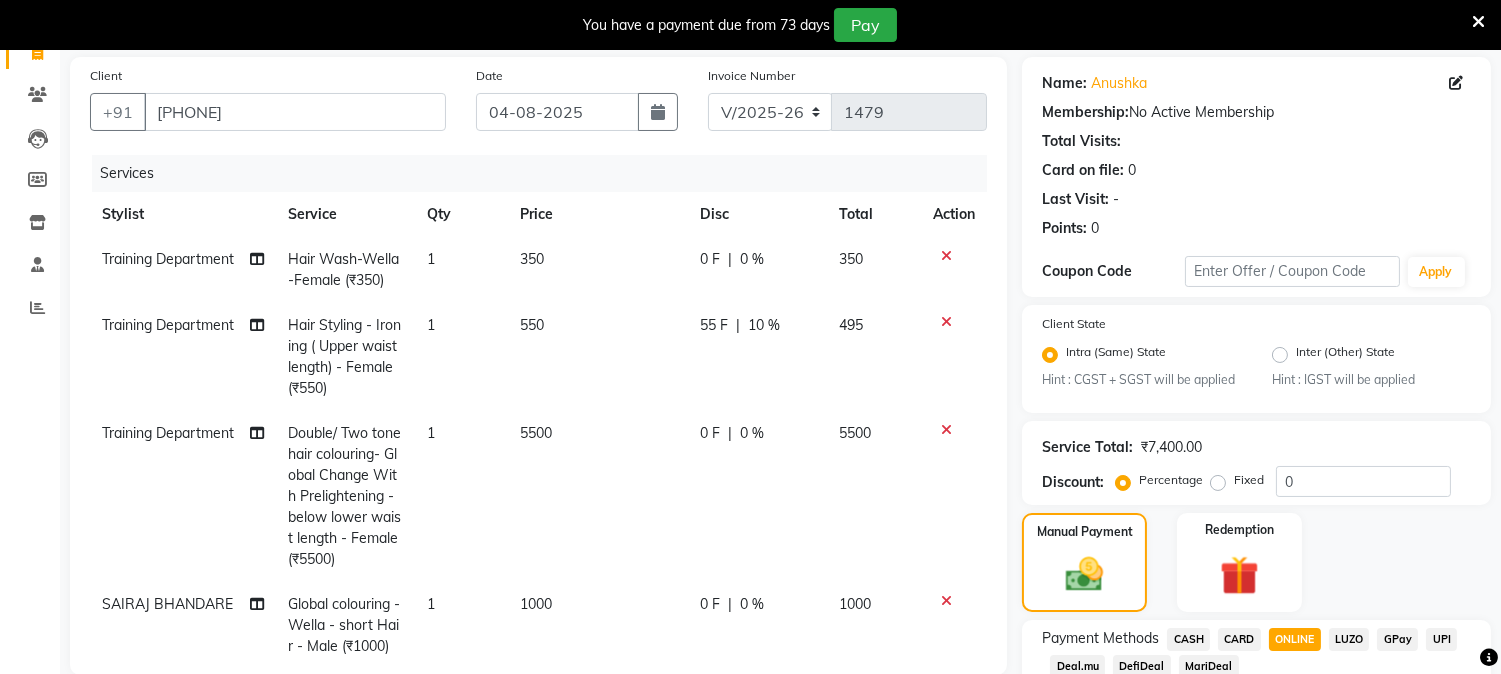 select on "14213" 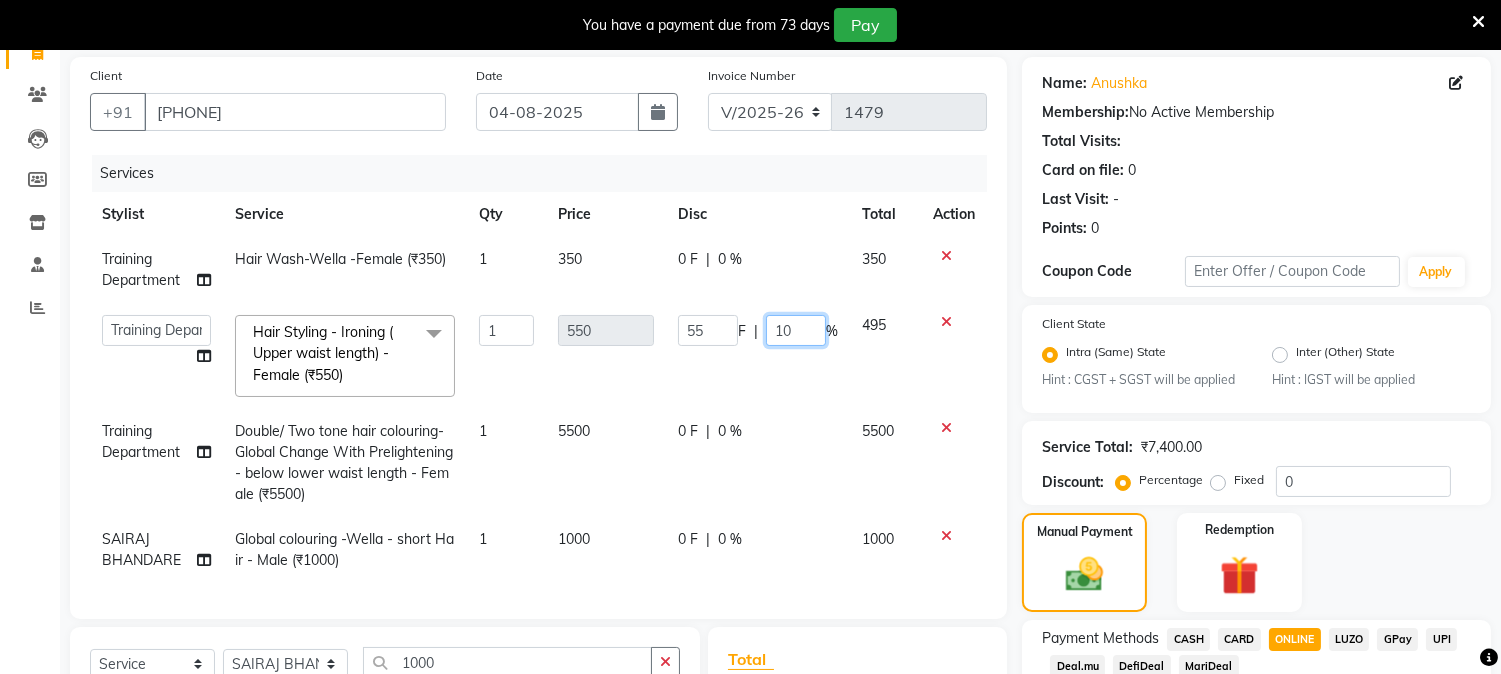 click on "10" 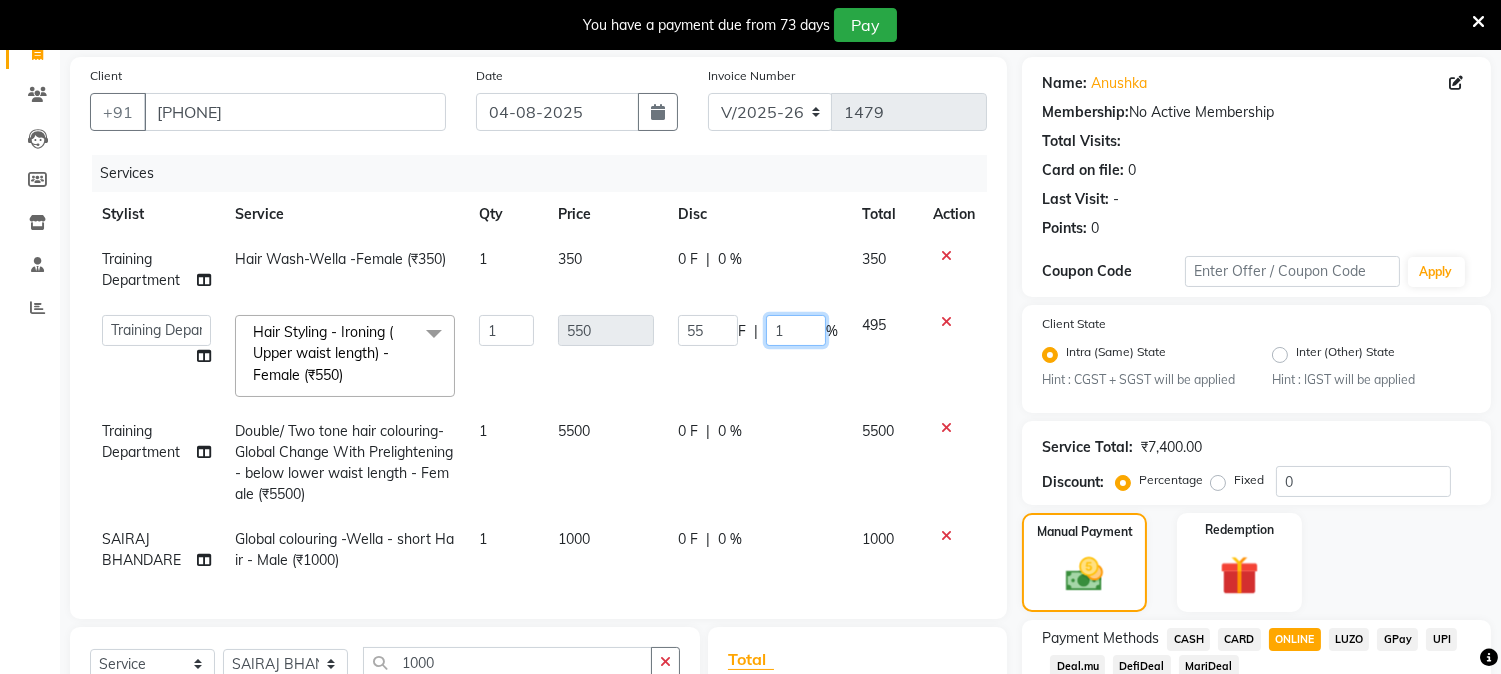 type on "15" 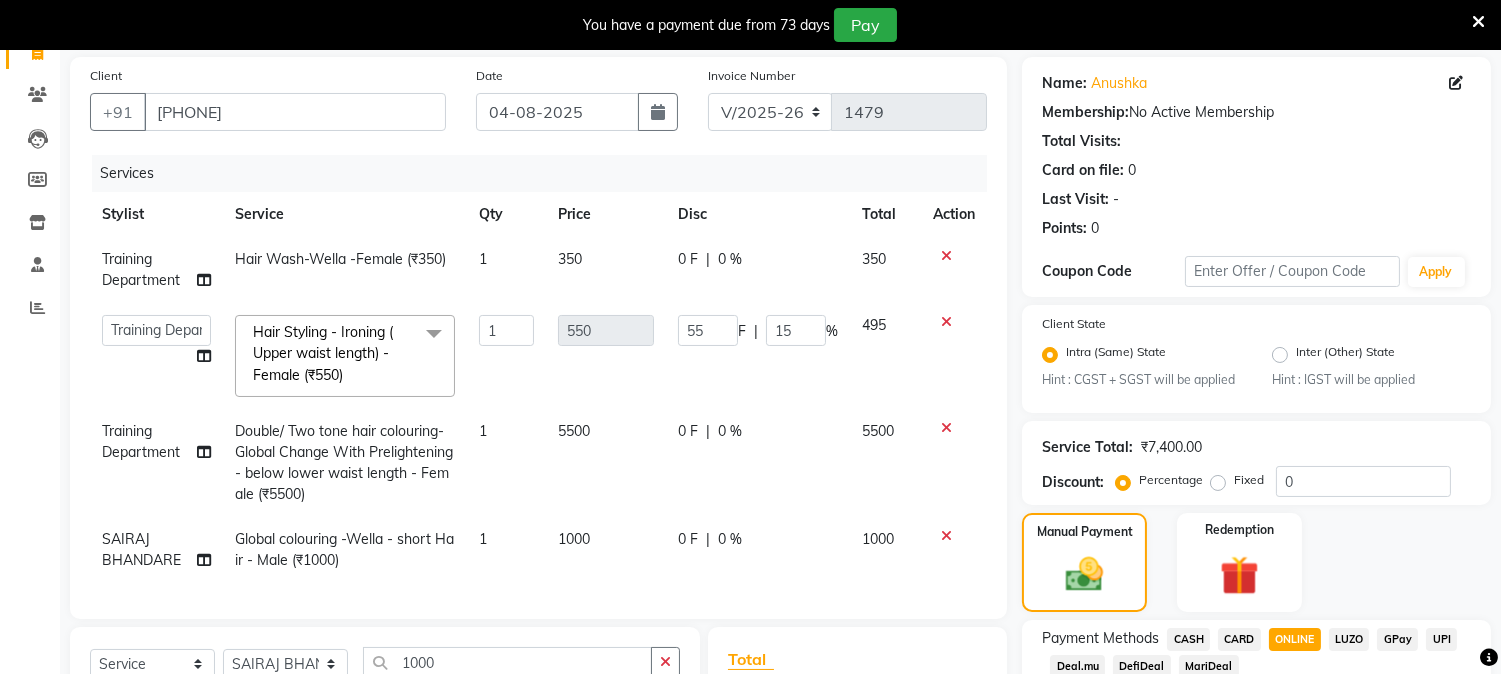 click on "ONLINE" 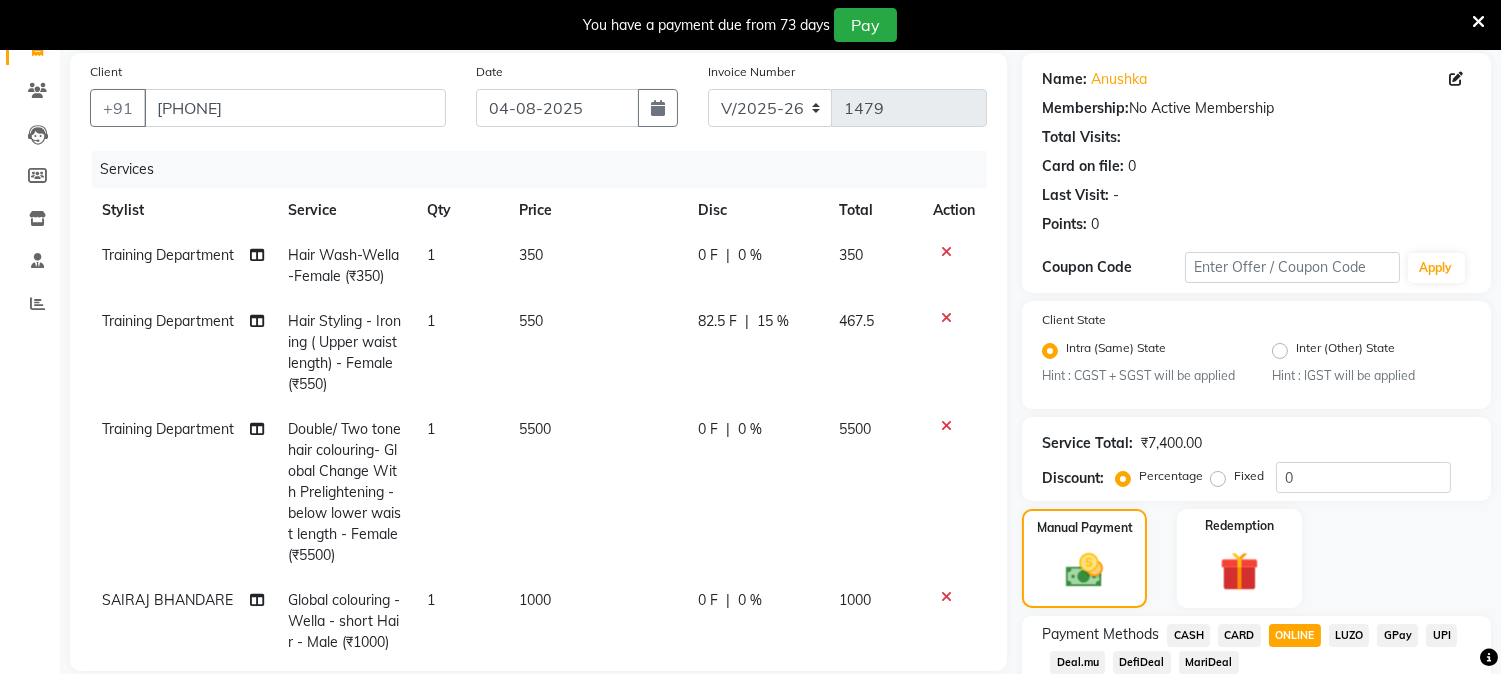 scroll, scrollTop: 143, scrollLeft: 0, axis: vertical 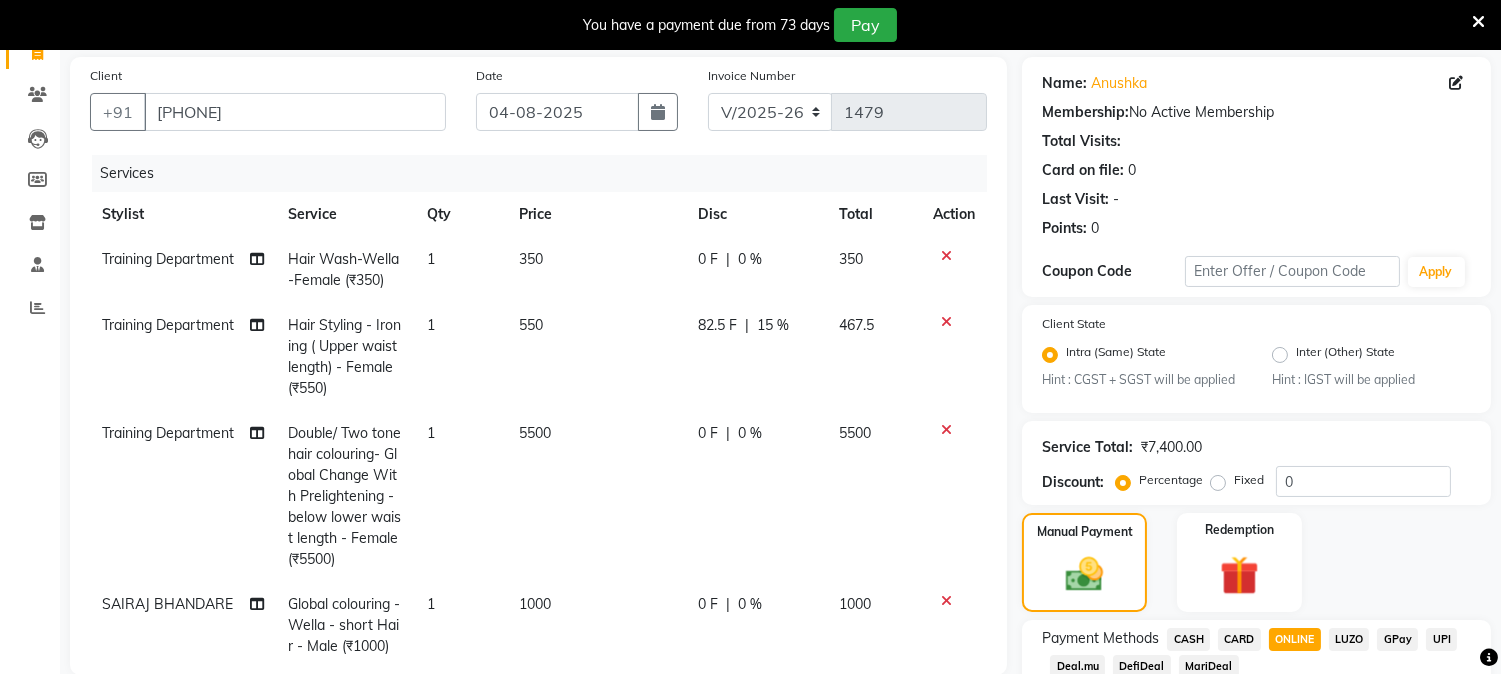 click on "15 %" 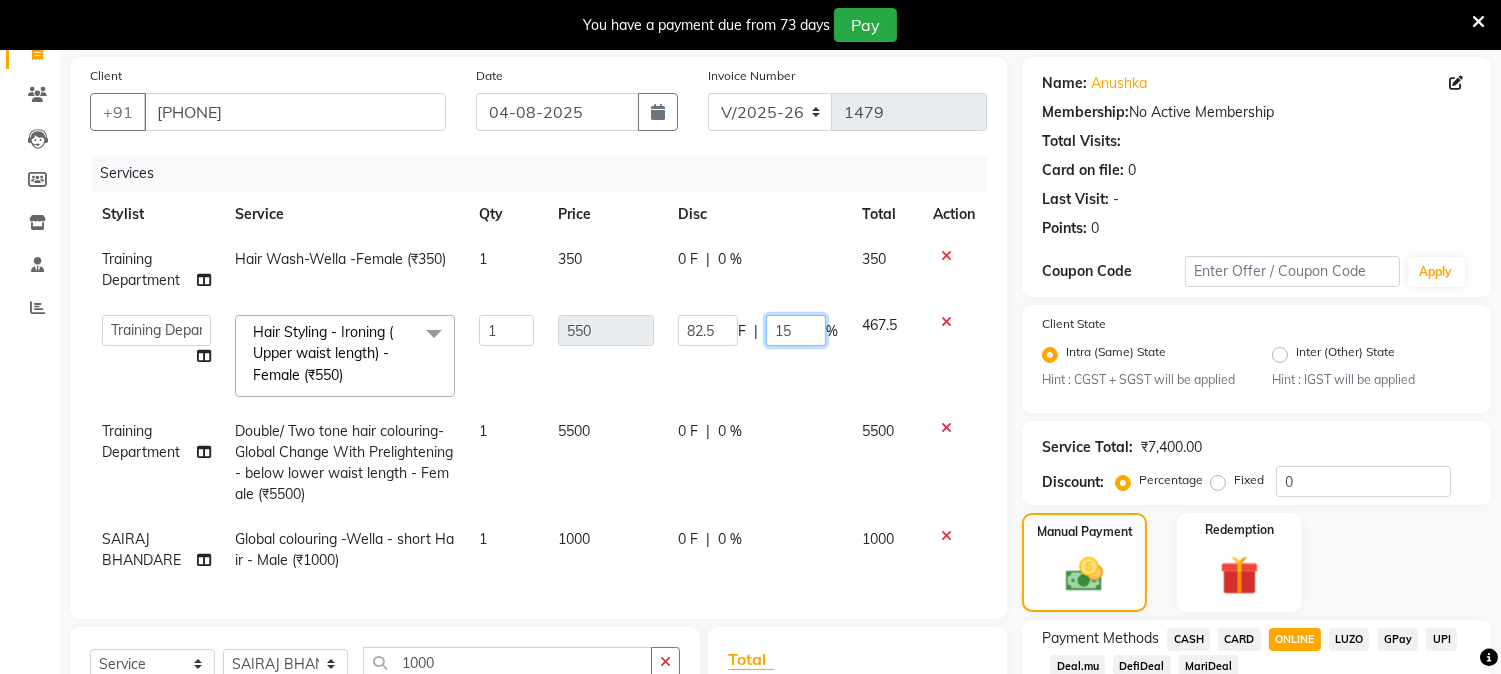 click on "15" 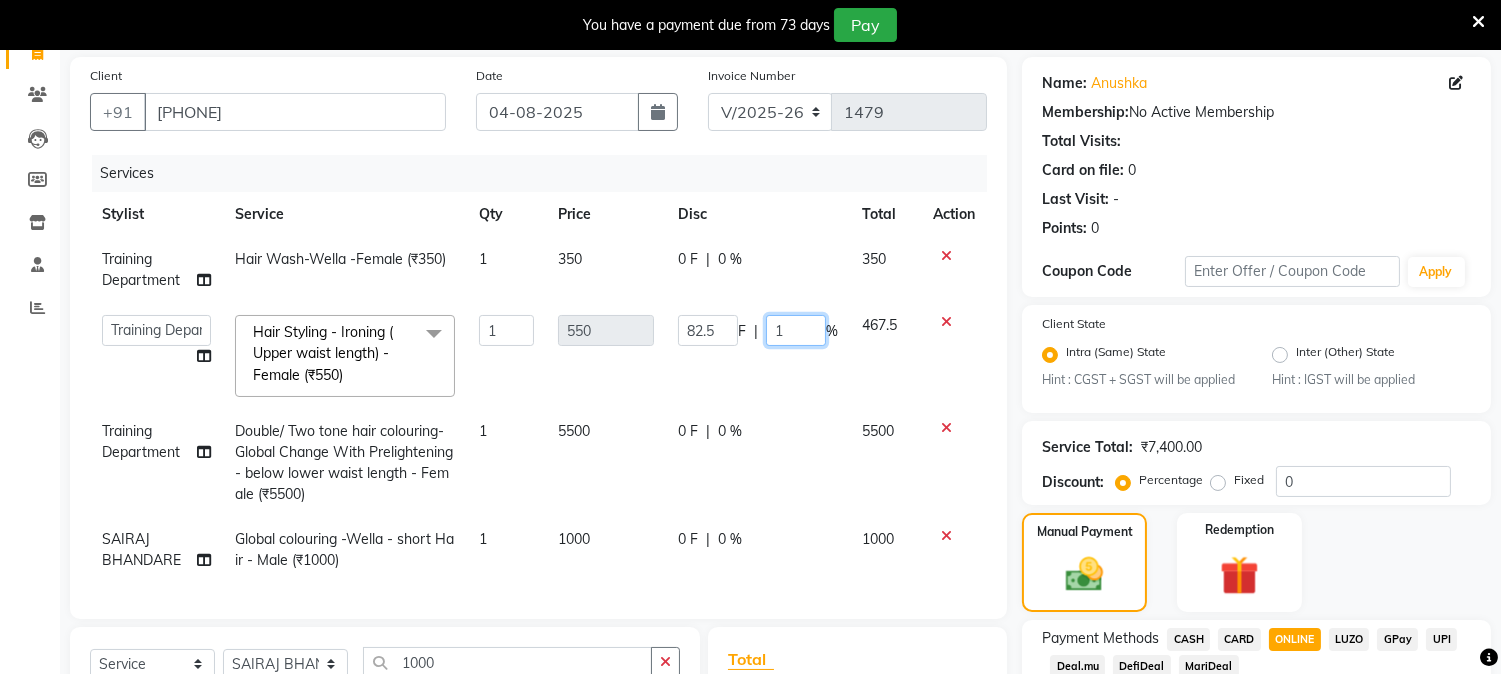 type on "16" 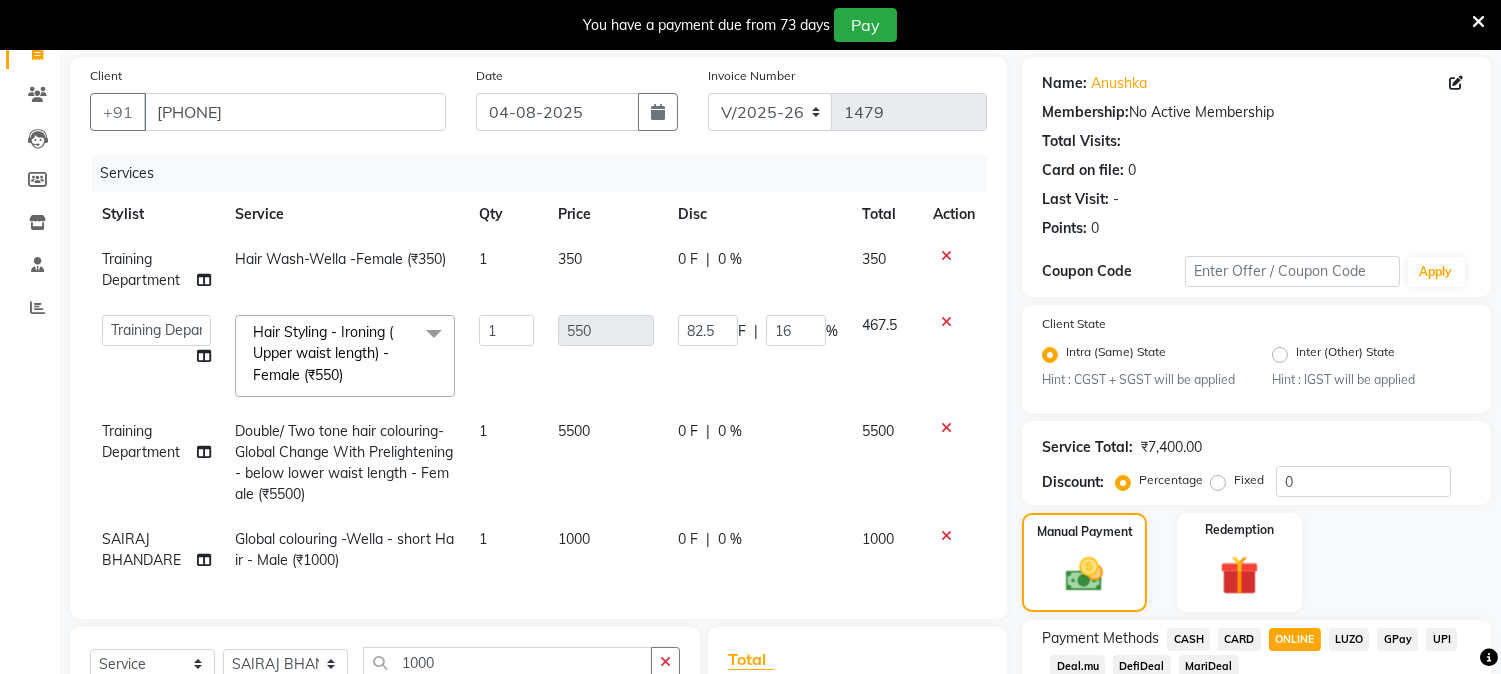 click on "5500" 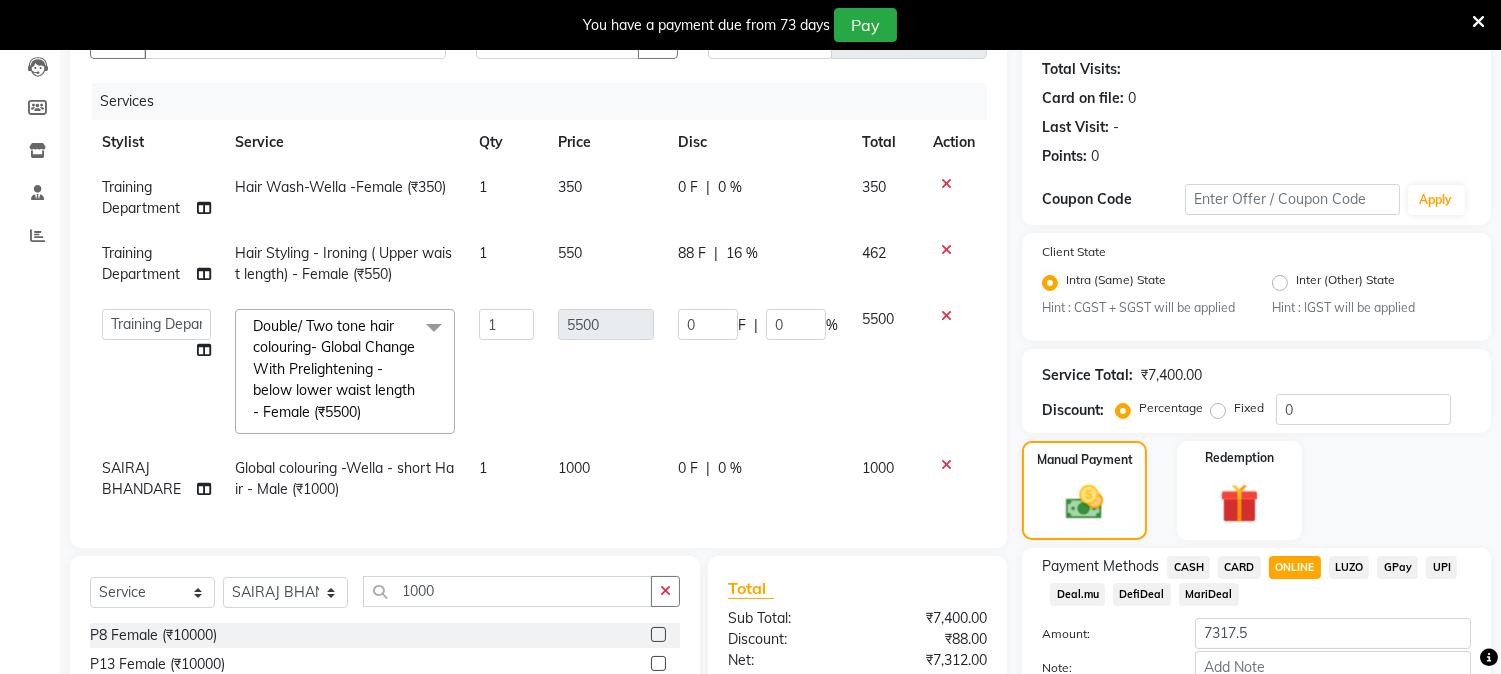 scroll, scrollTop: 254, scrollLeft: 0, axis: vertical 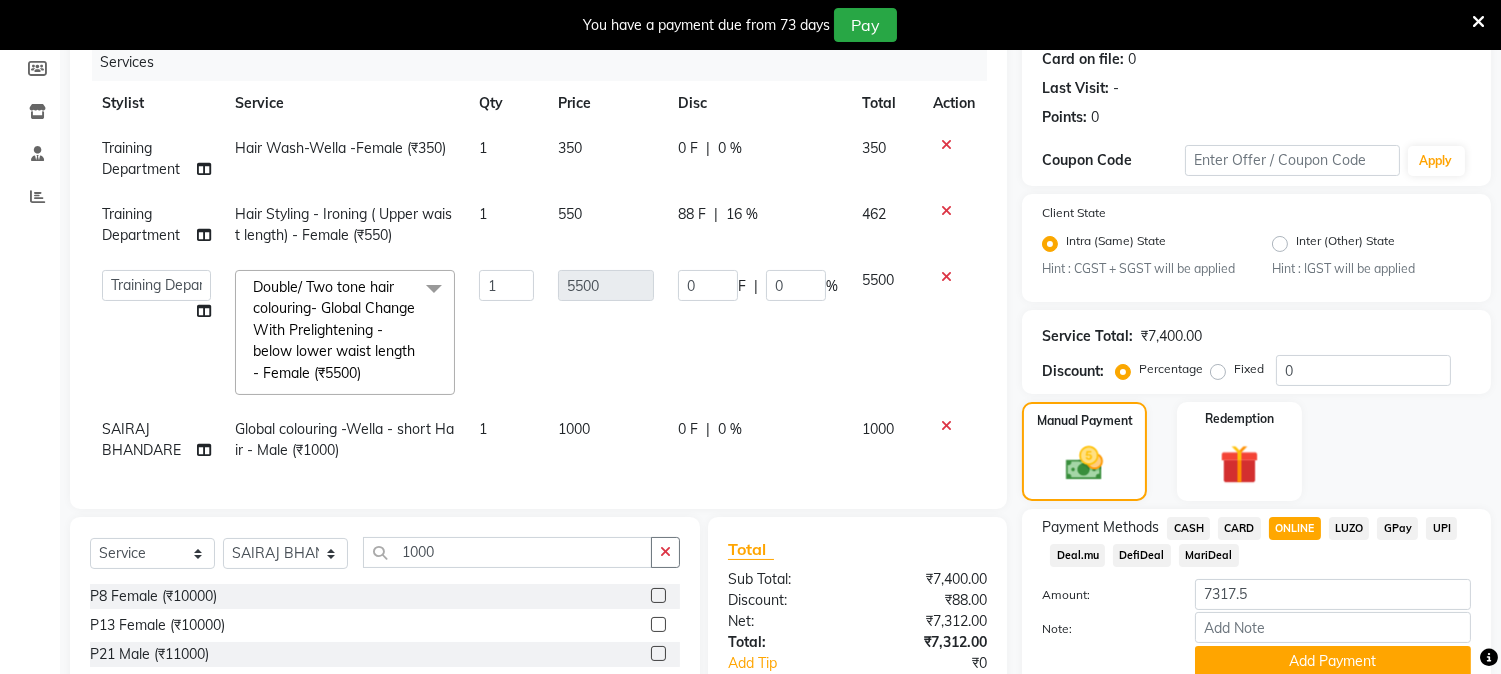 click on "16 %" 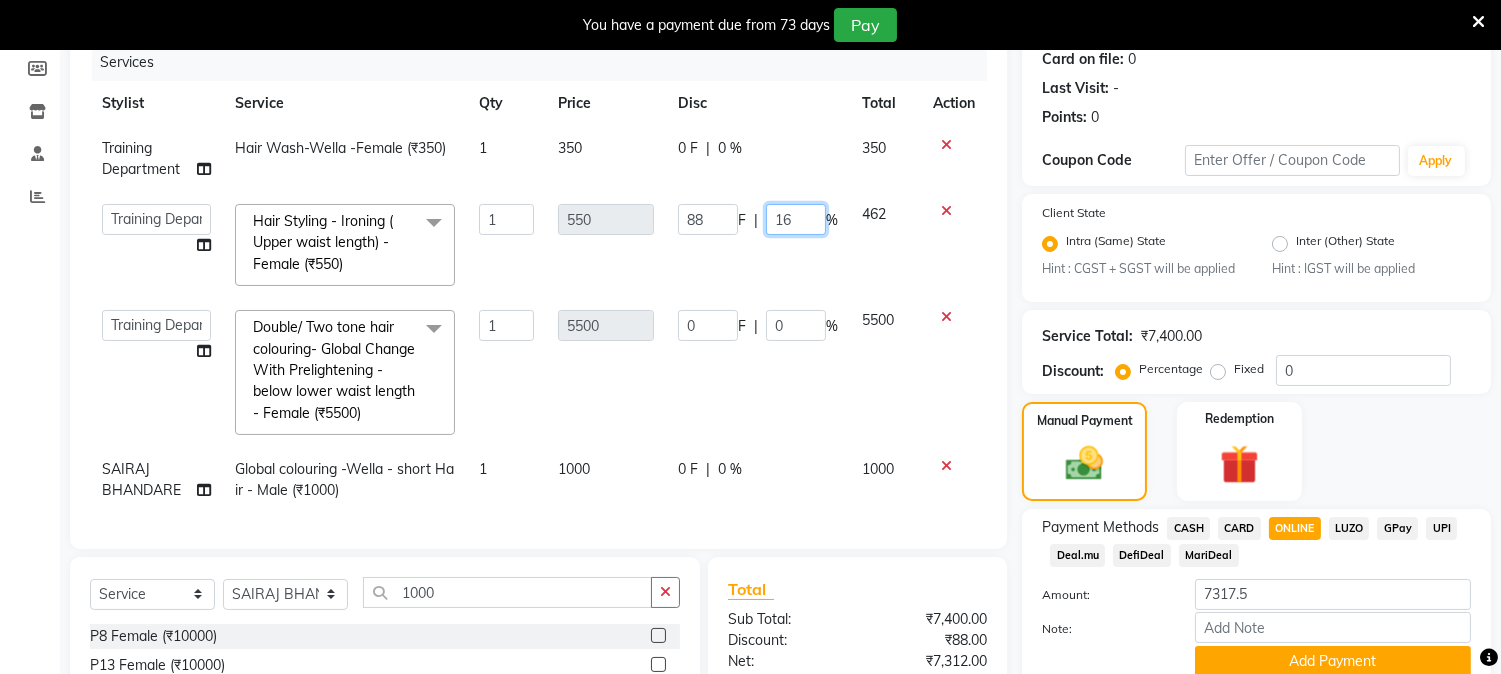 click on "16" 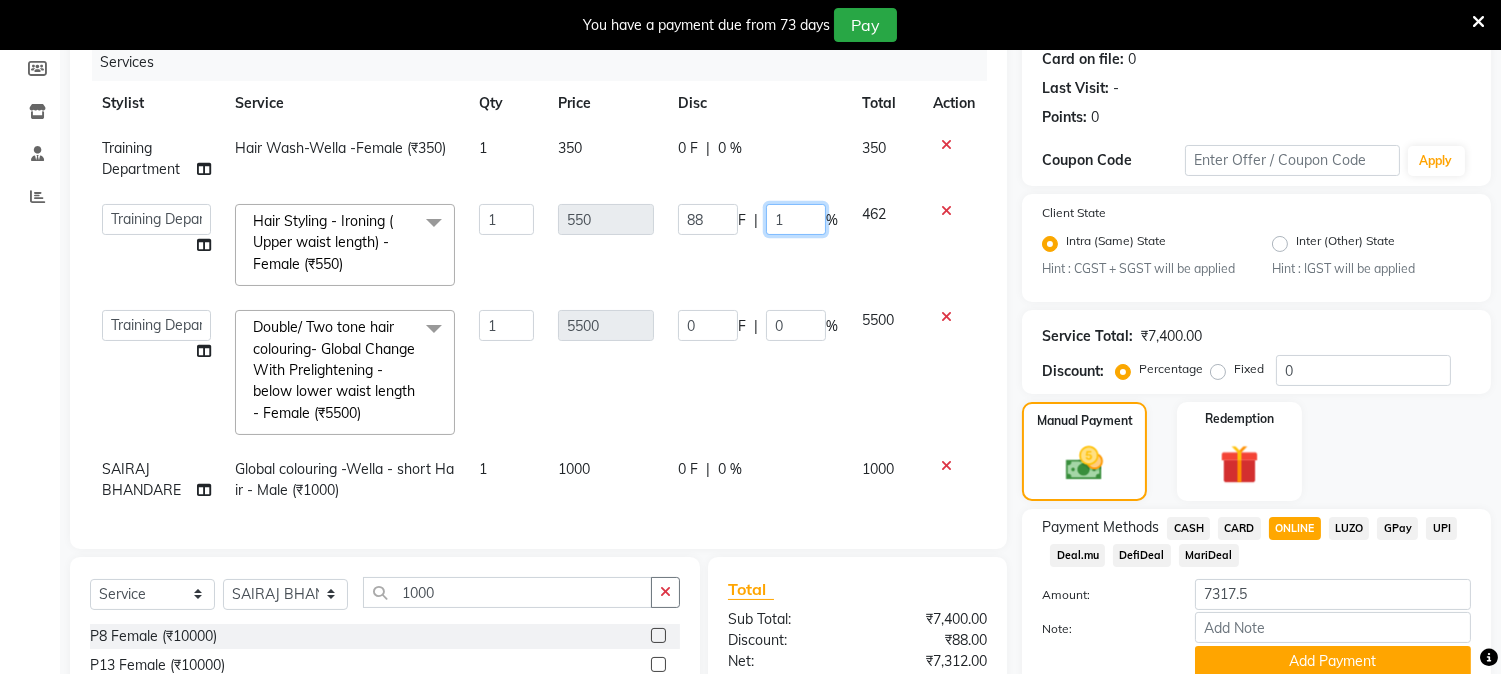 type on "17" 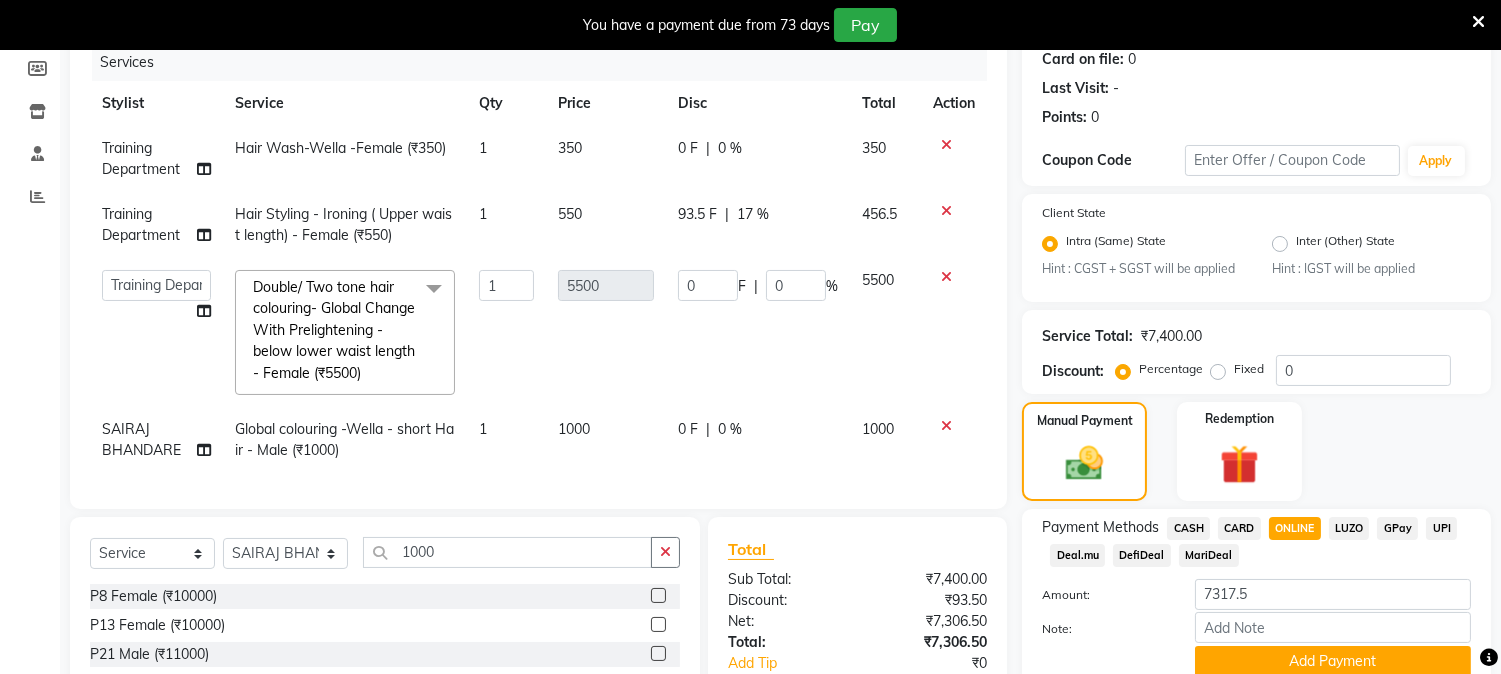 click on "Amount:" 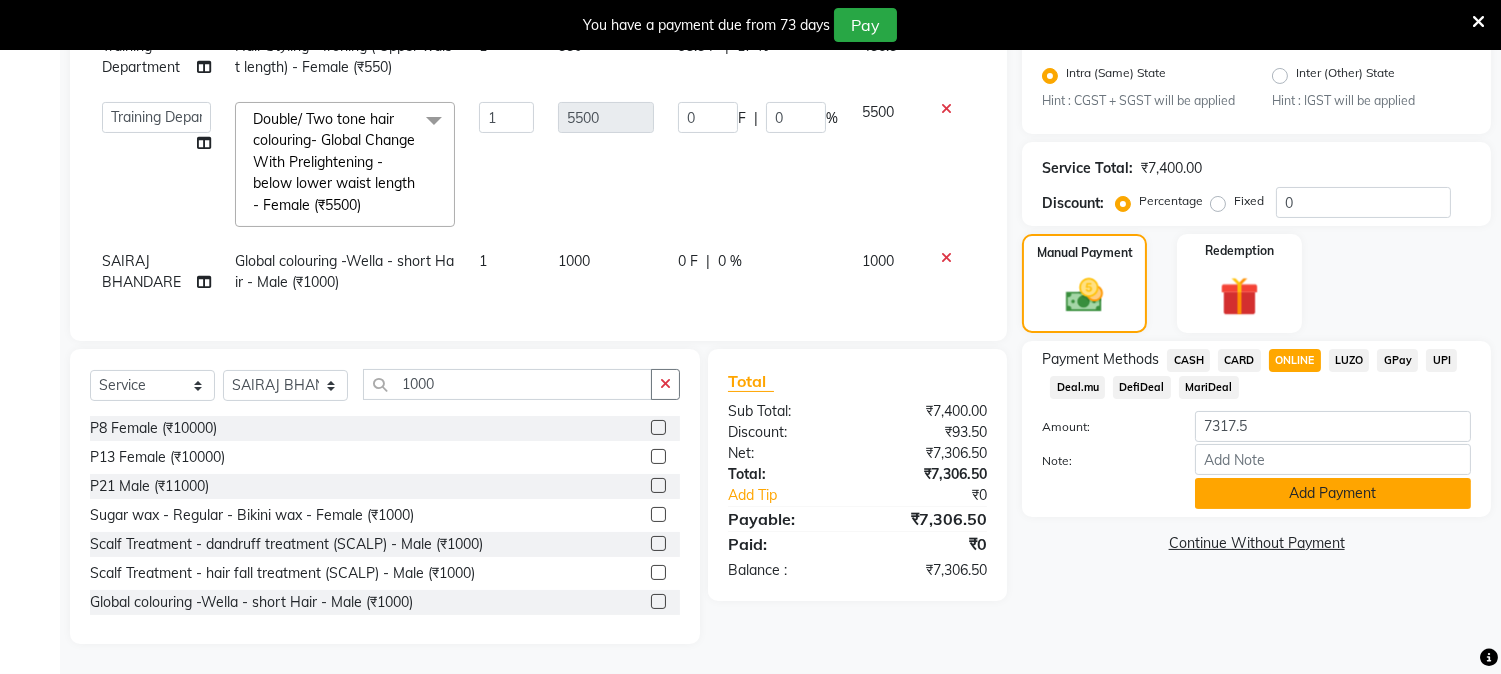 scroll, scrollTop: 438, scrollLeft: 0, axis: vertical 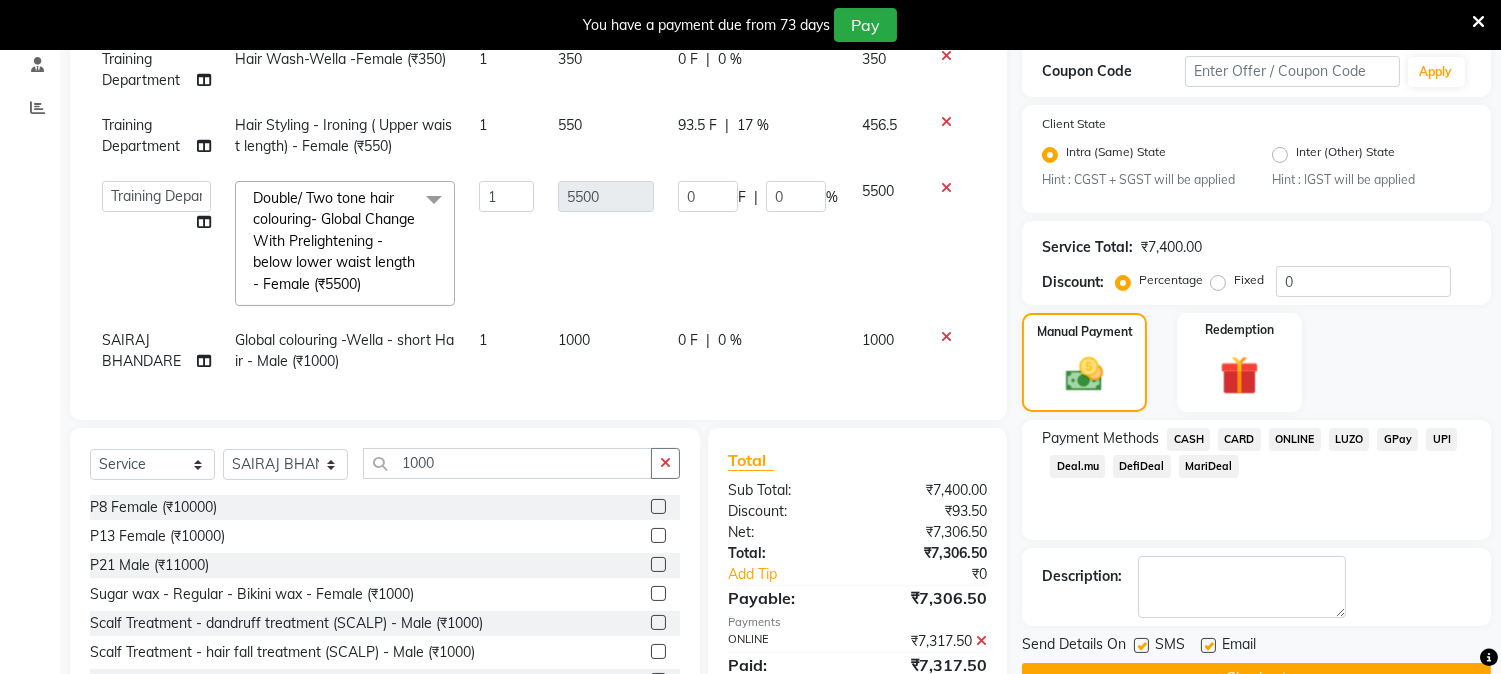 click on "93.5 F | 17 %" 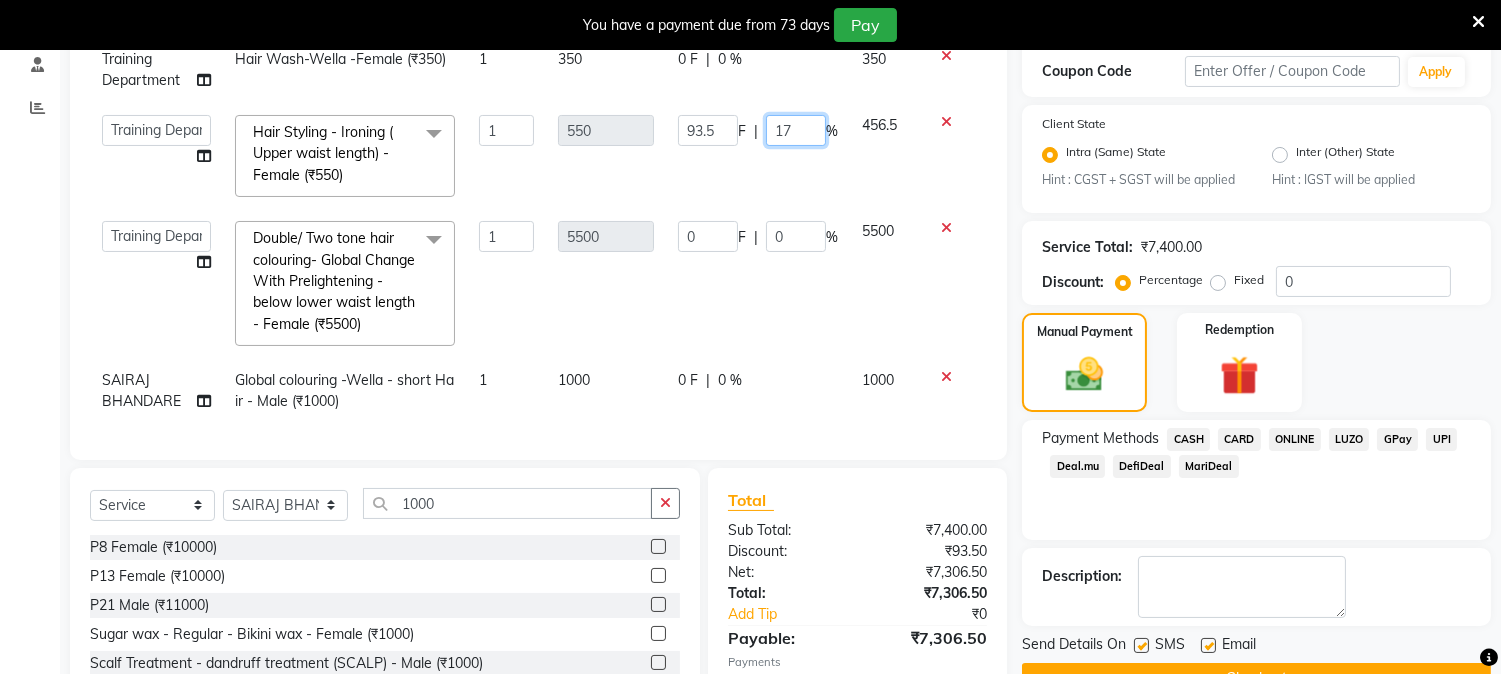 click on "17" 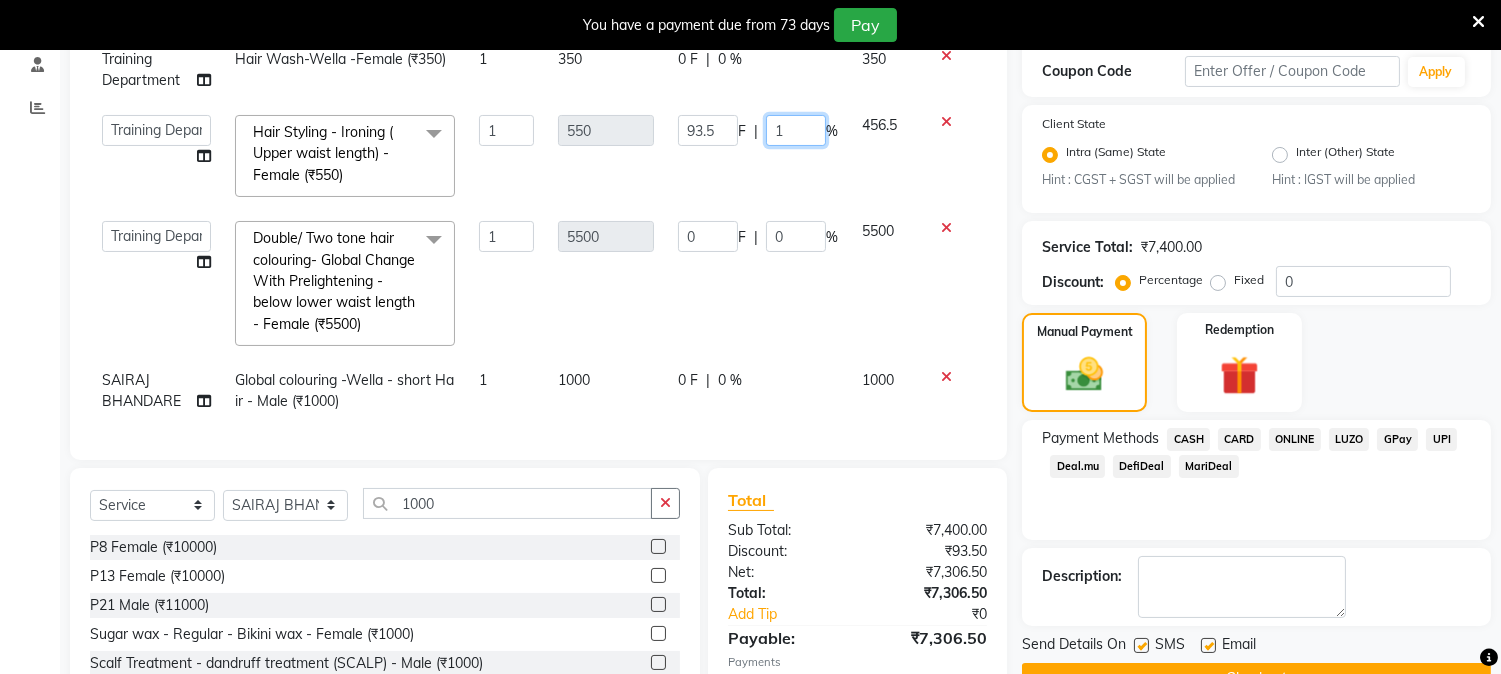 type on "18" 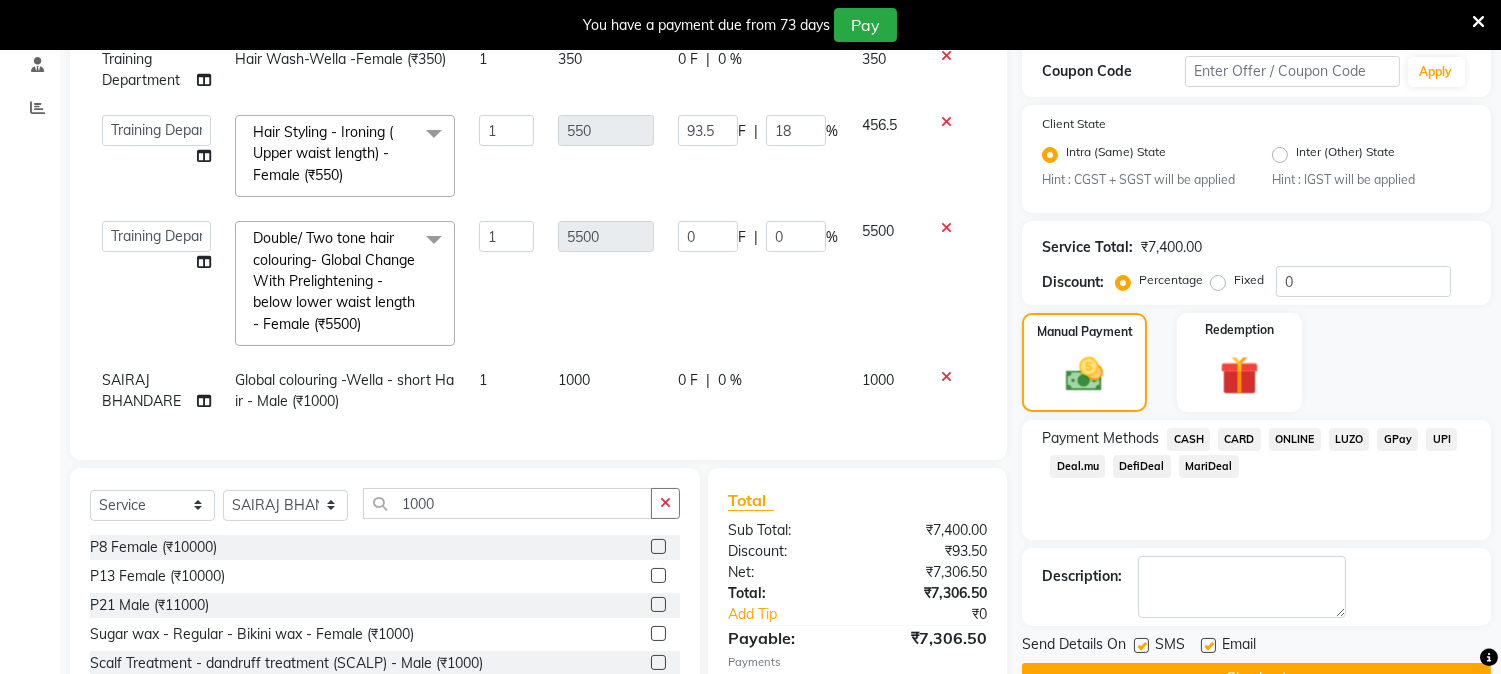 click on "Payment Methods  CASH   CARD   ONLINE   LUZO   GPay   UPI   Deal.mu   DefiDeal   MariDeal" 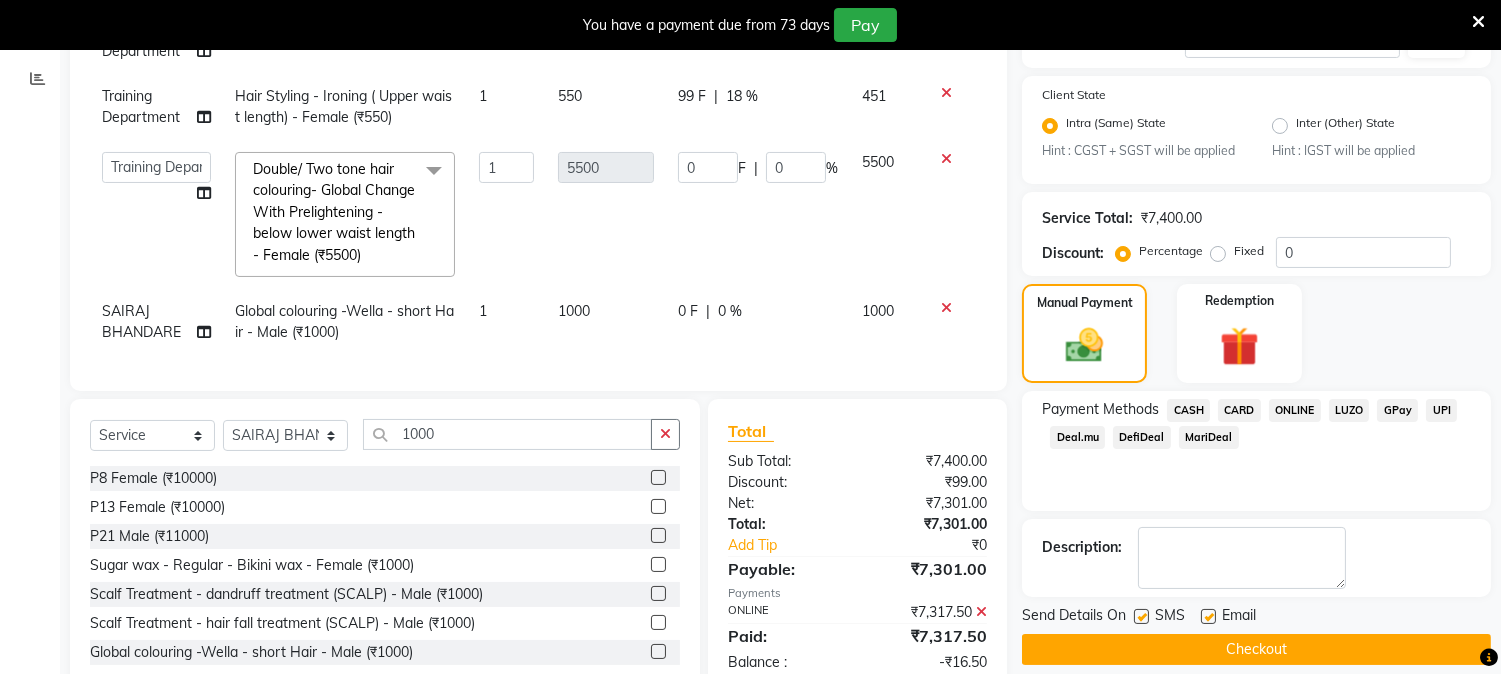 scroll, scrollTop: 454, scrollLeft: 0, axis: vertical 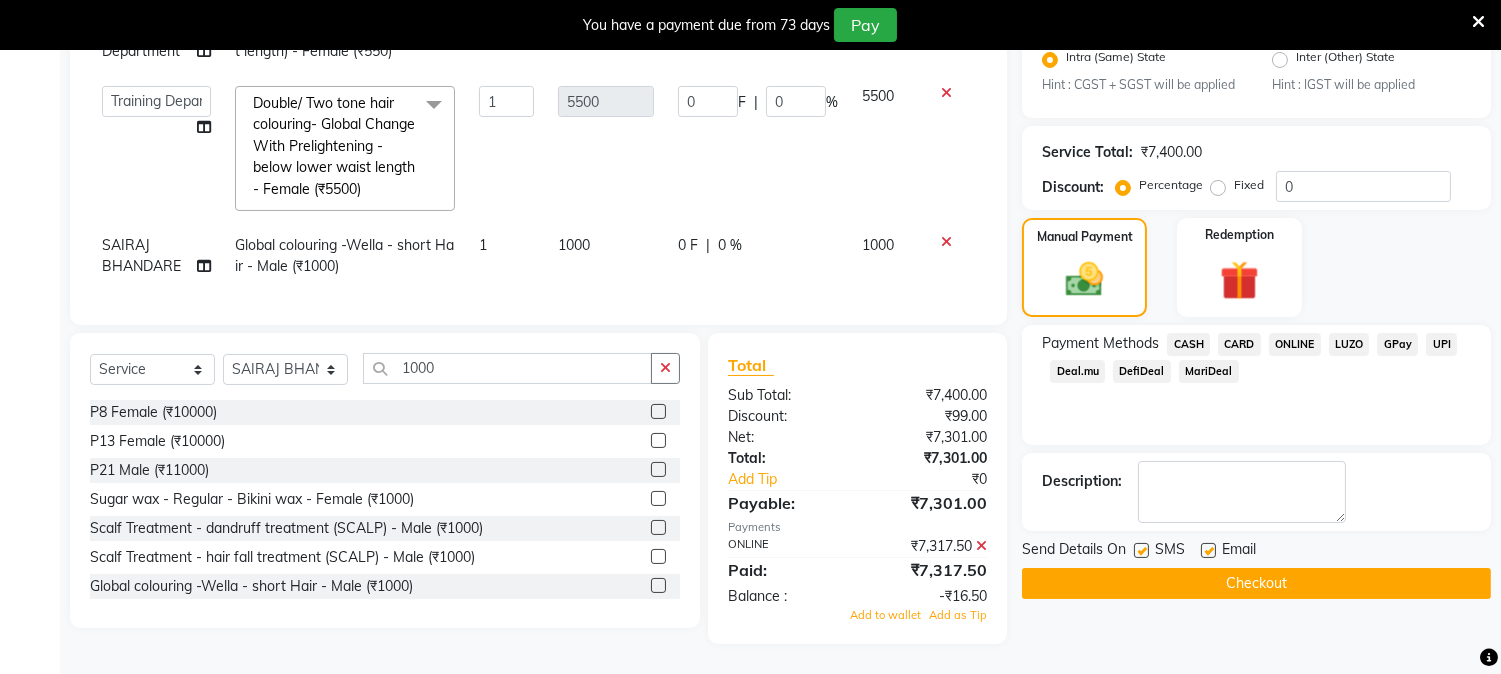 click on "ONLINE" 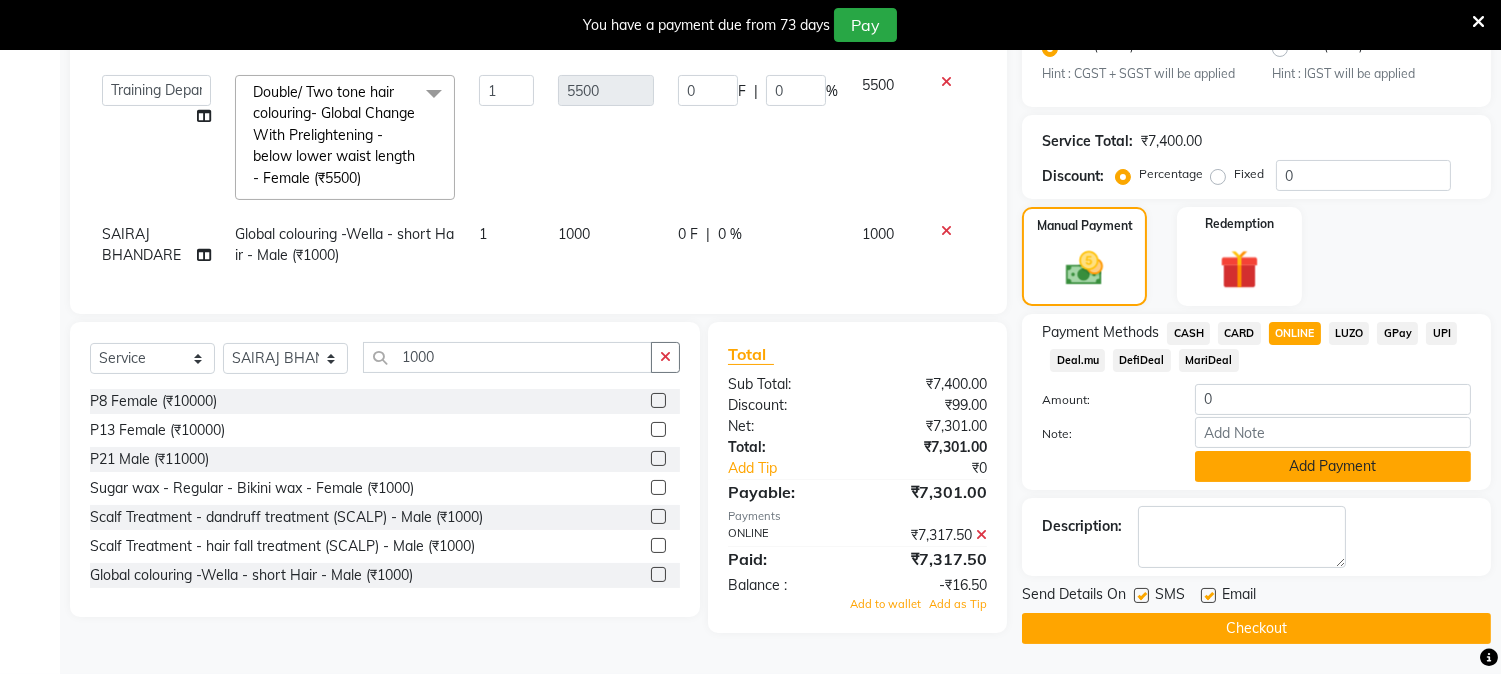 click on "Add Payment" 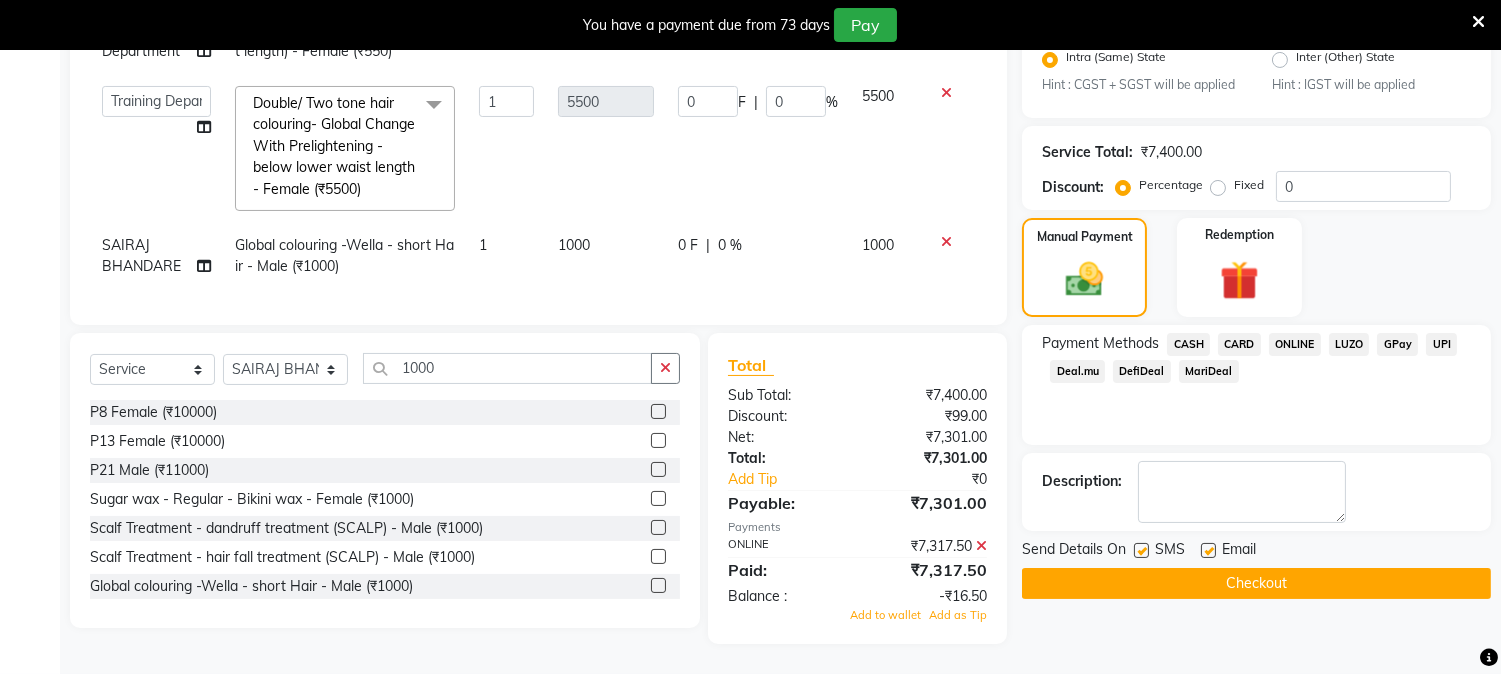 click 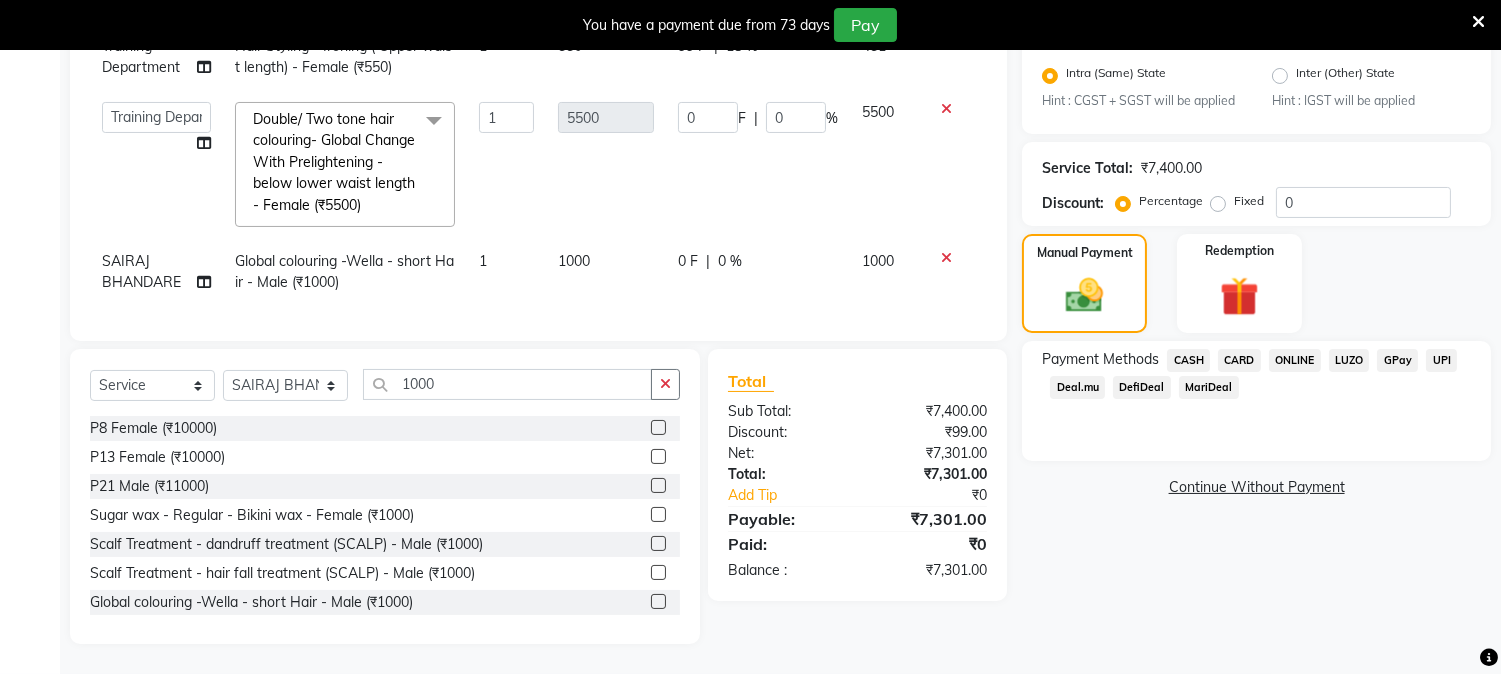 click on "ONLINE" 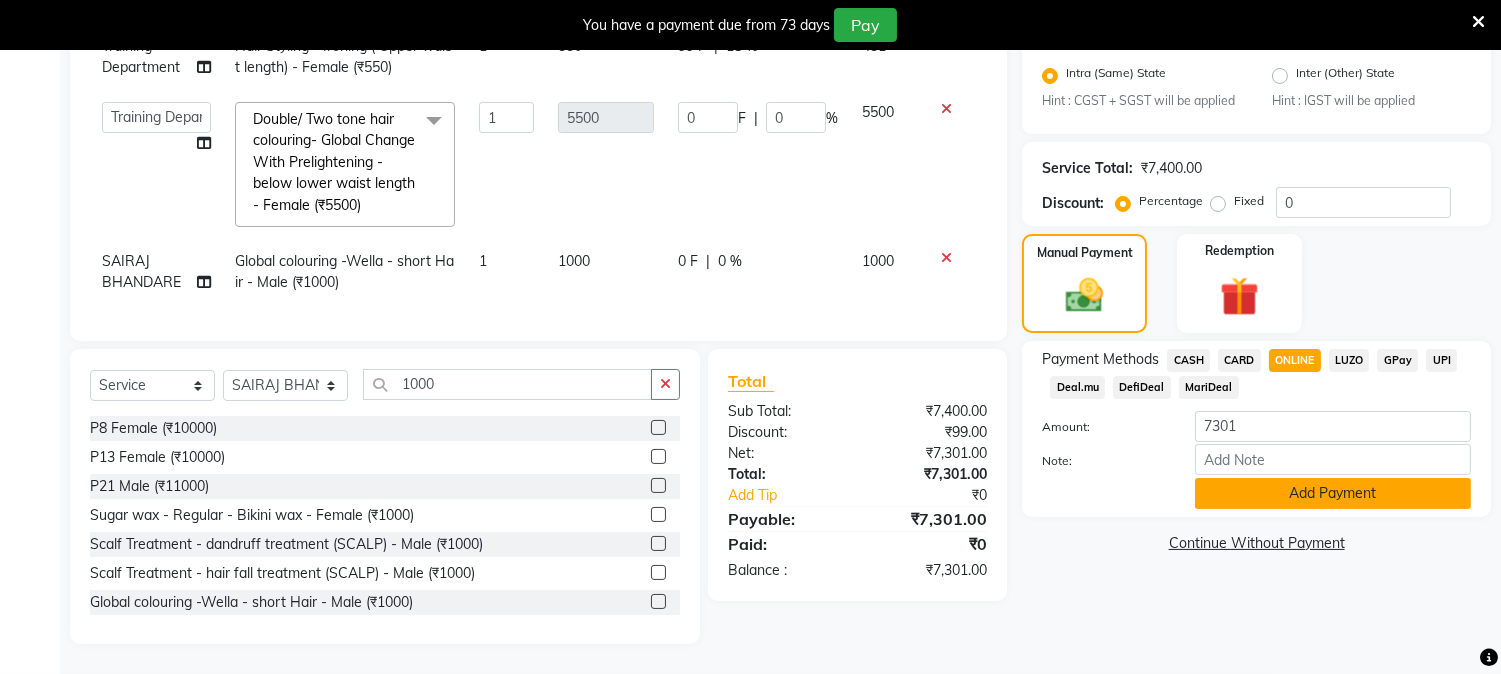 click on "Add Payment" 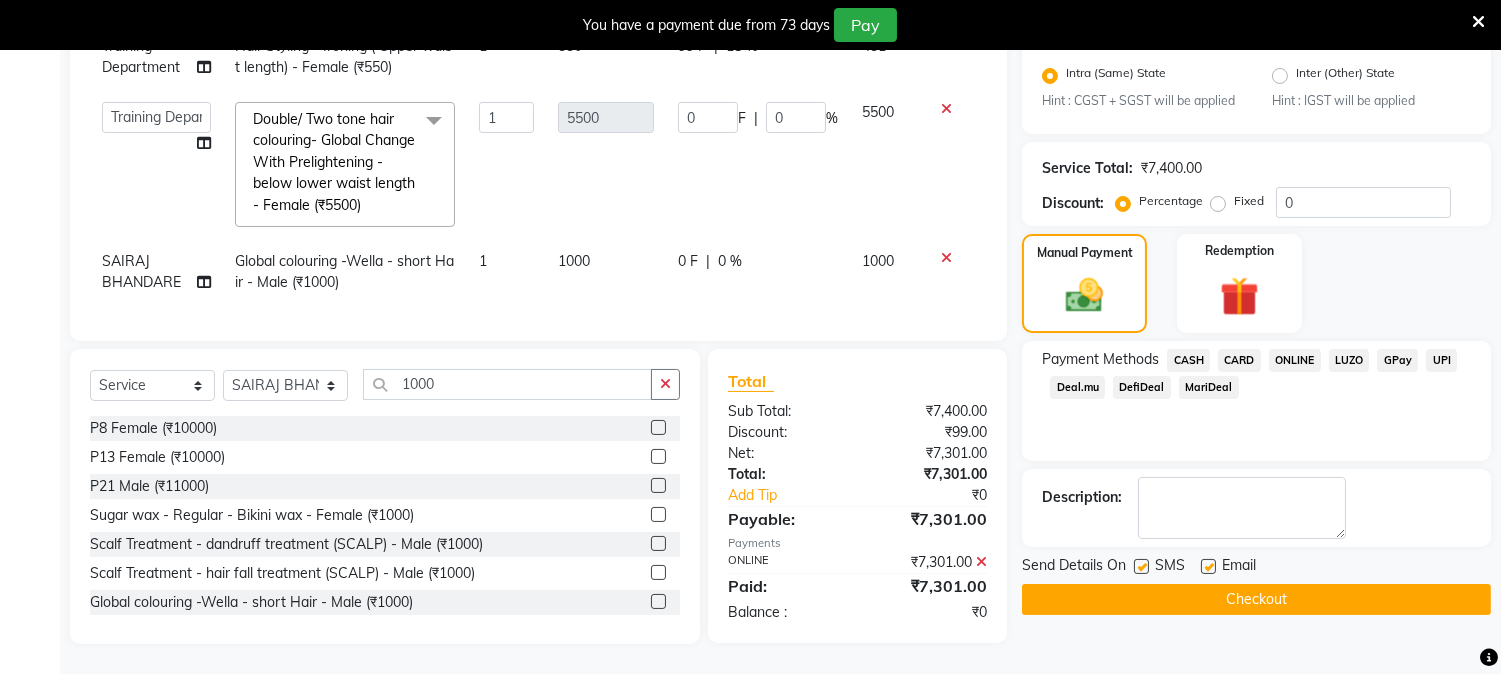 click on "Checkout" 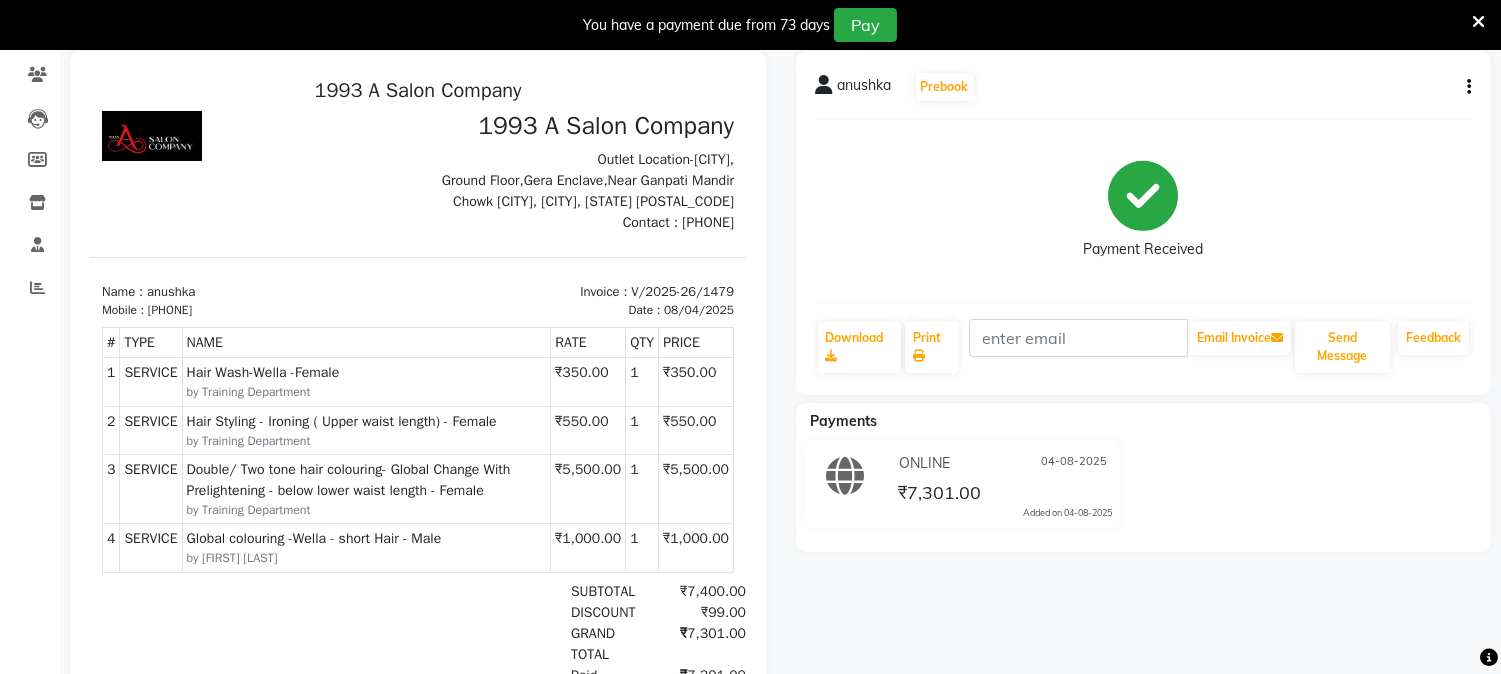 scroll, scrollTop: 0, scrollLeft: 0, axis: both 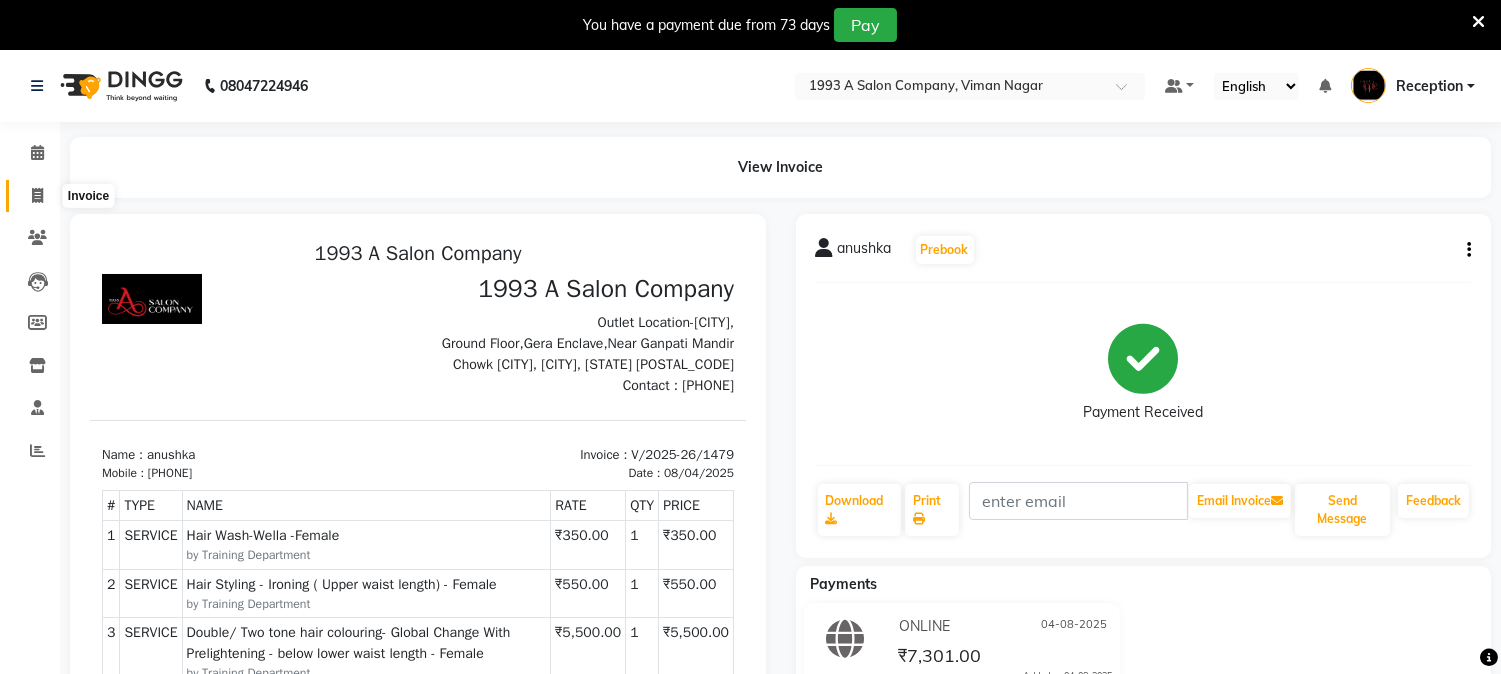 click 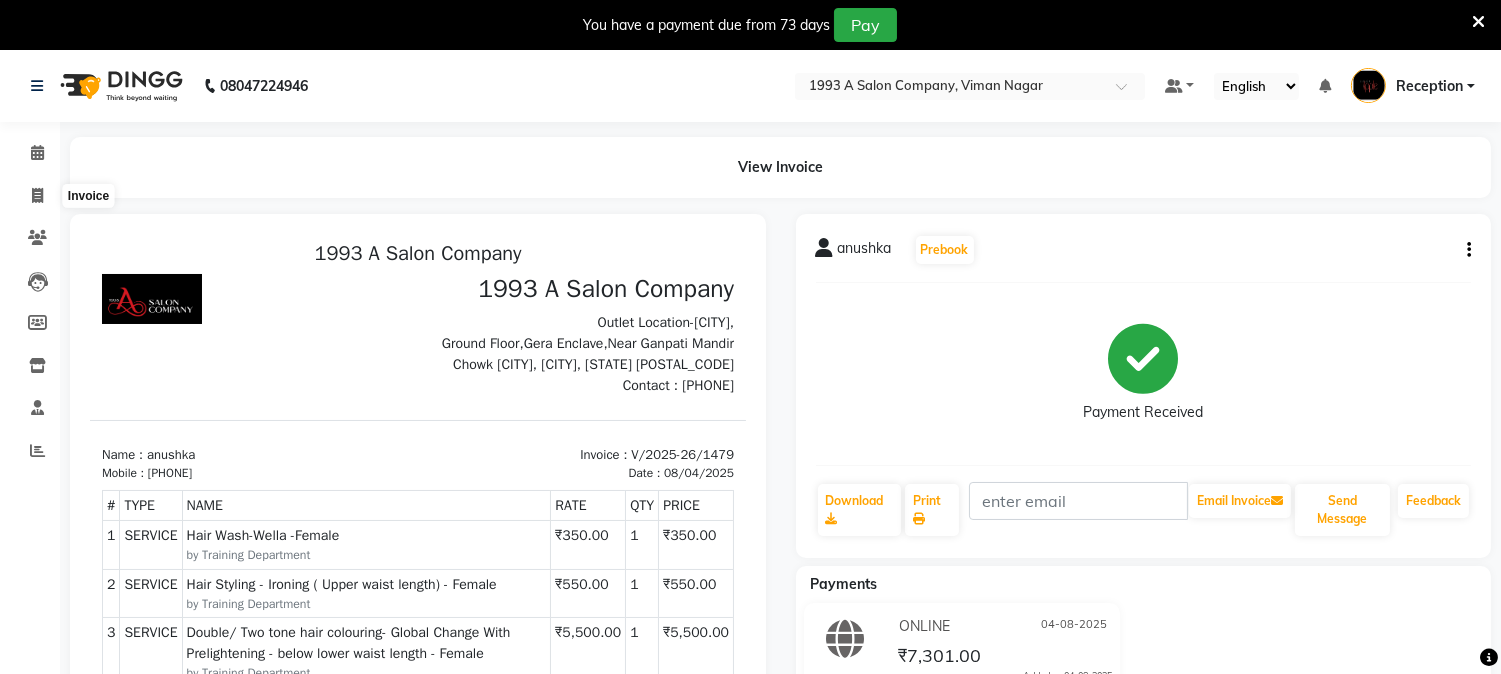 select on "service" 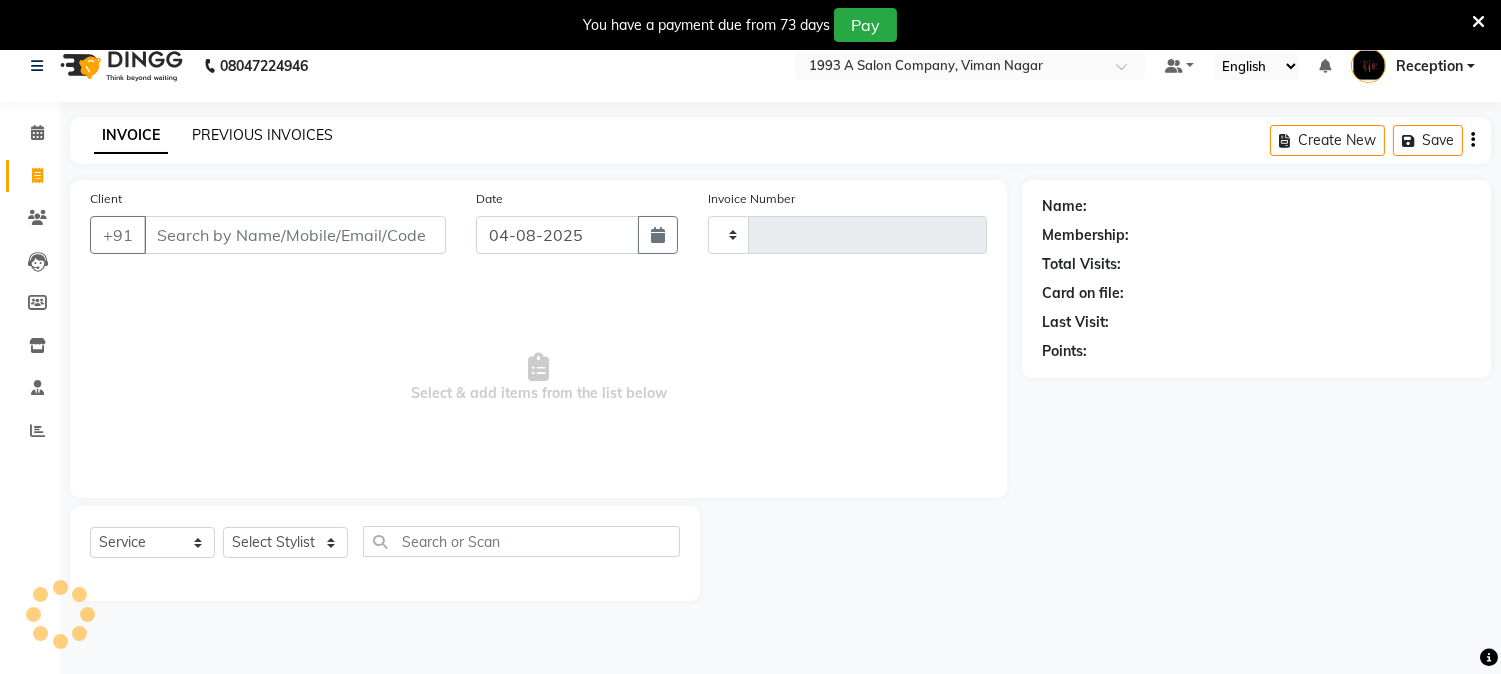 scroll, scrollTop: 50, scrollLeft: 0, axis: vertical 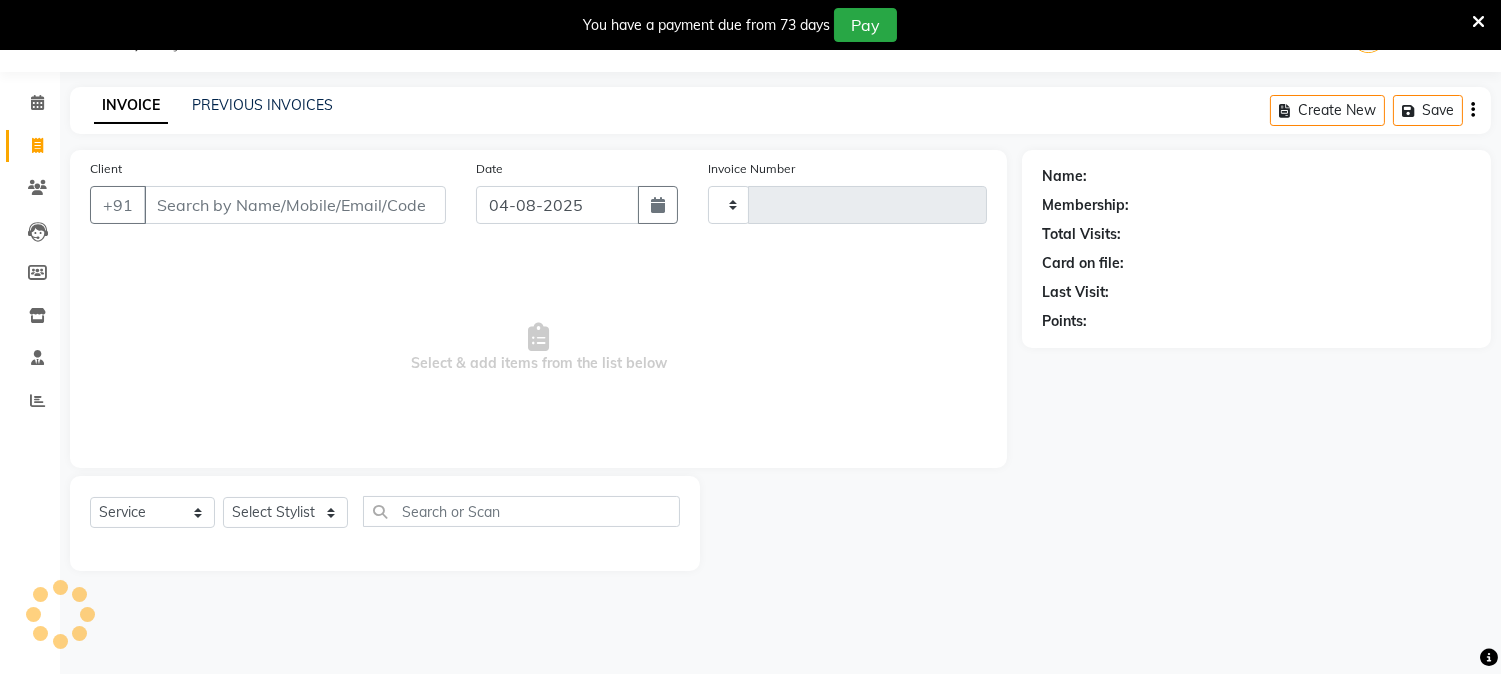 type on "1480" 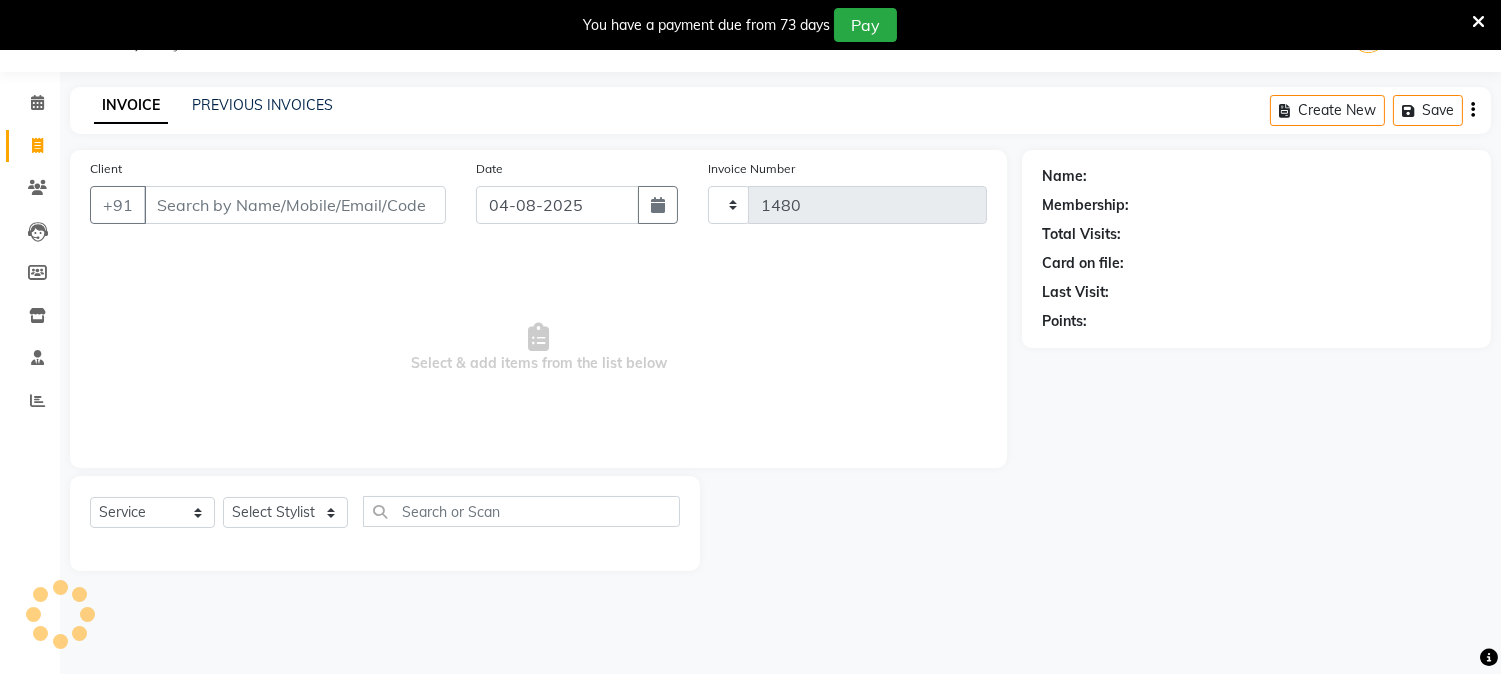 select on "144" 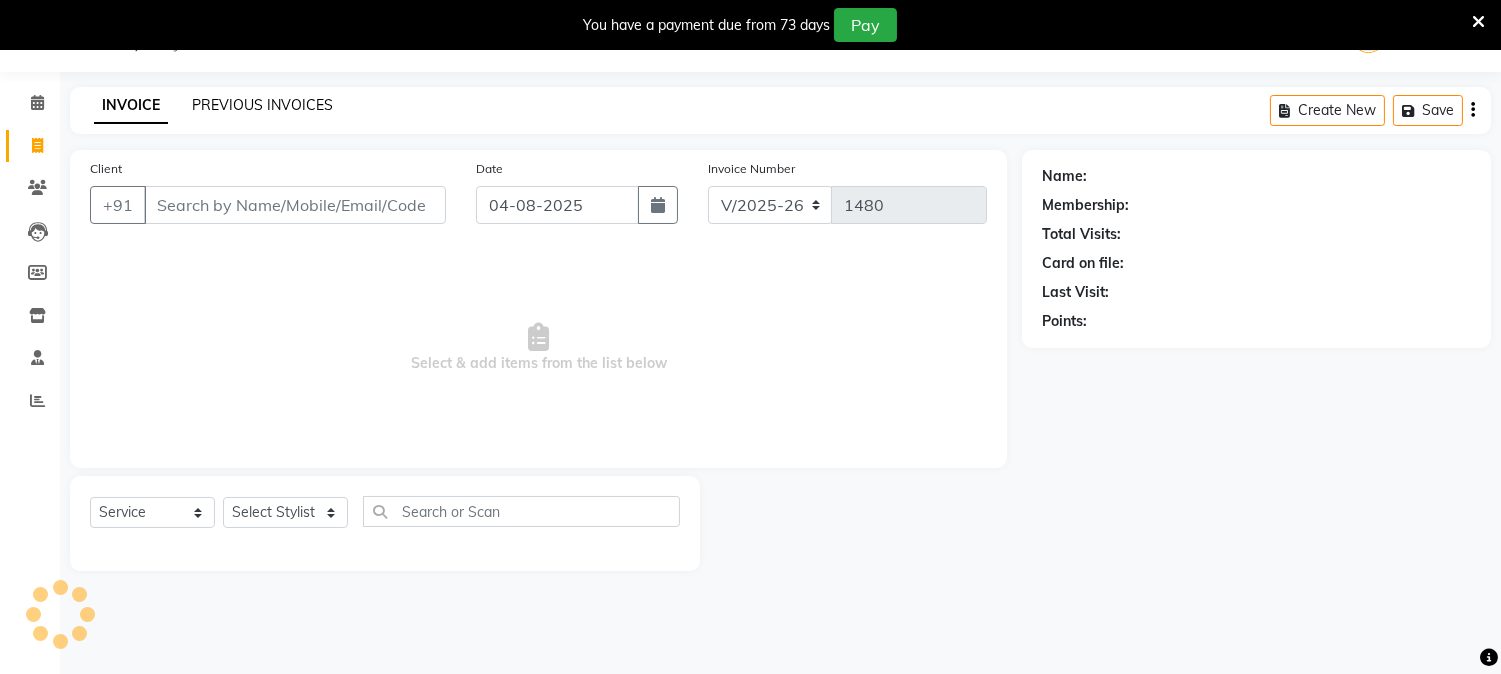 click on "PREVIOUS INVOICES" 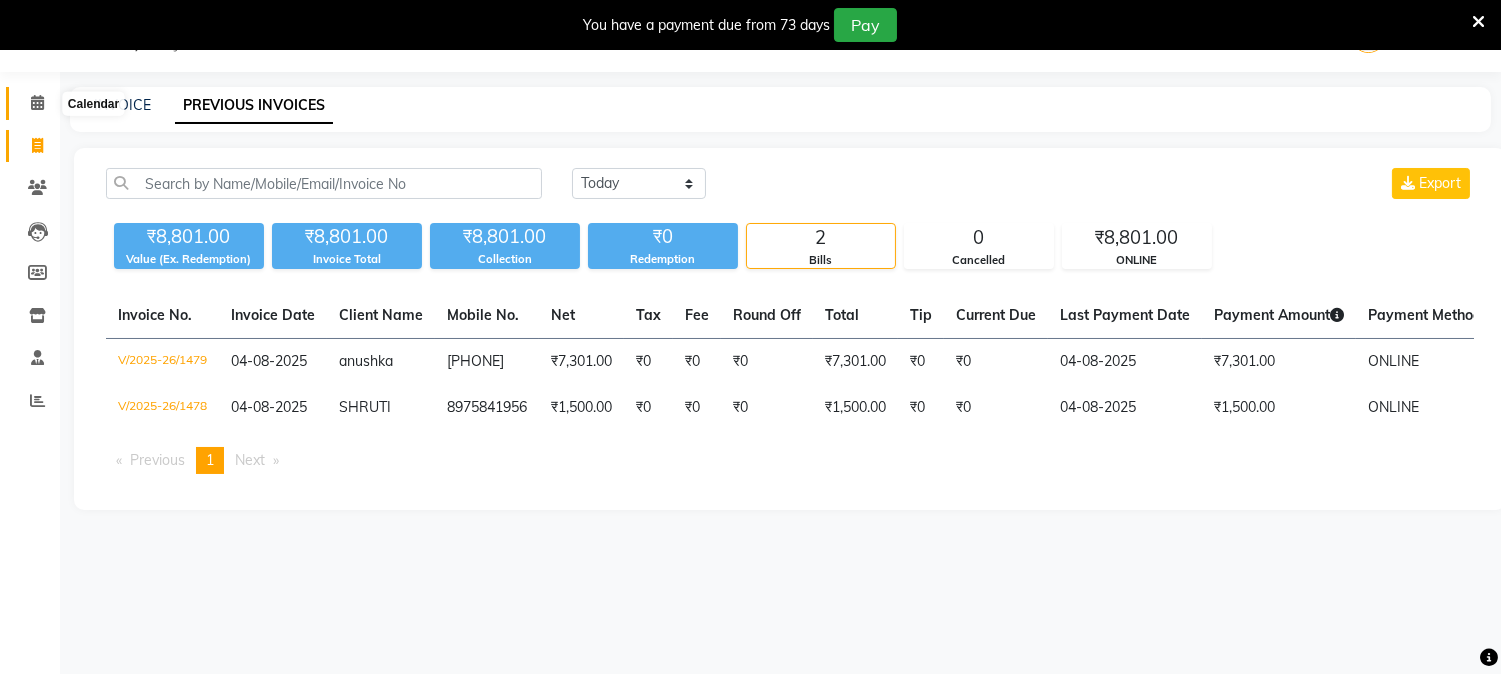click 